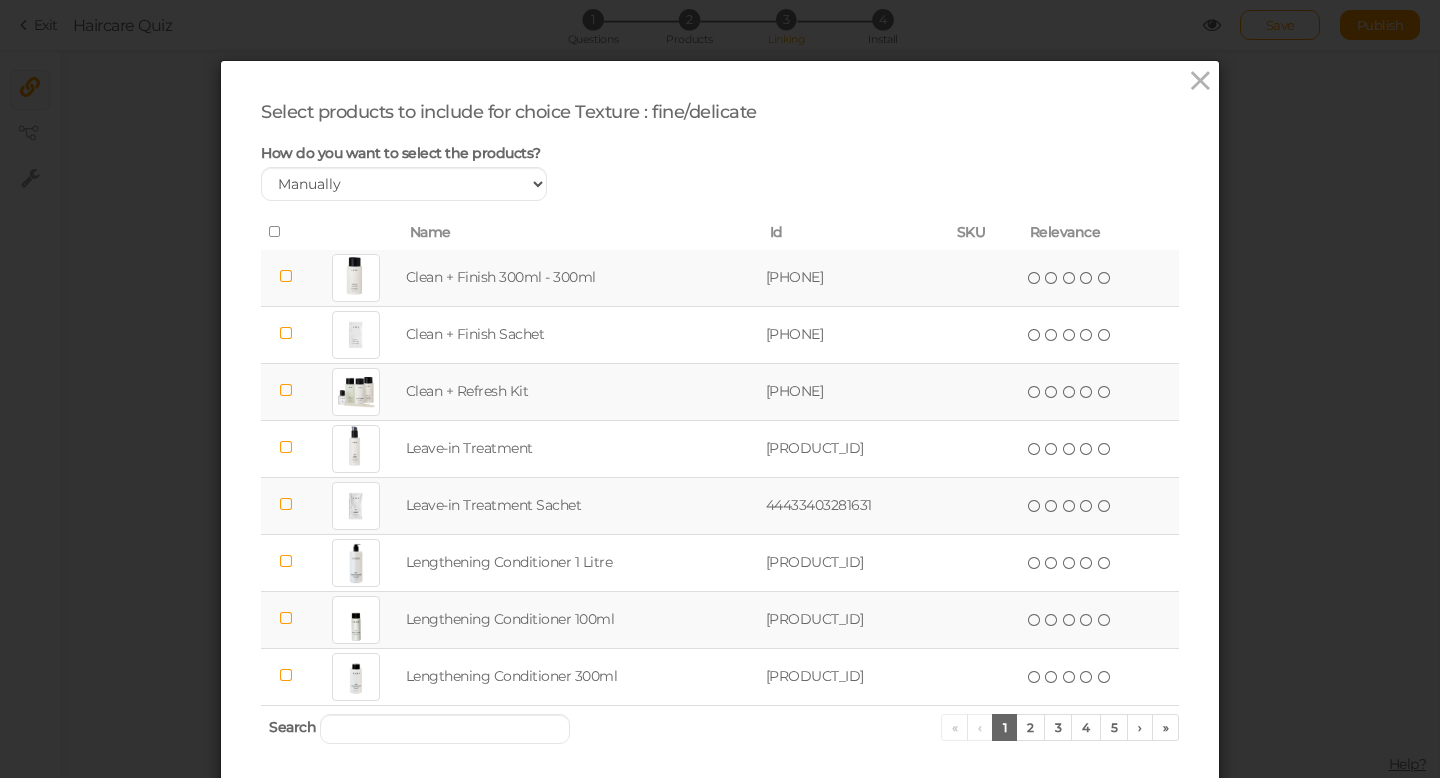 scroll, scrollTop: 0, scrollLeft: 0, axis: both 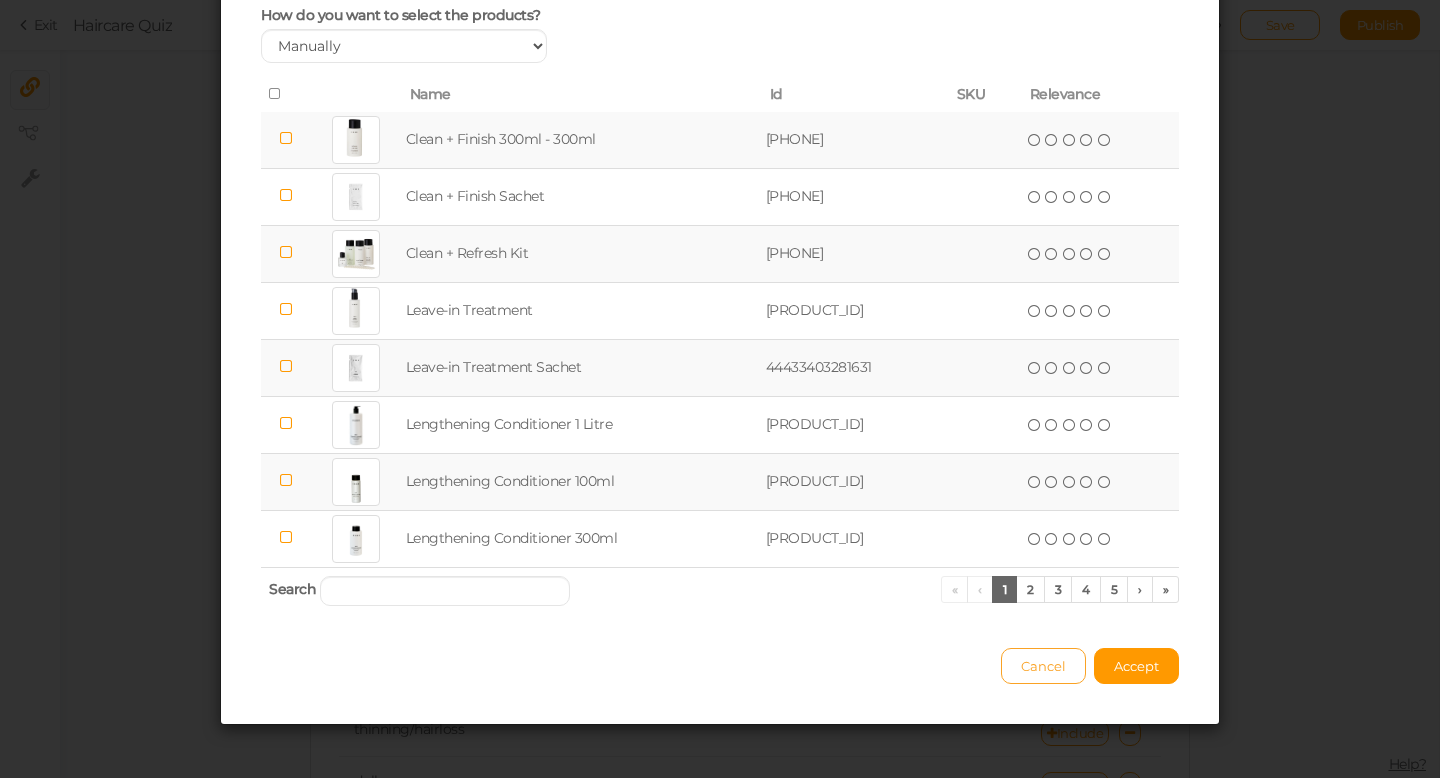 click on "Cancel" at bounding box center (1043, 666) 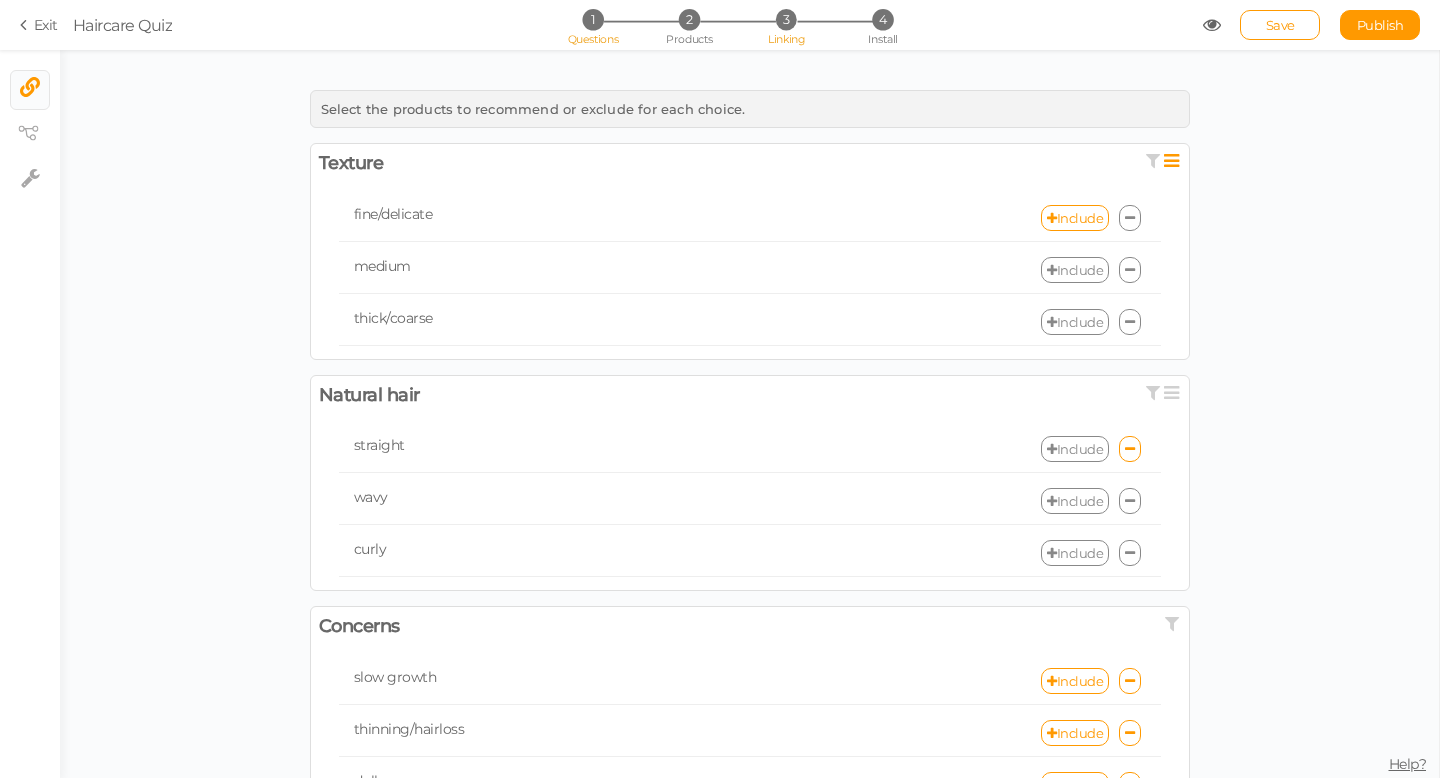 click on "1" at bounding box center (592, 19) 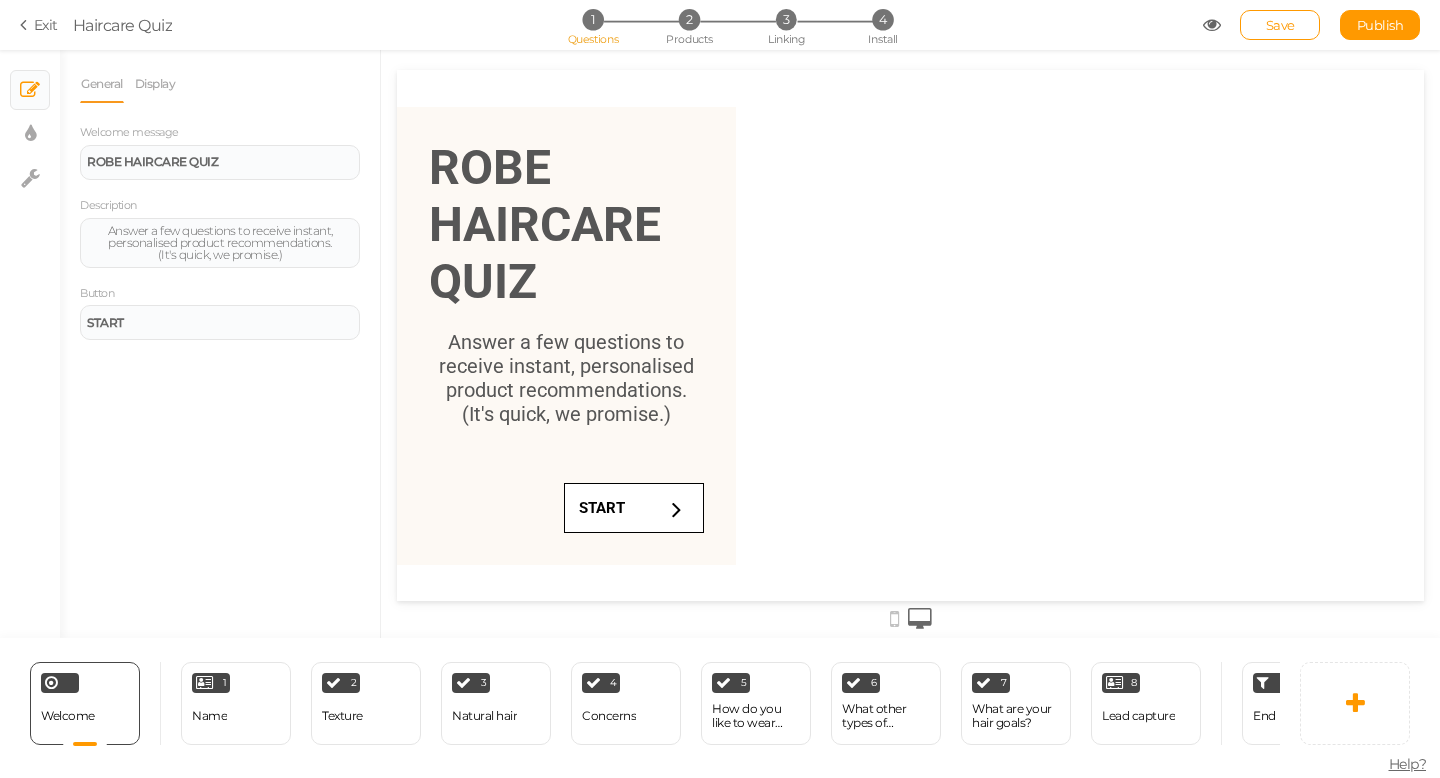 scroll, scrollTop: 0, scrollLeft: 0, axis: both 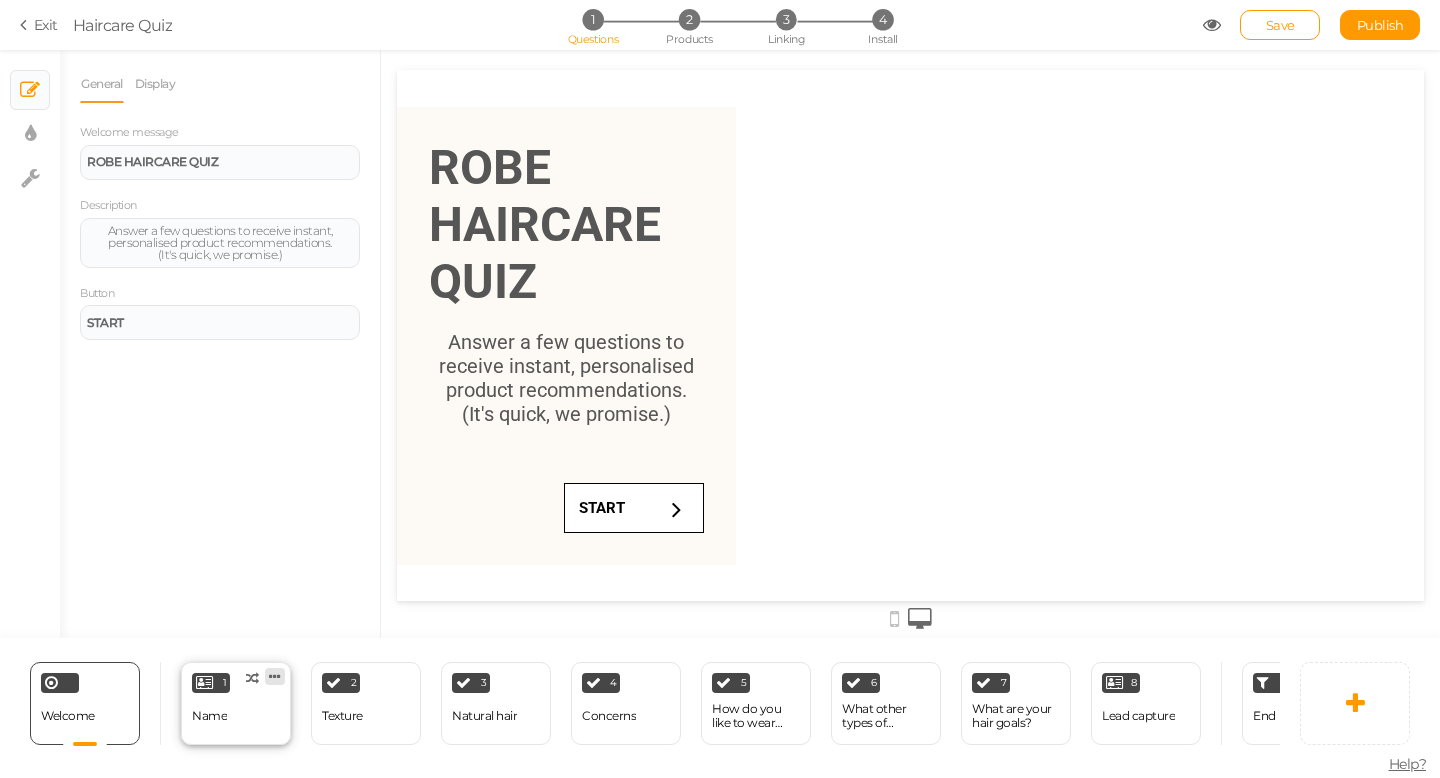 click at bounding box center (275, 676) 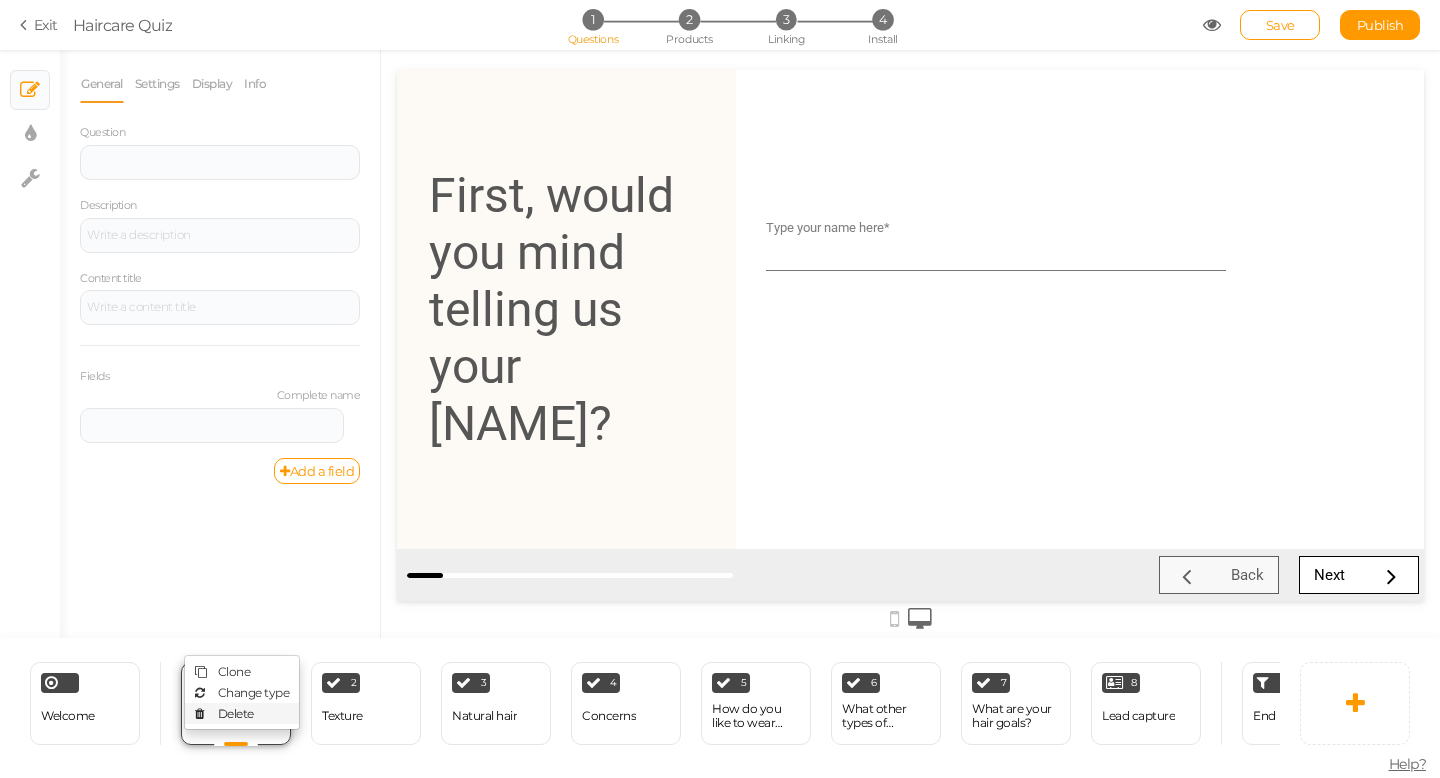 click on "Delete" at bounding box center (236, 713) 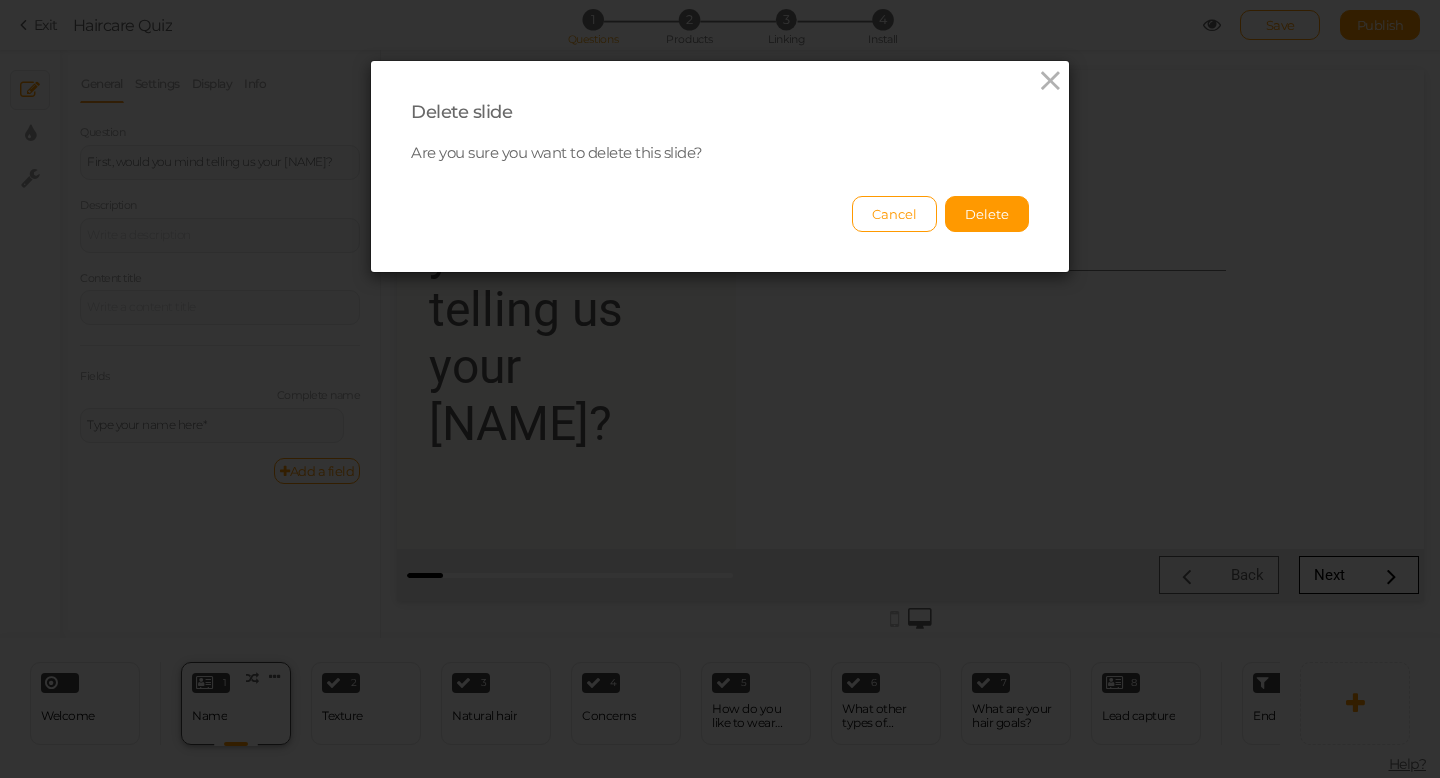 scroll, scrollTop: 0, scrollLeft: 0, axis: both 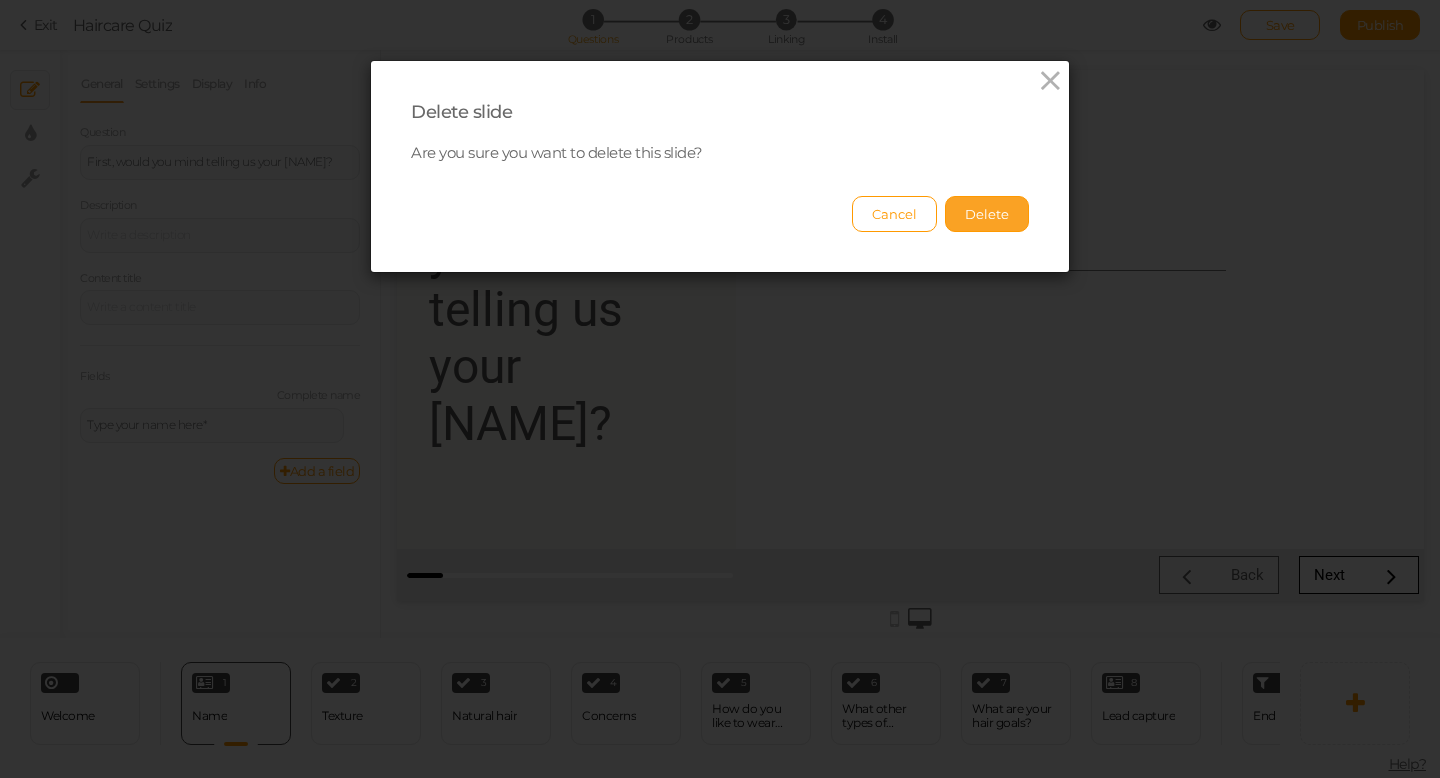 click on "Delete" at bounding box center (987, 214) 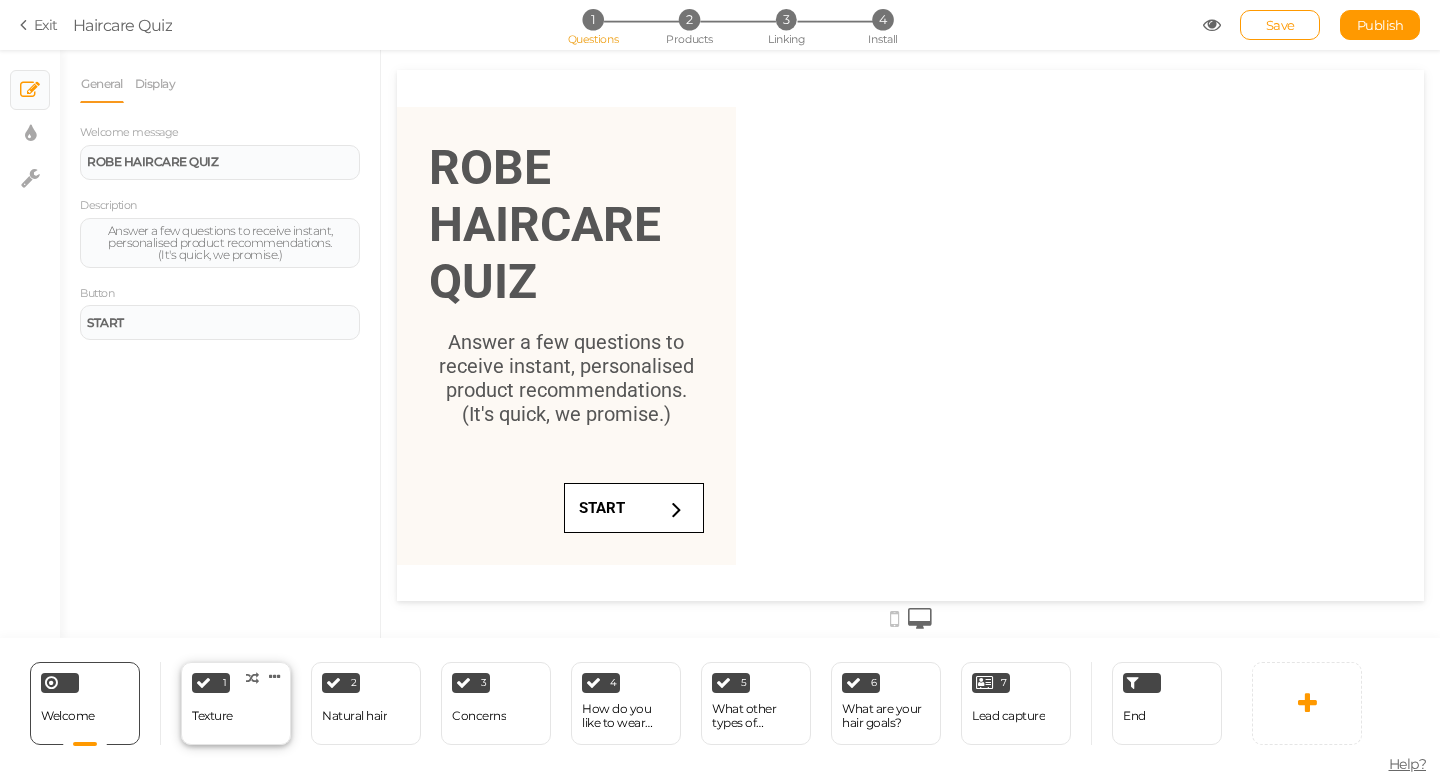 click on "Texture" at bounding box center [212, 716] 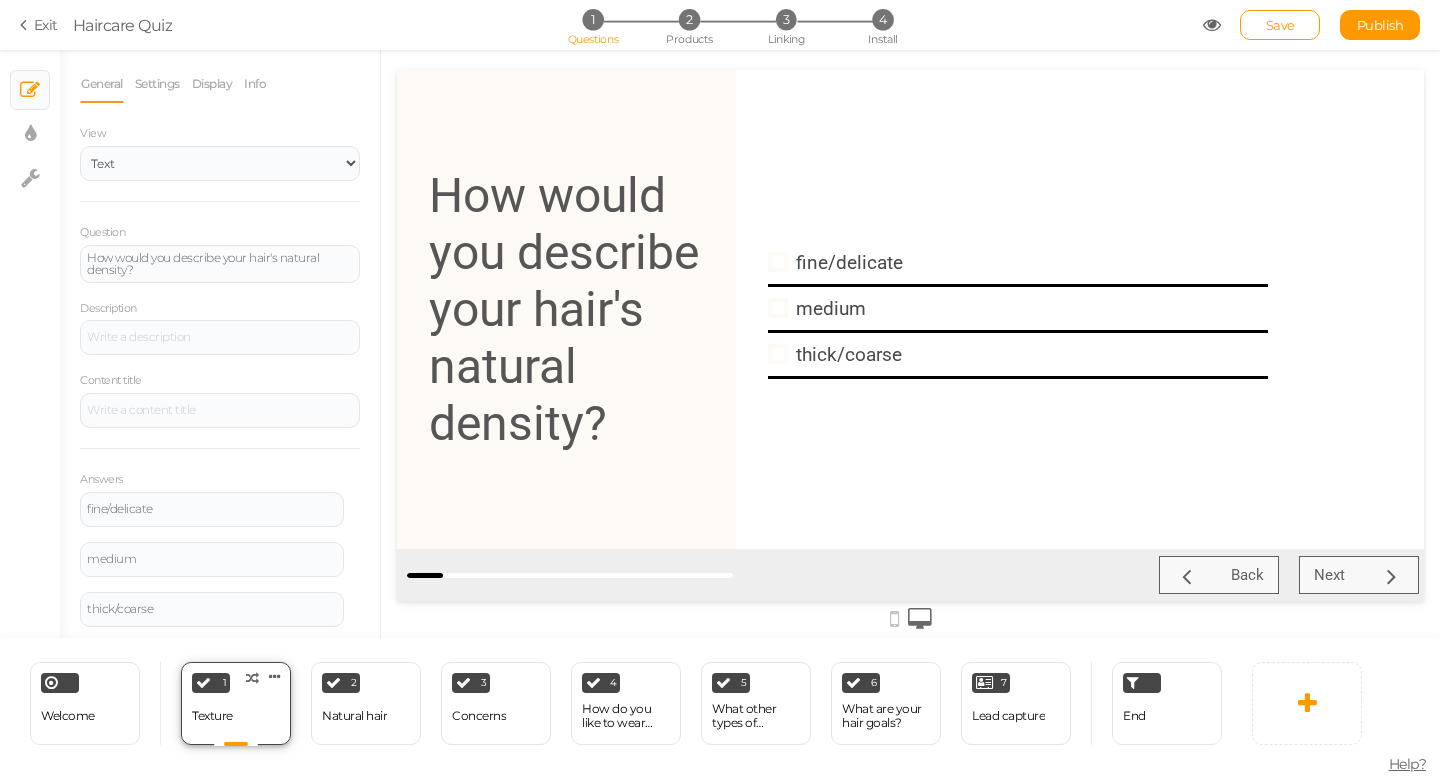 scroll, scrollTop: 0, scrollLeft: 0, axis: both 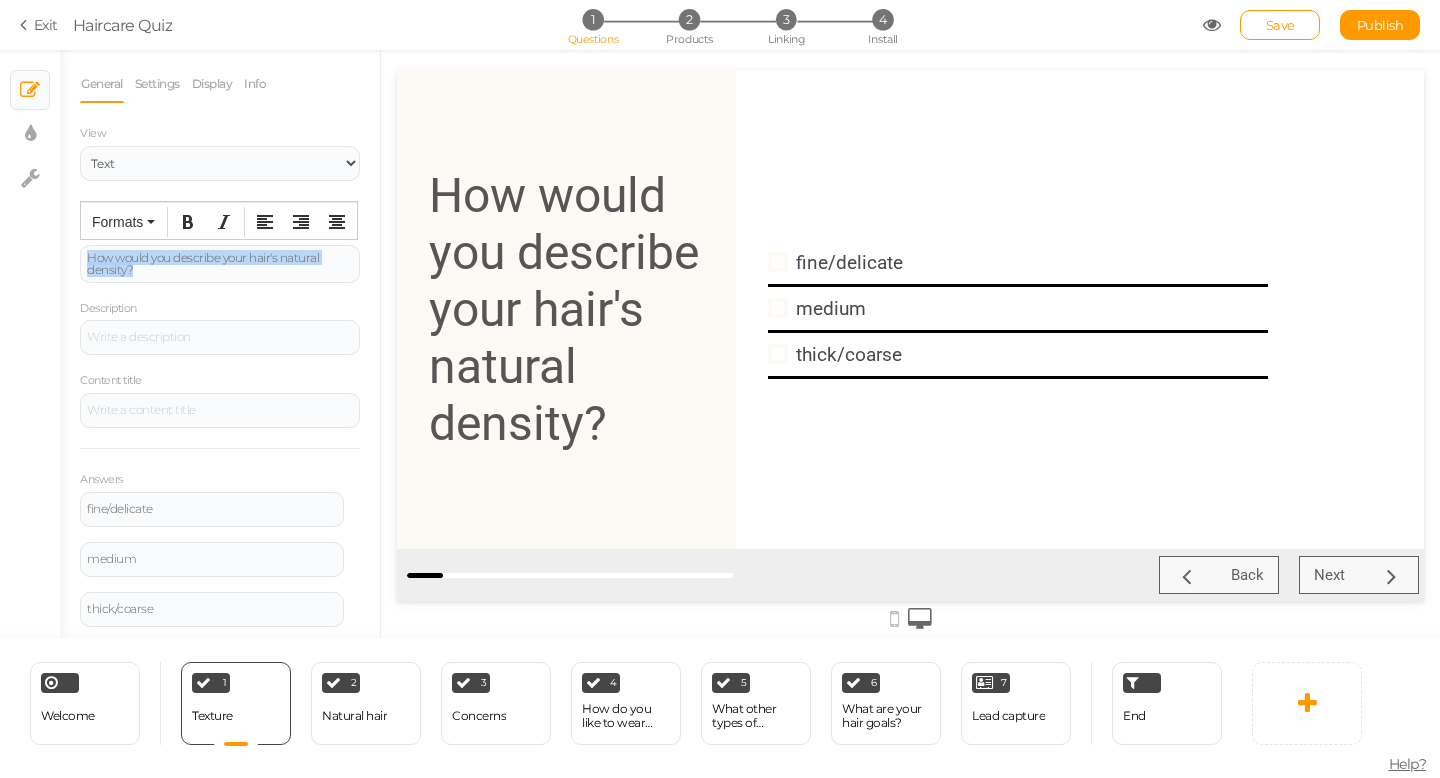 drag, startPoint x: 160, startPoint y: 275, endPoint x: 63, endPoint y: 257, distance: 98.65597 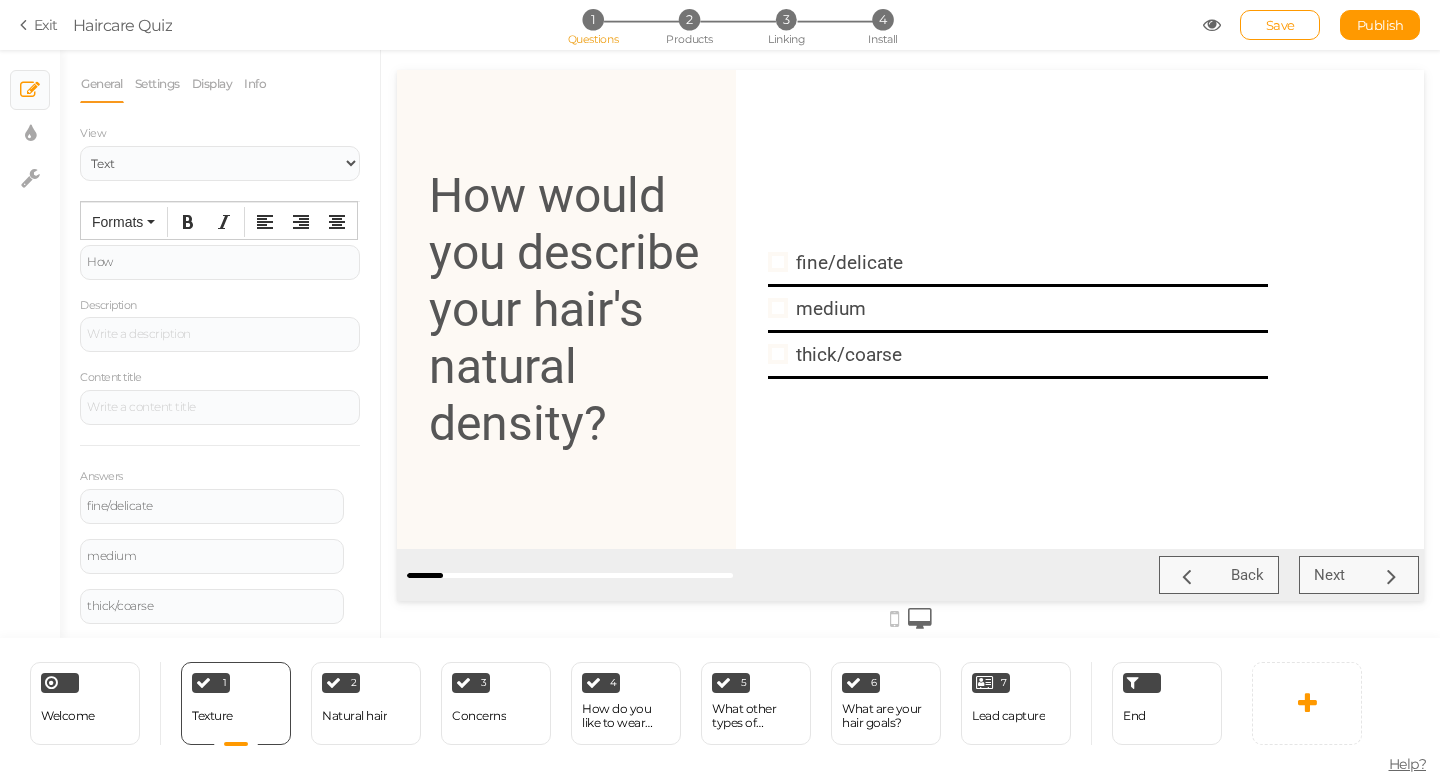 type 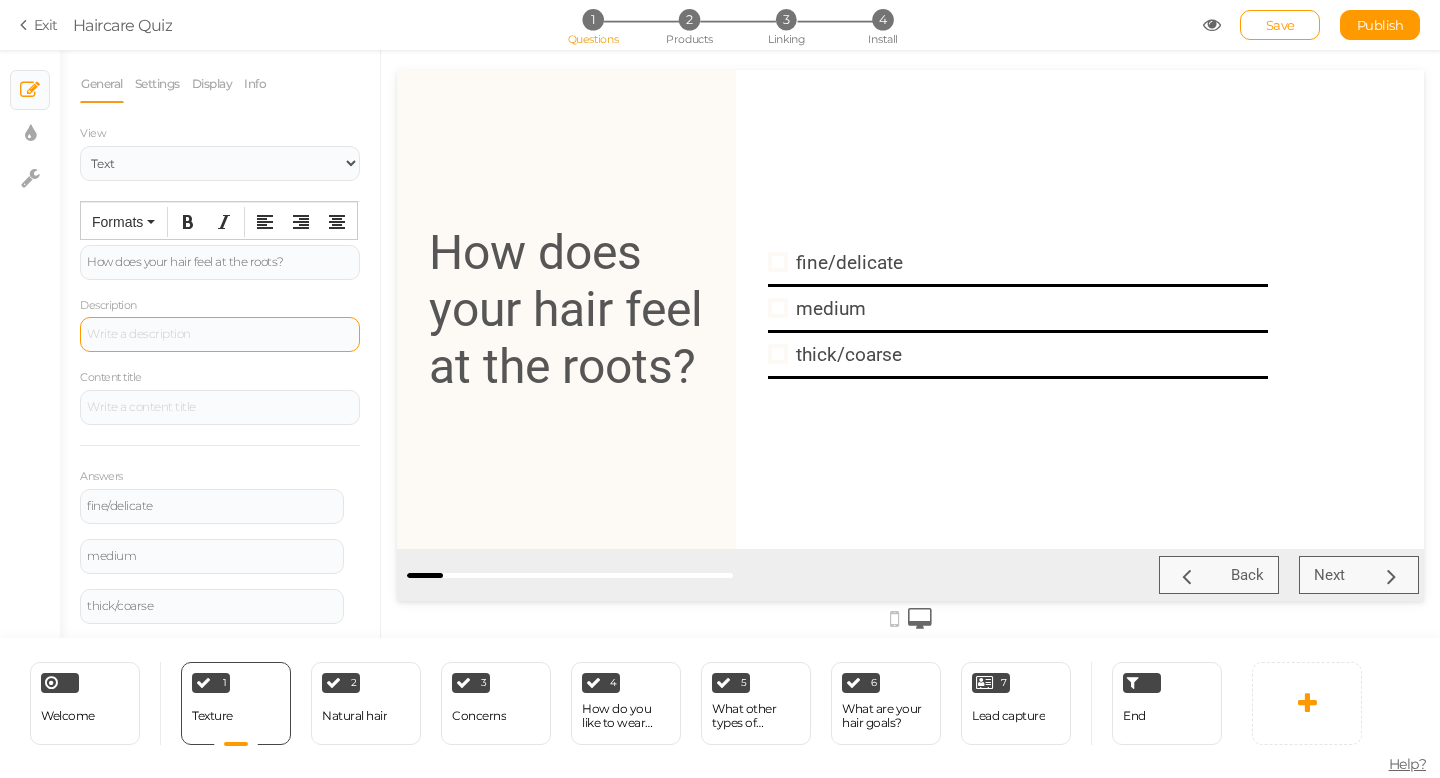 click at bounding box center (220, 334) 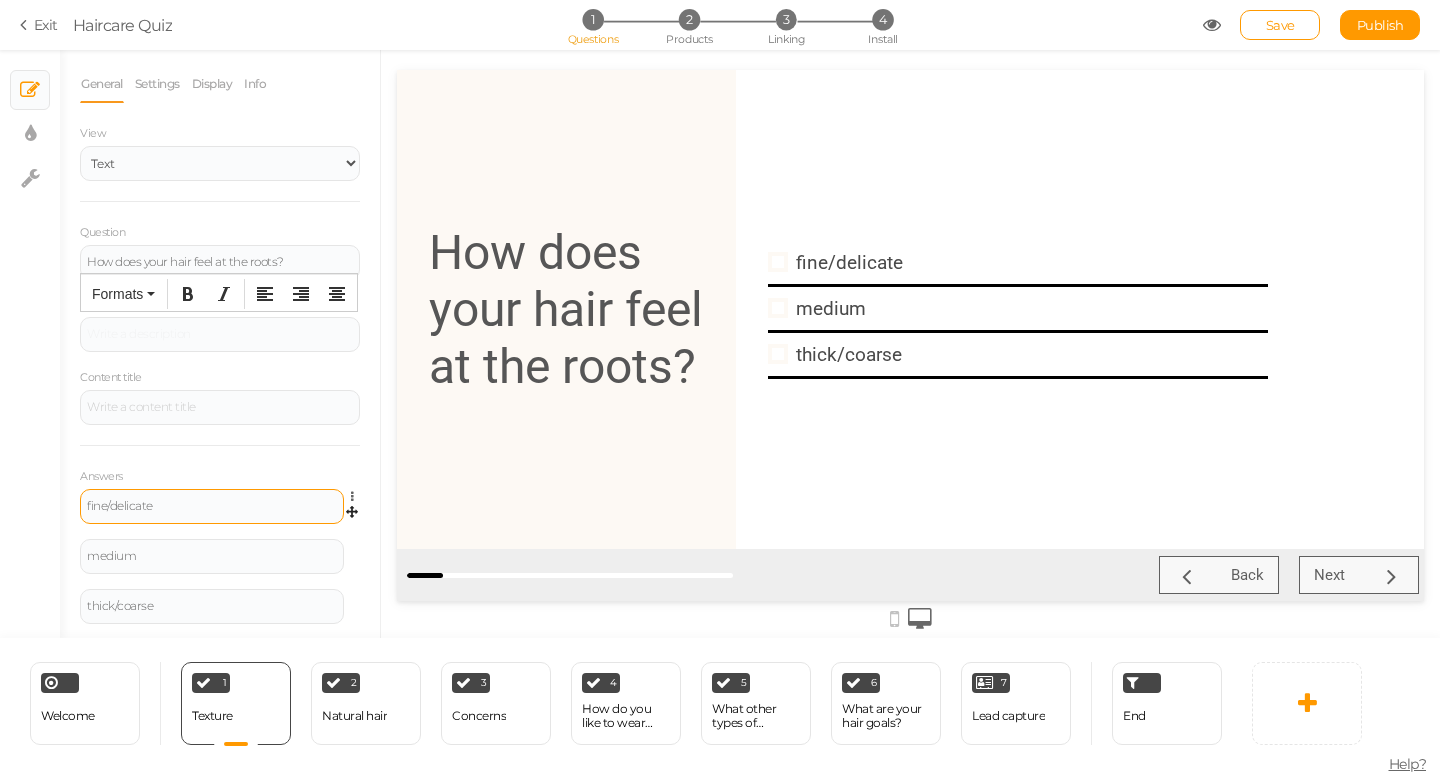 click on "fine/delicate" at bounding box center [212, 506] 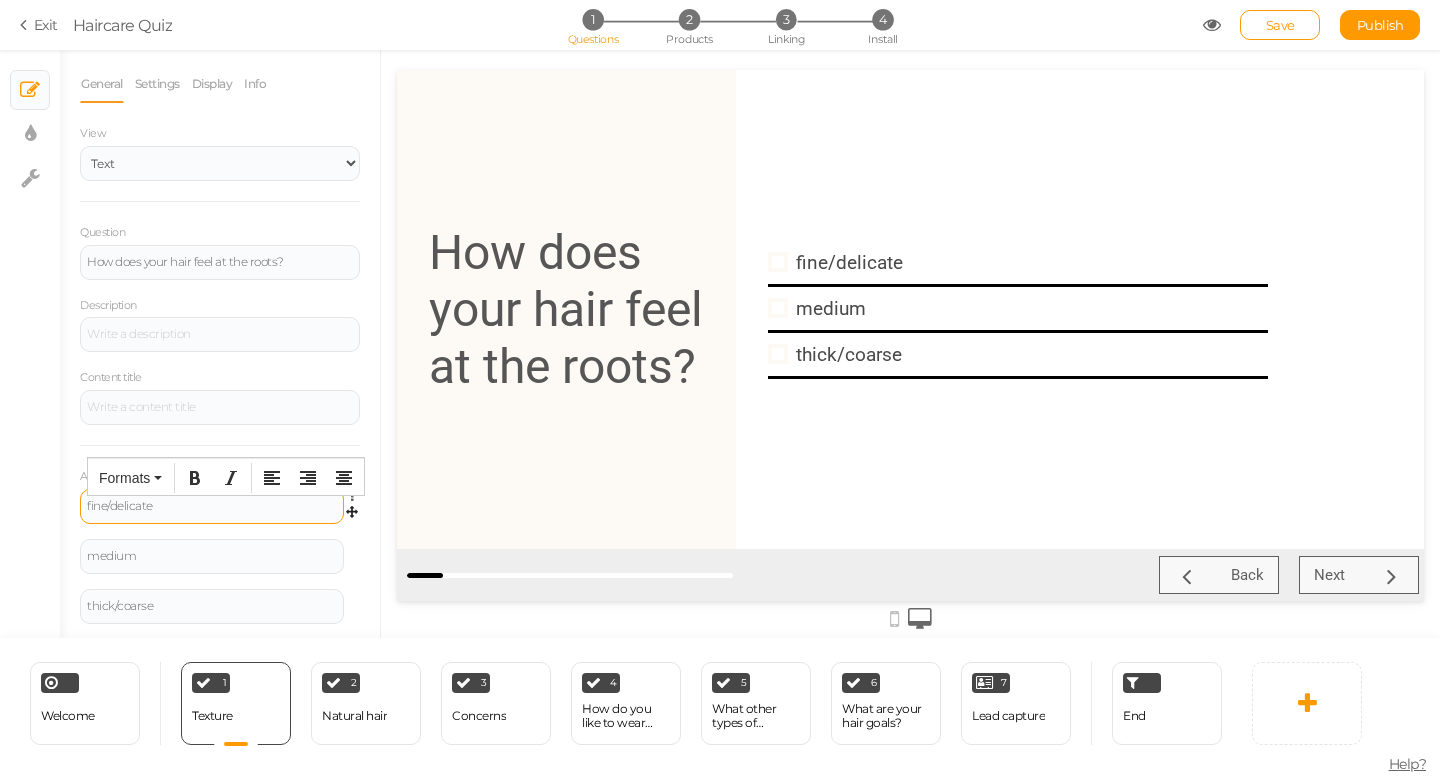 type 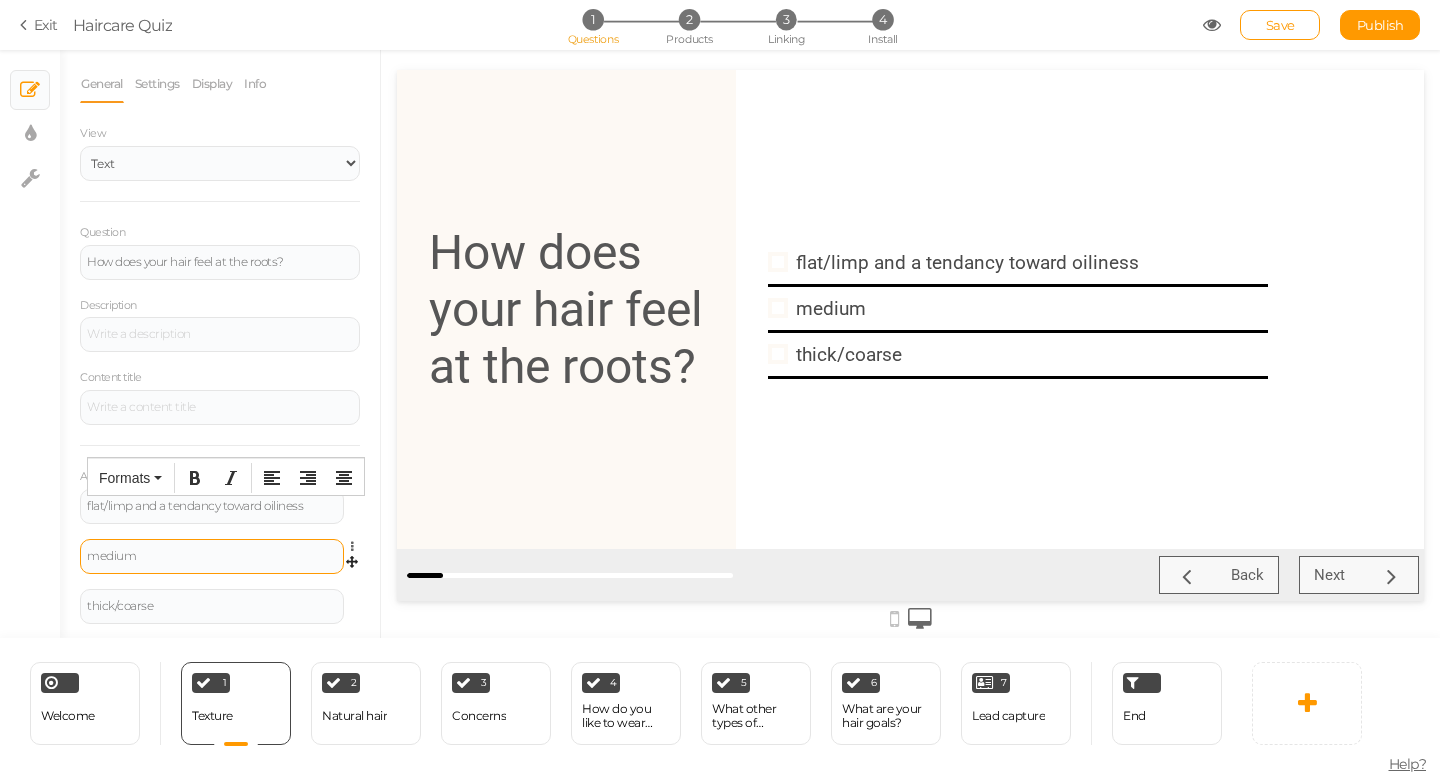 click on "medium" at bounding box center (212, 556) 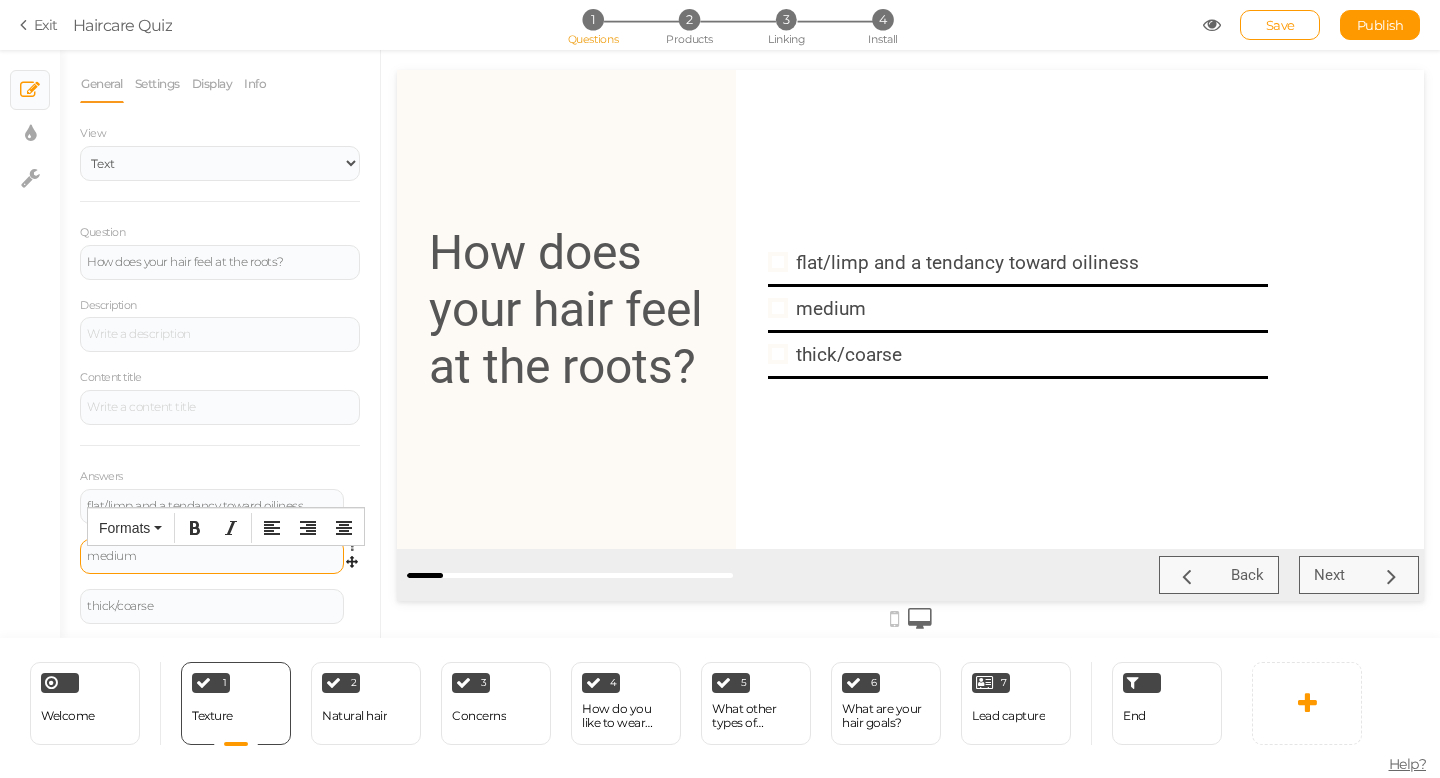 click on "medium" at bounding box center (212, 556) 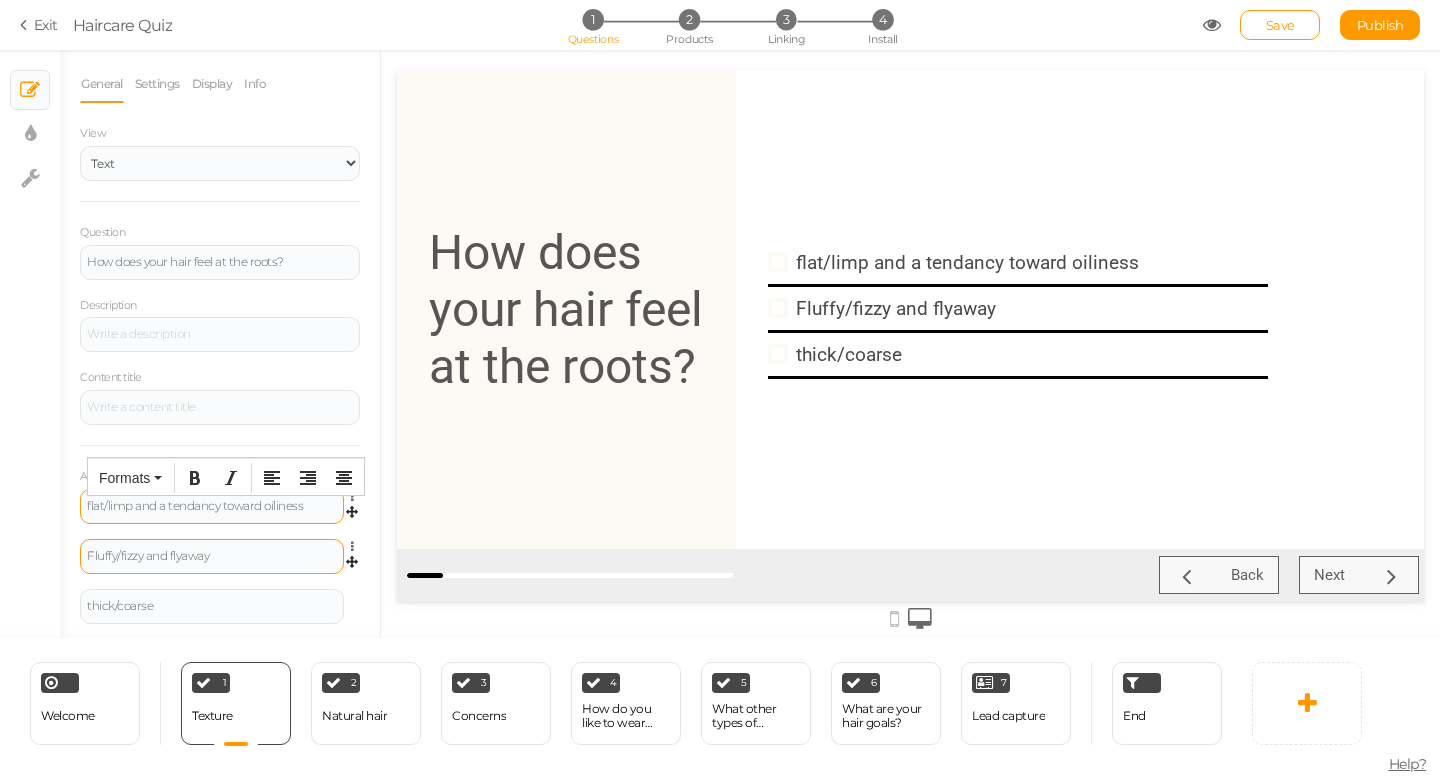 click on "flat/limp and a tendancy toward oiliness" at bounding box center (212, 506) 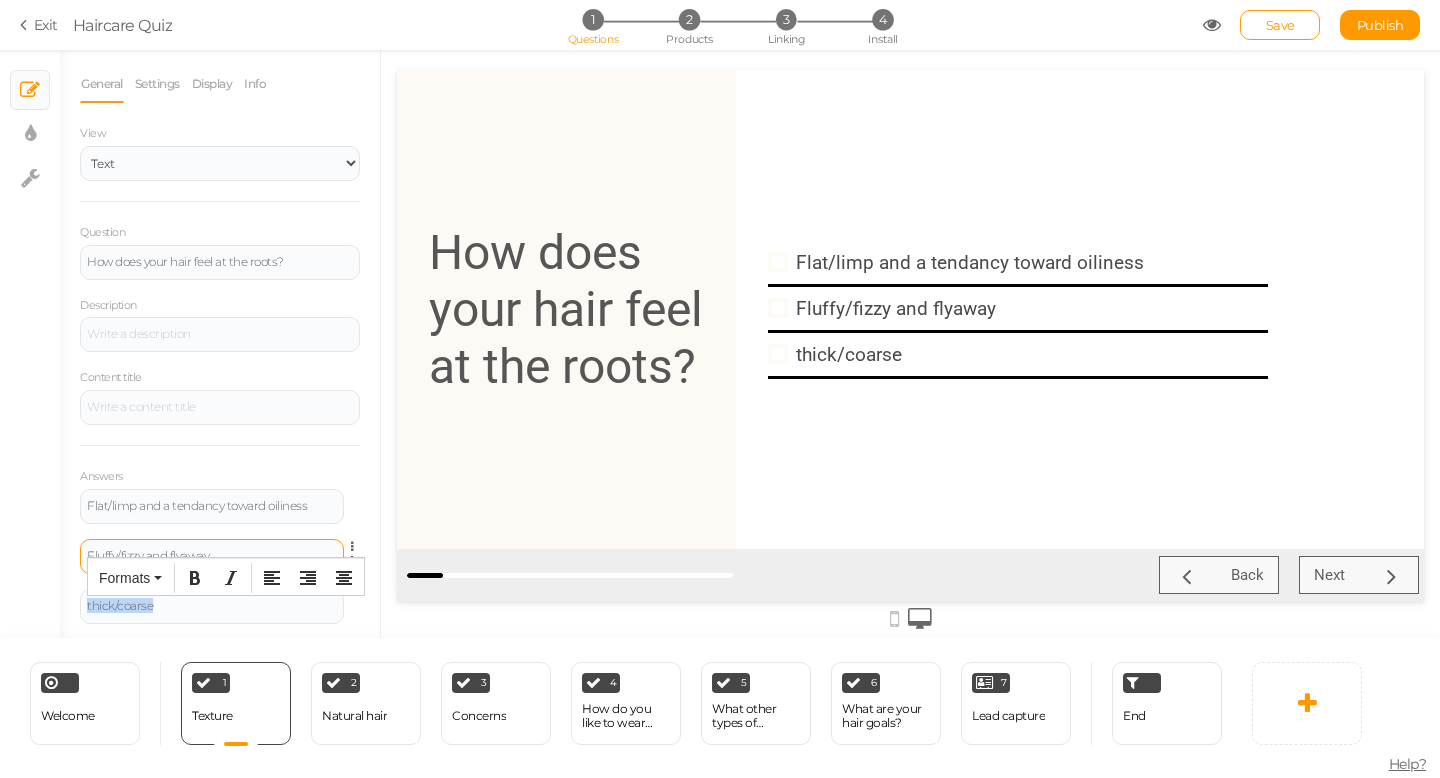 drag, startPoint x: 166, startPoint y: 605, endPoint x: 64, endPoint y: 605, distance: 102 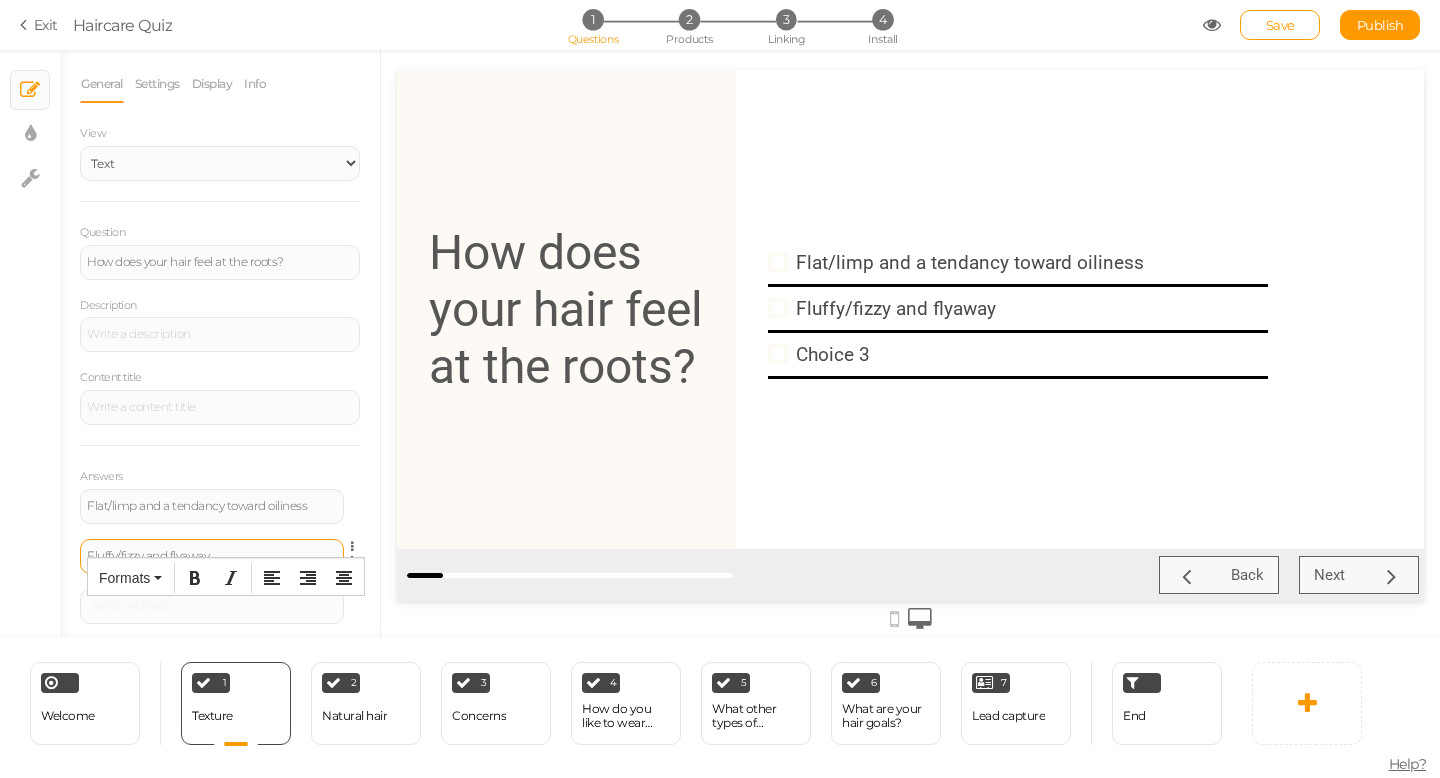 click on "How does your hair feel at the roots?" at bounding box center [566, 309] 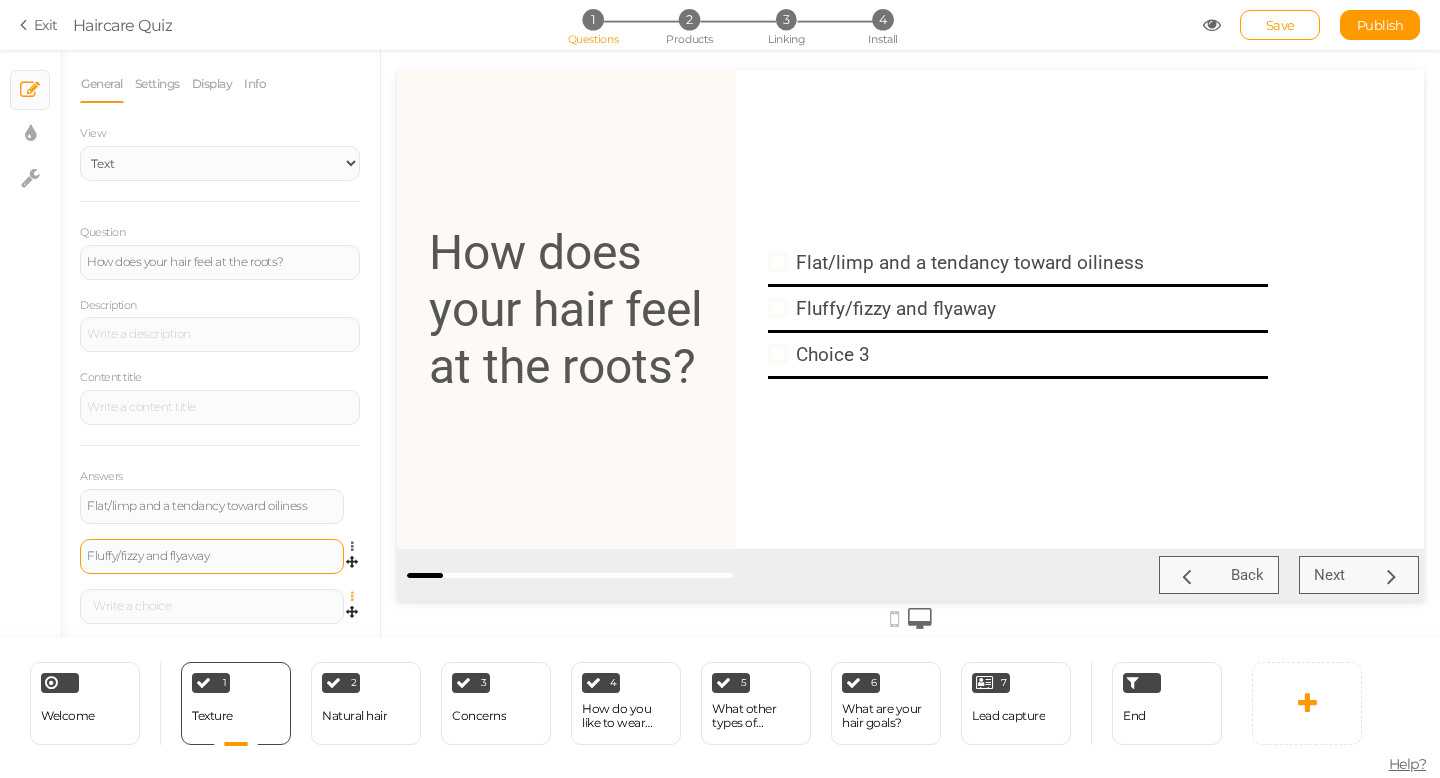 click at bounding box center (357, 597) 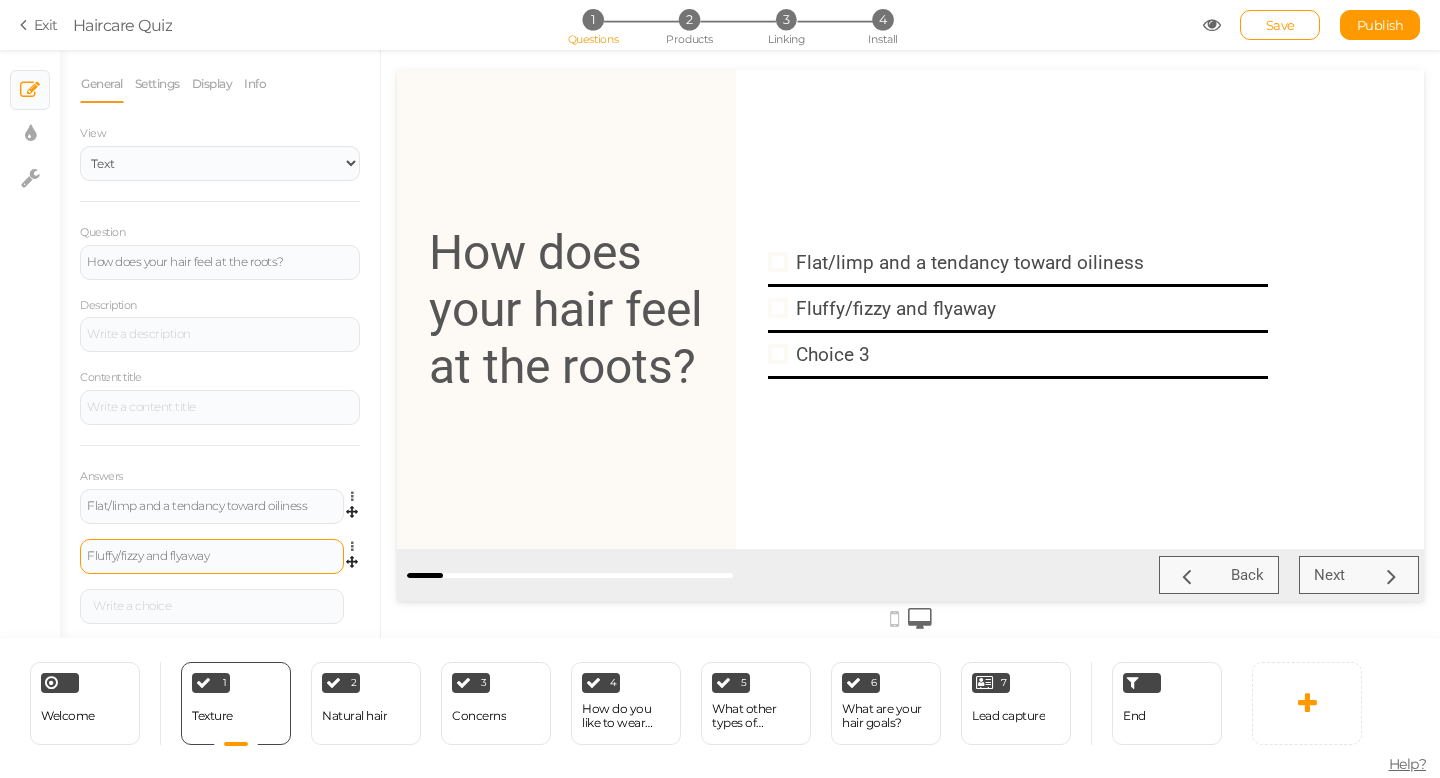 scroll, scrollTop: 47, scrollLeft: 0, axis: vertical 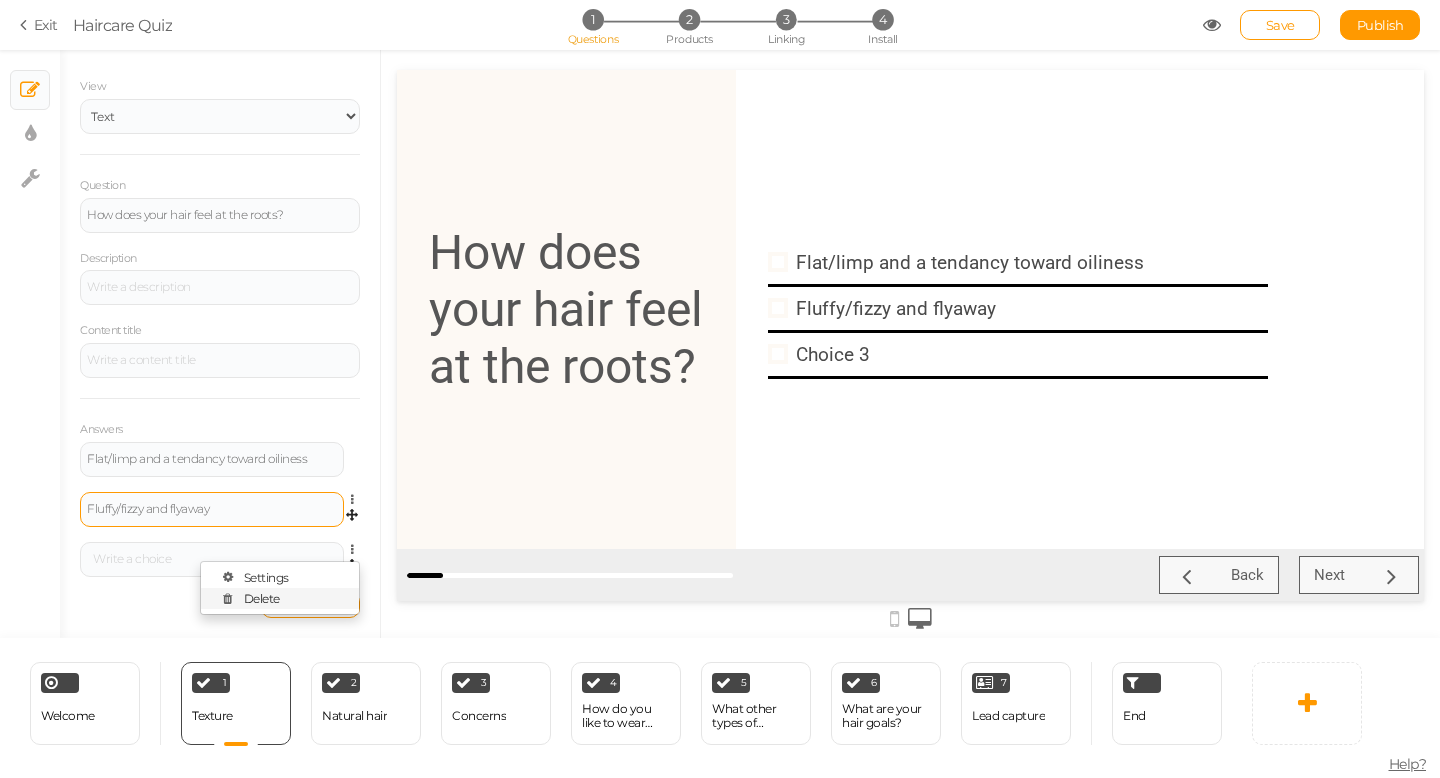 click on "Delete" at bounding box center (262, 598) 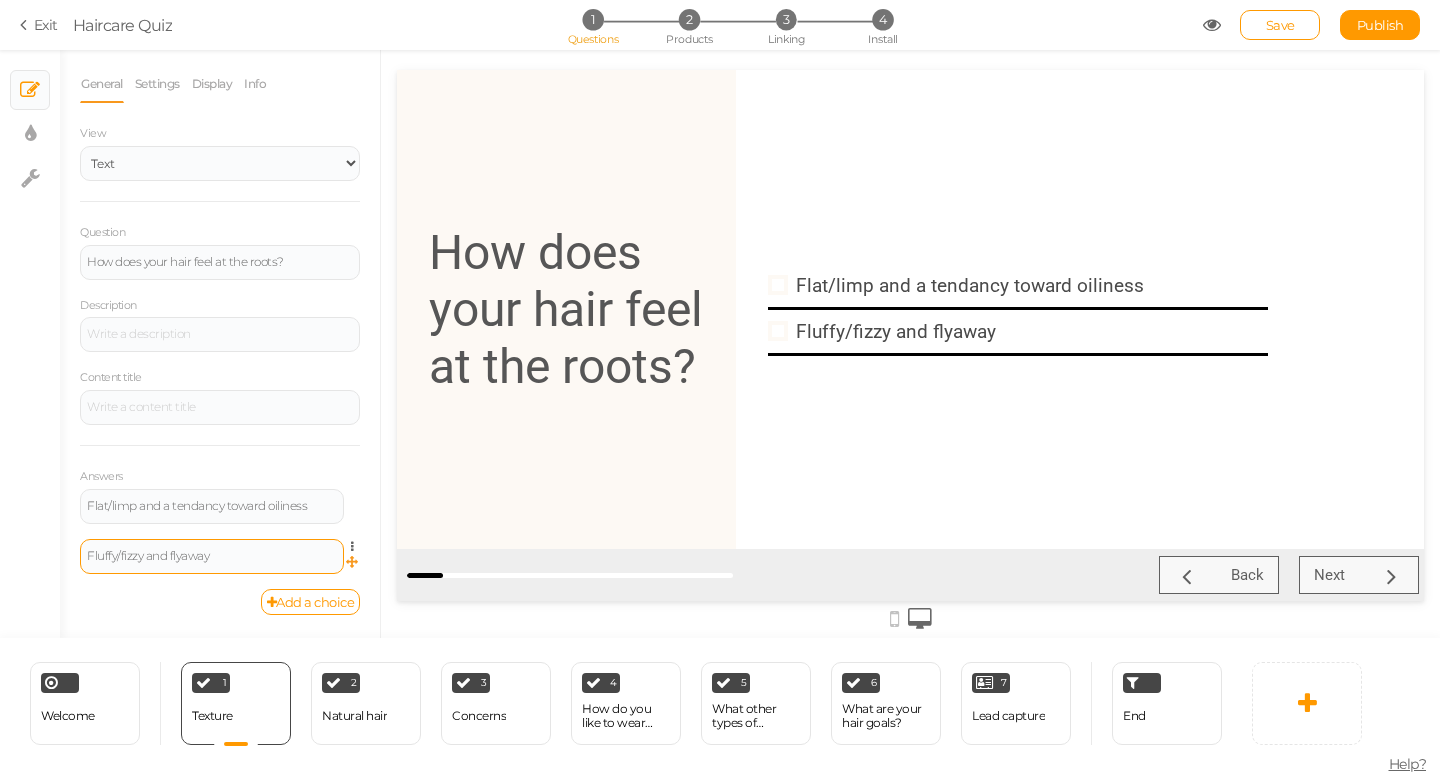 click at bounding box center (352, 565) 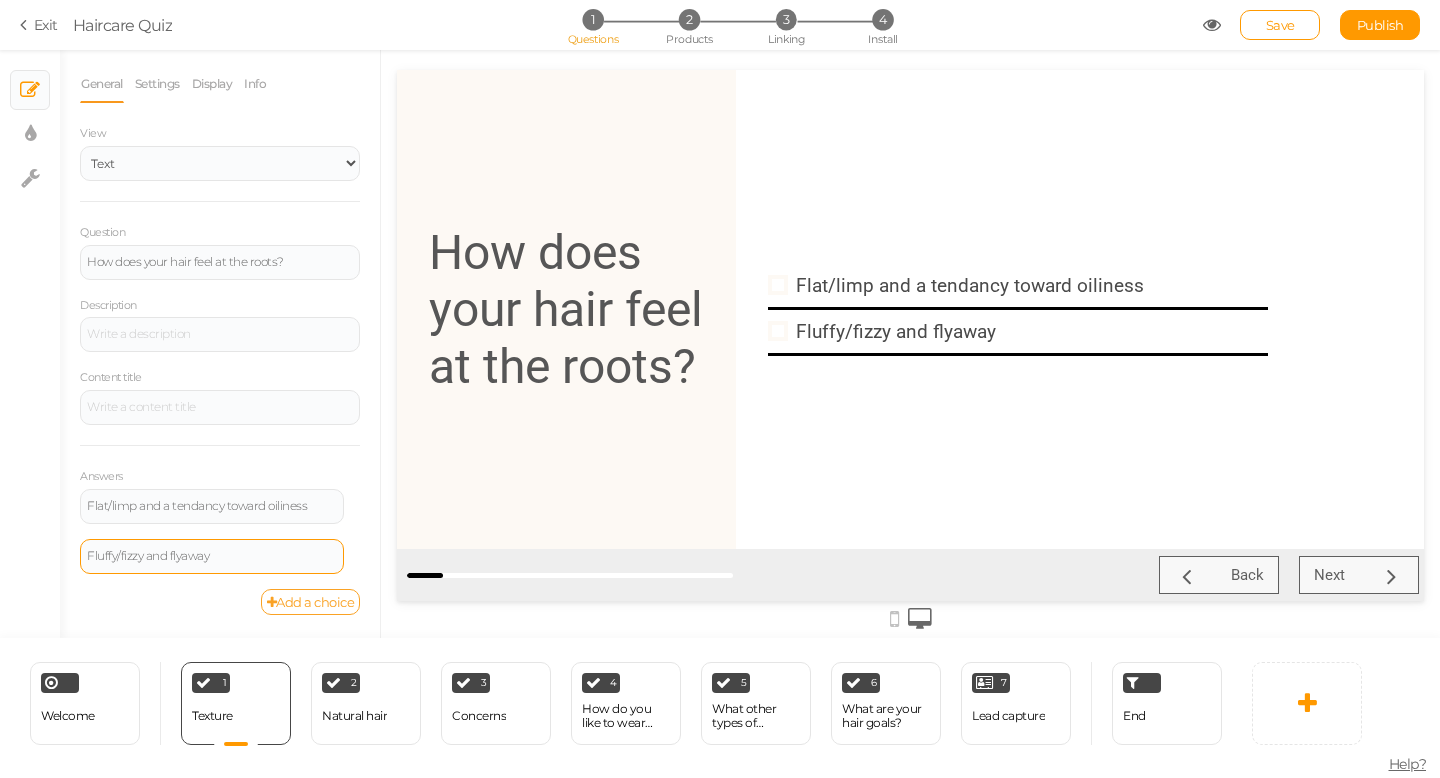 click on "Add a choice" at bounding box center (311, 602) 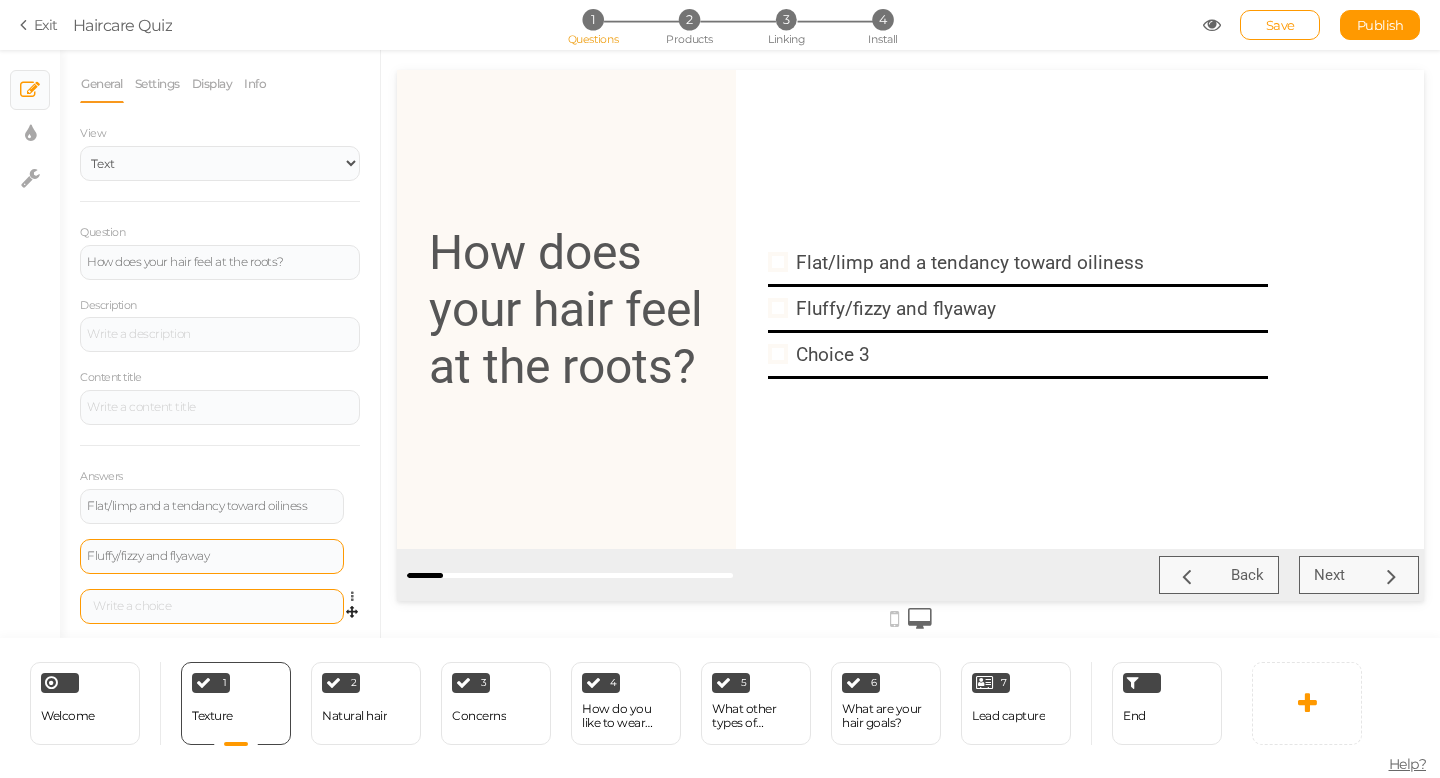 click at bounding box center (212, 606) 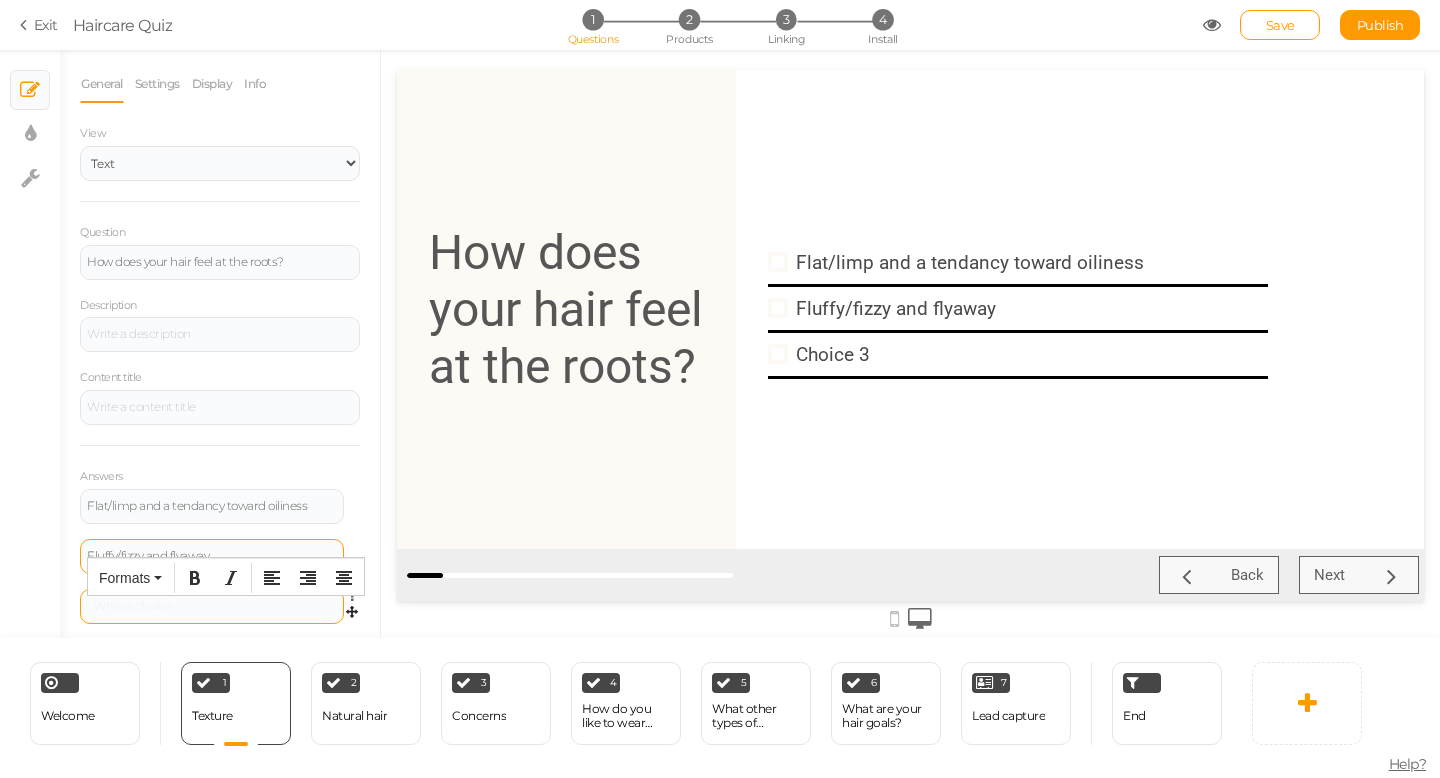 type 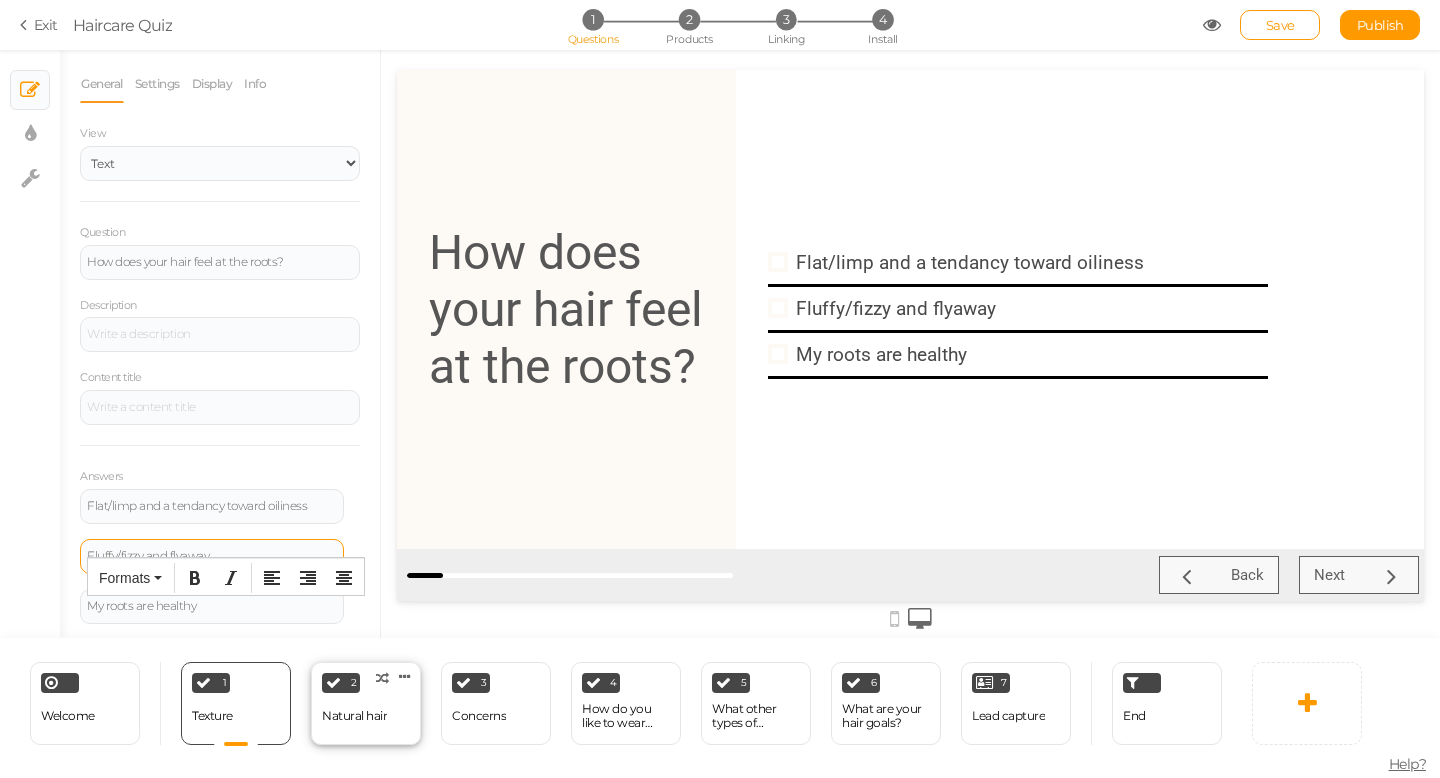 click on "Natural hair" at bounding box center [354, 716] 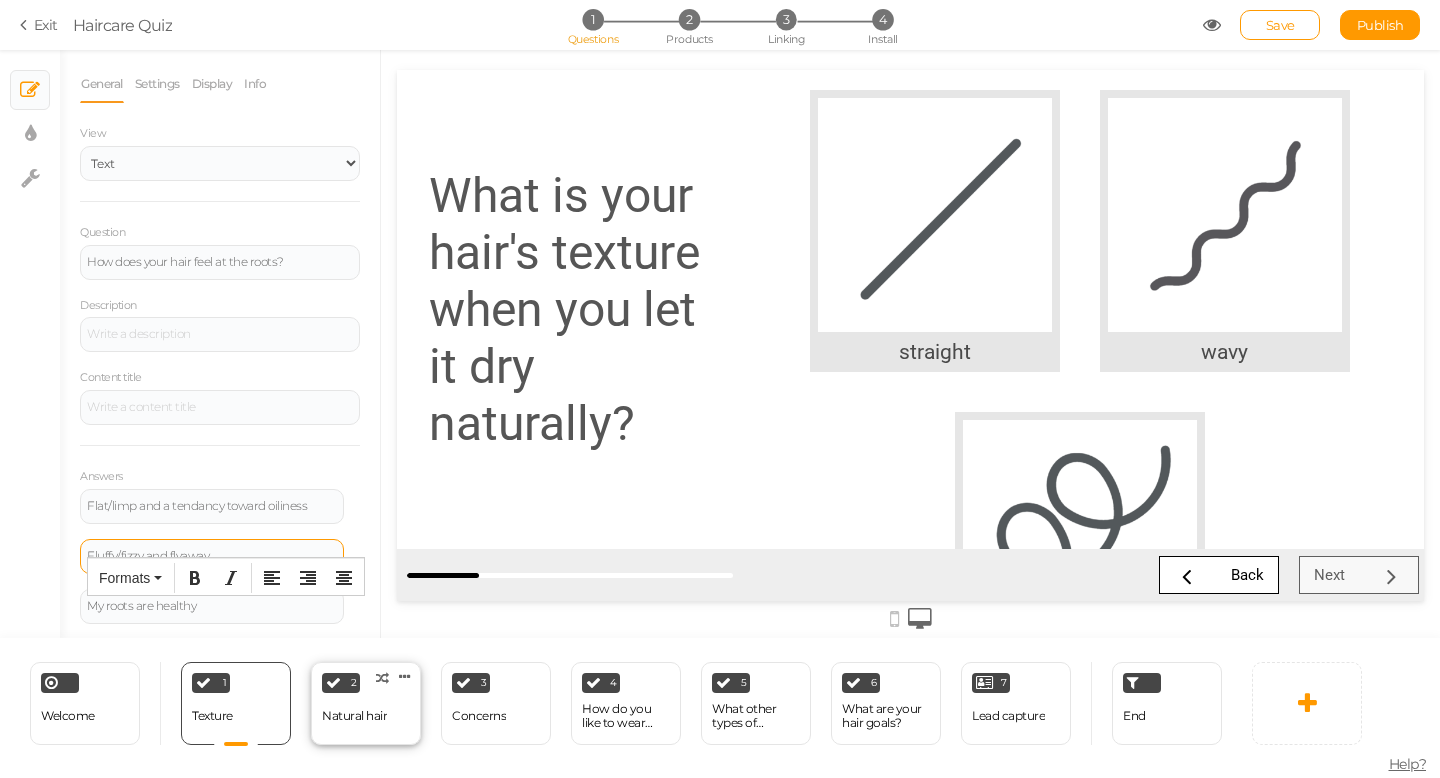 select on "2" 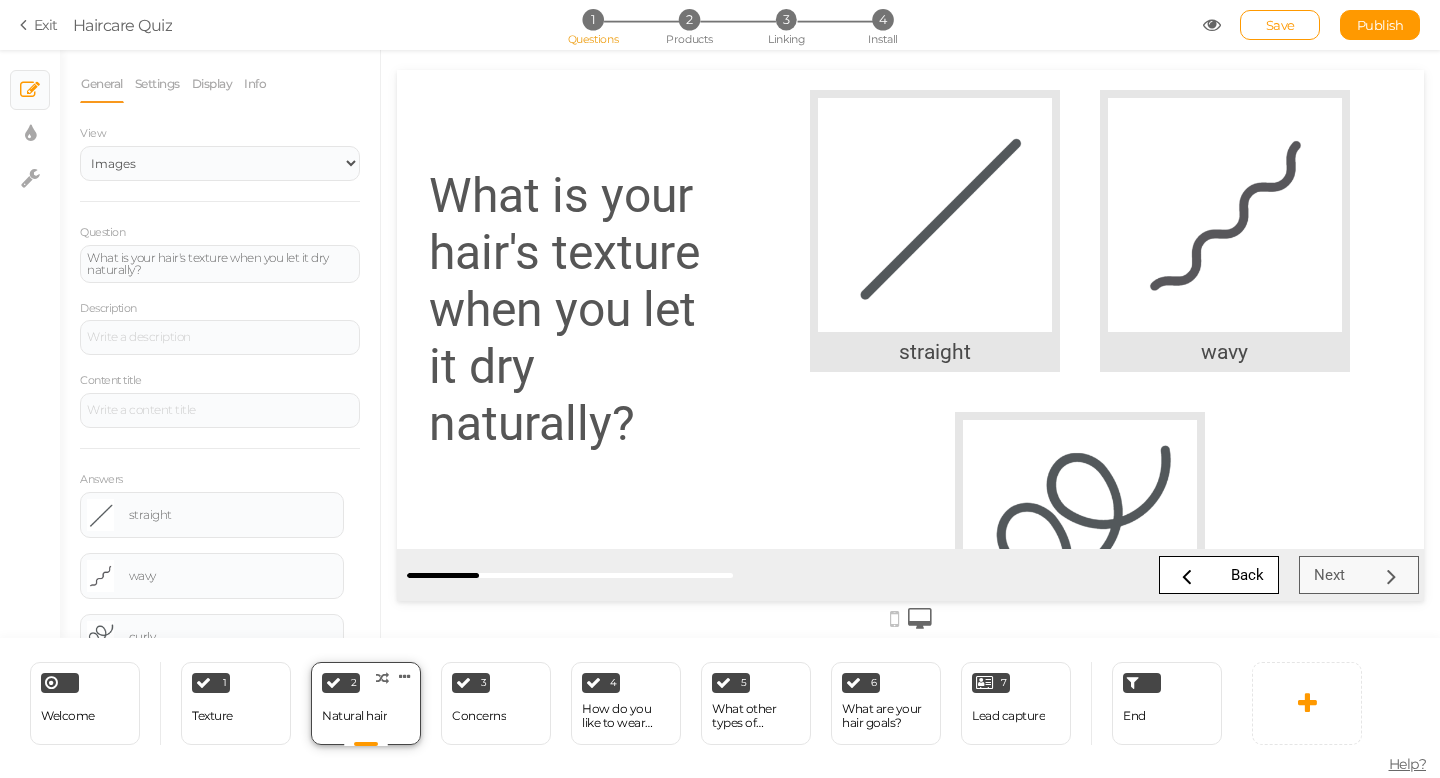 scroll, scrollTop: 0, scrollLeft: 0, axis: both 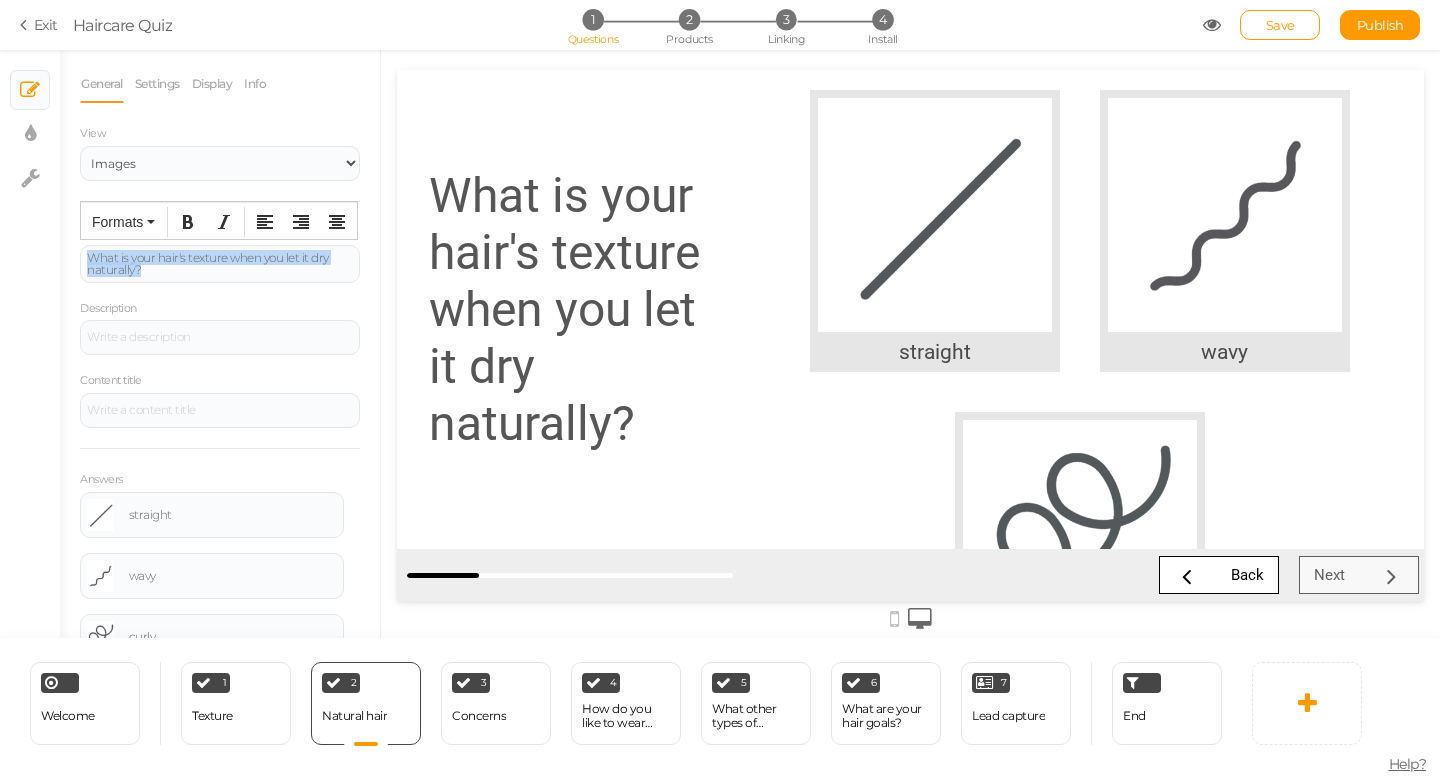 drag, startPoint x: 148, startPoint y: 270, endPoint x: 45, endPoint y: 238, distance: 107.856384 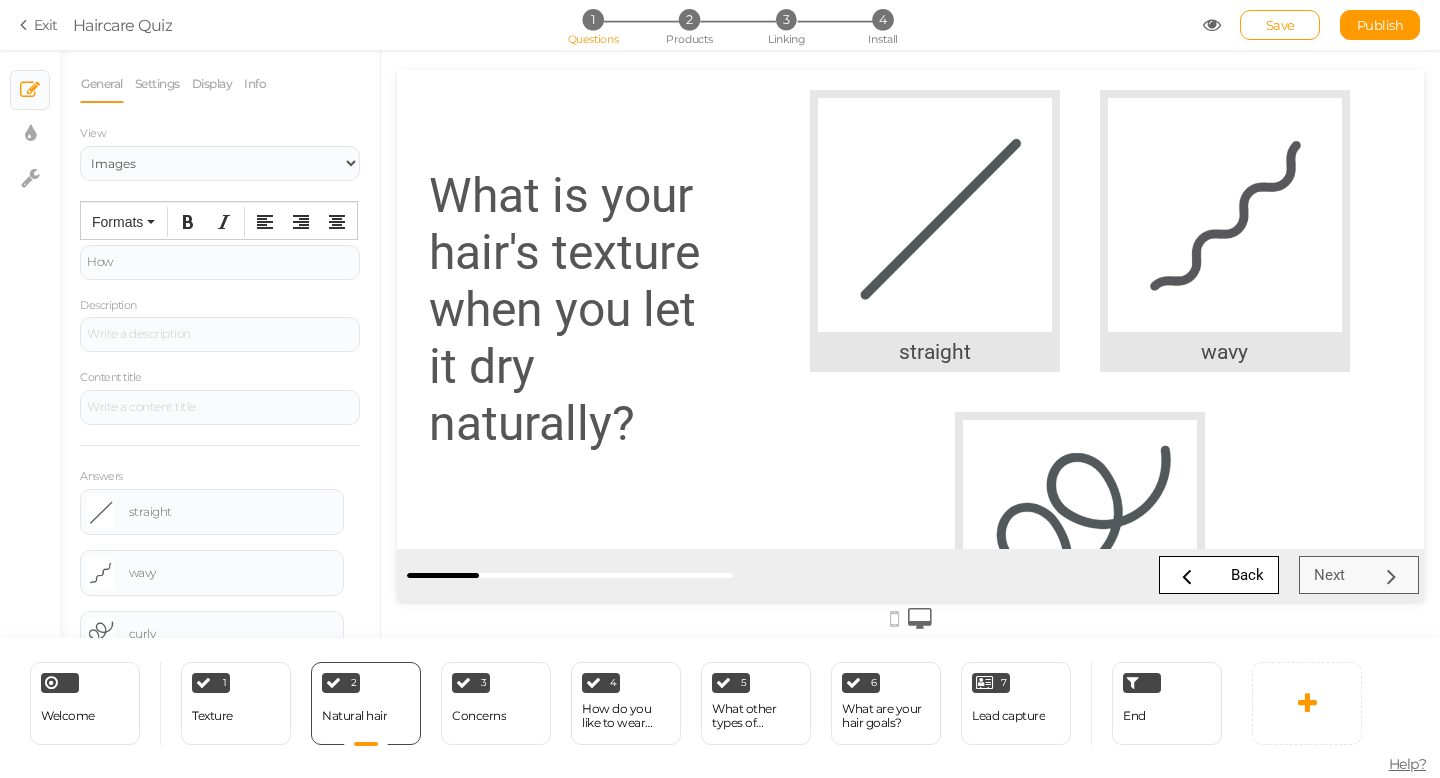type 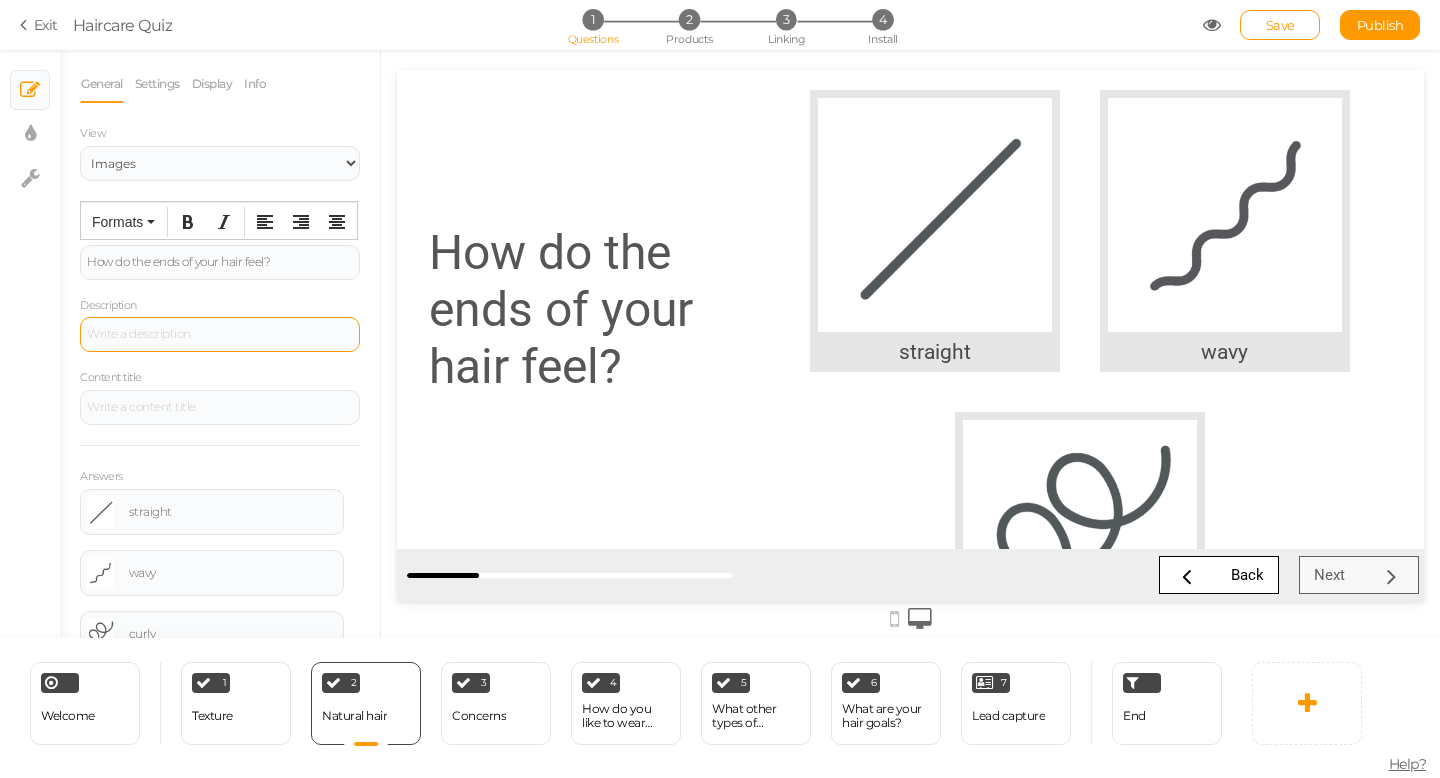 click at bounding box center [220, 334] 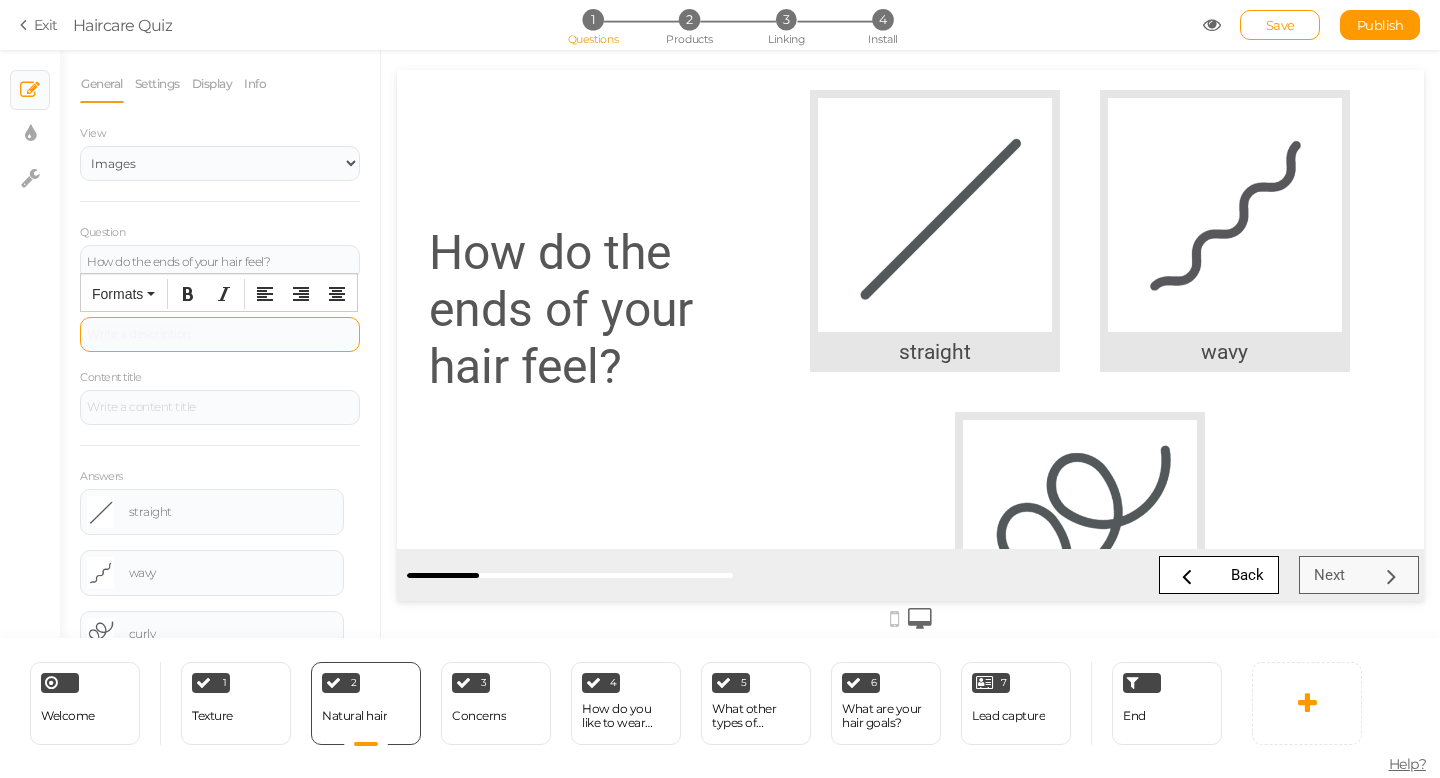 type 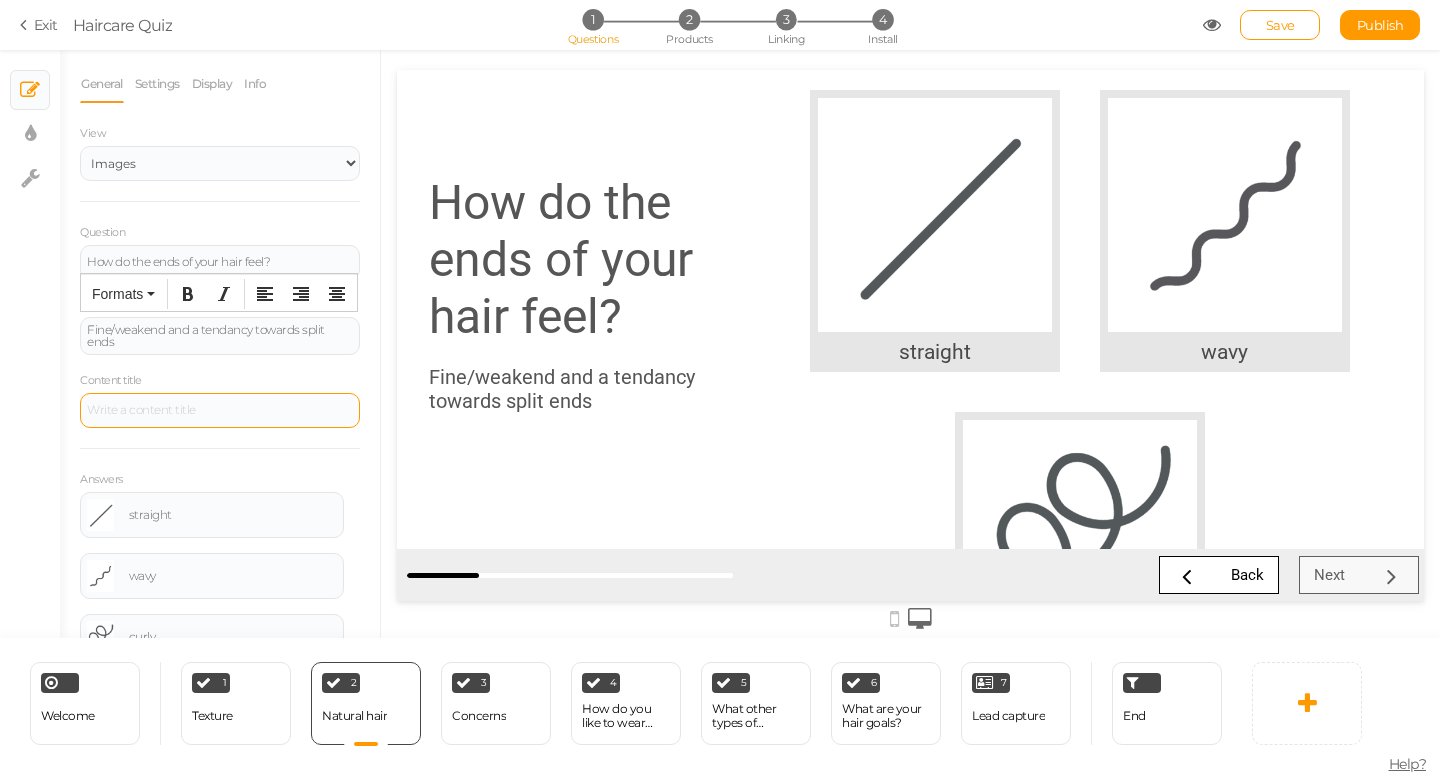 click at bounding box center [220, 410] 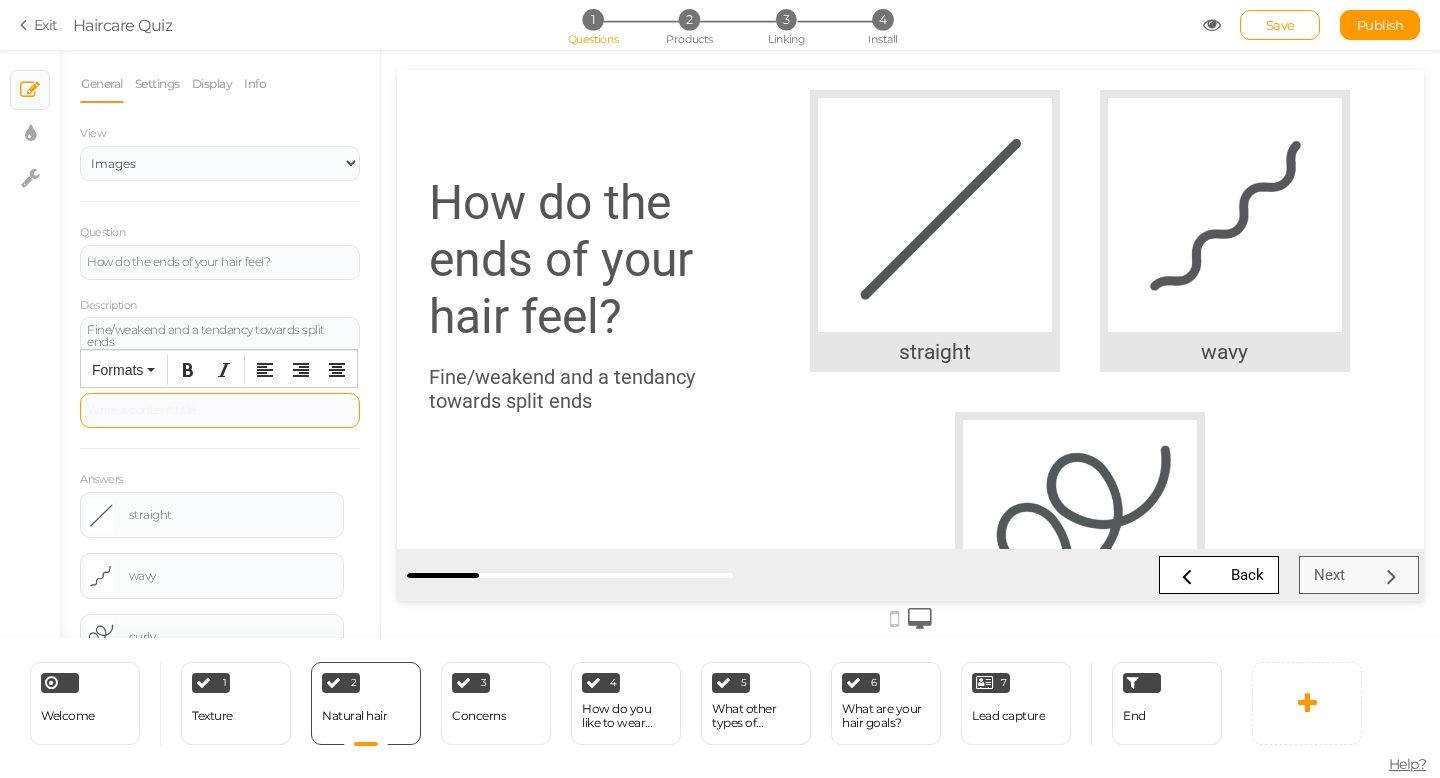 type 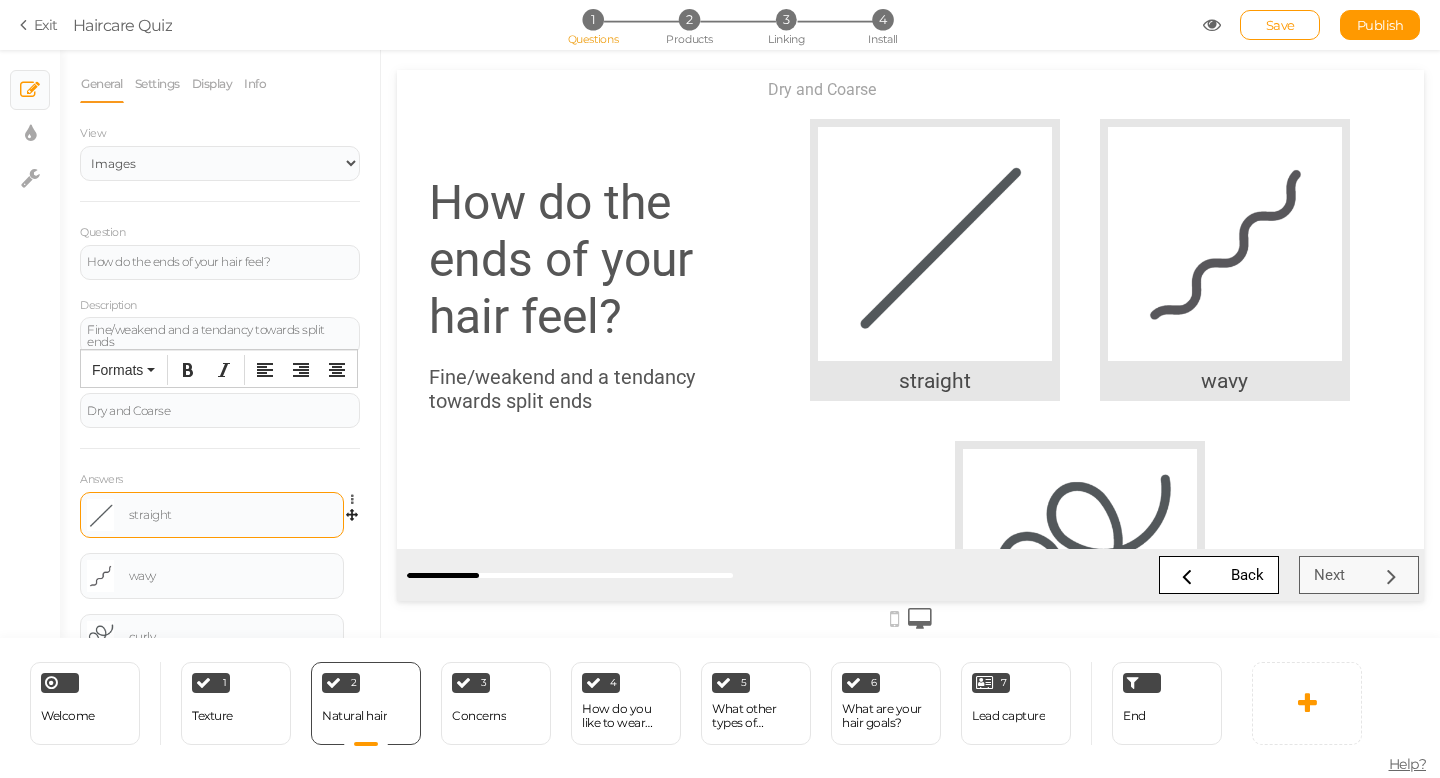 scroll, scrollTop: 83, scrollLeft: 0, axis: vertical 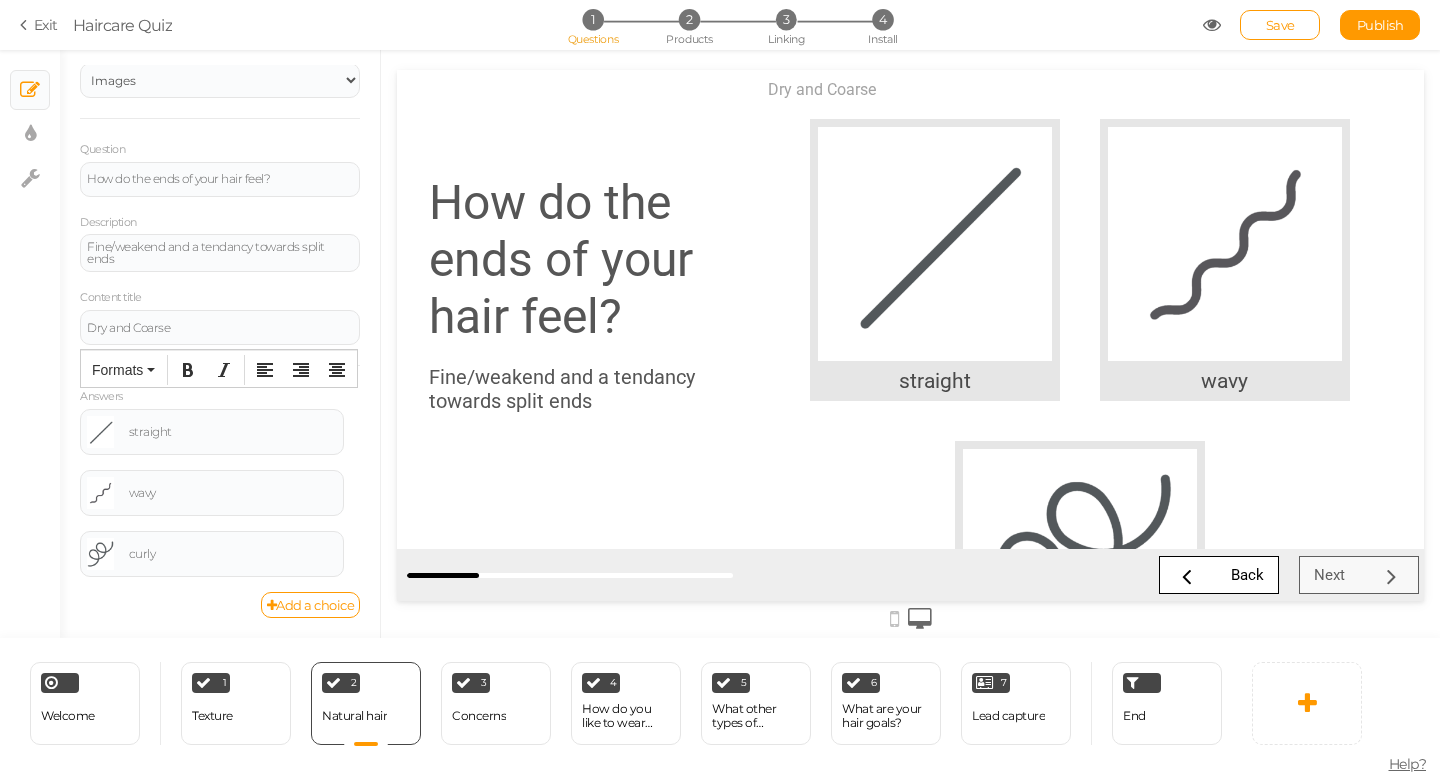 click on "How do the ends of your hair feel? Fine/weakend and a tendancy towards split ends" at bounding box center (566, 309) 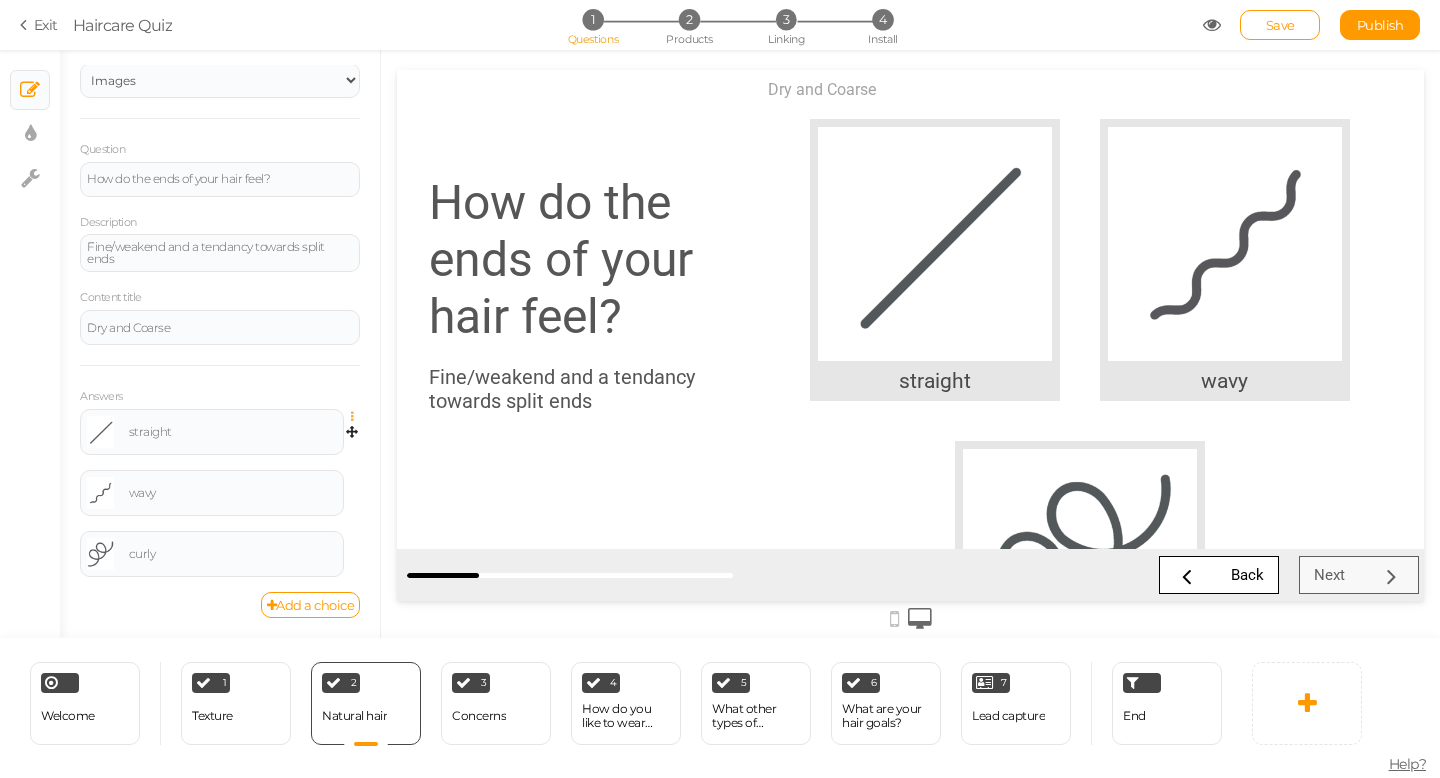 click at bounding box center (357, 417) 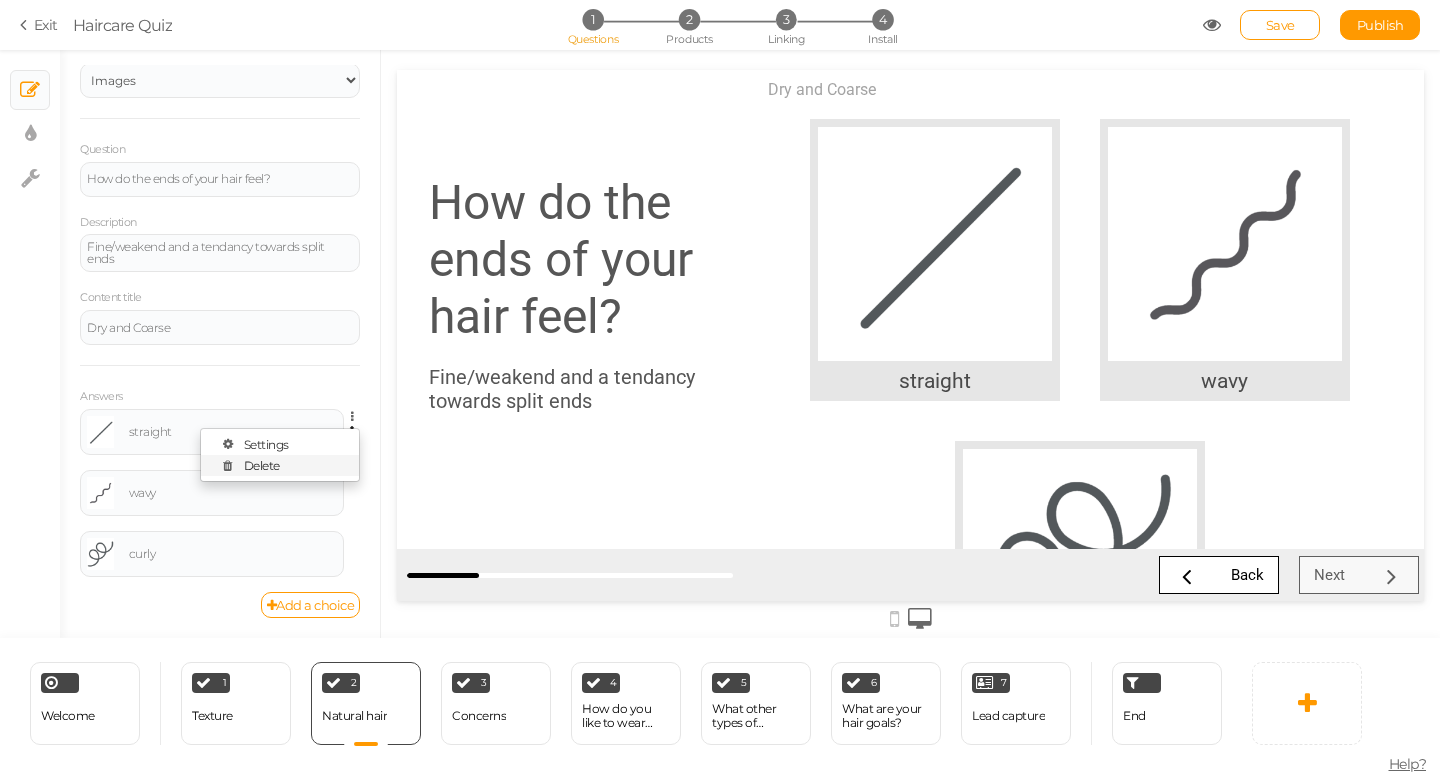 click on "Delete" at bounding box center (262, 465) 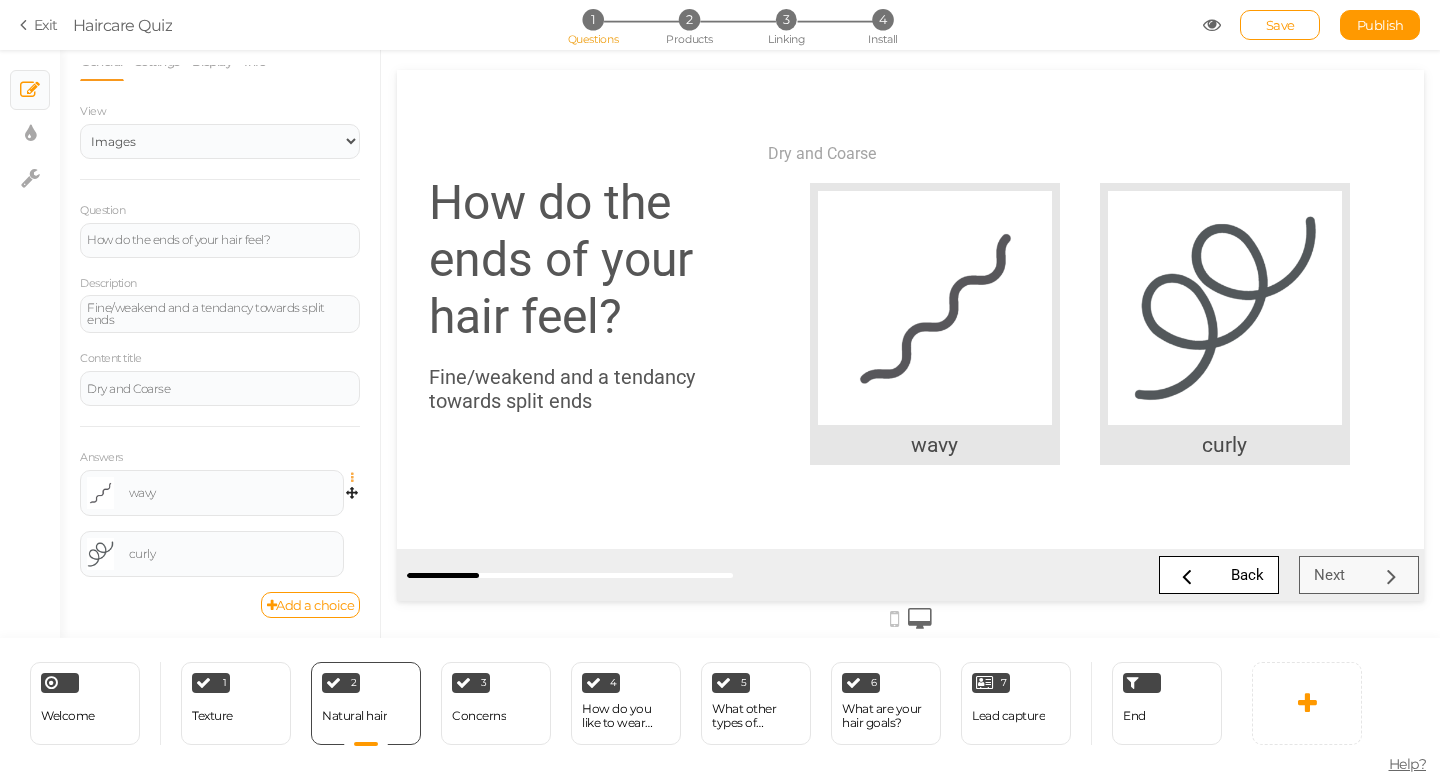 click at bounding box center (357, 478) 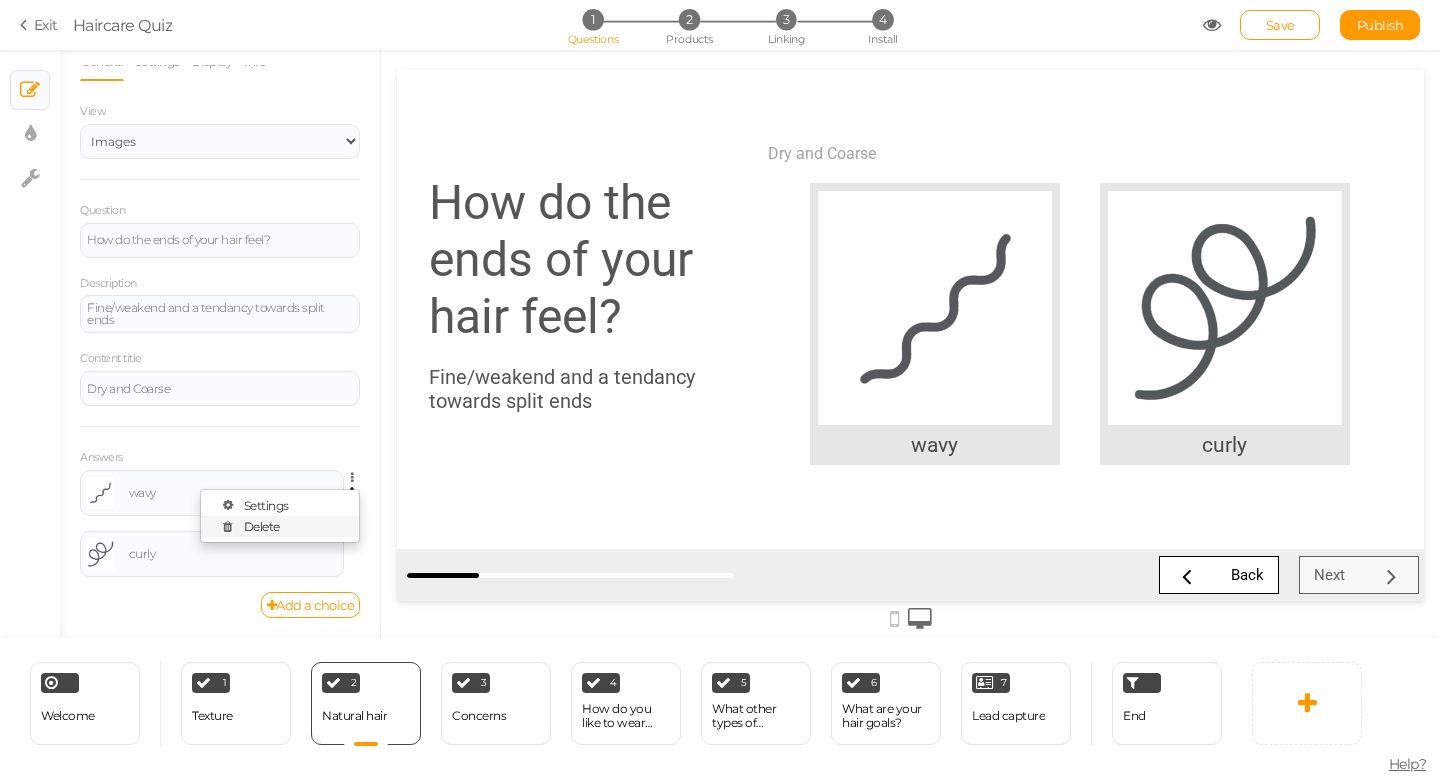 click on "Delete" at bounding box center (280, 526) 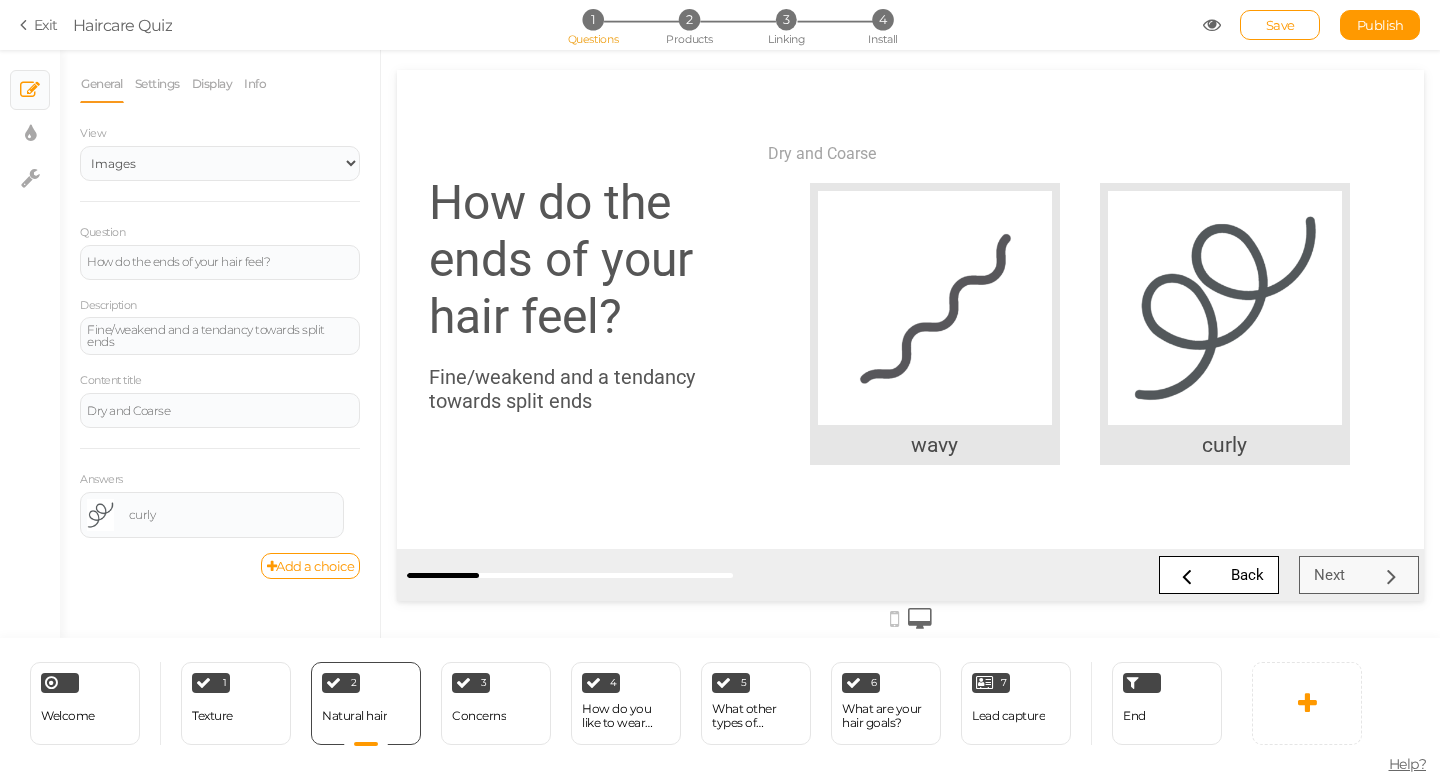 scroll, scrollTop: 0, scrollLeft: 0, axis: both 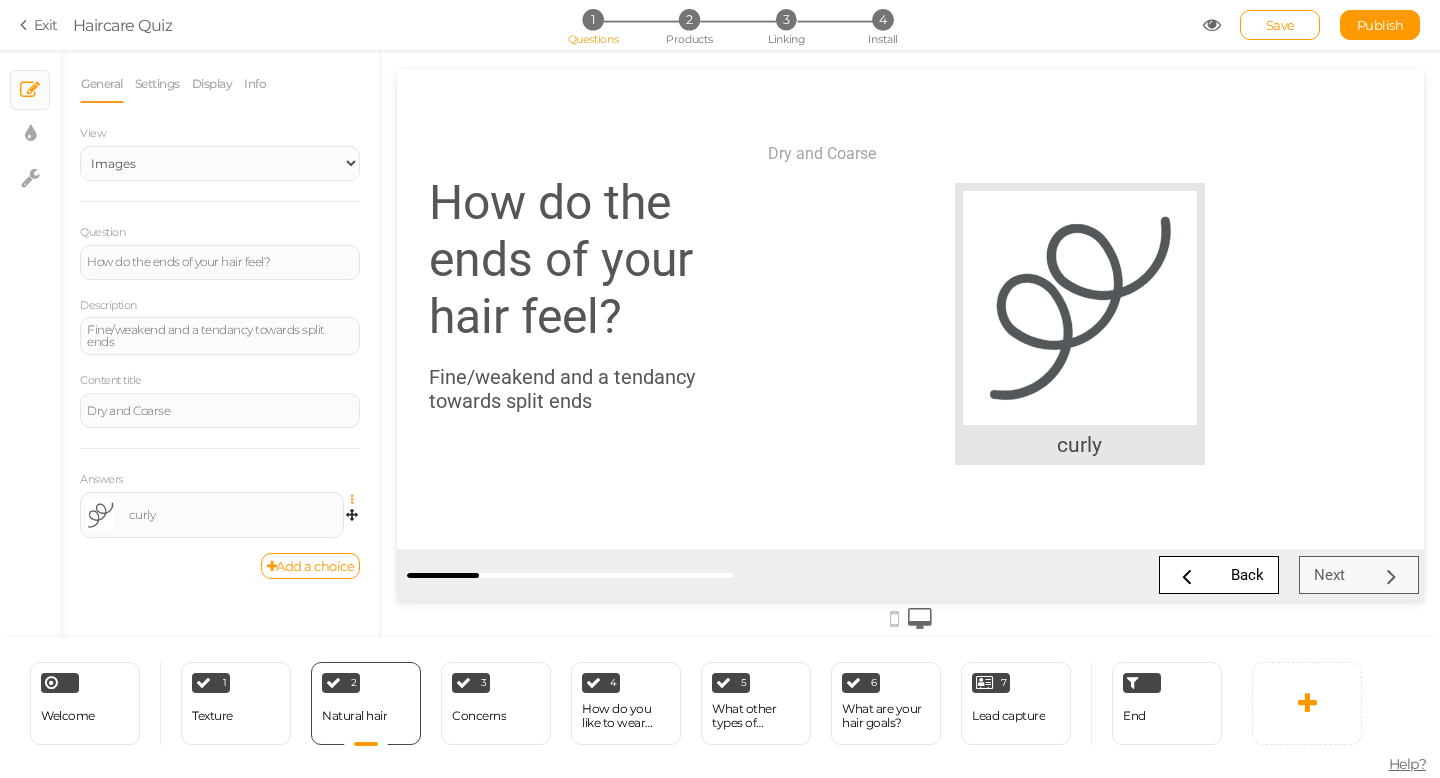 click at bounding box center (357, 500) 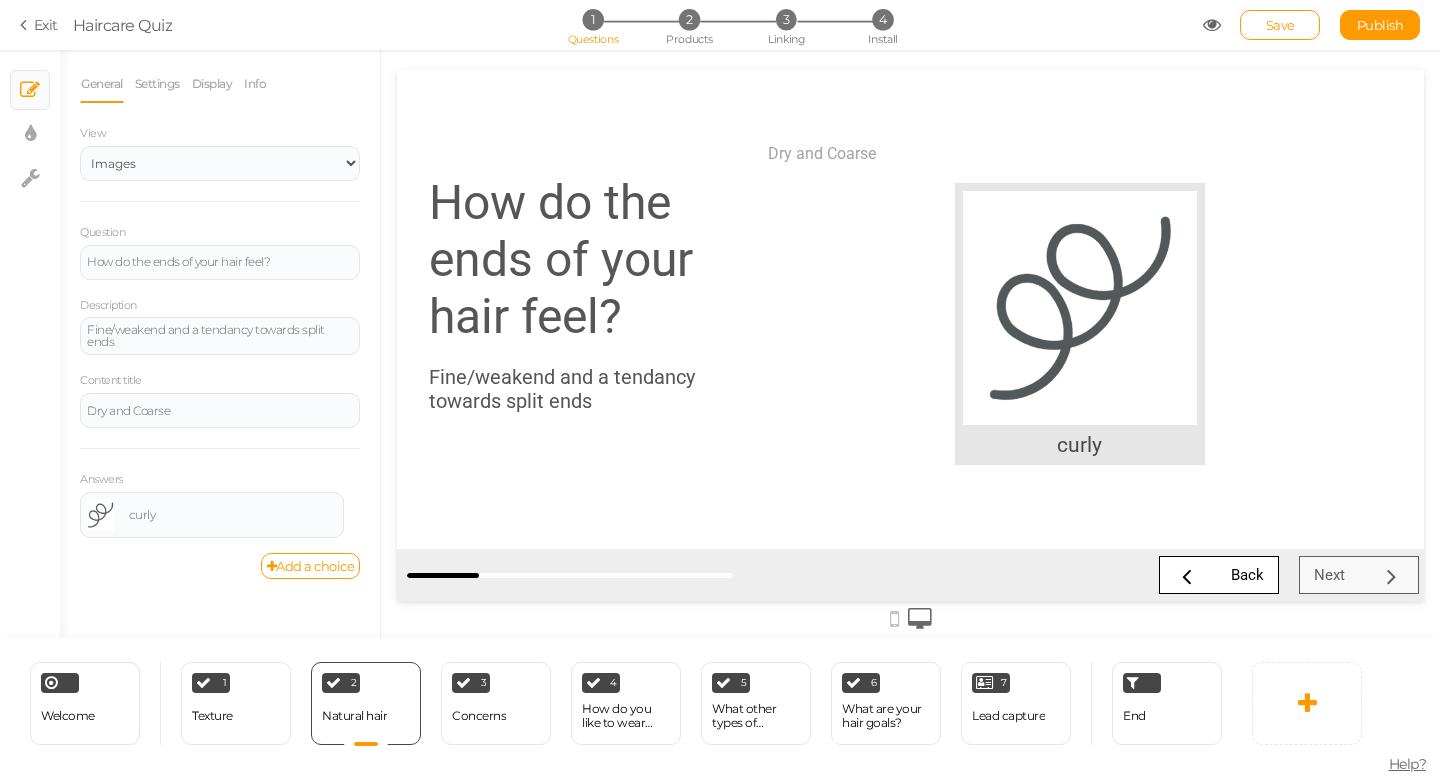 click on "How do the ends of your hair feel? Fine/weakend and a tendancy towards split ends" at bounding box center [566, 309] 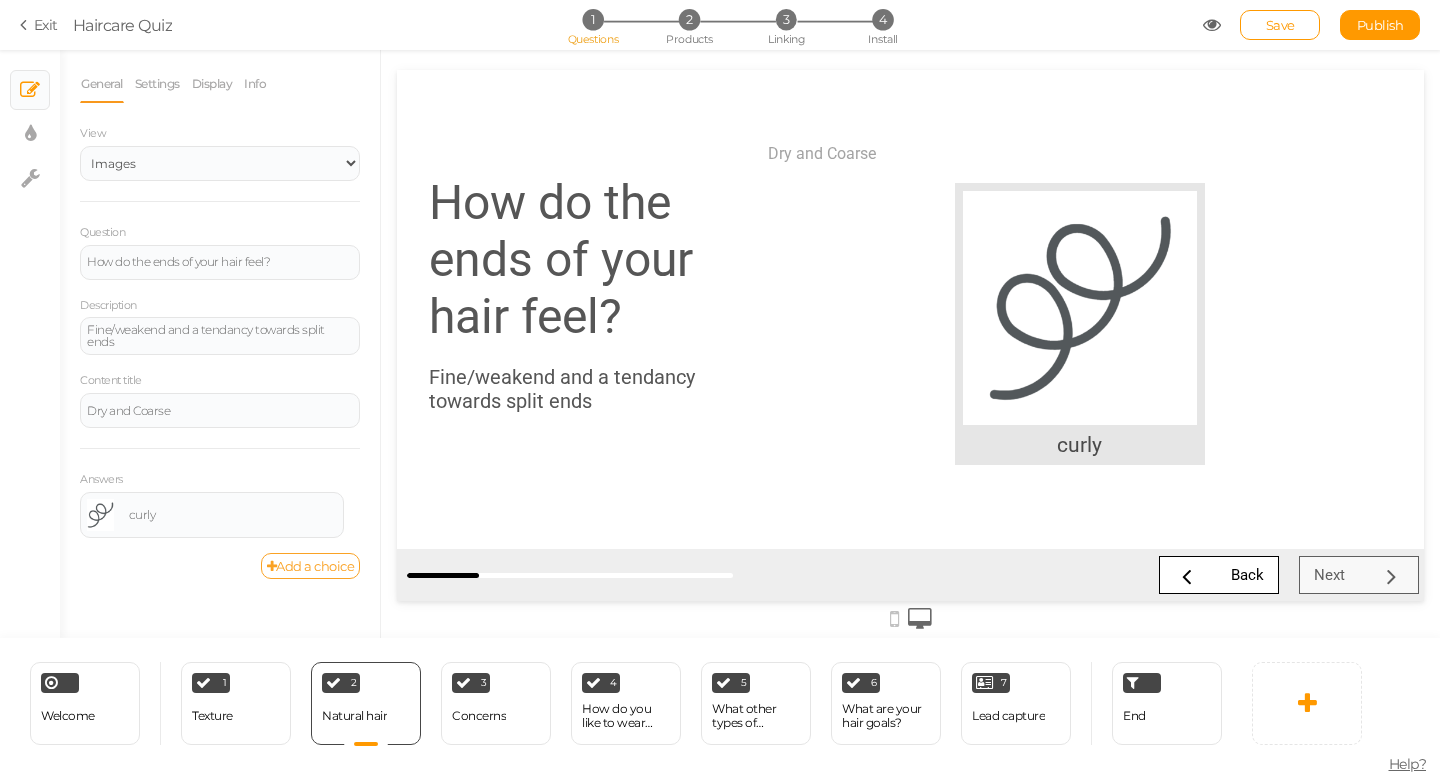 click on "Add a choice" at bounding box center (311, 566) 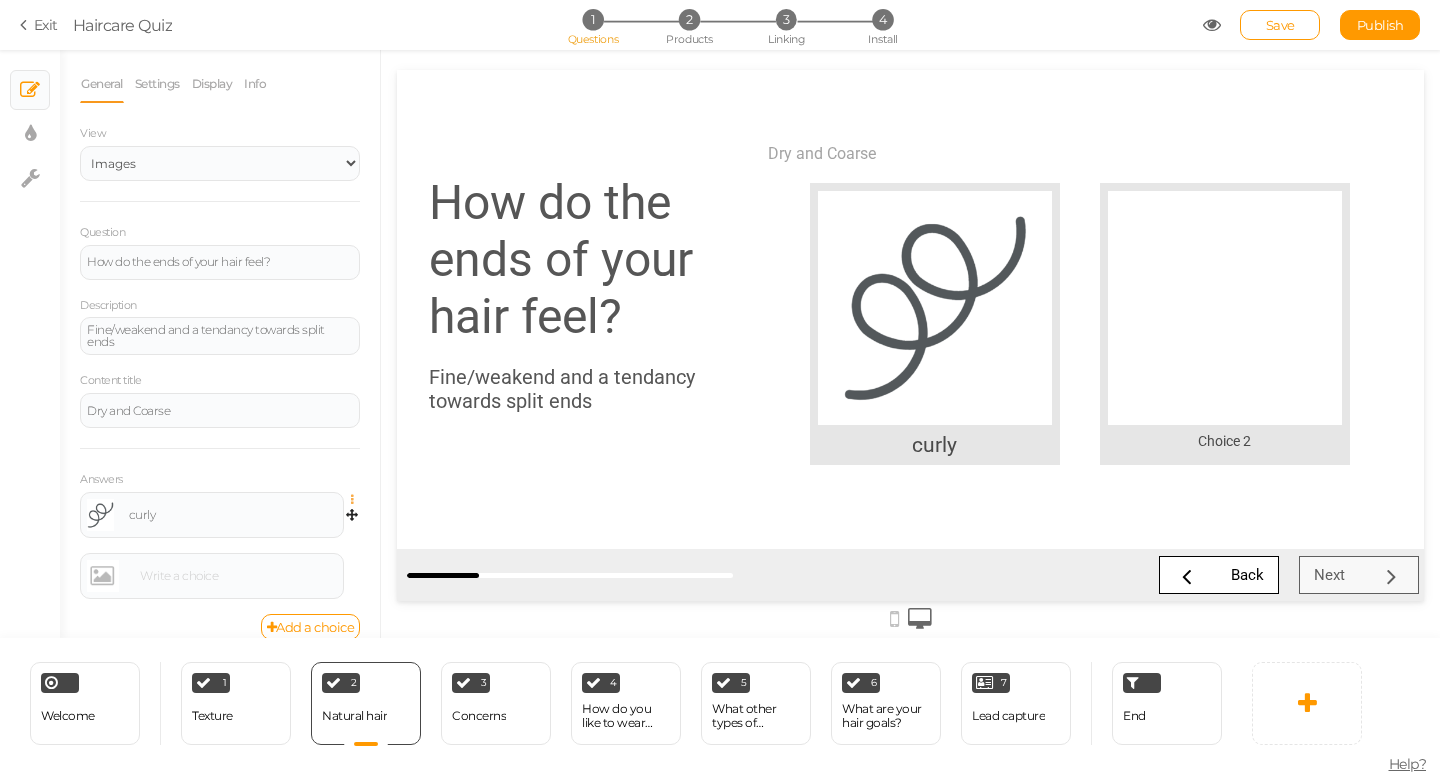 click at bounding box center (357, 500) 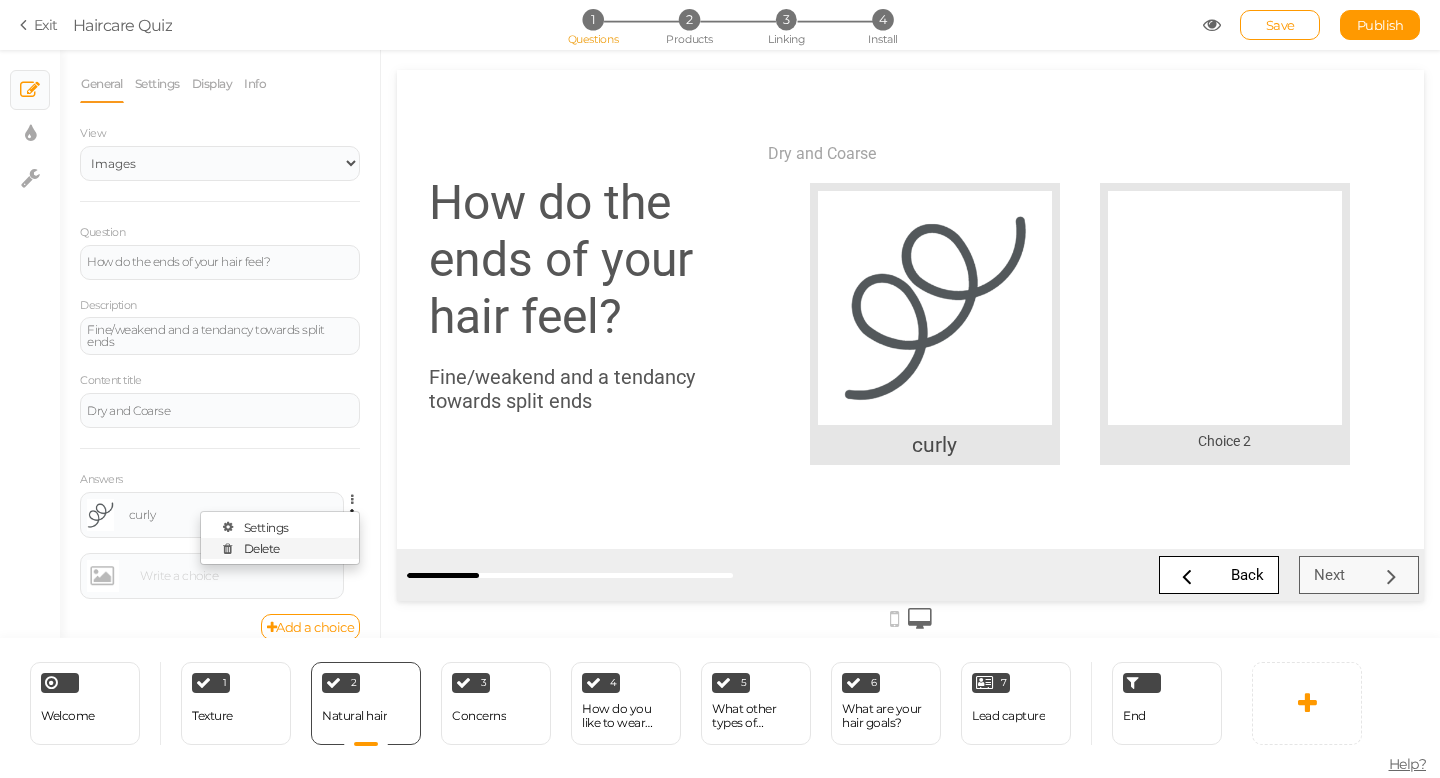 click on "Delete" at bounding box center [280, 548] 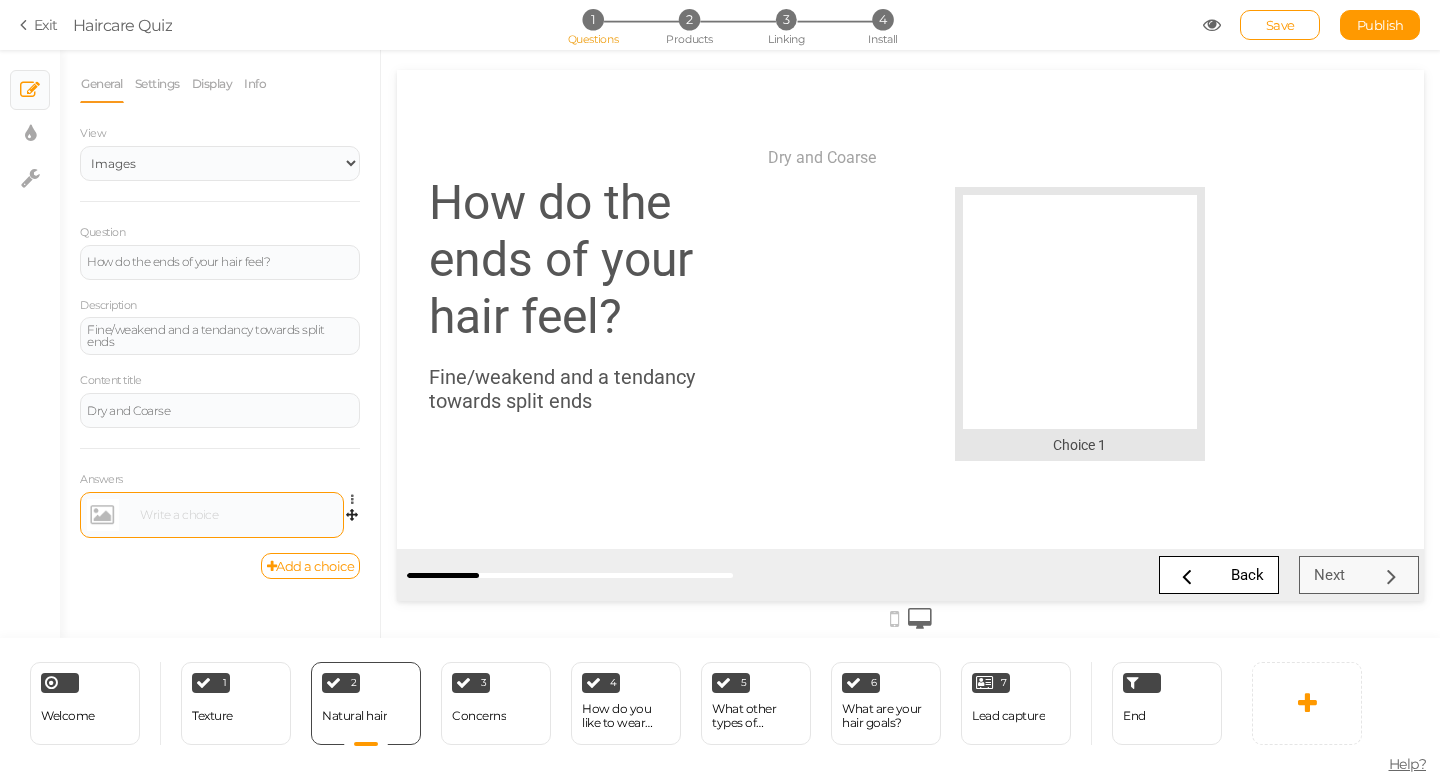 click at bounding box center [235, 515] 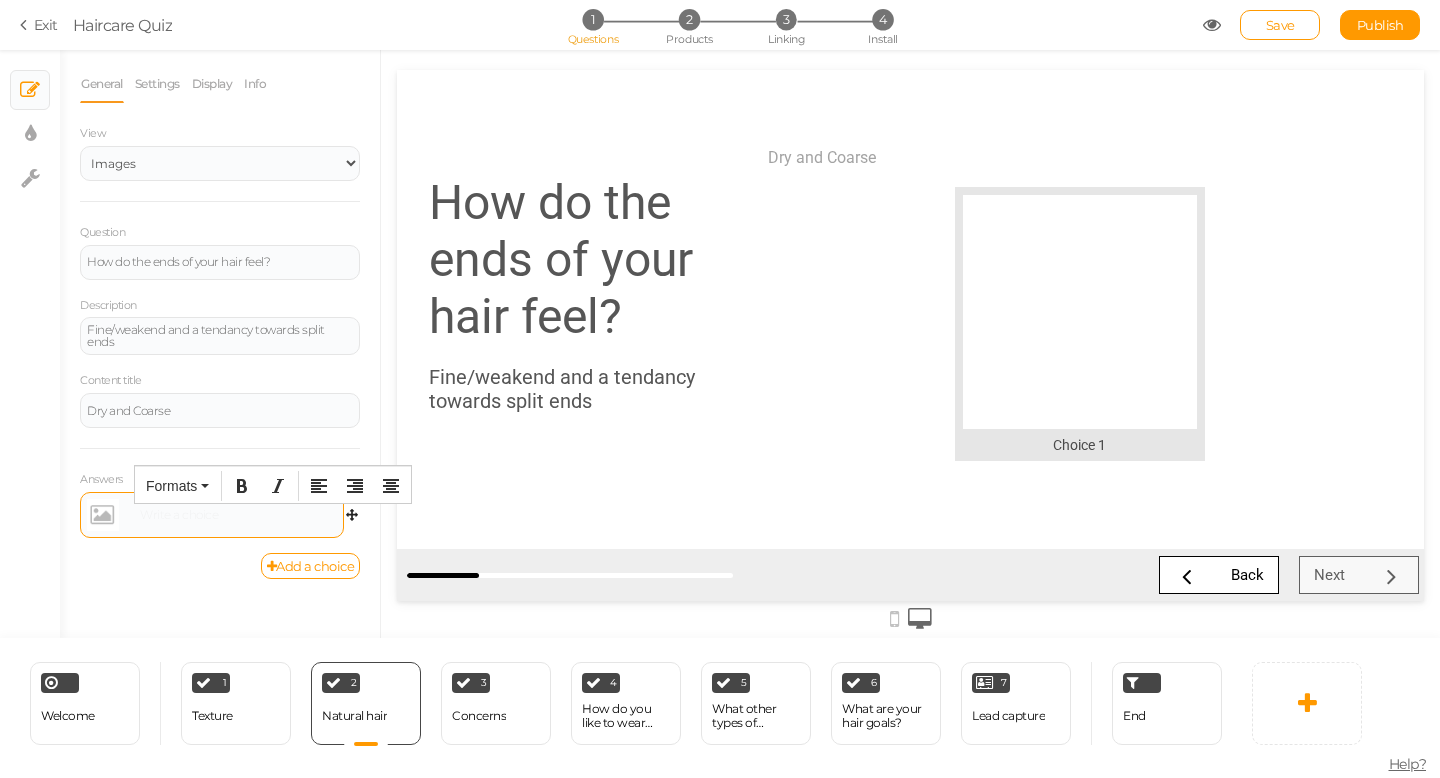 type 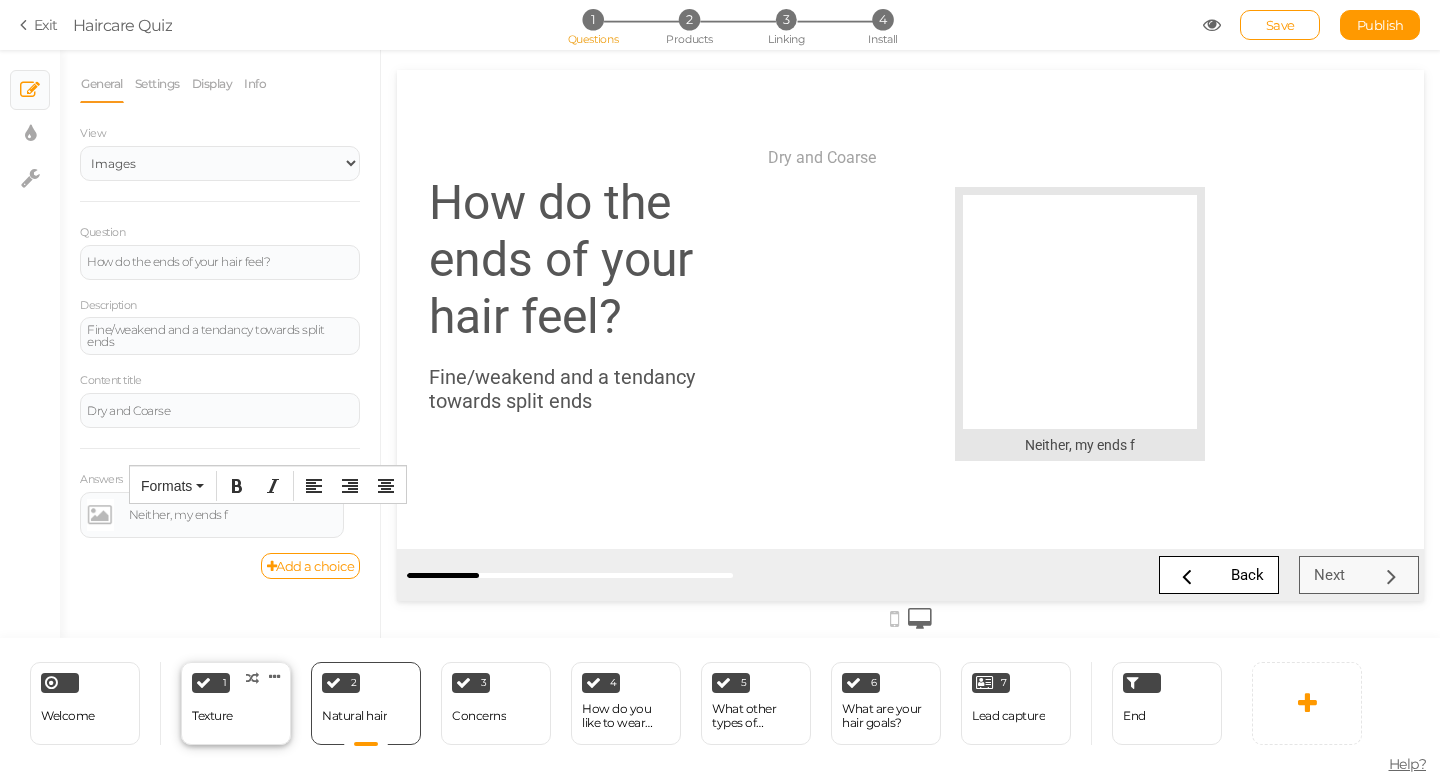 click on "Texture         × Define the conditions to show this slide.                     Clone             Change type             Delete" at bounding box center (236, 703) 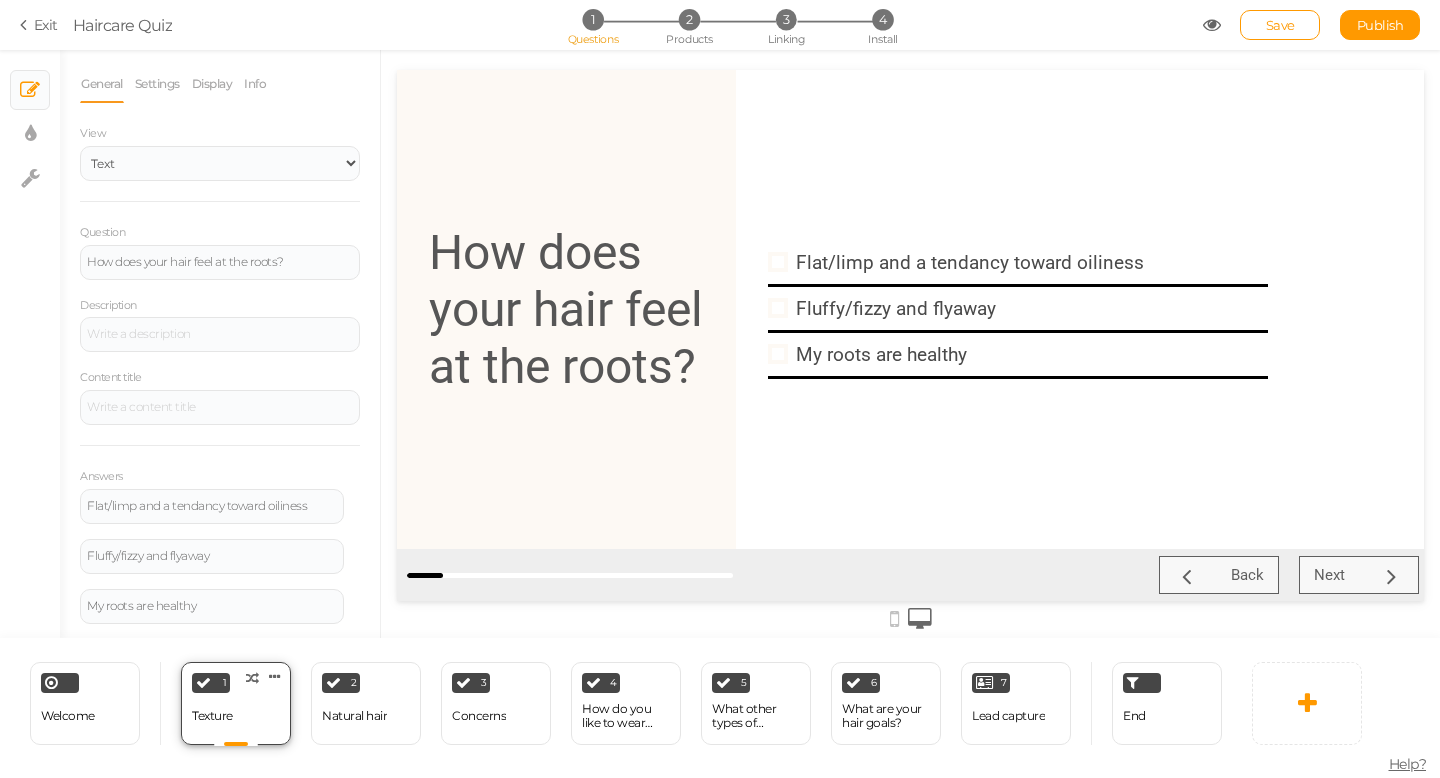 scroll, scrollTop: 0, scrollLeft: 0, axis: both 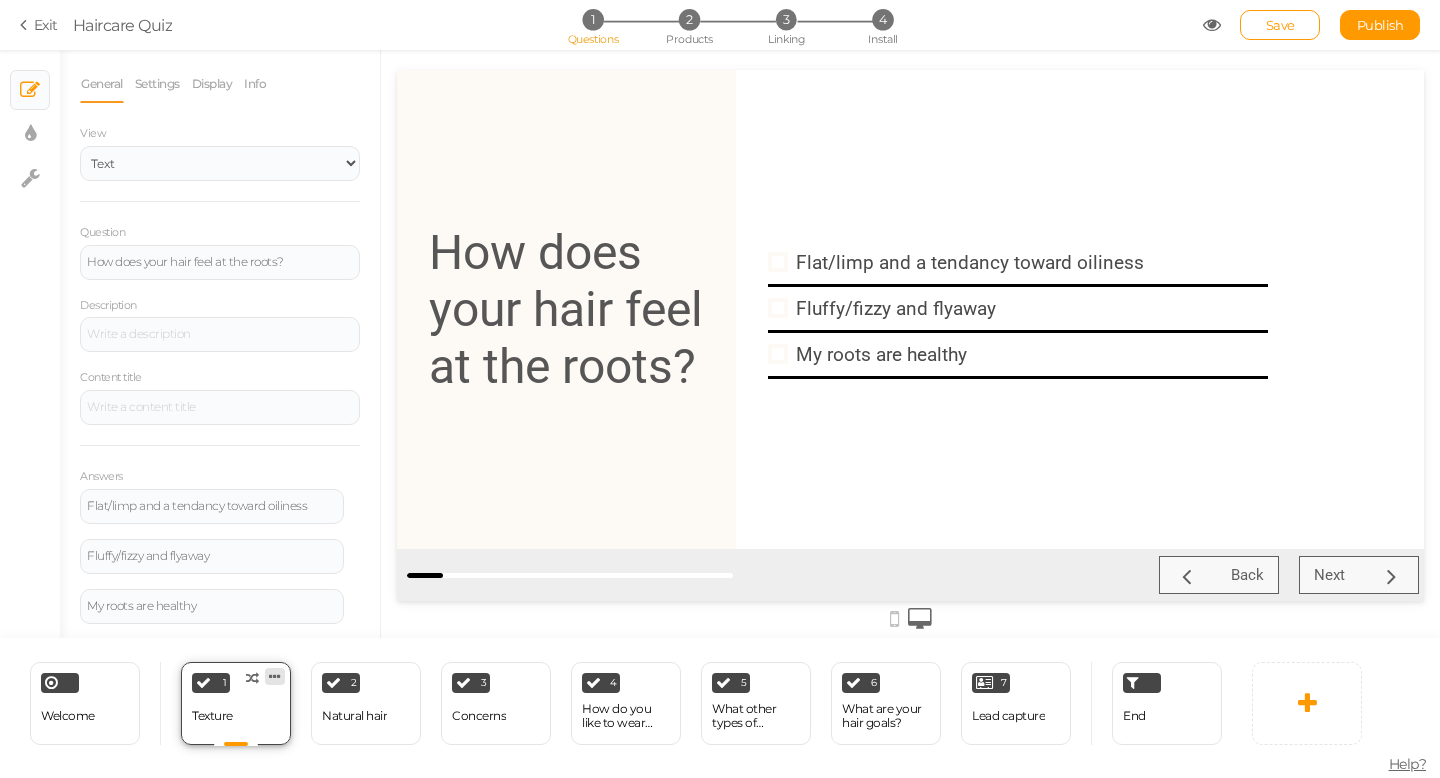 click at bounding box center [275, 676] 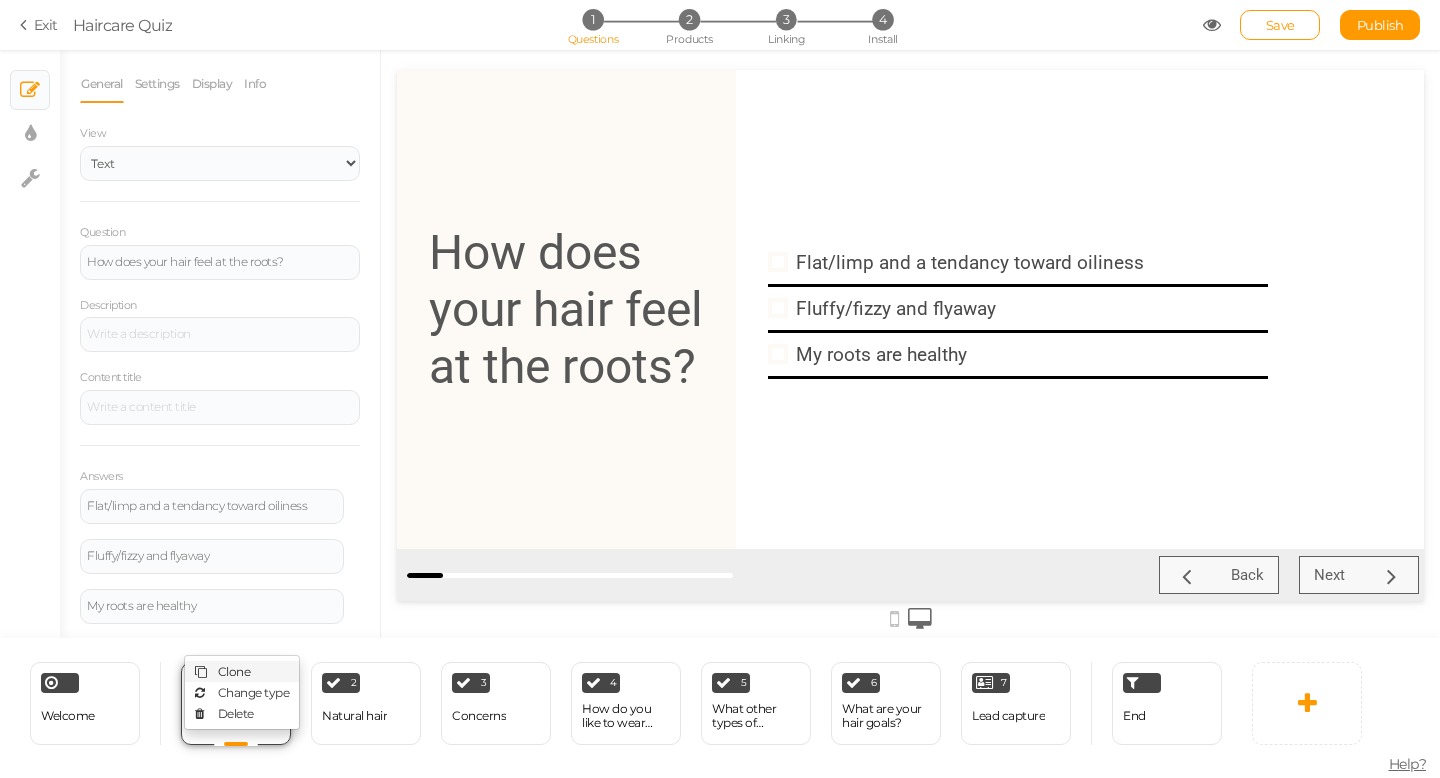 click on "Clone" at bounding box center (234, 671) 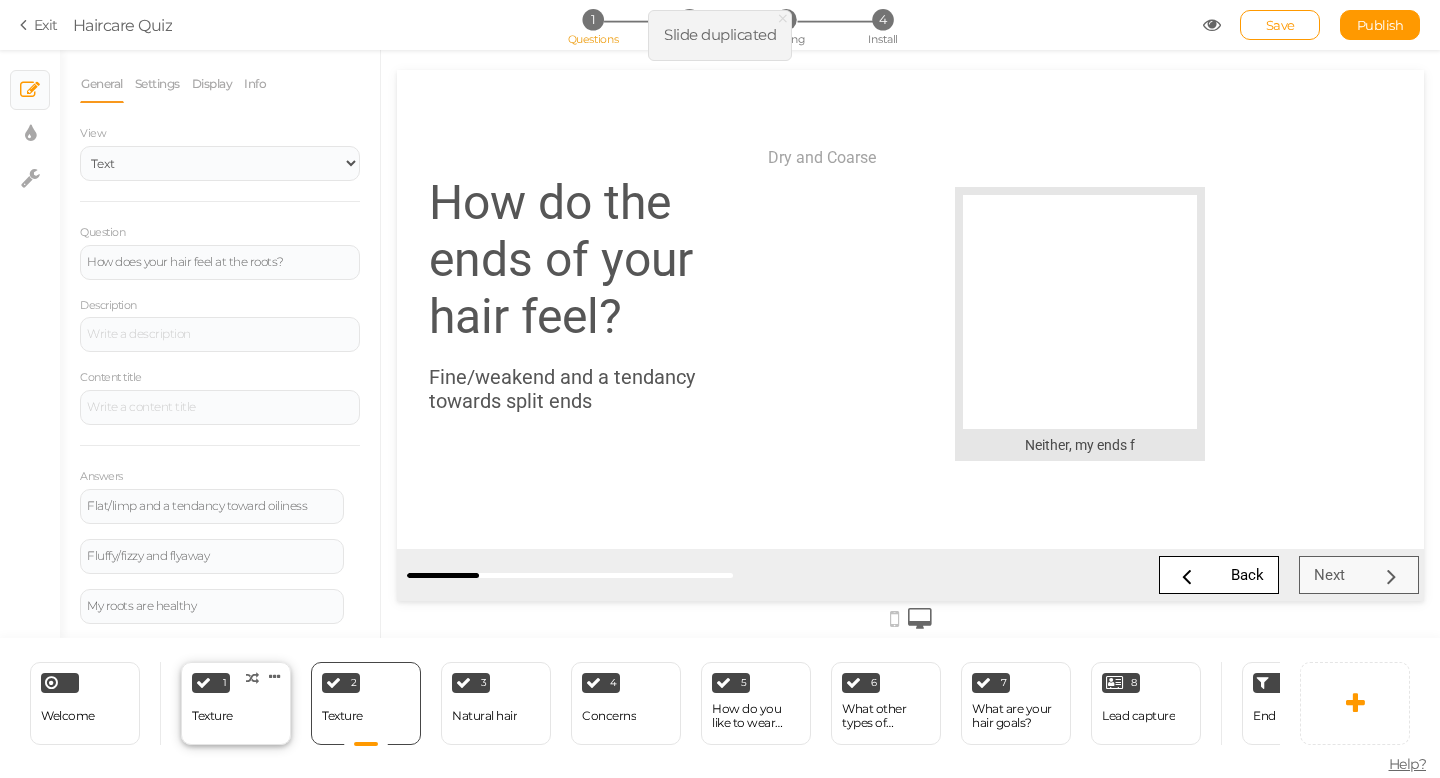 scroll, scrollTop: 0, scrollLeft: 0, axis: both 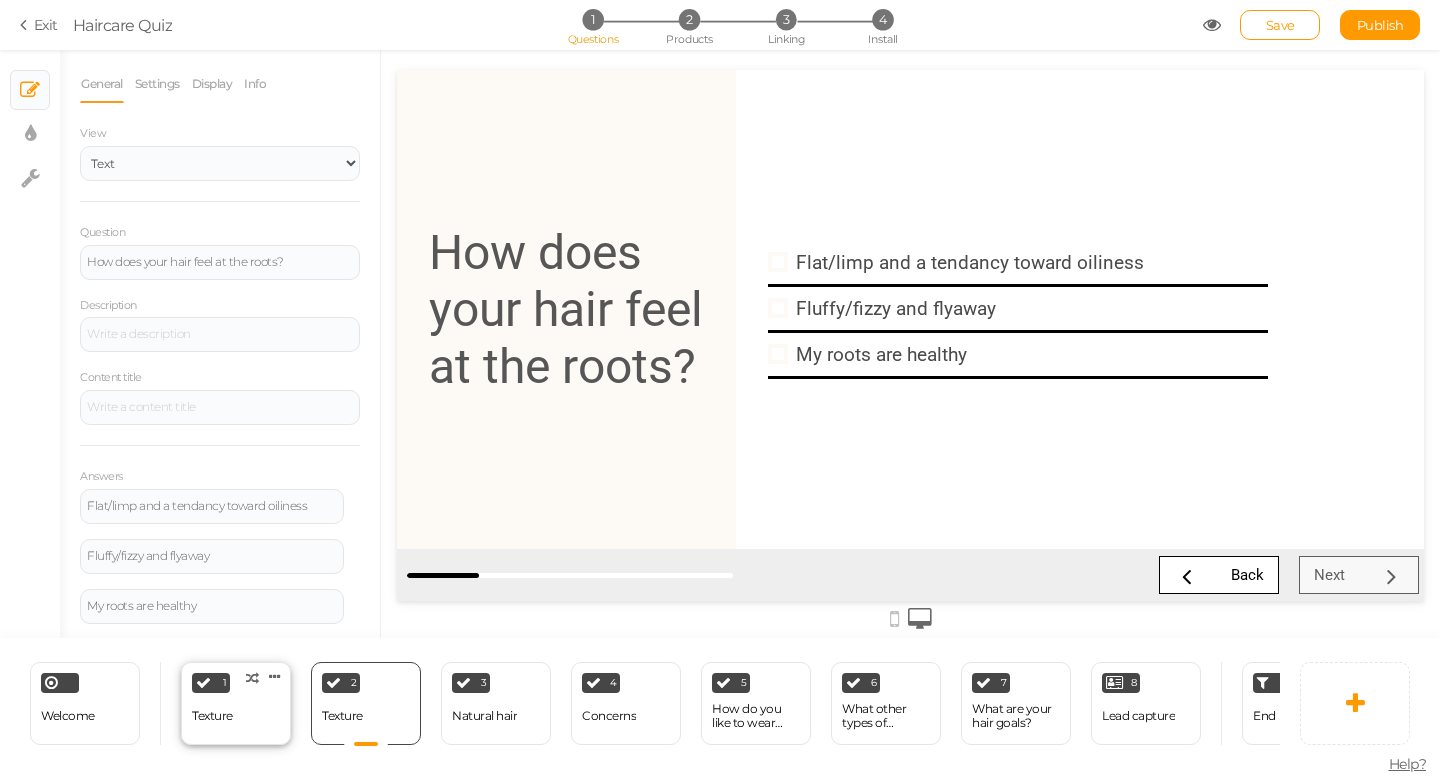 click on "Texture         × Define the conditions to show this slide.                     Clone             Change type             Delete" at bounding box center (236, 703) 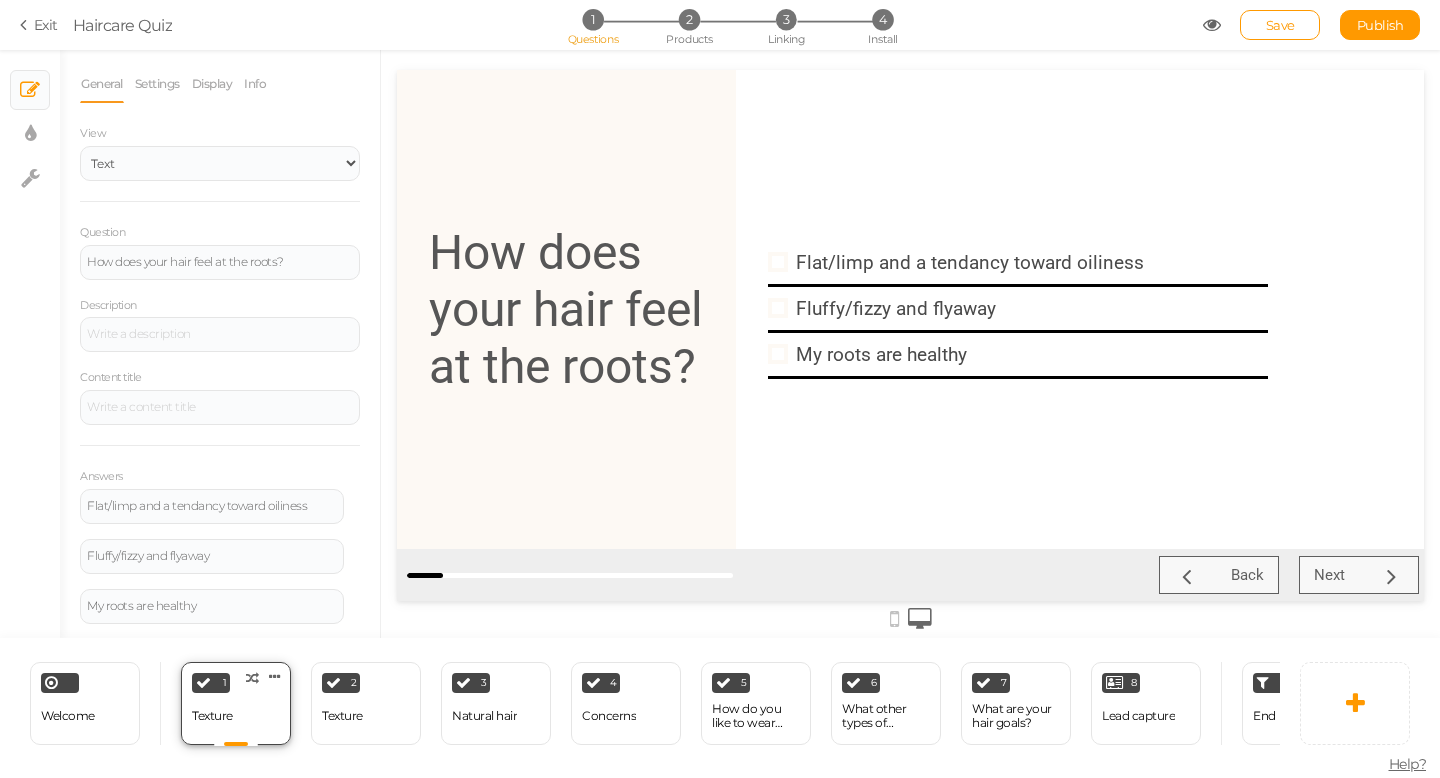 scroll, scrollTop: 0, scrollLeft: 0, axis: both 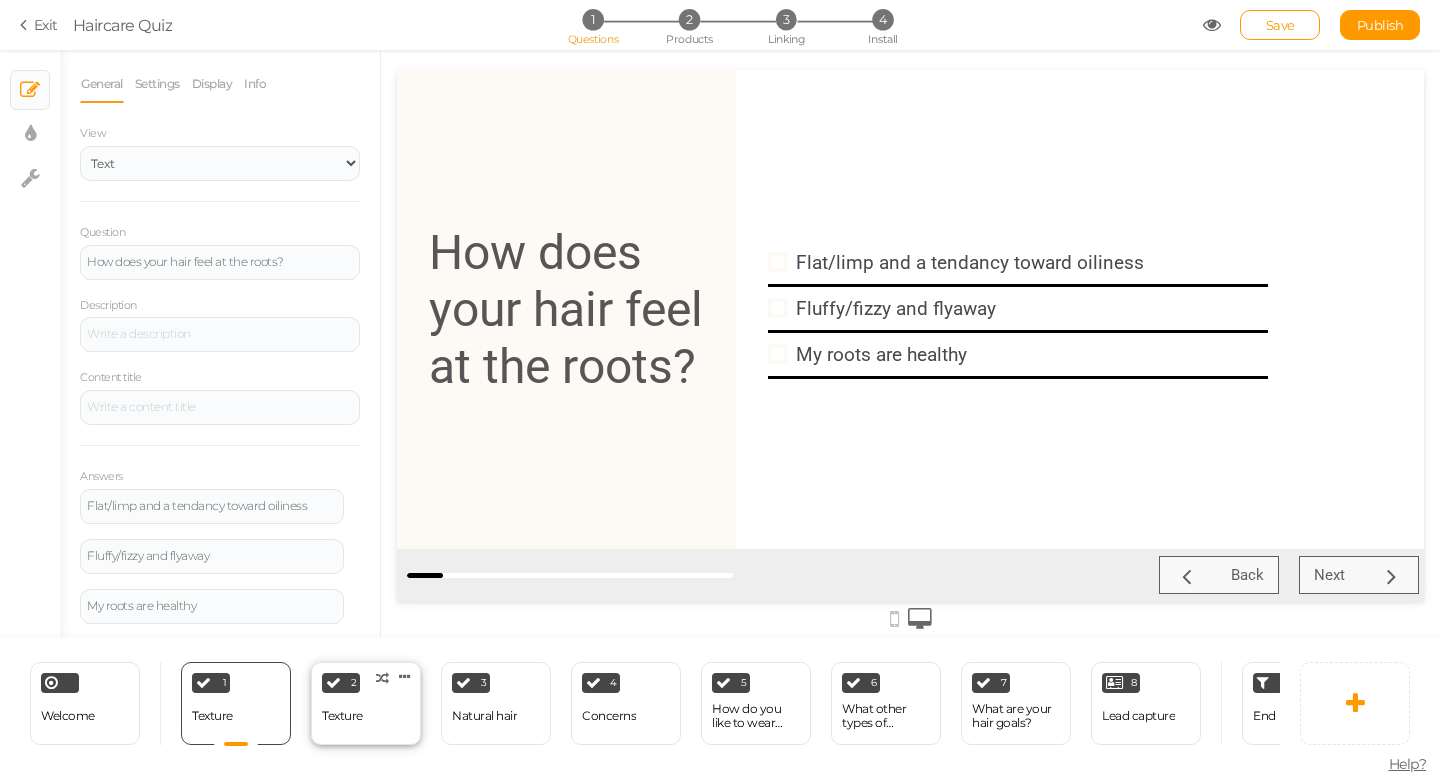 click on "2         Texture         × Define the conditions to show this slide.                     Clone             Change type             Delete" at bounding box center (366, 703) 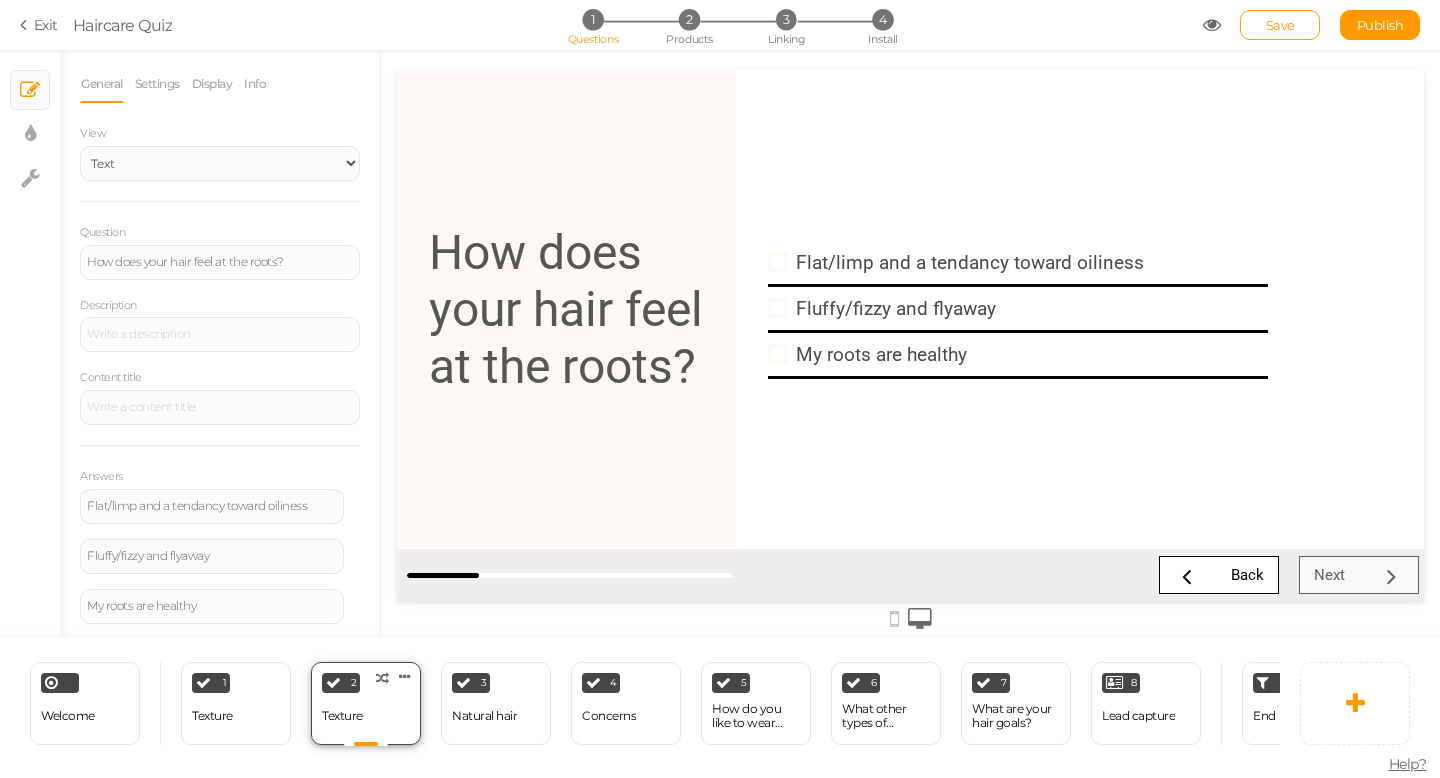 scroll, scrollTop: 0, scrollLeft: 0, axis: both 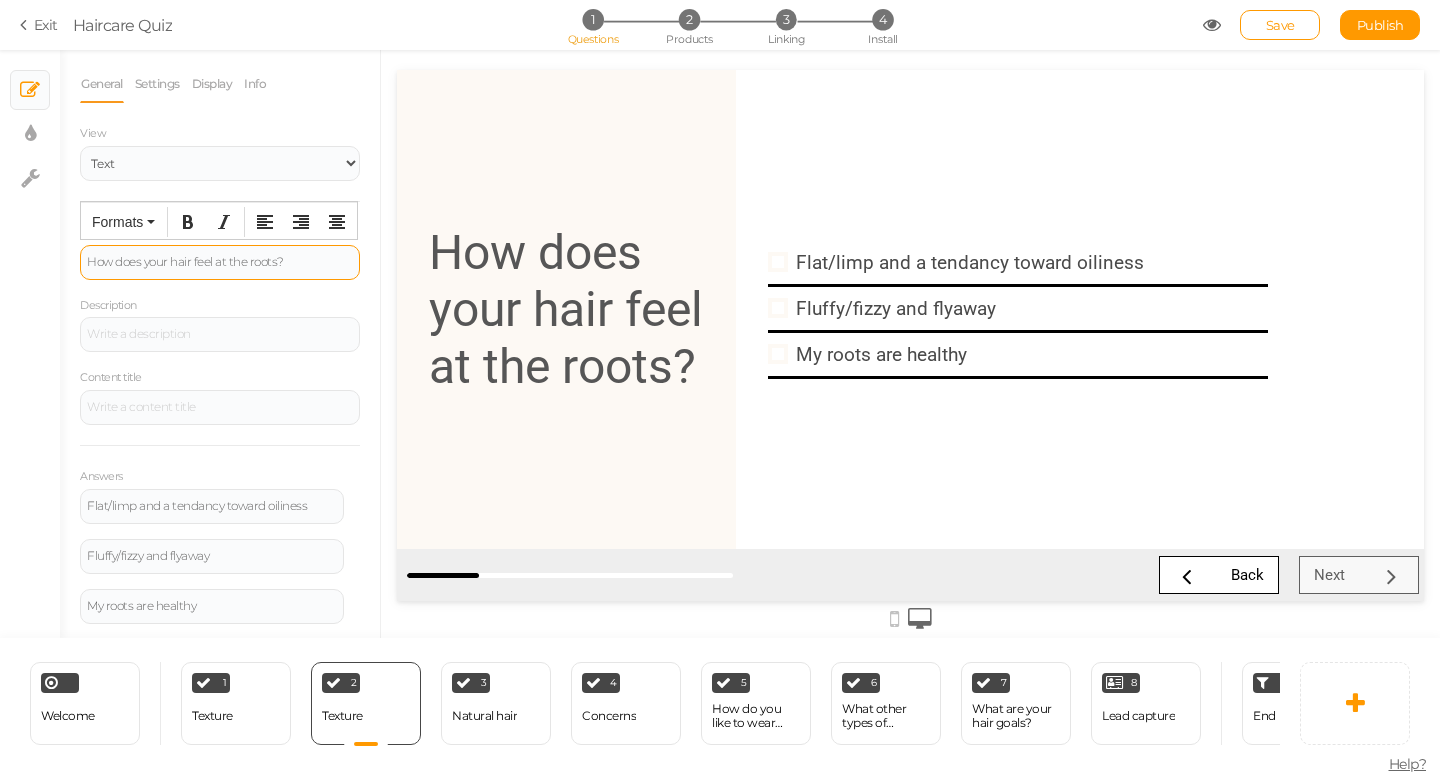 click on "How does your hair feel at the roots?" at bounding box center (220, 262) 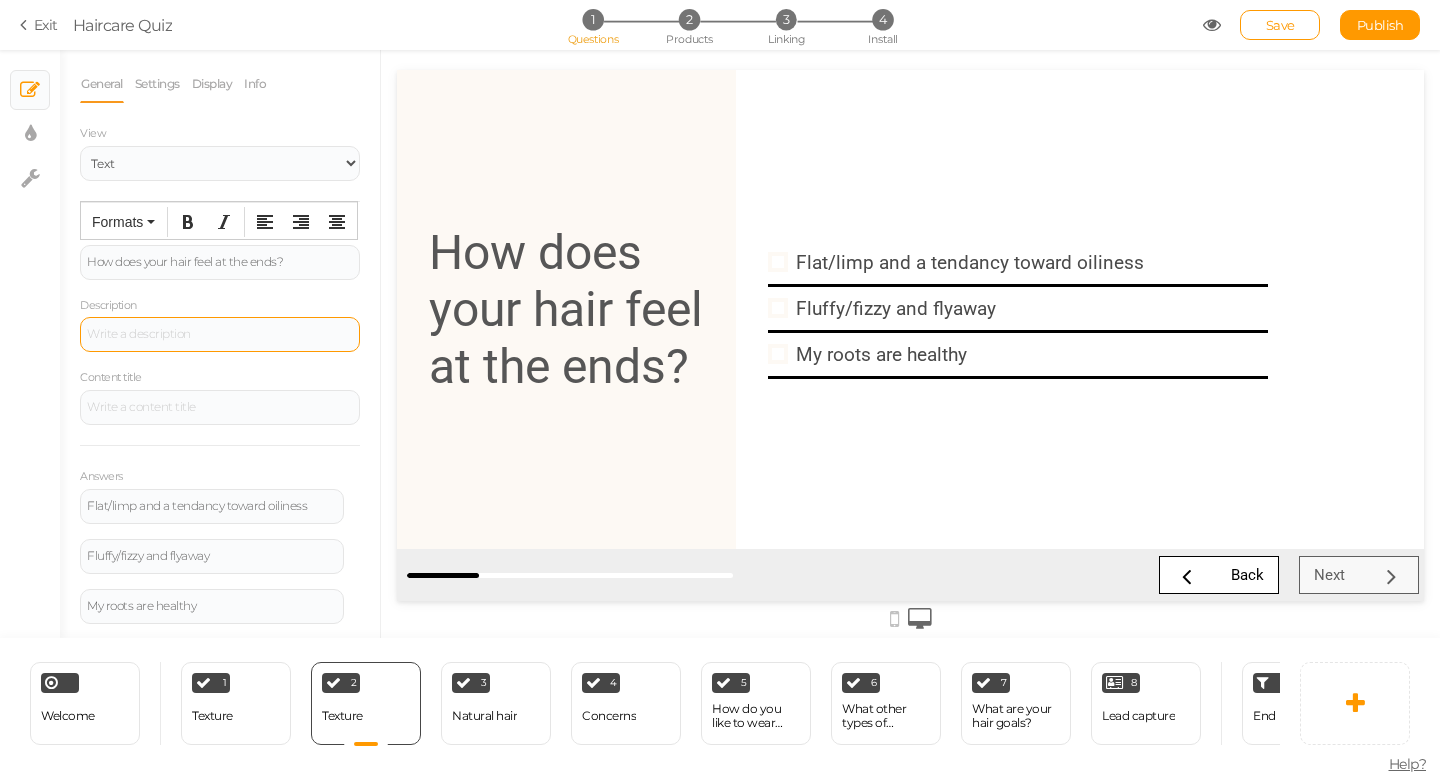 click at bounding box center (220, 334) 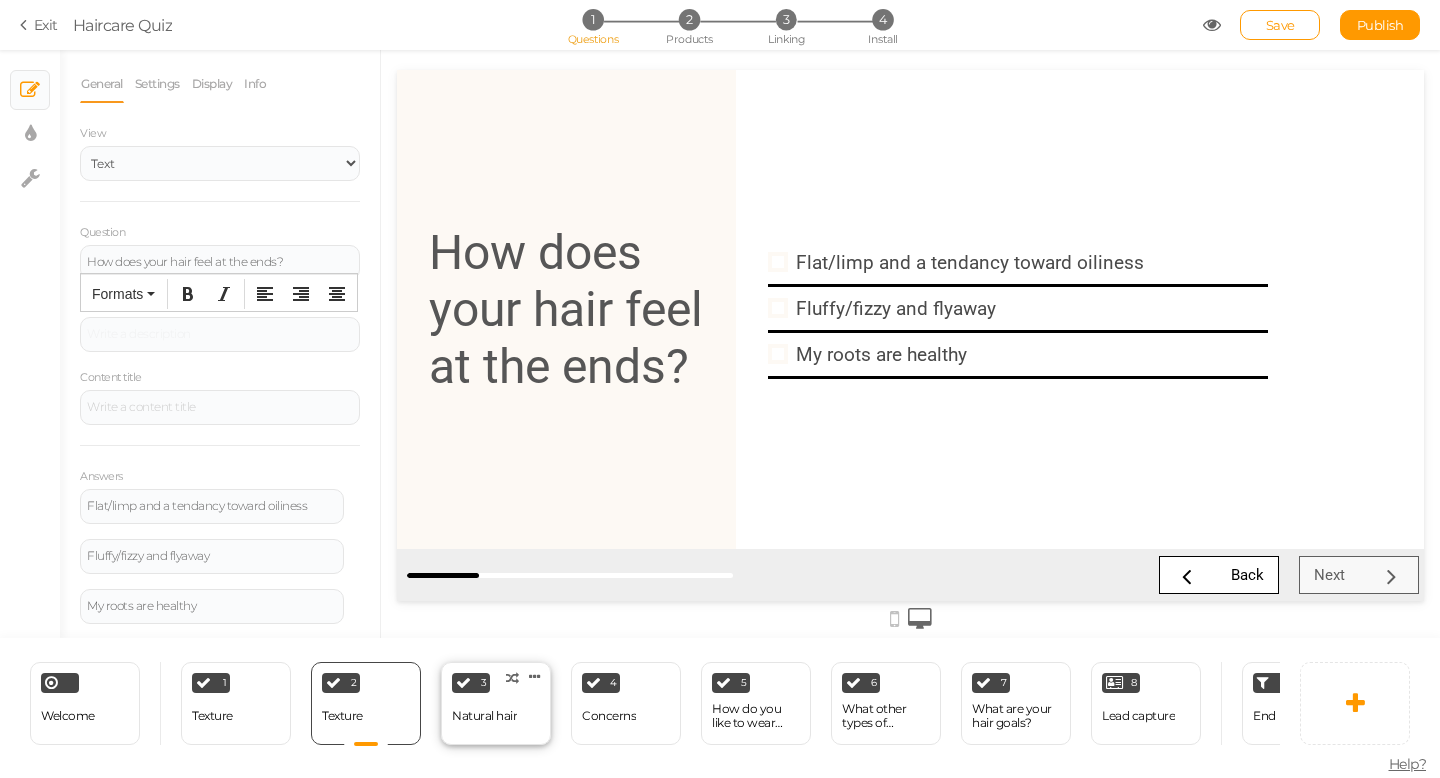 click on "Natural hair" at bounding box center (484, 716) 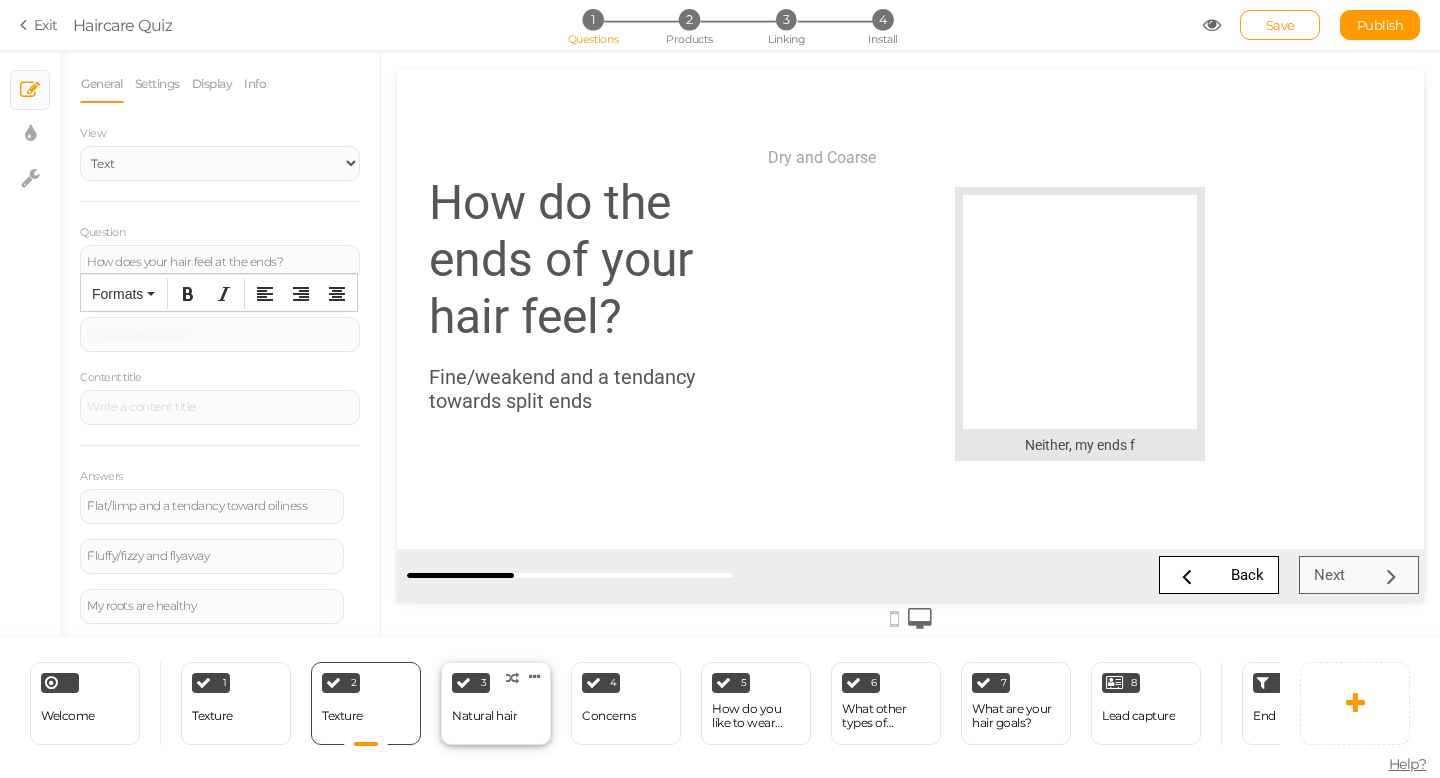 select on "2" 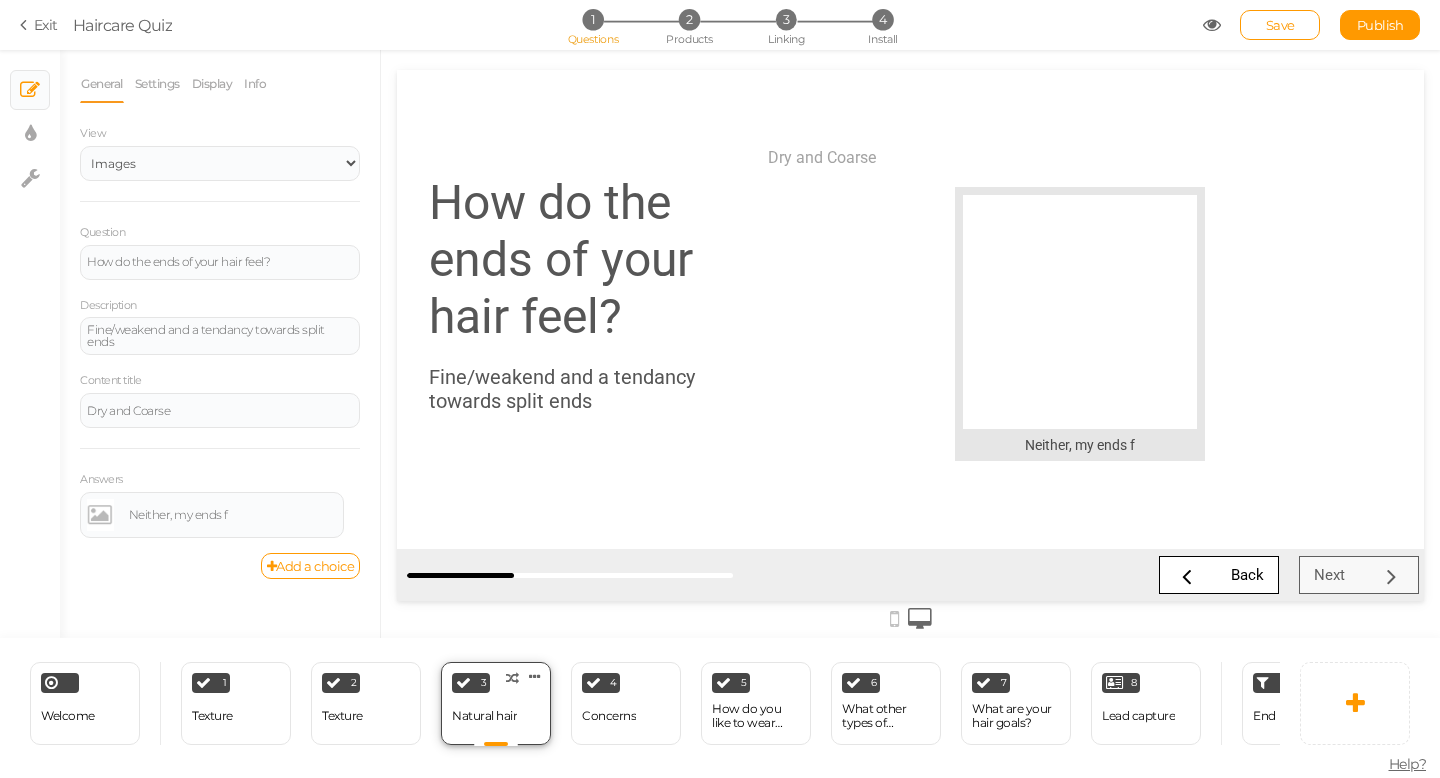 scroll, scrollTop: 0, scrollLeft: 0, axis: both 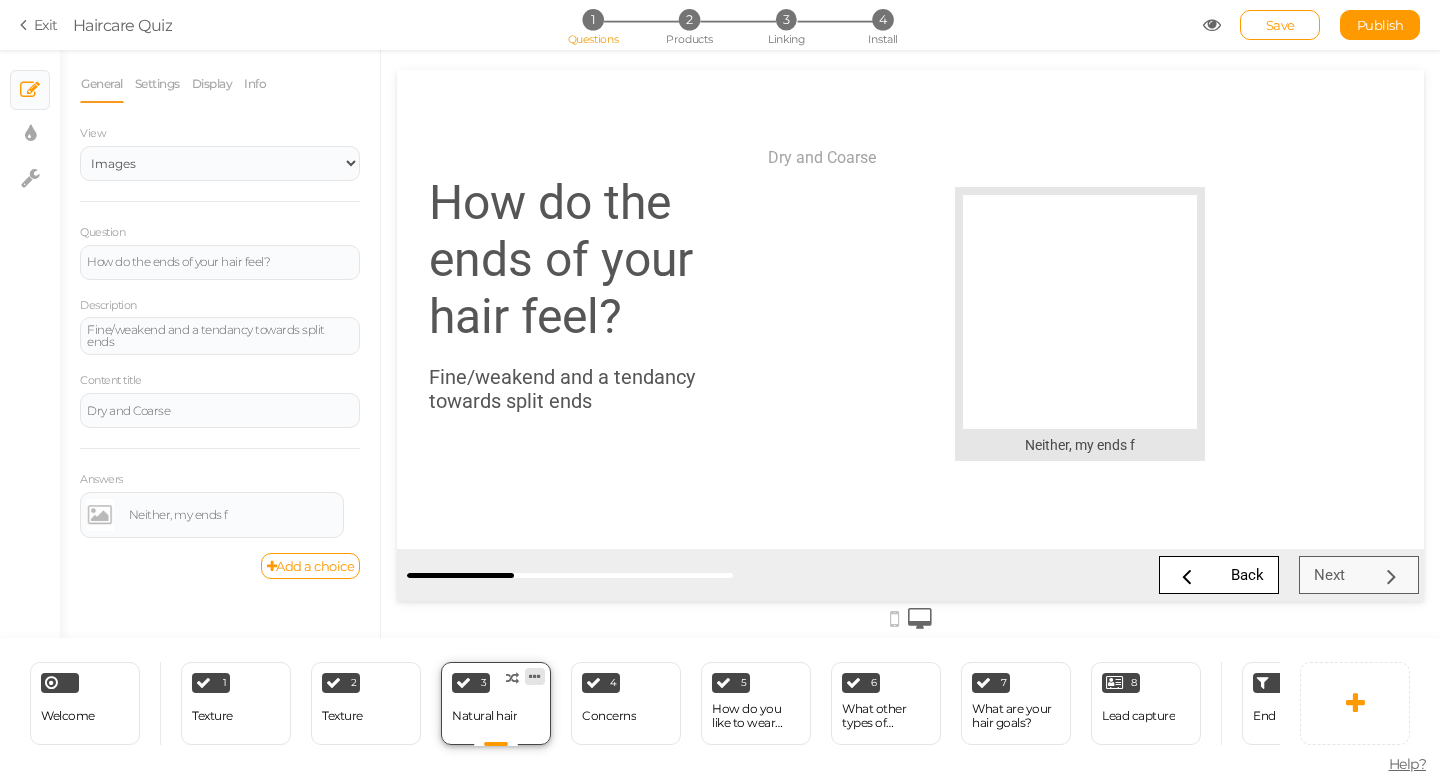 click at bounding box center (535, 676) 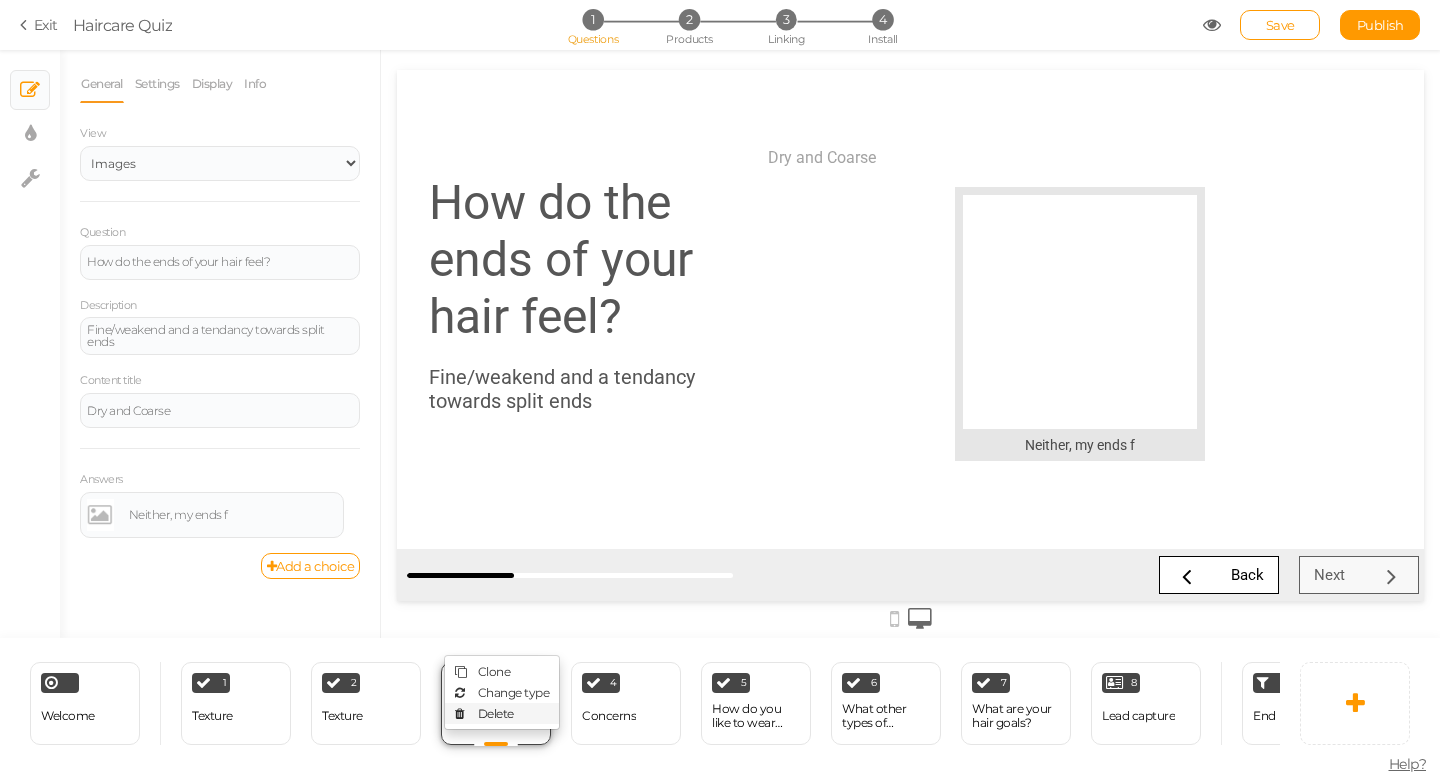 click on "Delete" at bounding box center (502, 713) 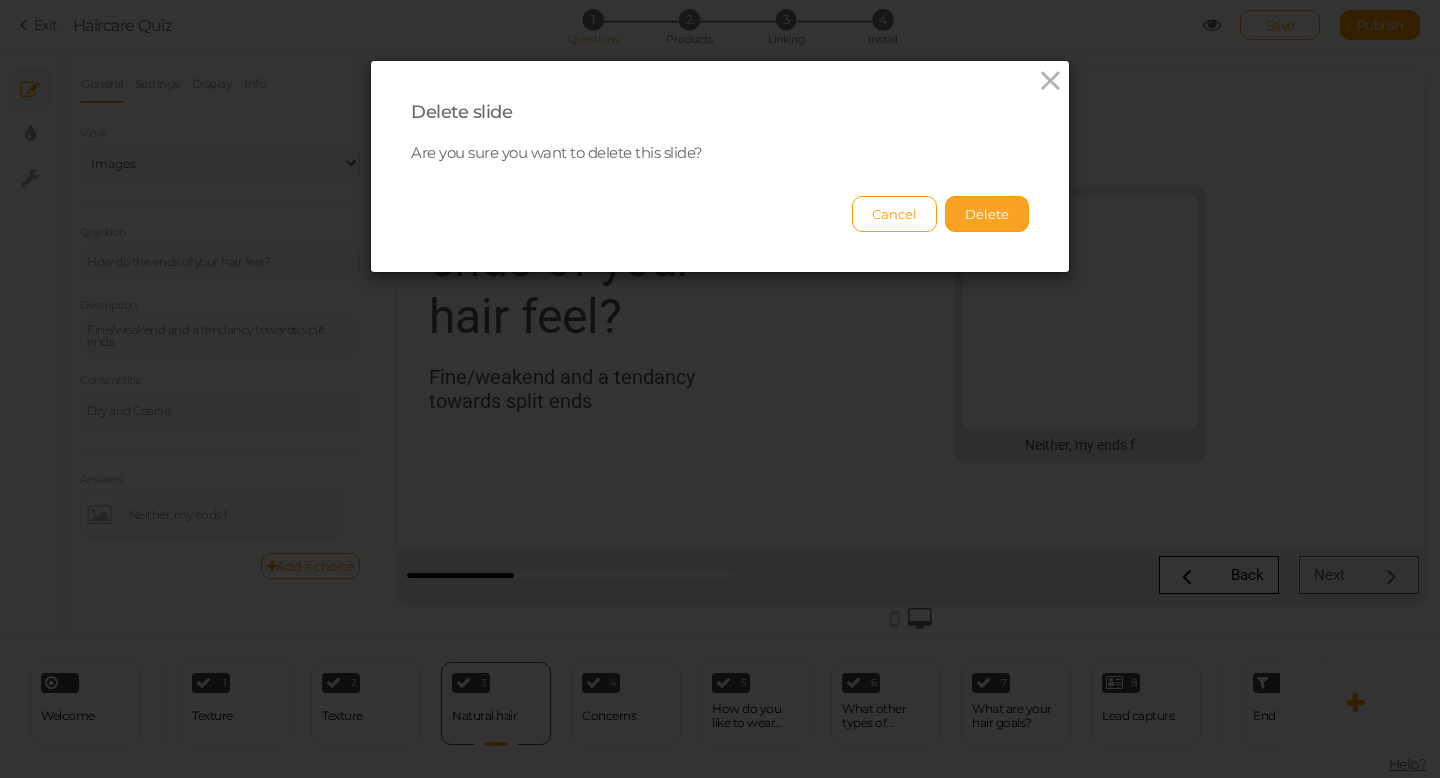 click on "Delete" at bounding box center [987, 214] 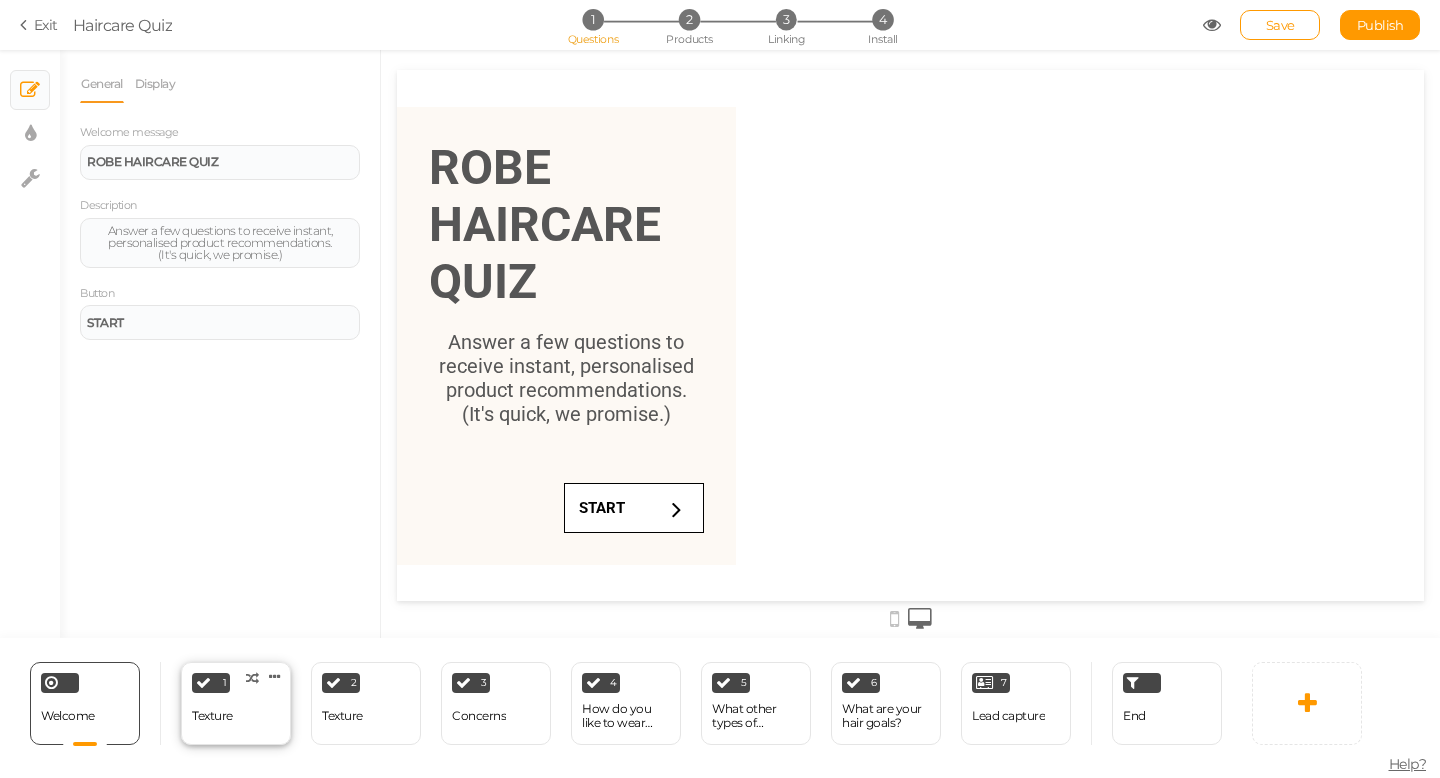 click on "Texture" at bounding box center (212, 716) 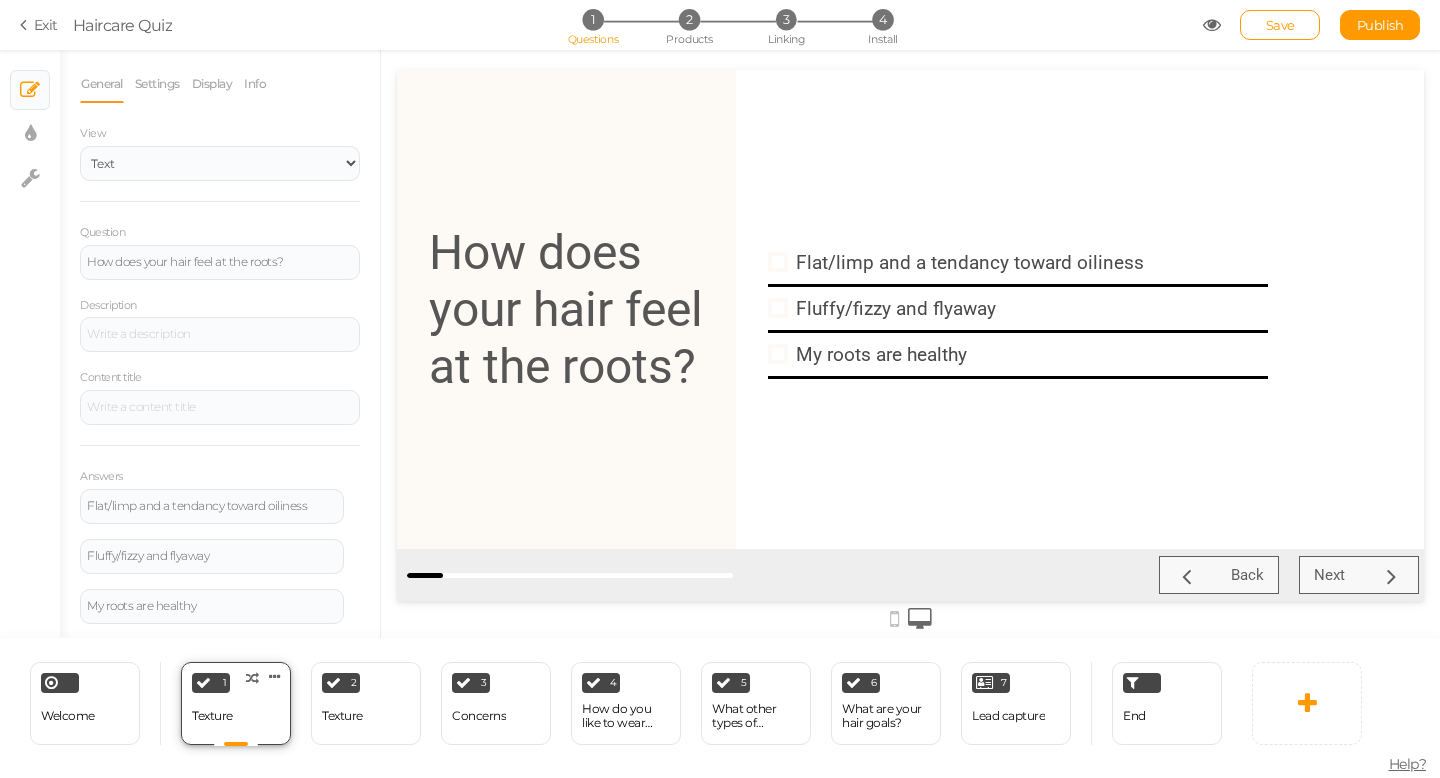 scroll, scrollTop: 0, scrollLeft: 0, axis: both 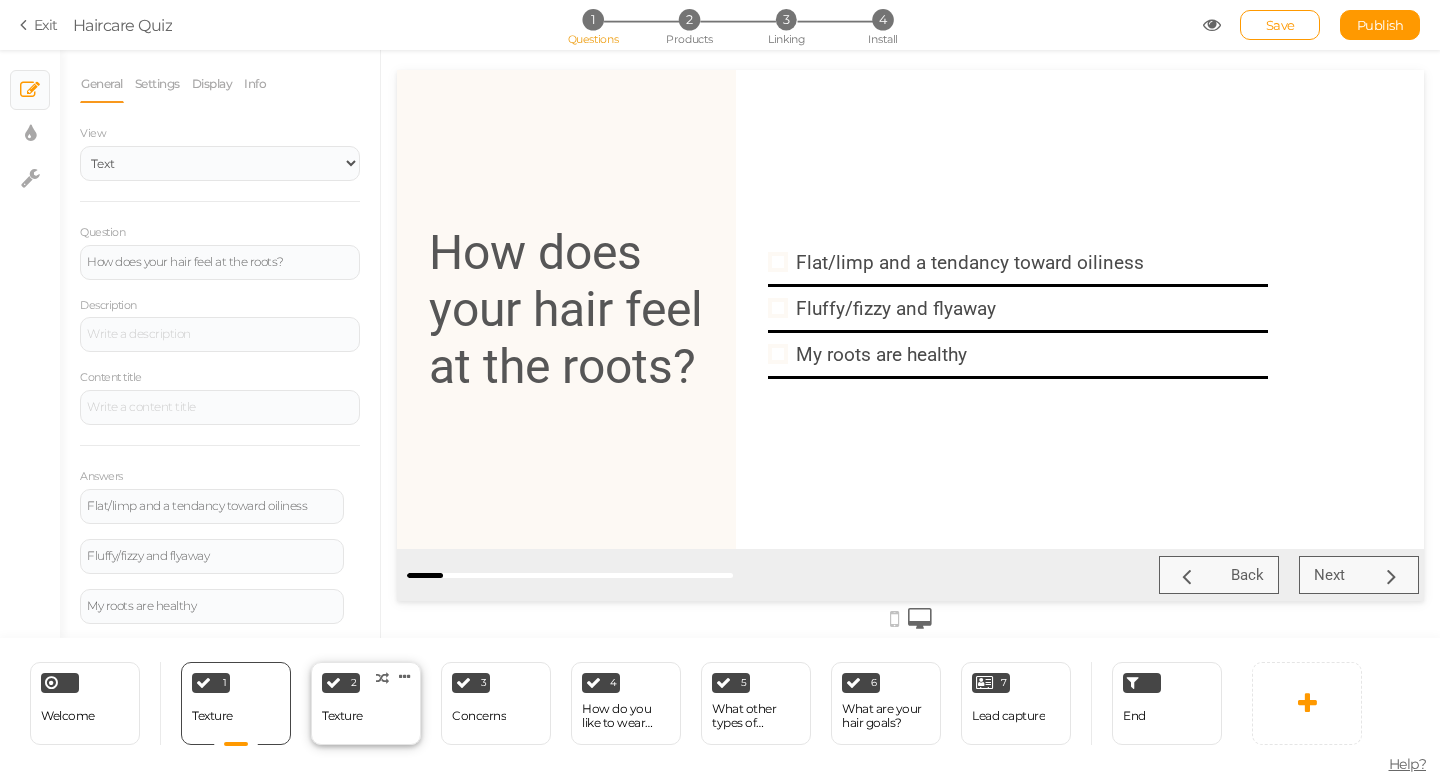 click on "Texture" at bounding box center (342, 716) 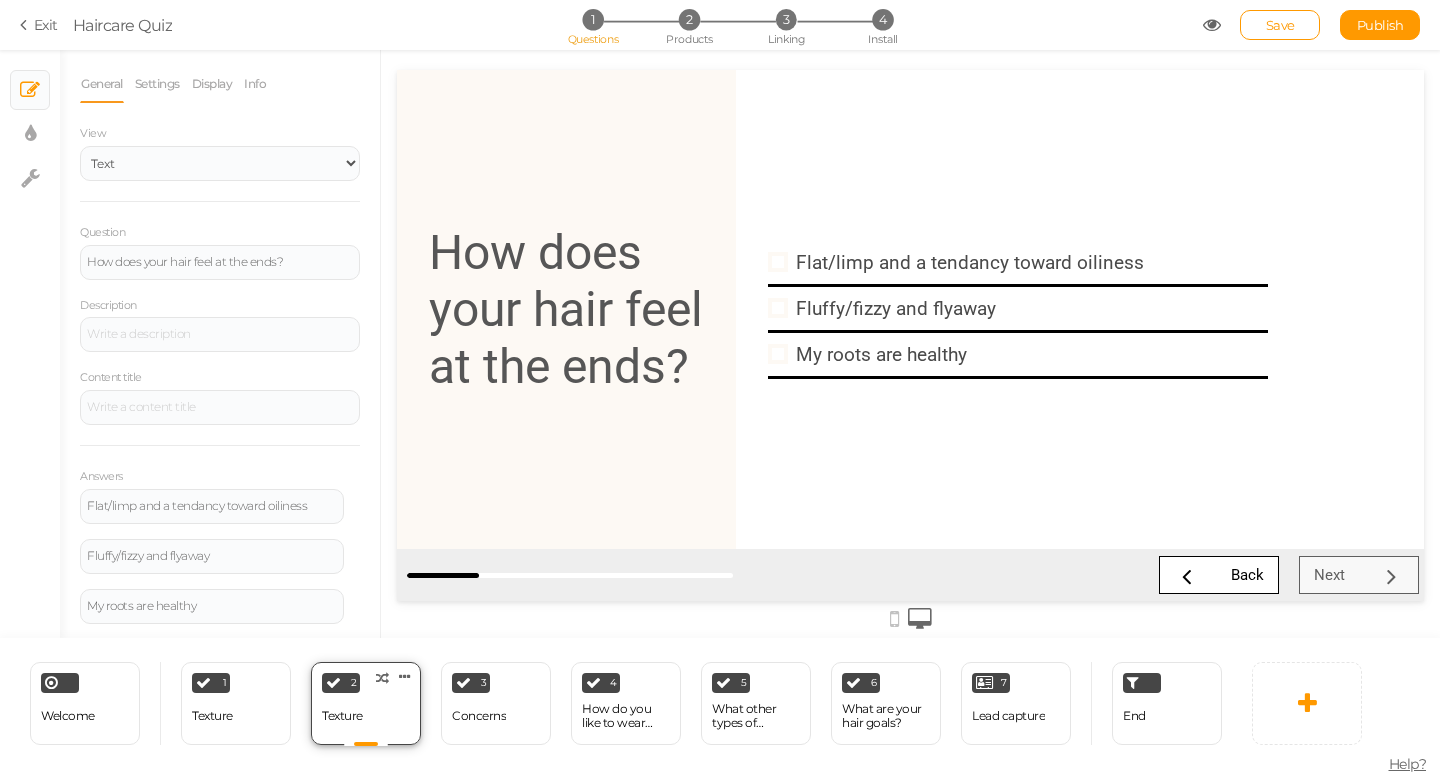 scroll, scrollTop: 0, scrollLeft: 0, axis: both 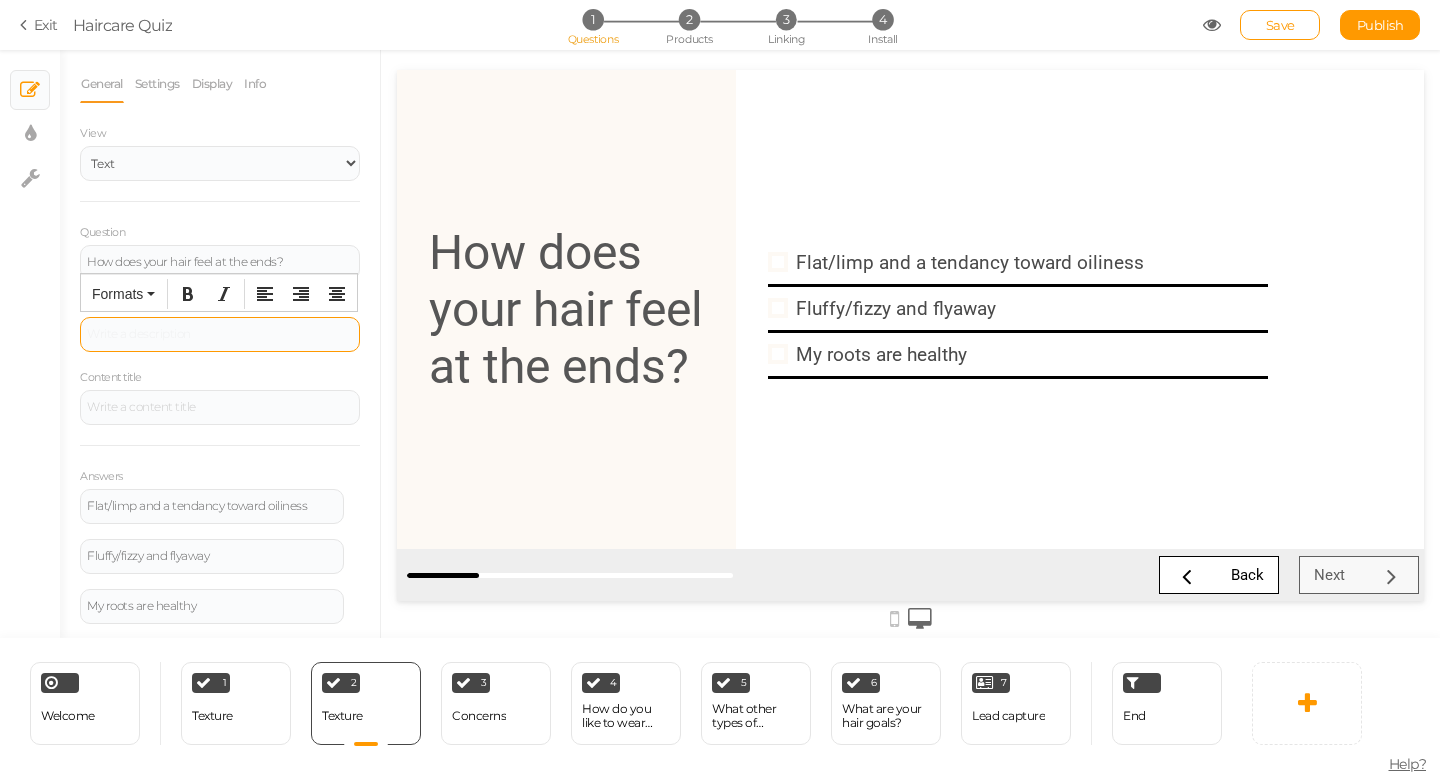 click at bounding box center [220, 334] 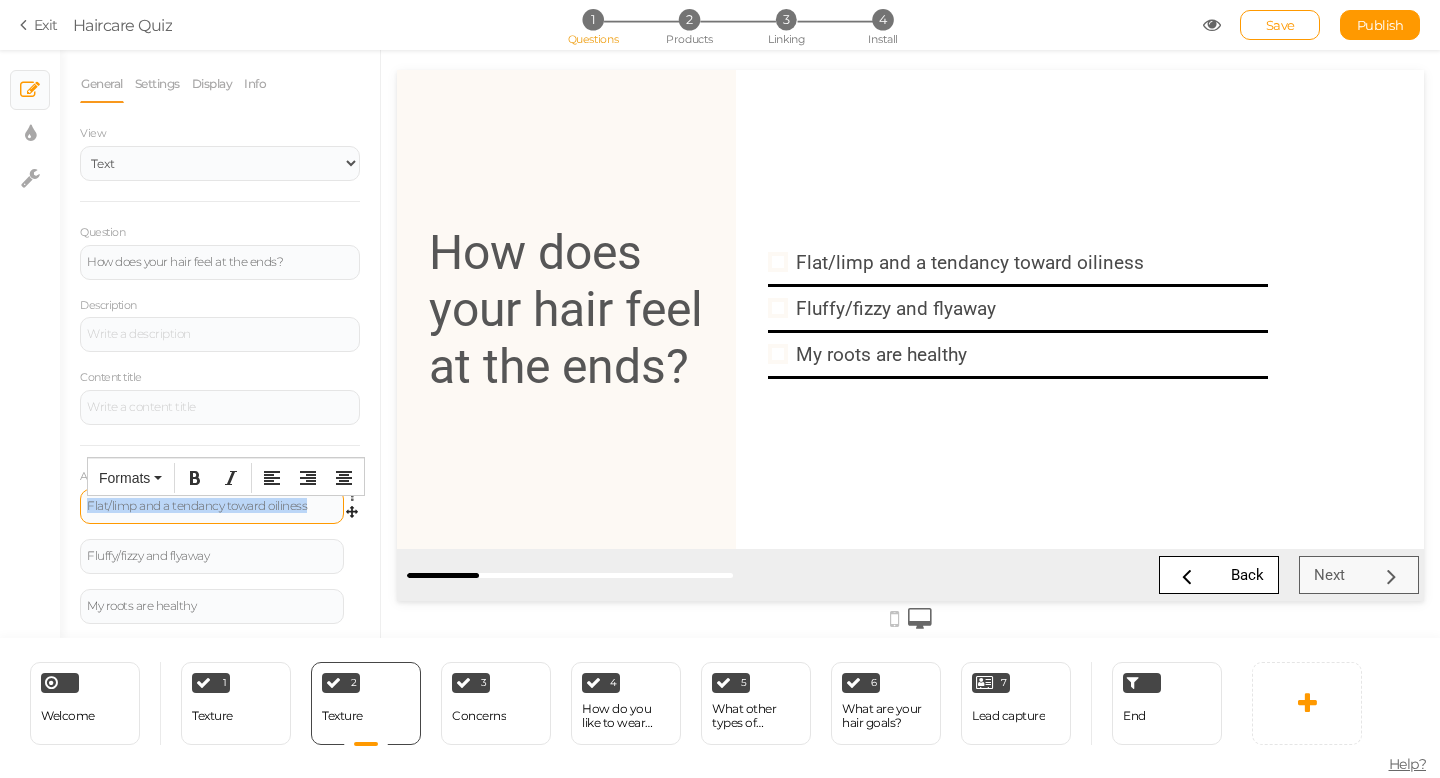 drag, startPoint x: 314, startPoint y: 506, endPoint x: 86, endPoint y: 507, distance: 228.0022 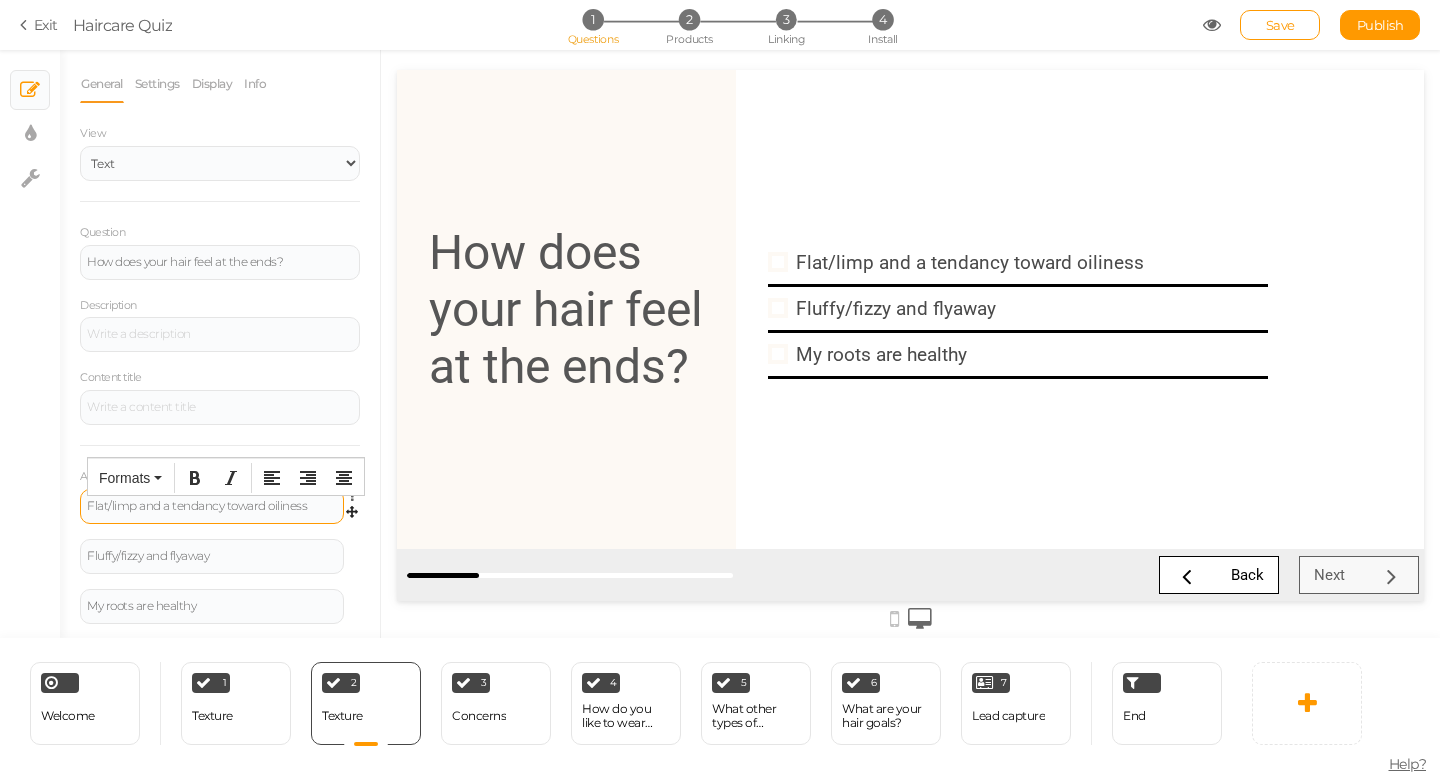 type 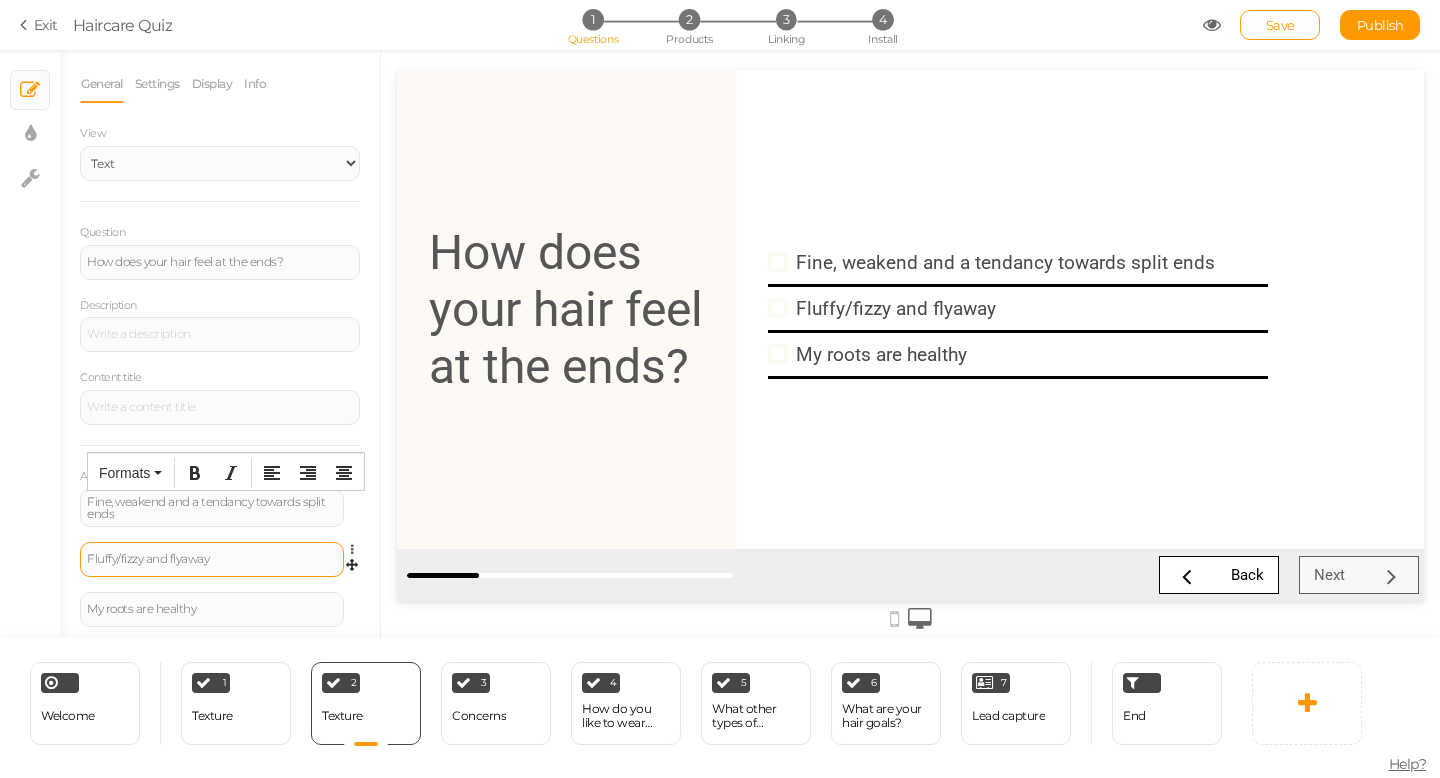 click on "Fluffy/fizzy and flyaway" at bounding box center [212, 559] 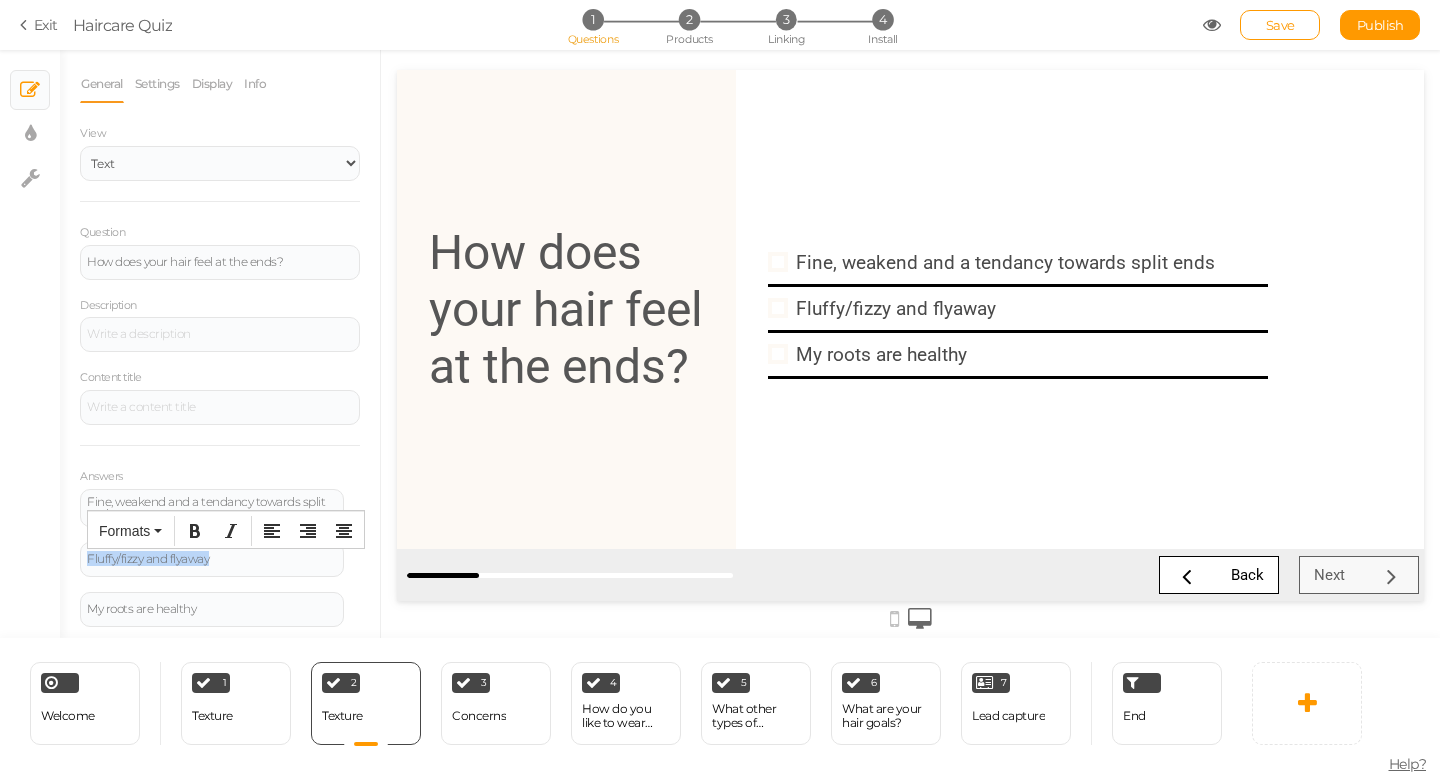 drag, startPoint x: 238, startPoint y: 559, endPoint x: 74, endPoint y: 562, distance: 164.02744 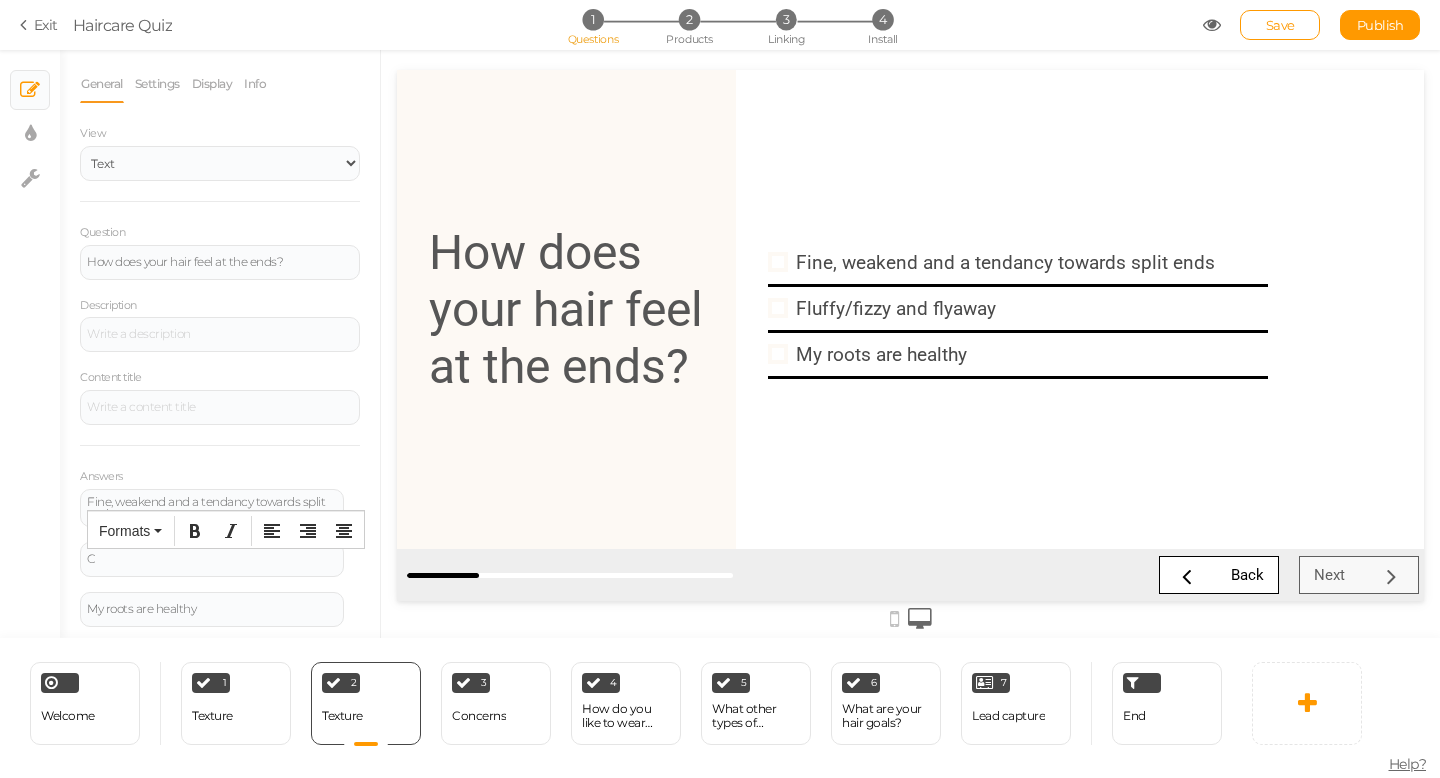 type 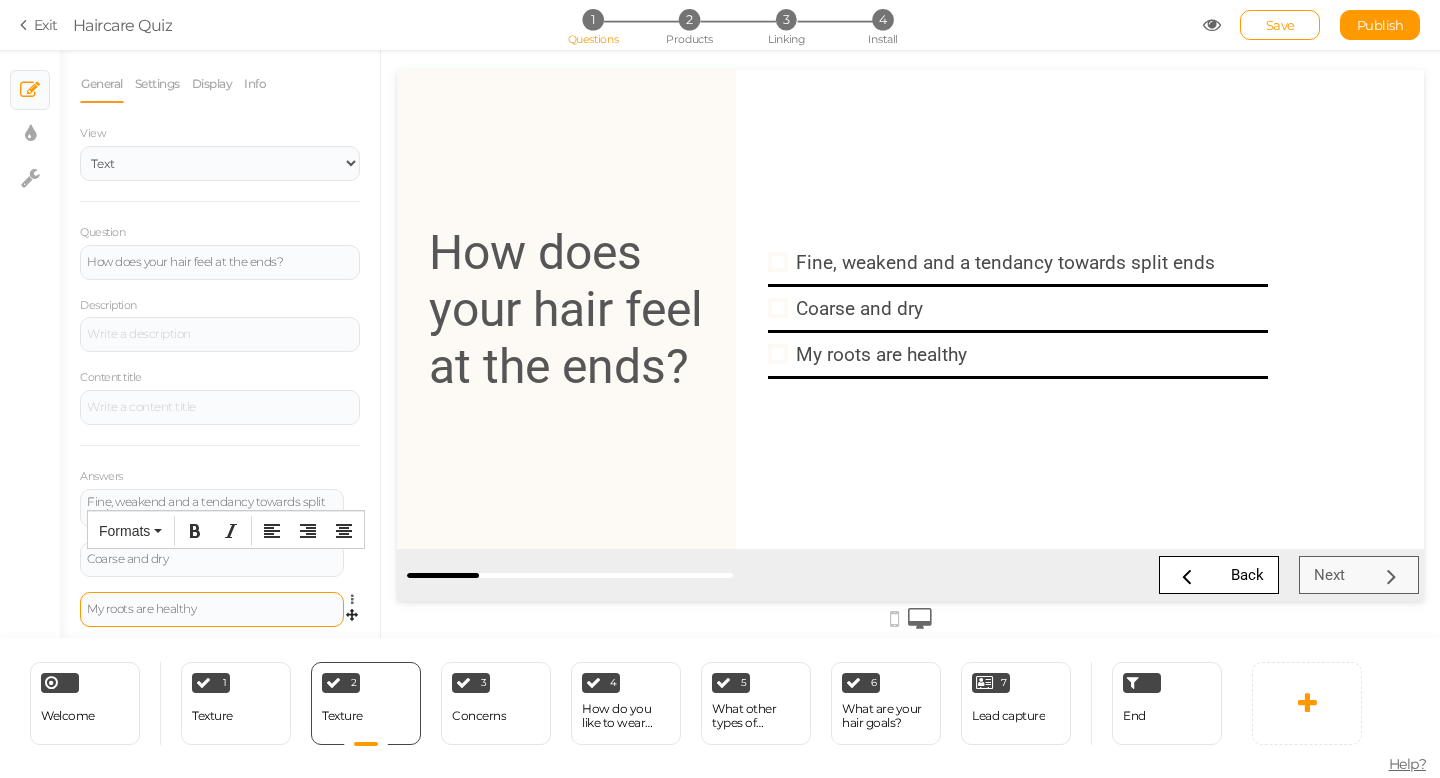 click on "My roots are healthy" at bounding box center (212, 609) 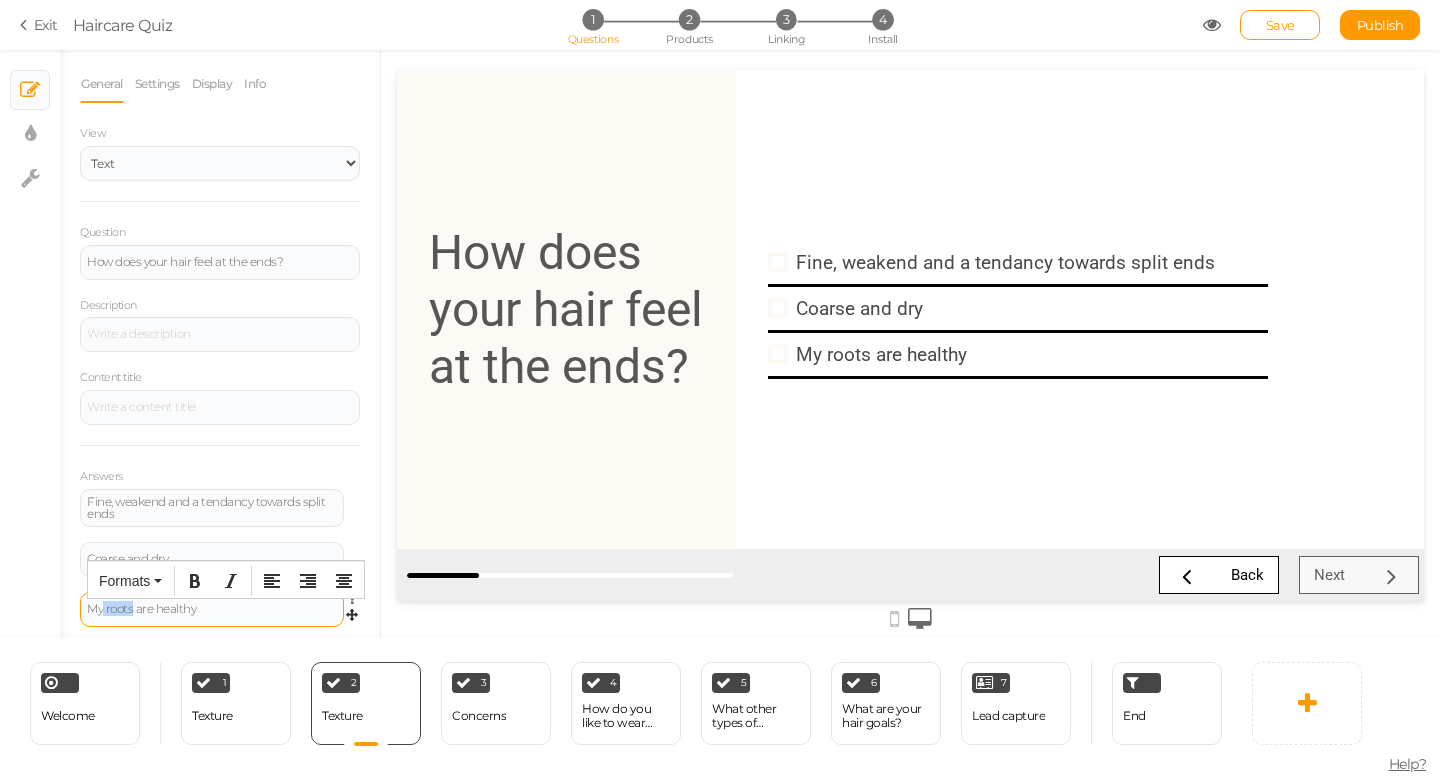 drag, startPoint x: 132, startPoint y: 611, endPoint x: 105, endPoint y: 611, distance: 27 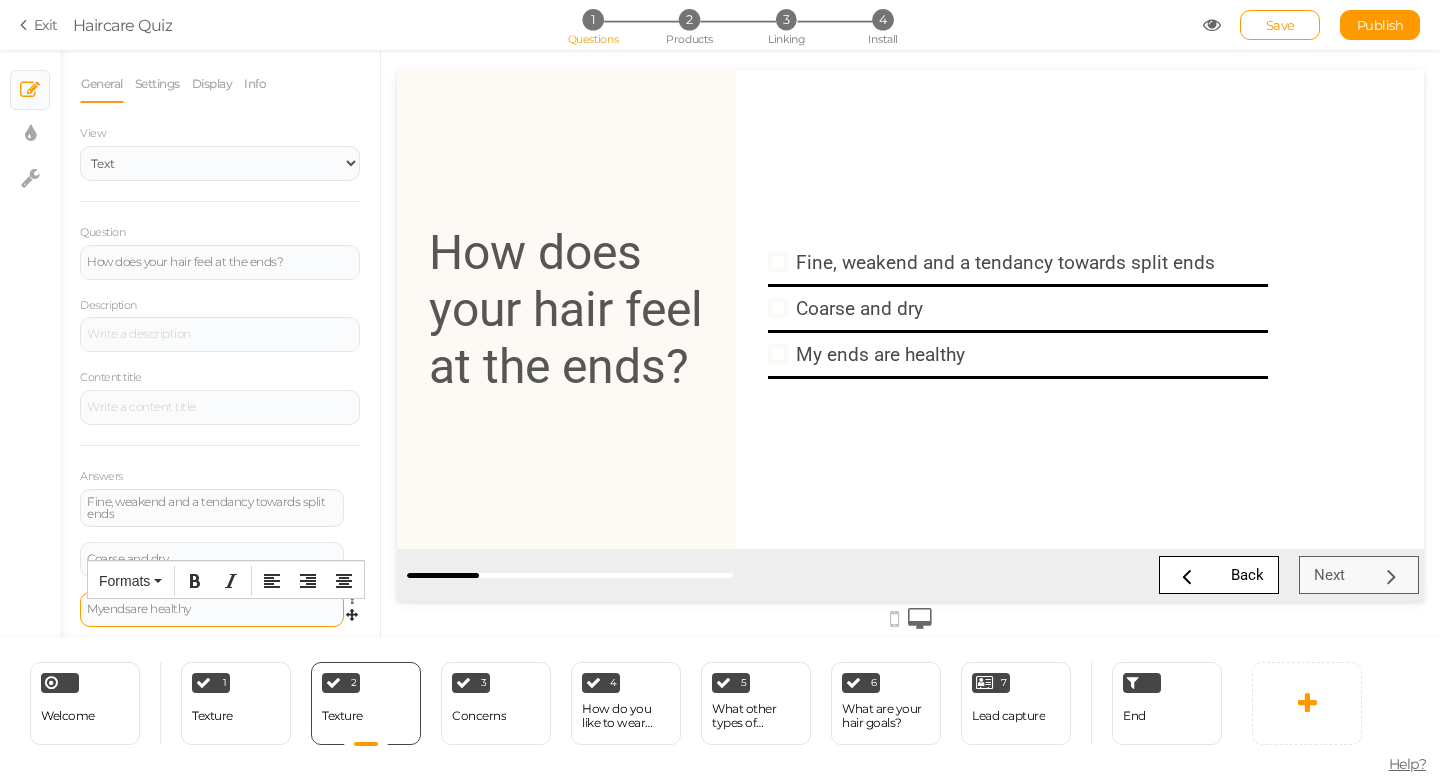 click on "My ends are healthy" at bounding box center (212, 609) 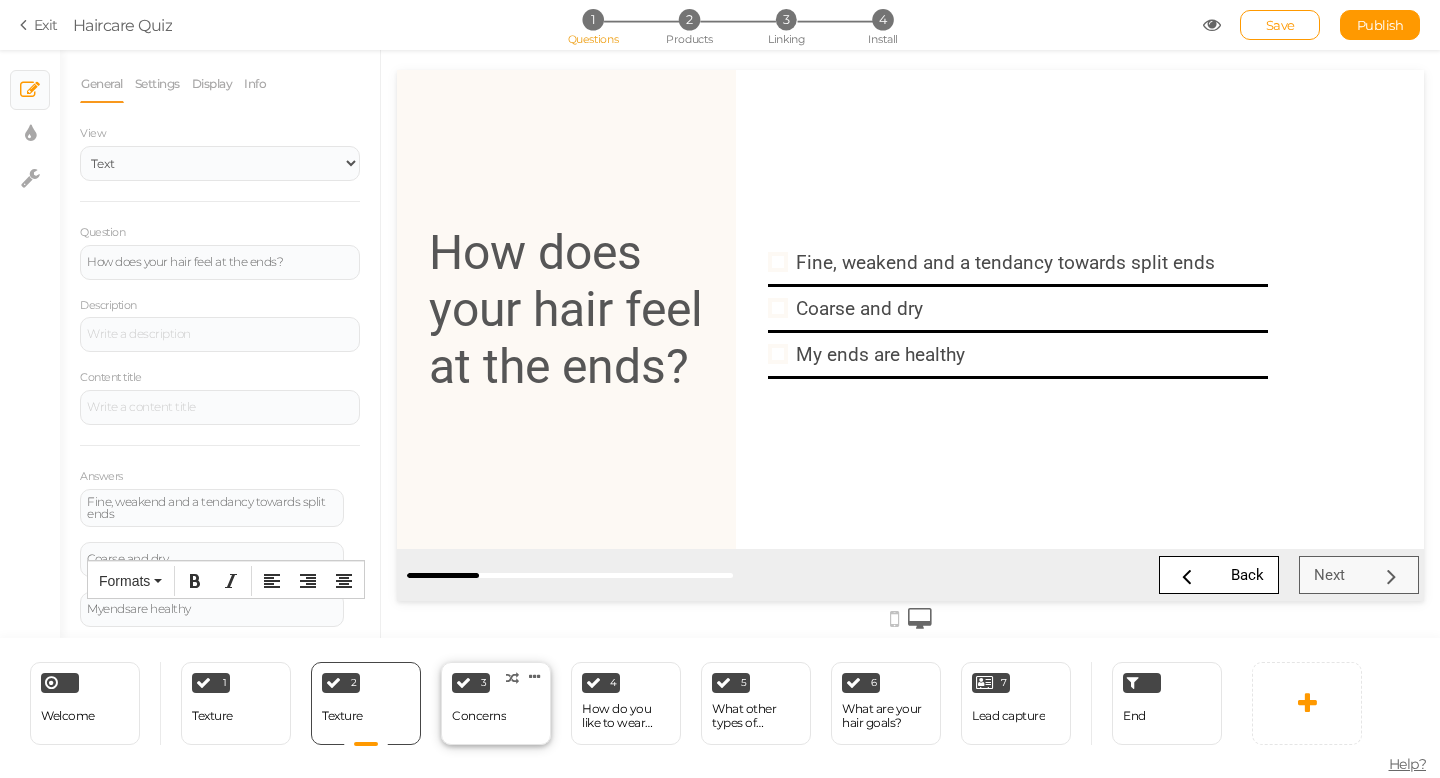 click on "Concerns" at bounding box center [479, 716] 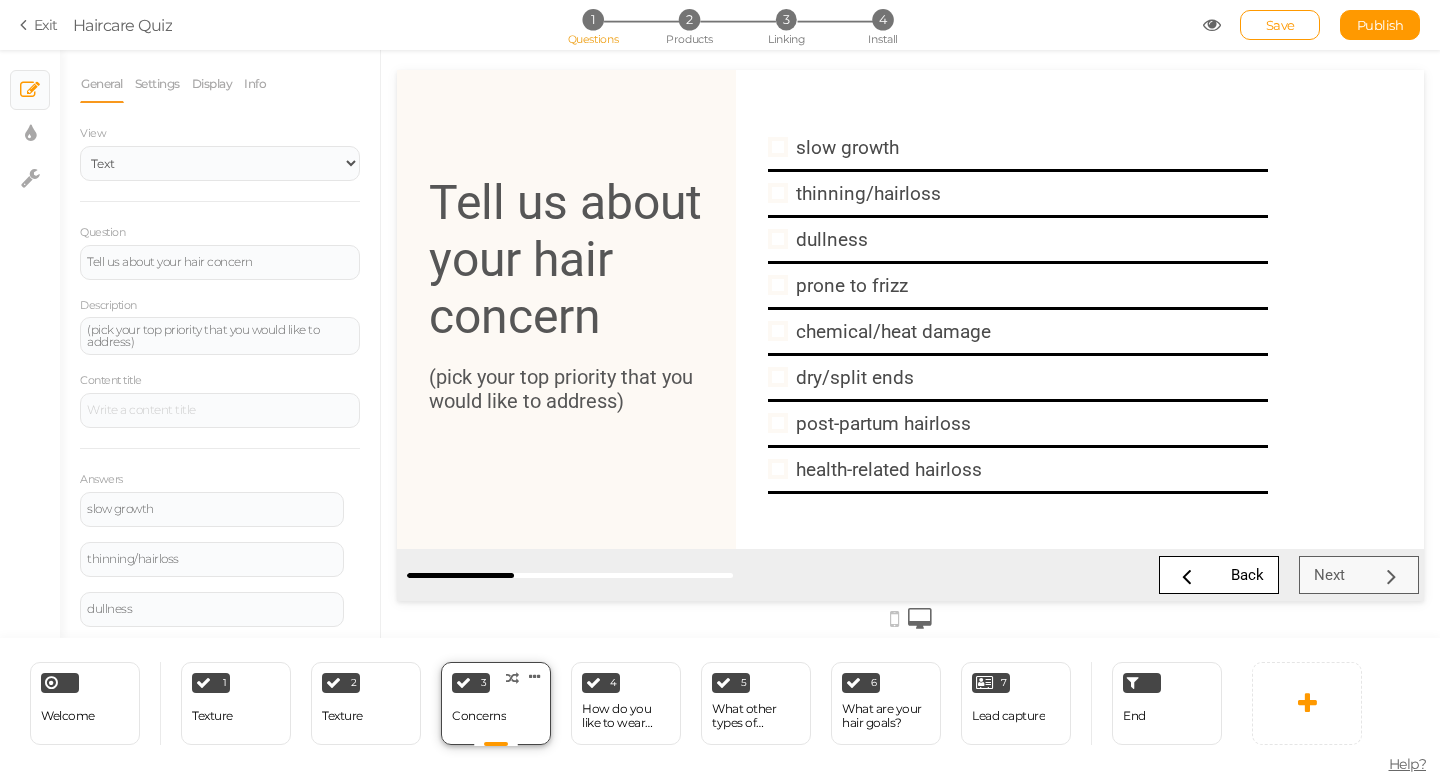 scroll, scrollTop: 0, scrollLeft: 0, axis: both 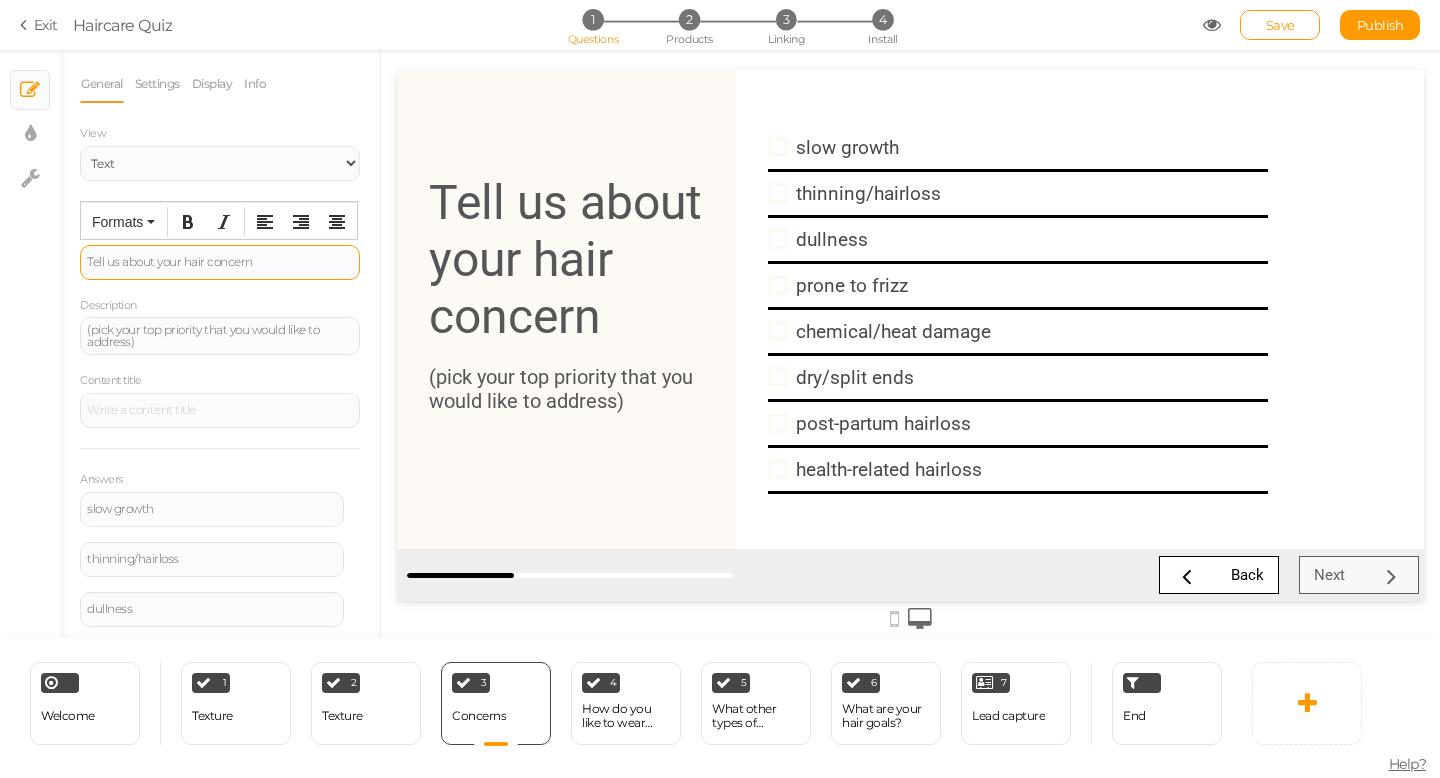 click on "Tell us about your hair concern" at bounding box center (220, 262) 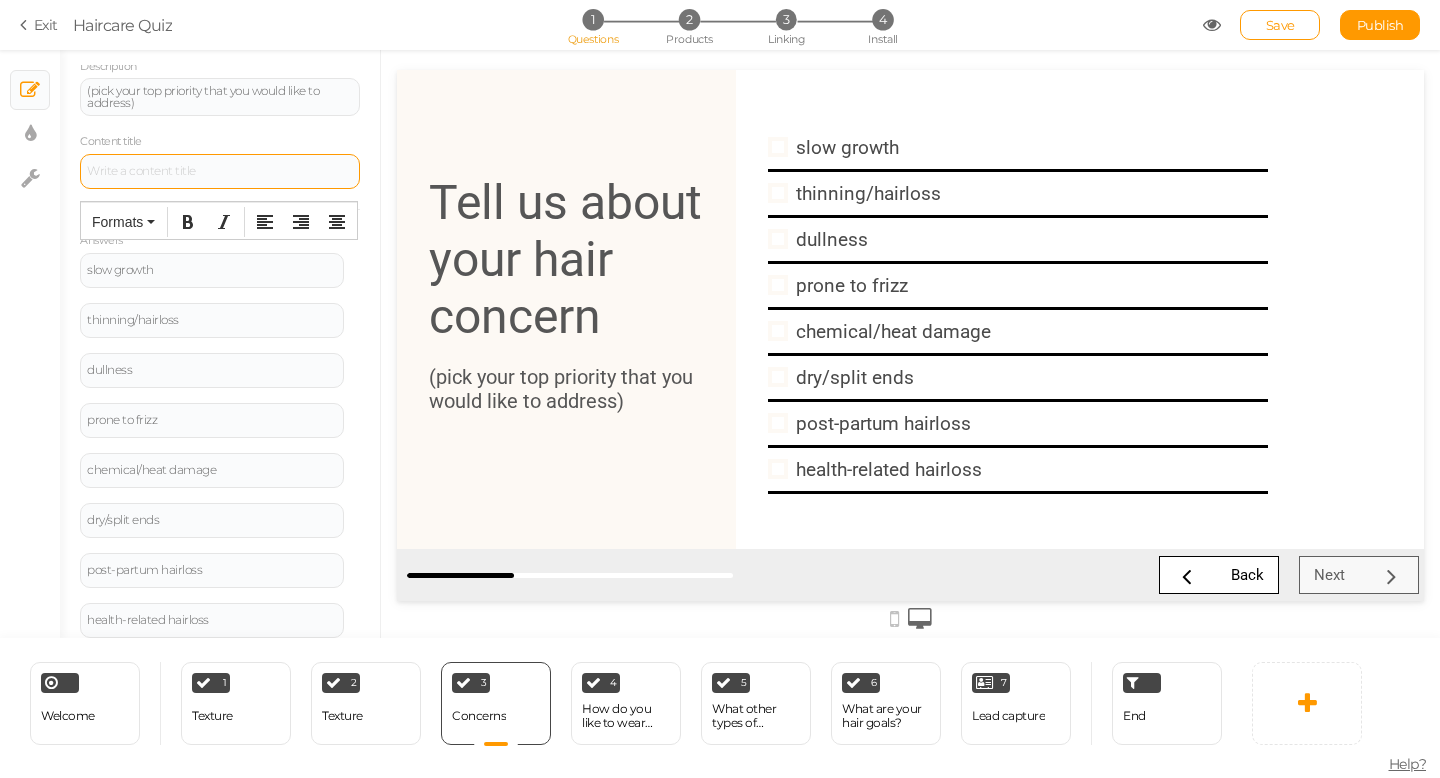 scroll, scrollTop: 300, scrollLeft: 0, axis: vertical 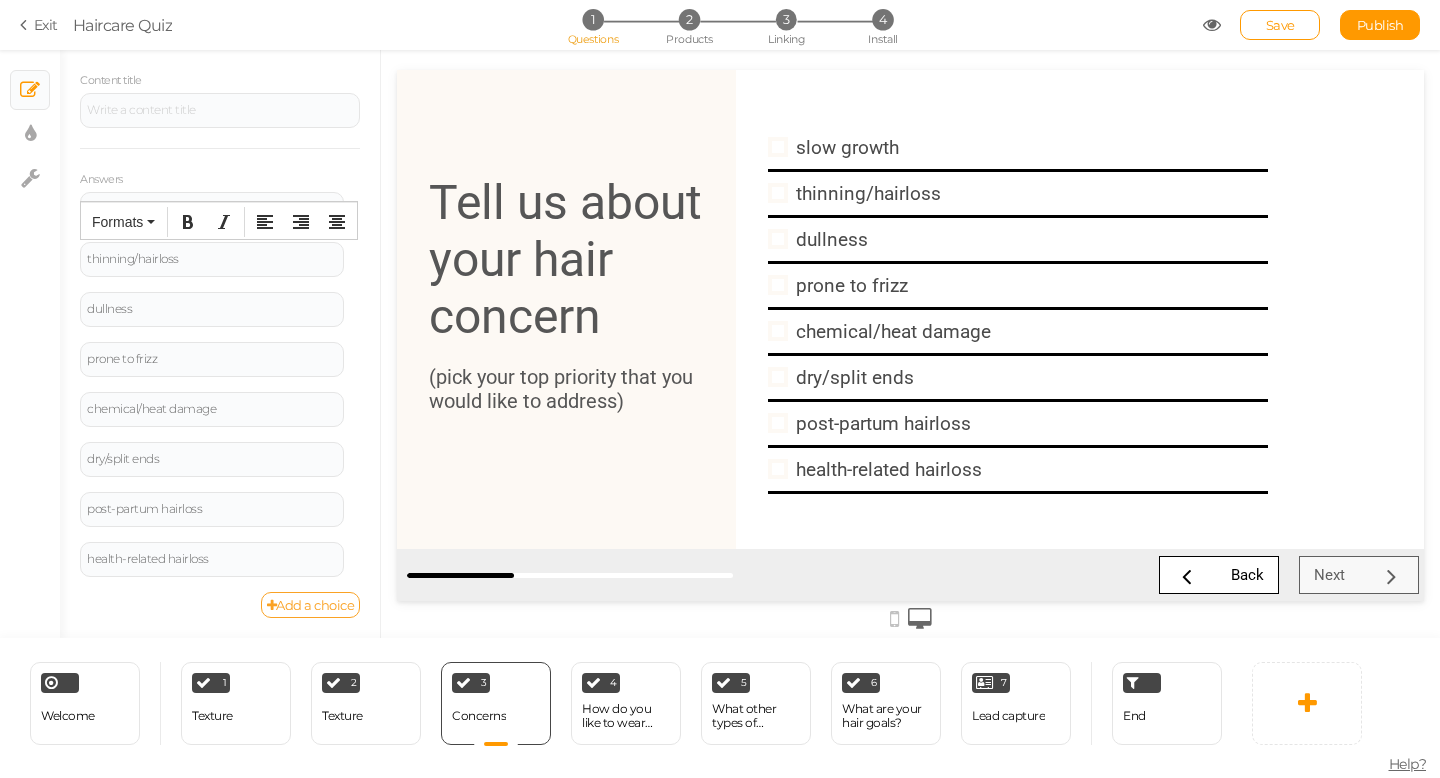 click on "Add a choice" at bounding box center [311, 605] 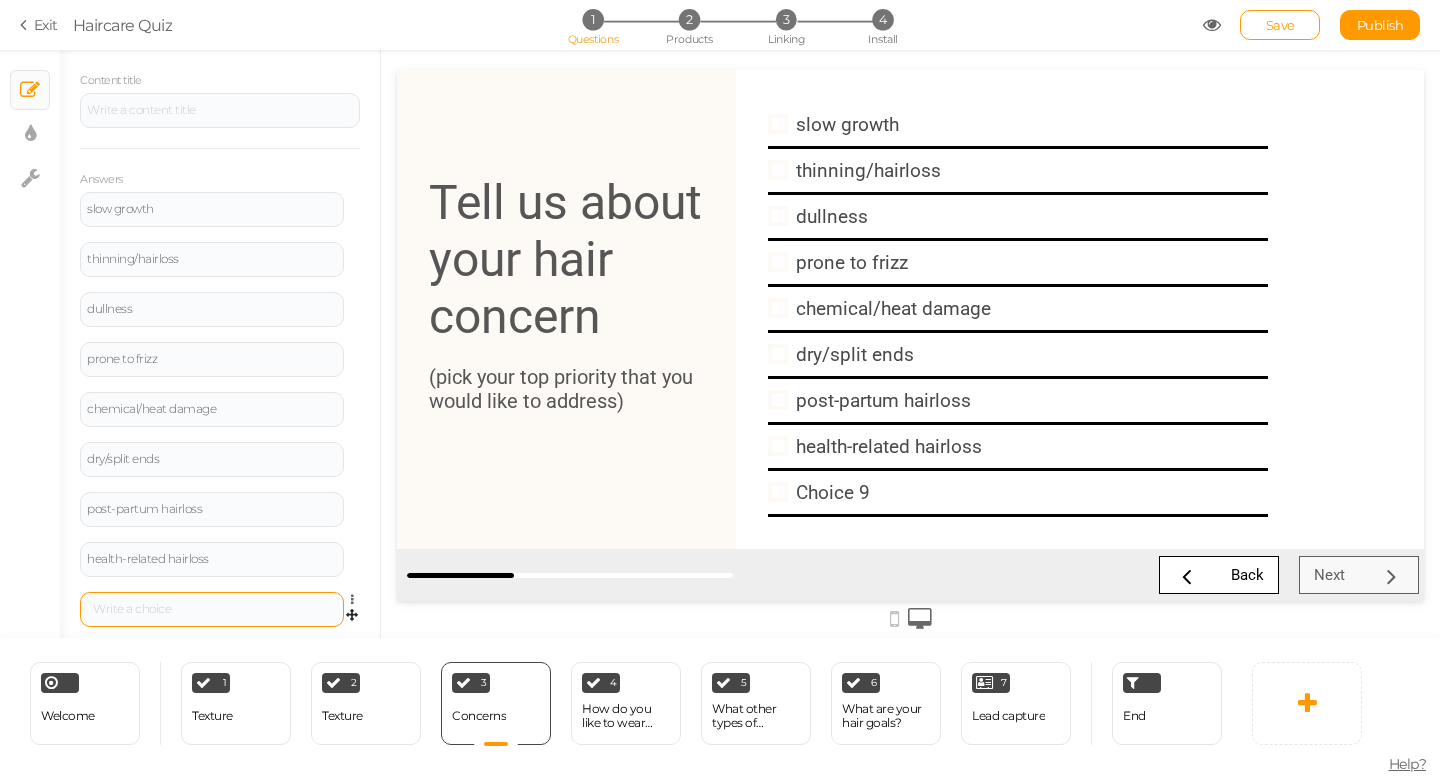click at bounding box center (212, 609) 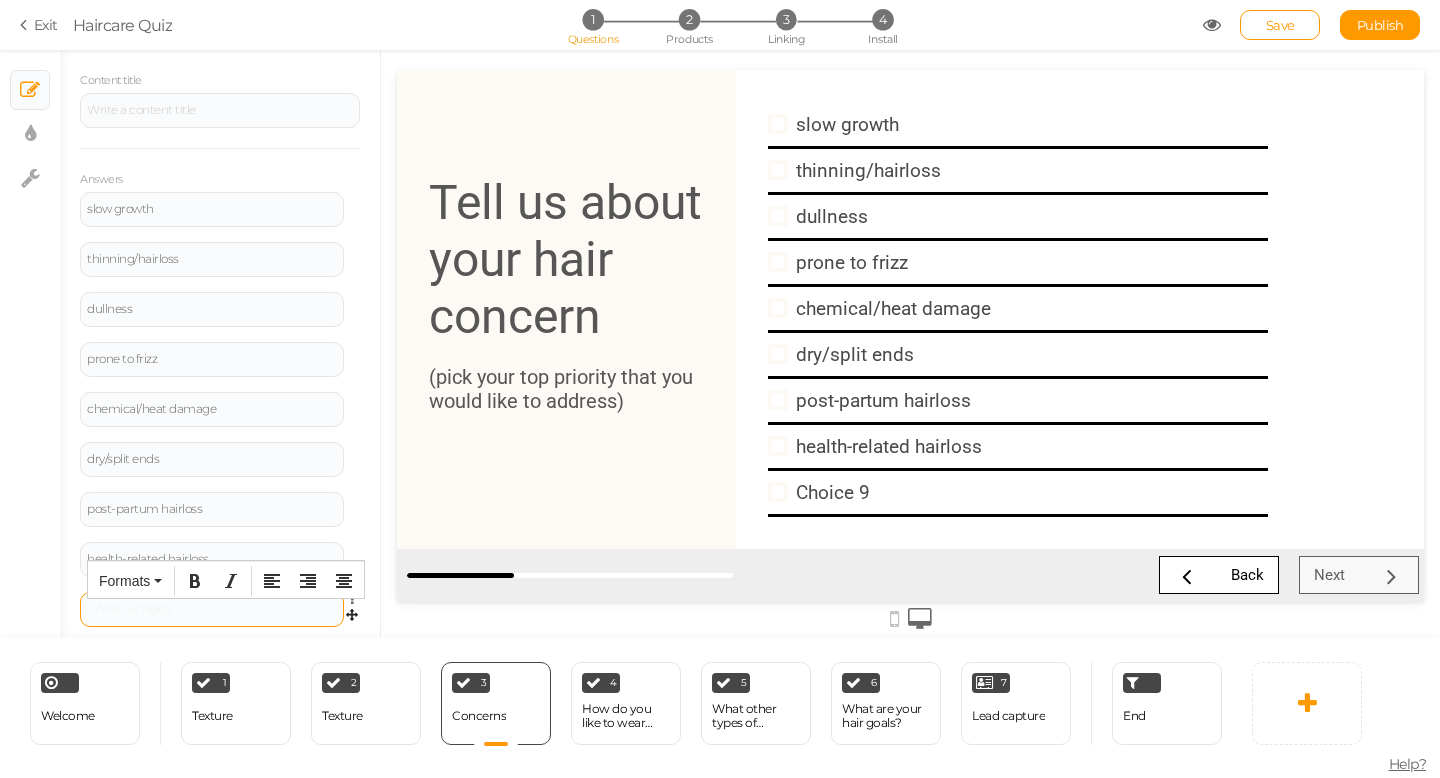 type 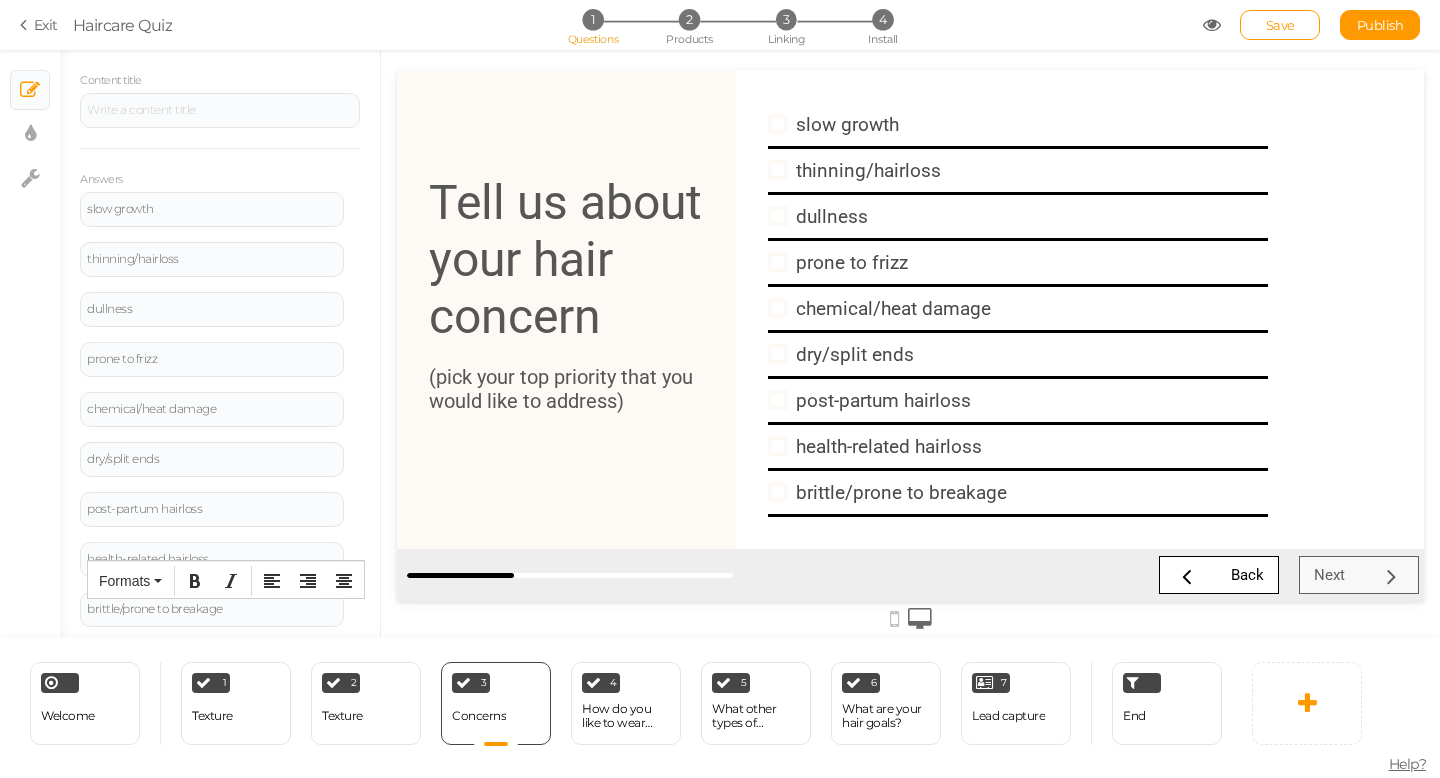click on "Welcome                       Delete                               1         Texture         × Define the conditions to show this slide.                     Clone             Change type             Delete                           2         Texture         × Define the conditions to show this slide.                     Clone             Change type             Delete                           3         Concerns         × Define the conditions to show this slide.                     Clone             Change type             Delete                           4         How do you like to wear your hair?         × Define the conditions to show this slide.                     Clone             Change type             Delete                           5         What other types of products do you regularly use in your hair routine?         × Define the conditions to show this slide.                     Clone             Change type             Delete                           6" at bounding box center (616, 703) 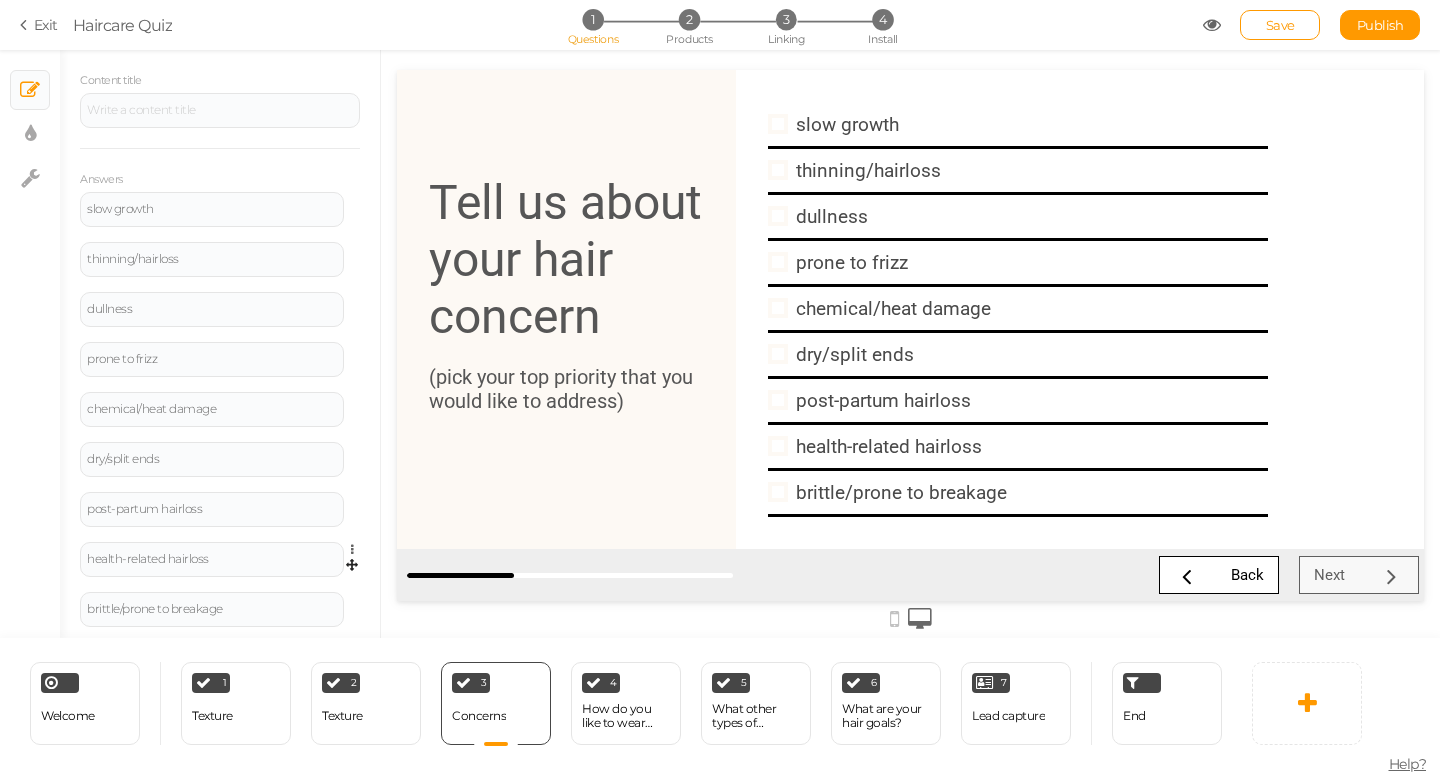 scroll, scrollTop: 350, scrollLeft: 0, axis: vertical 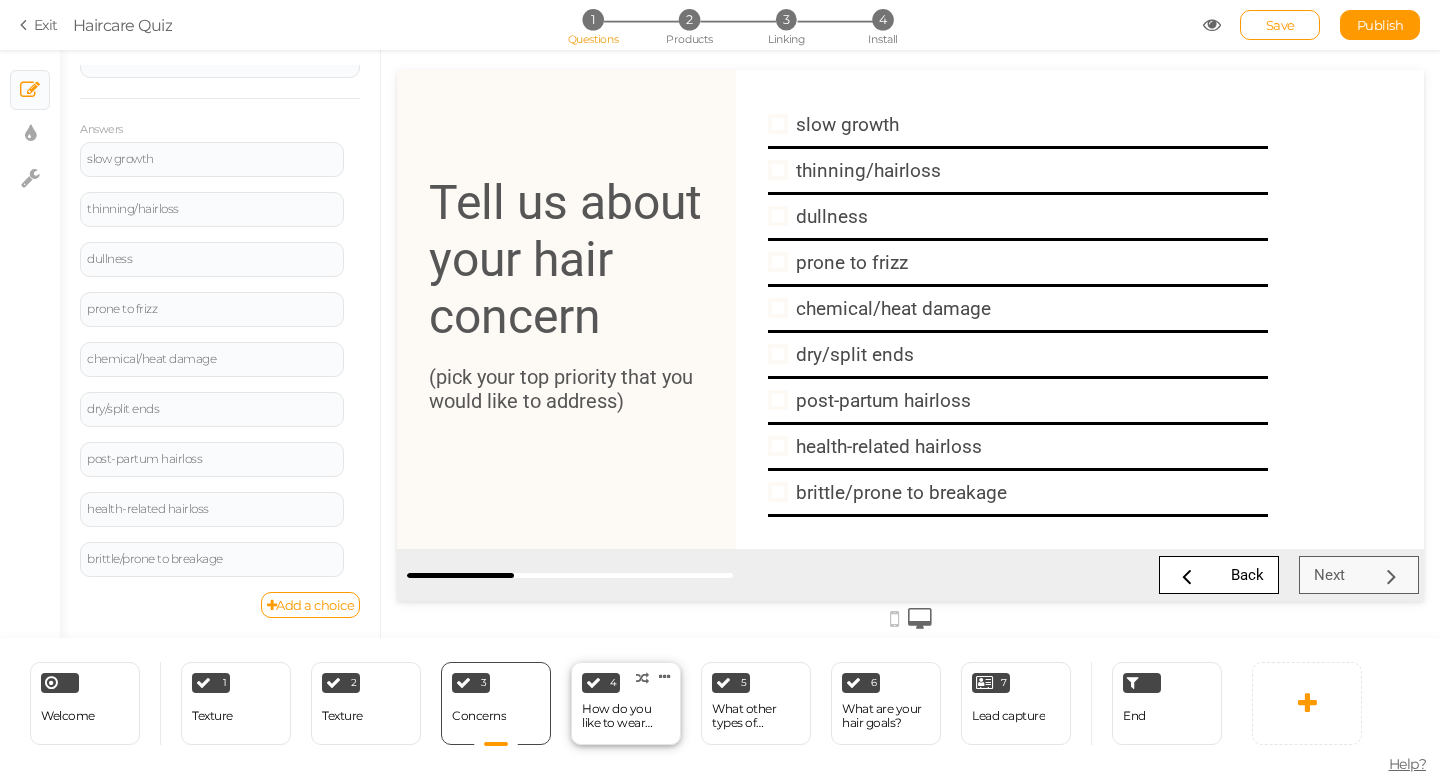 click on "How do you like to wear your hair?" at bounding box center (626, 716) 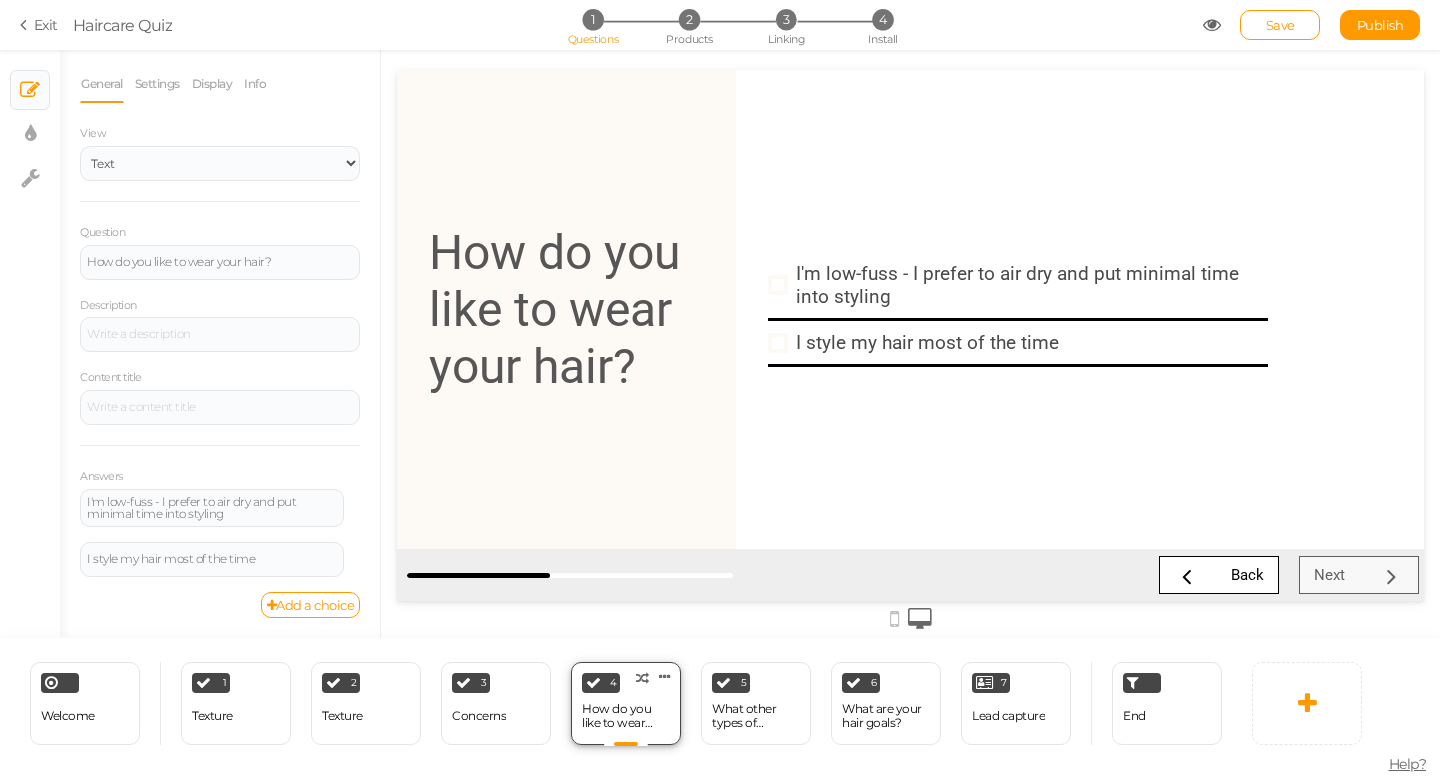 scroll, scrollTop: 0, scrollLeft: 0, axis: both 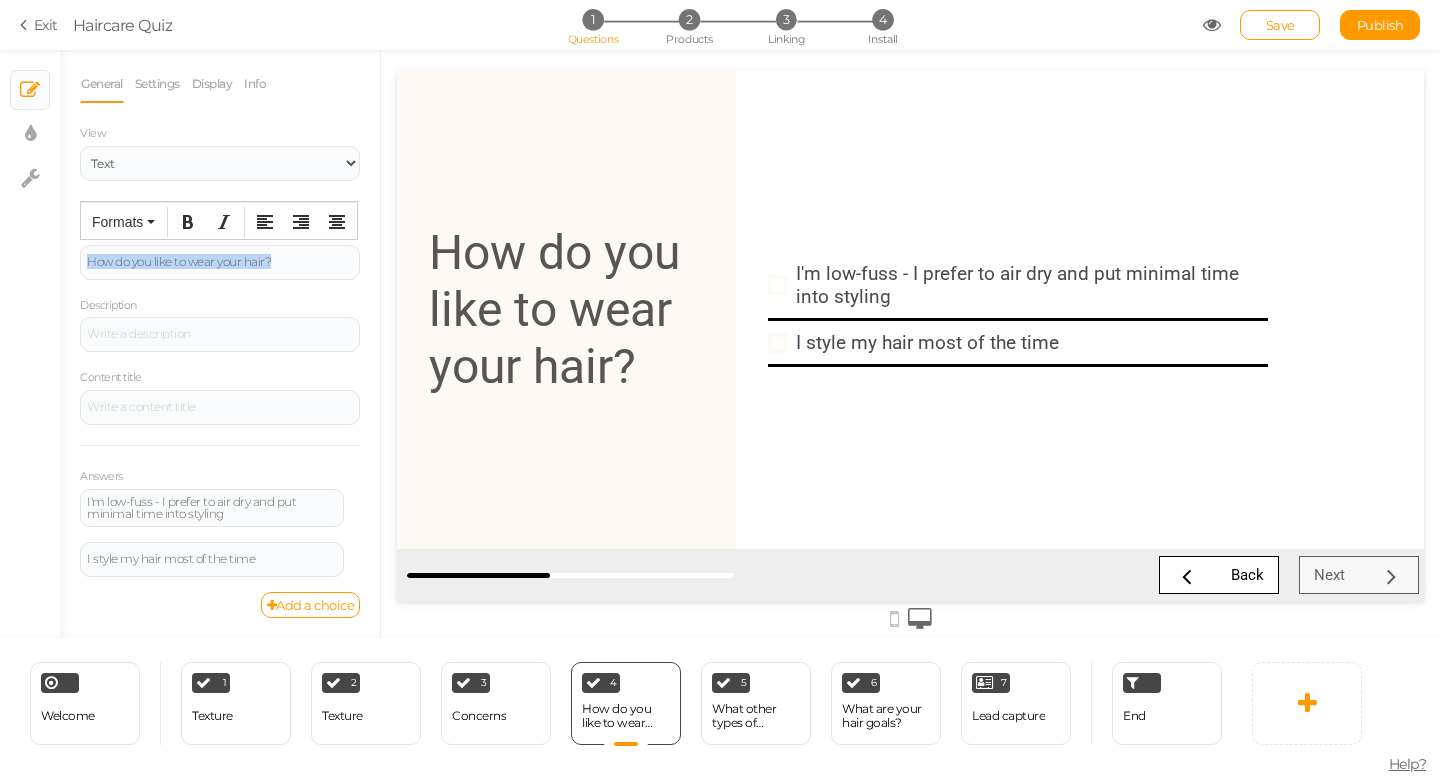 drag, startPoint x: 299, startPoint y: 269, endPoint x: 42, endPoint y: 262, distance: 257.0953 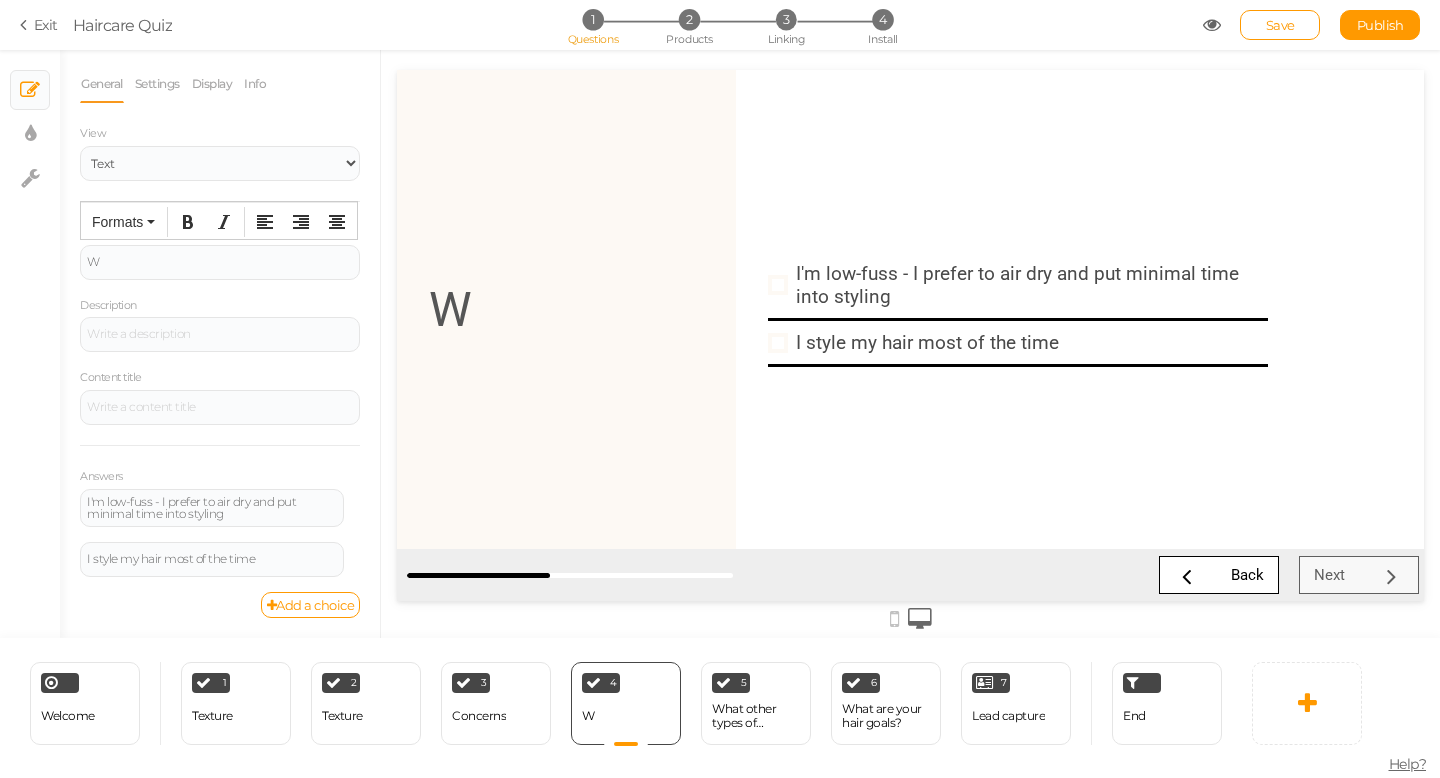 type 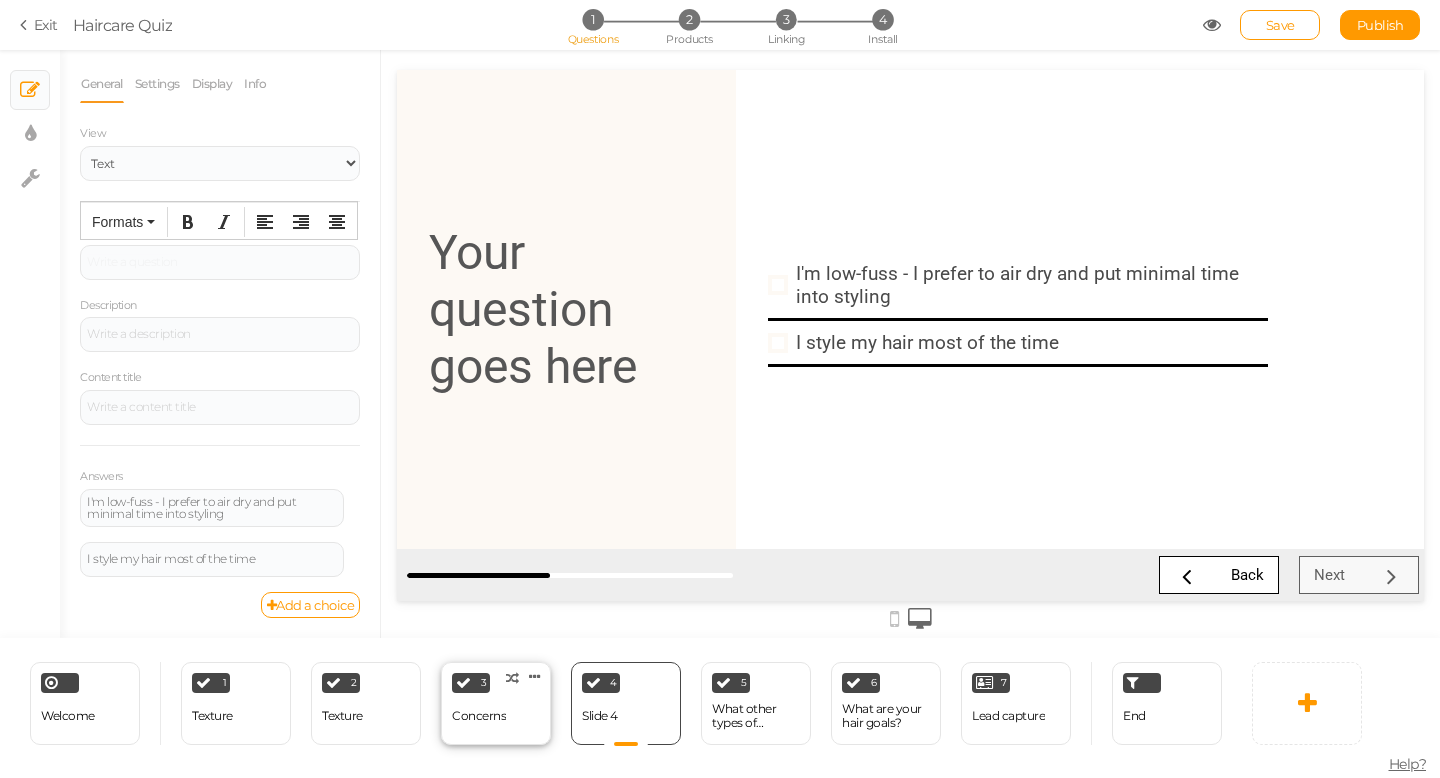 click on "Concerns" at bounding box center [479, 716] 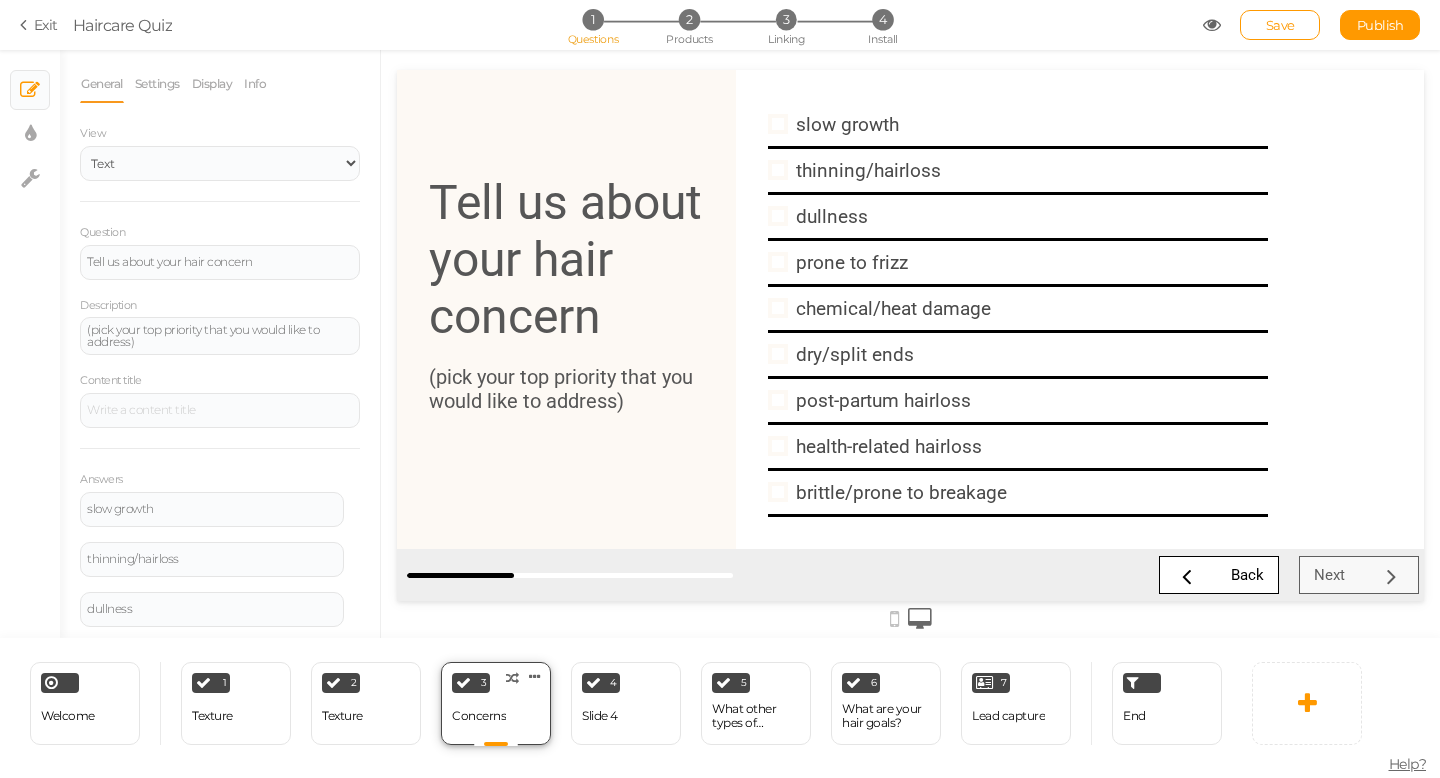 scroll, scrollTop: 0, scrollLeft: 0, axis: both 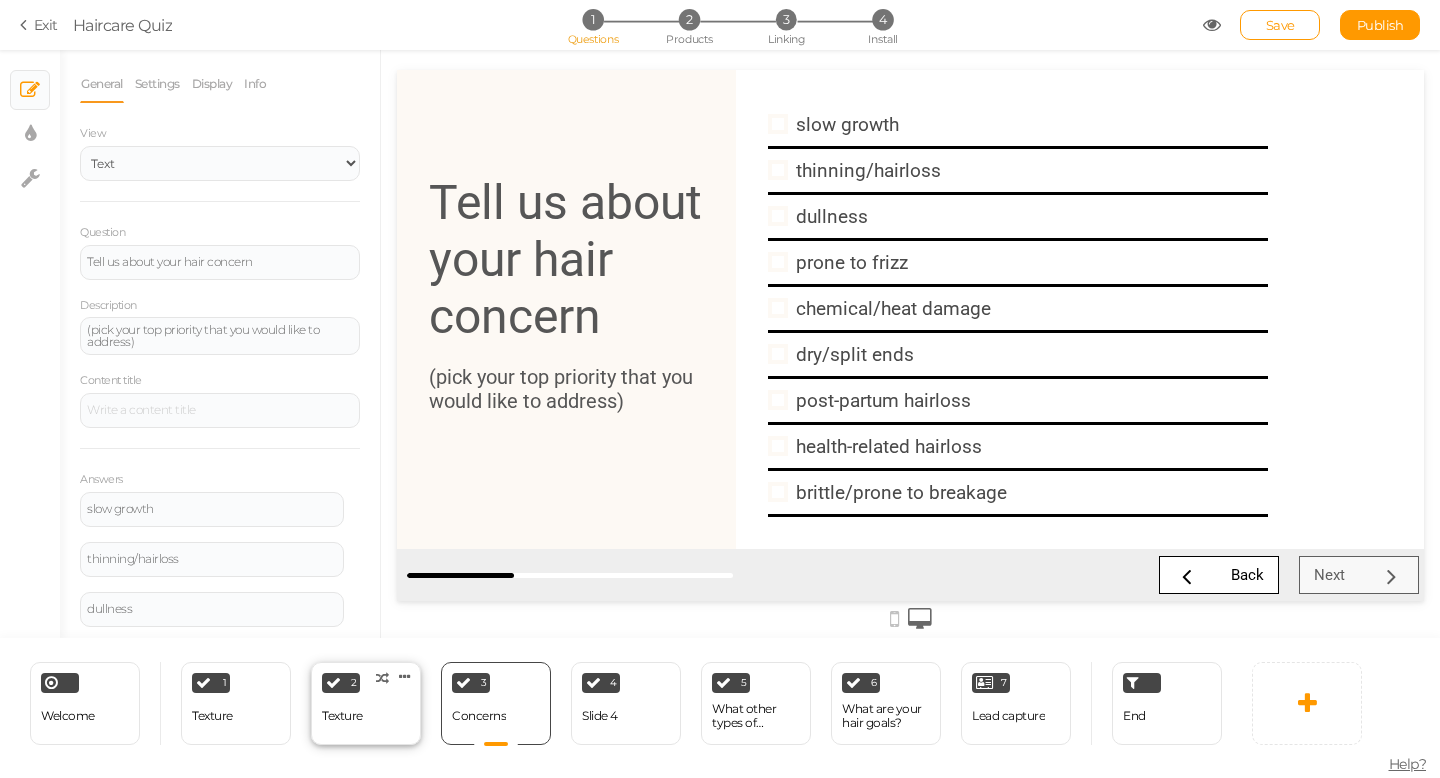 click on "2         Texture         × Define the conditions to show this slide.                     Clone             Change type             Delete" at bounding box center (366, 703) 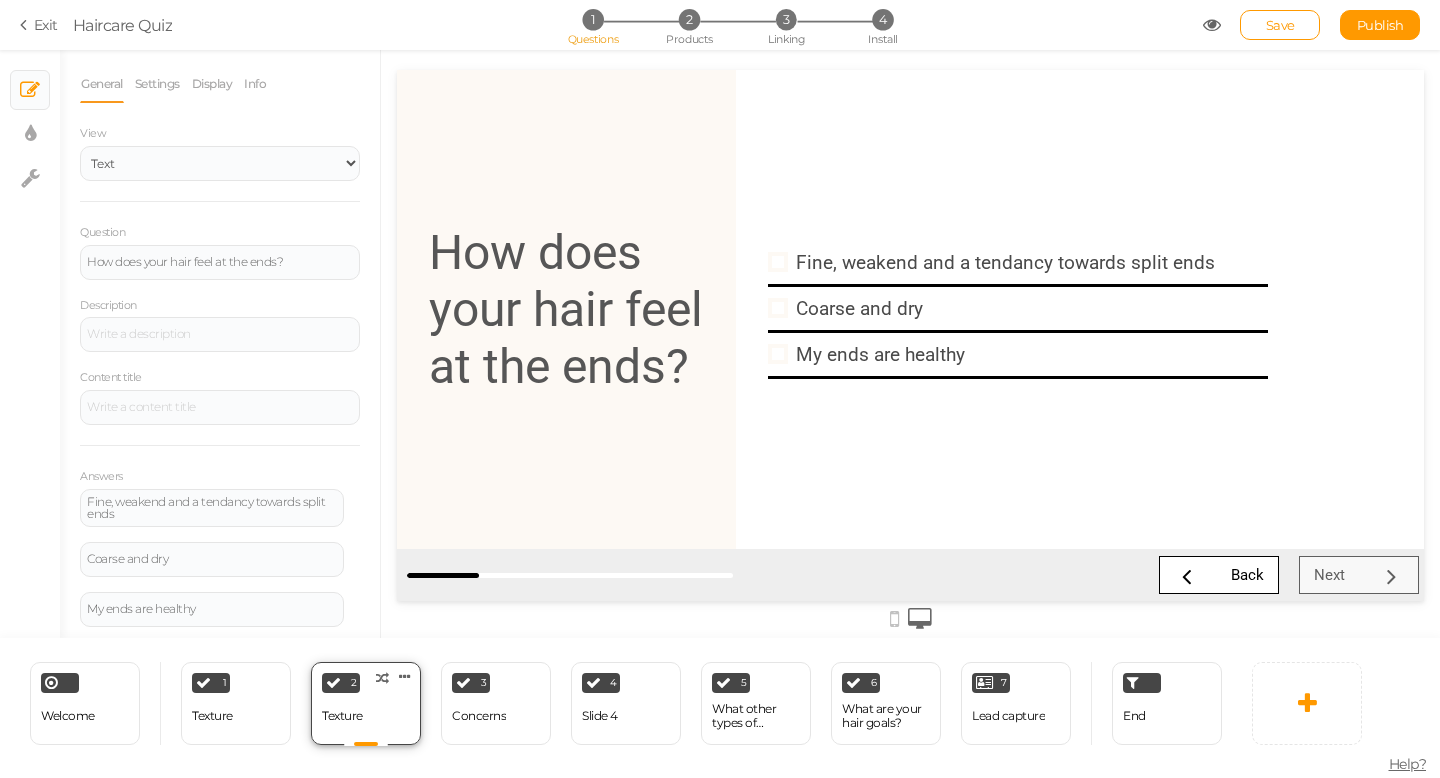 scroll, scrollTop: 0, scrollLeft: 0, axis: both 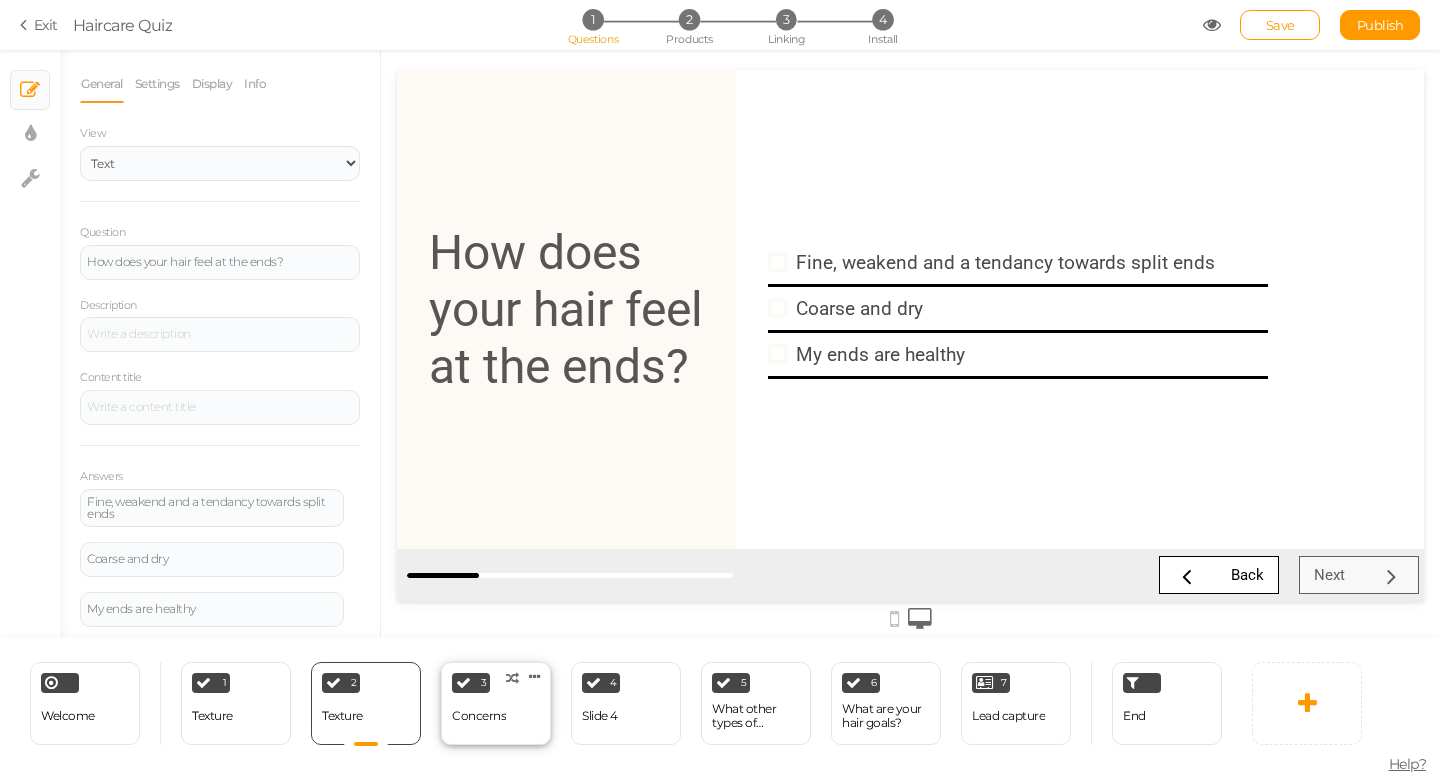 click on "3         Concerns         × Define the conditions to show this slide.                     Clone             Change type             Delete" at bounding box center [496, 703] 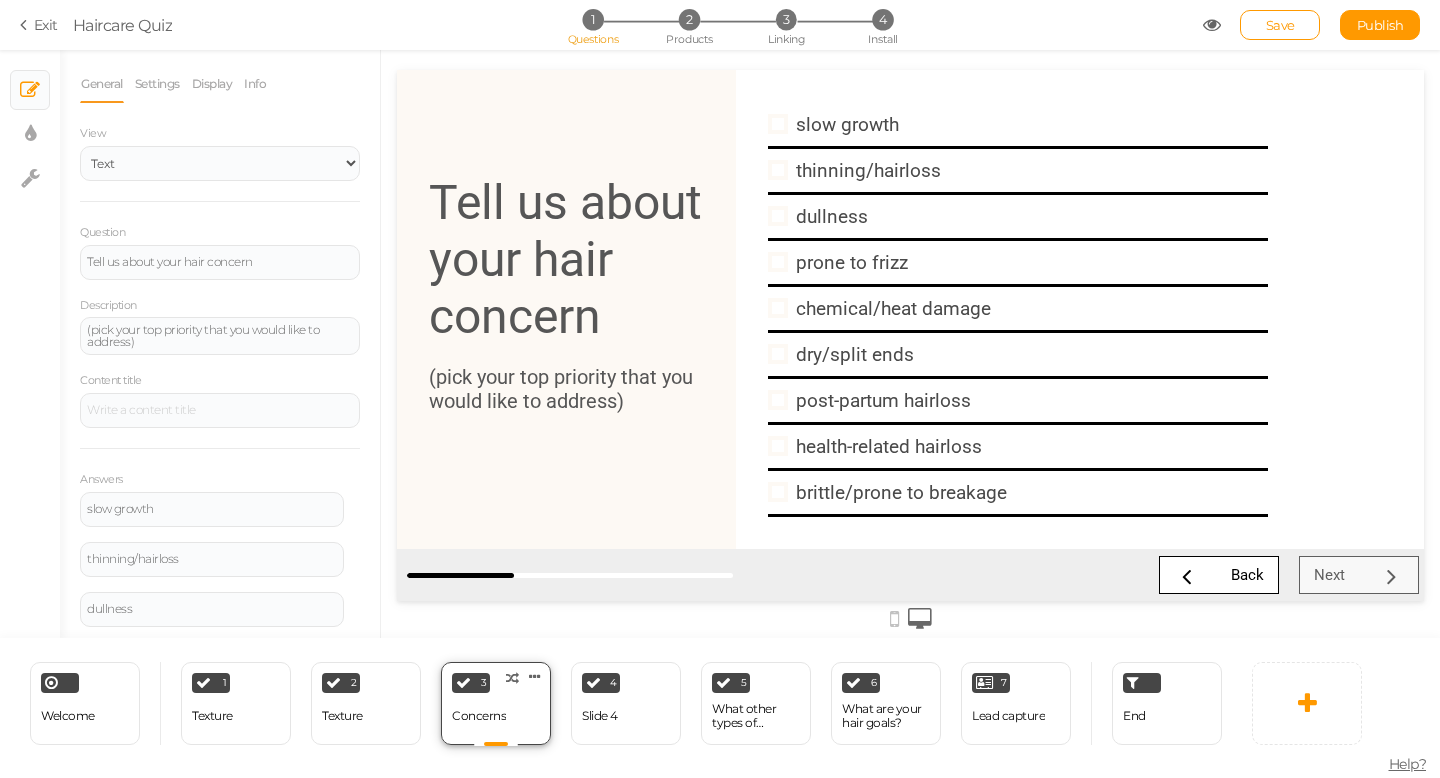 scroll, scrollTop: 0, scrollLeft: 0, axis: both 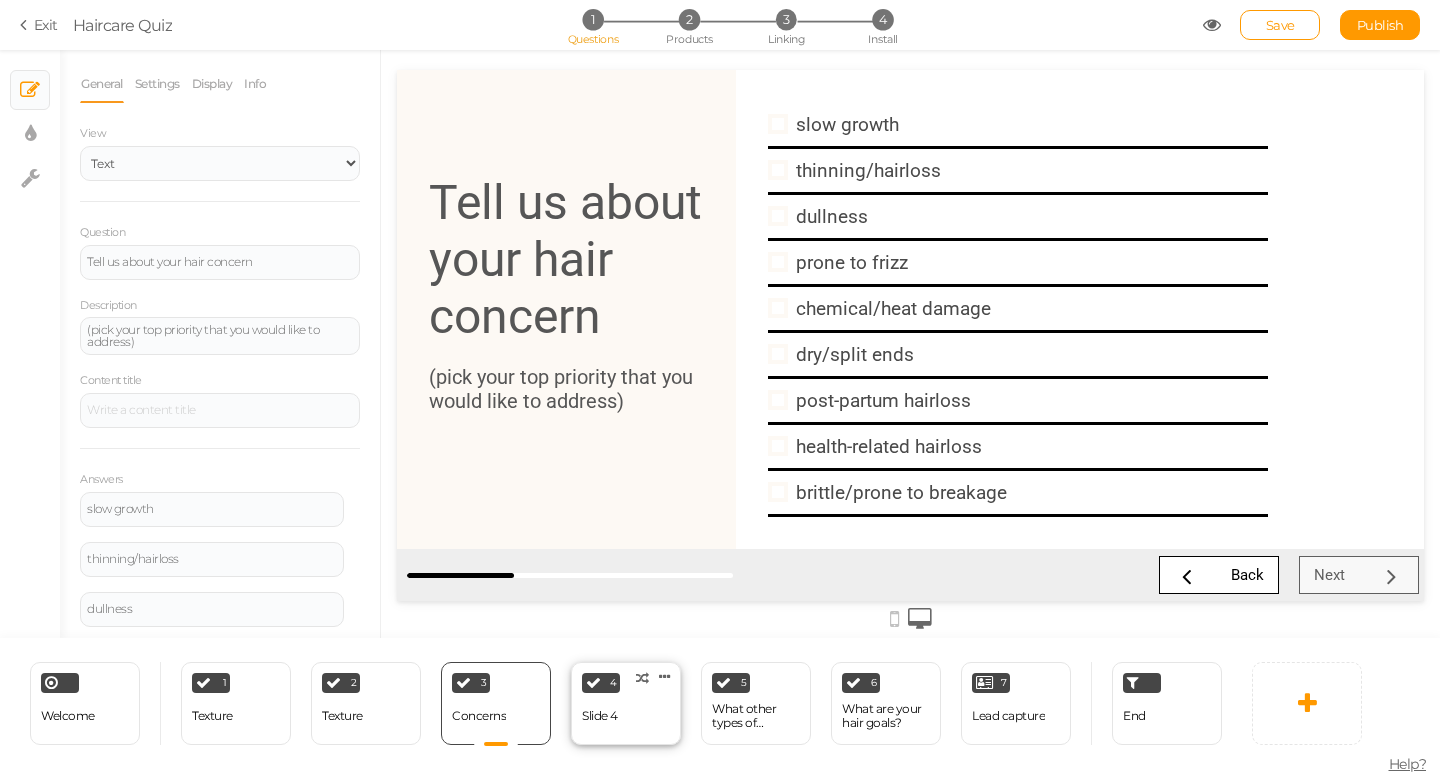 click on "4         Slide 4         × Define the conditions to show this slide.                     Clone             Change type             Delete" at bounding box center (626, 703) 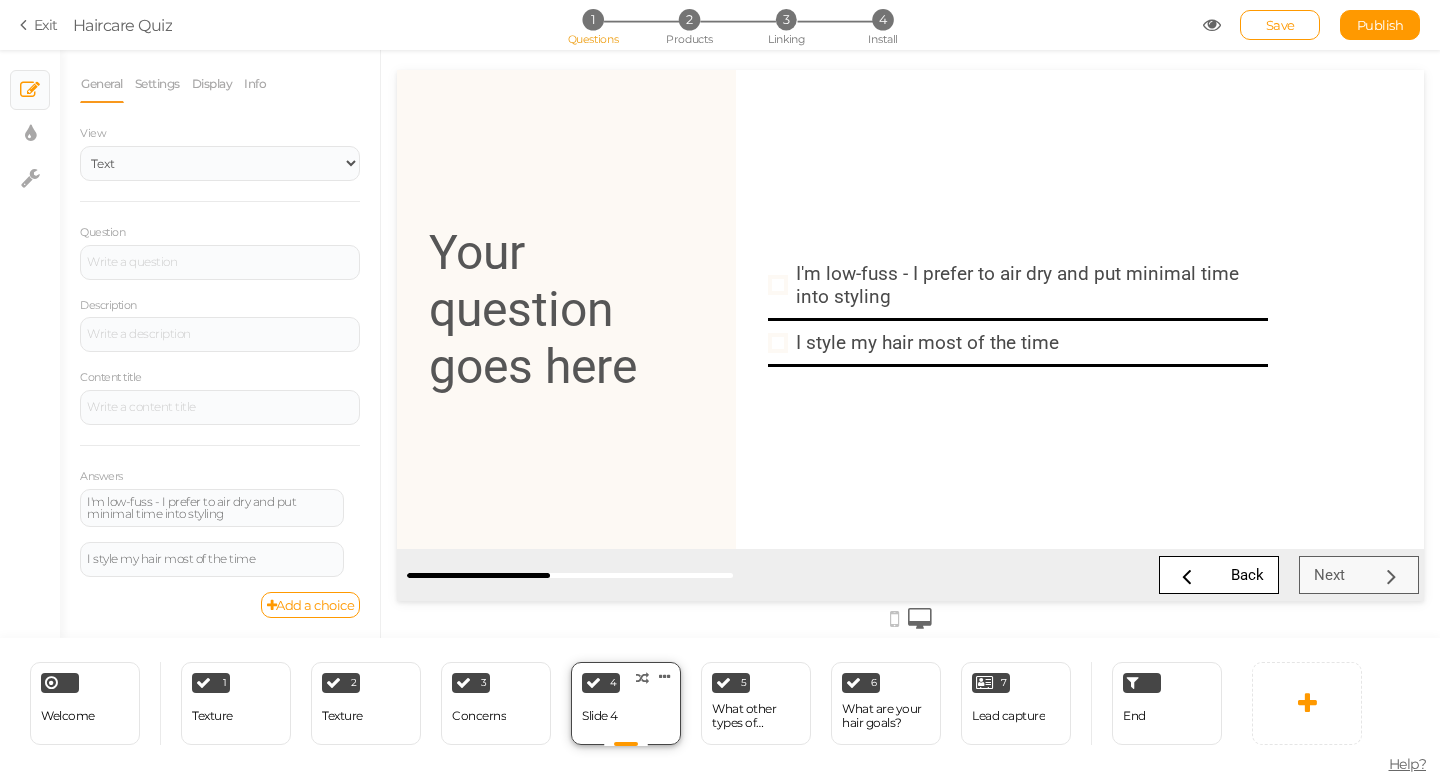 scroll, scrollTop: 0, scrollLeft: 0, axis: both 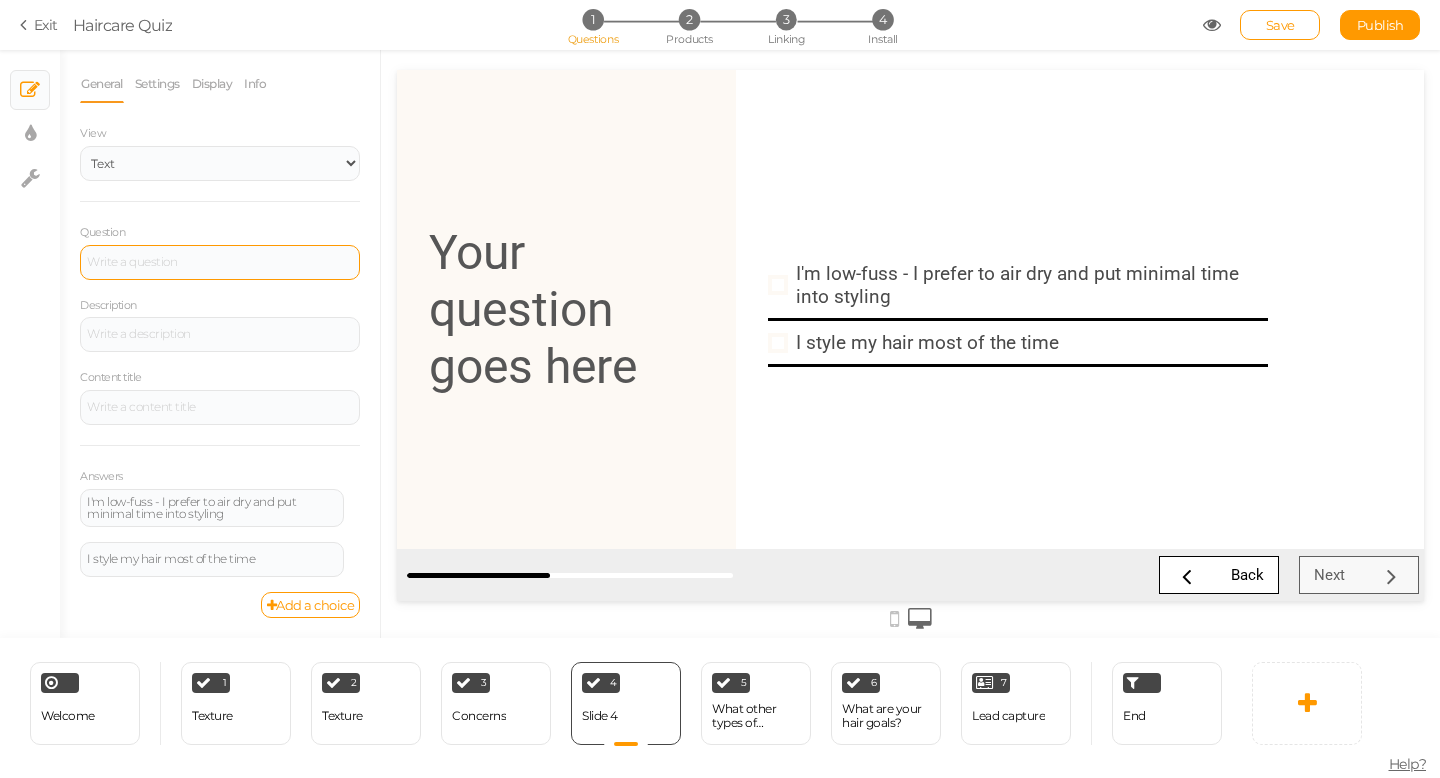 click at bounding box center (220, 262) 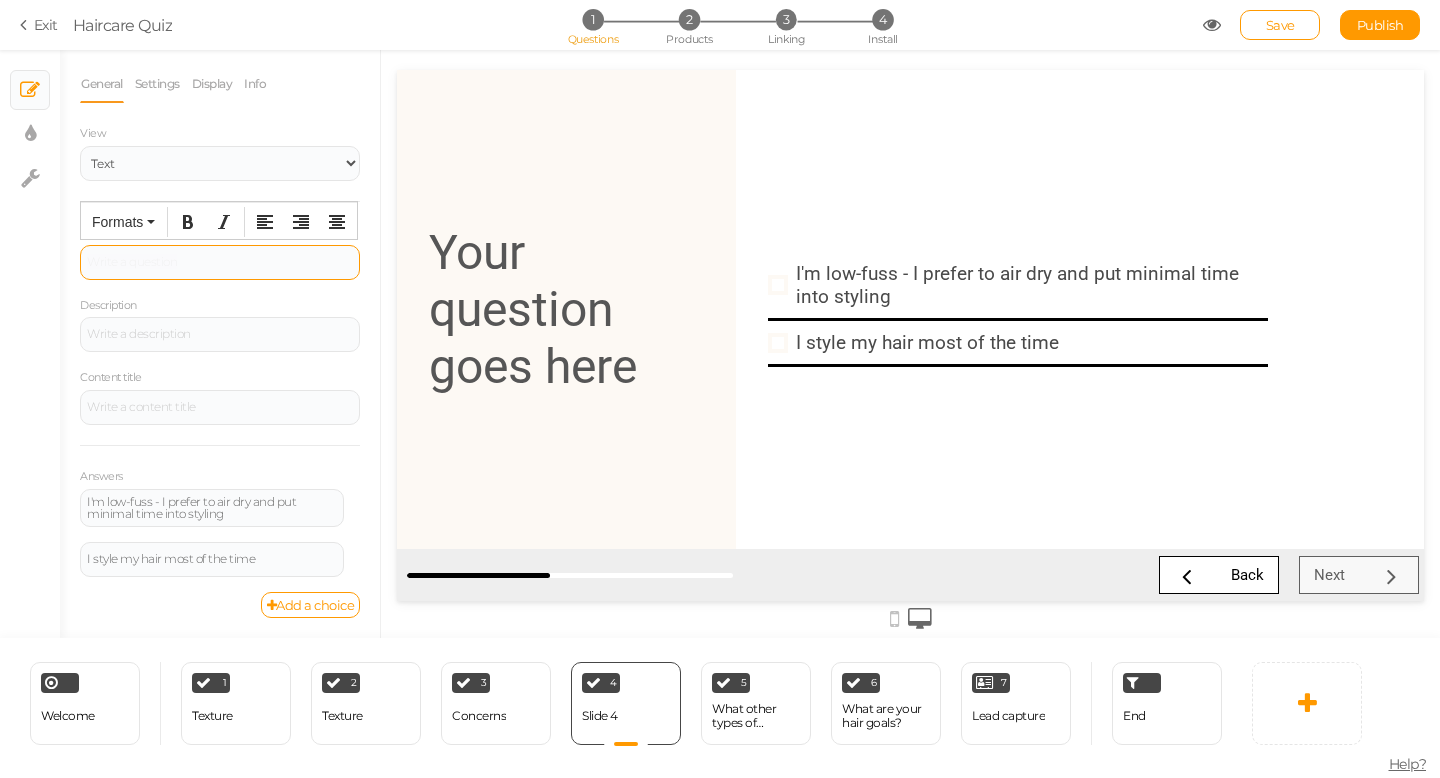 type 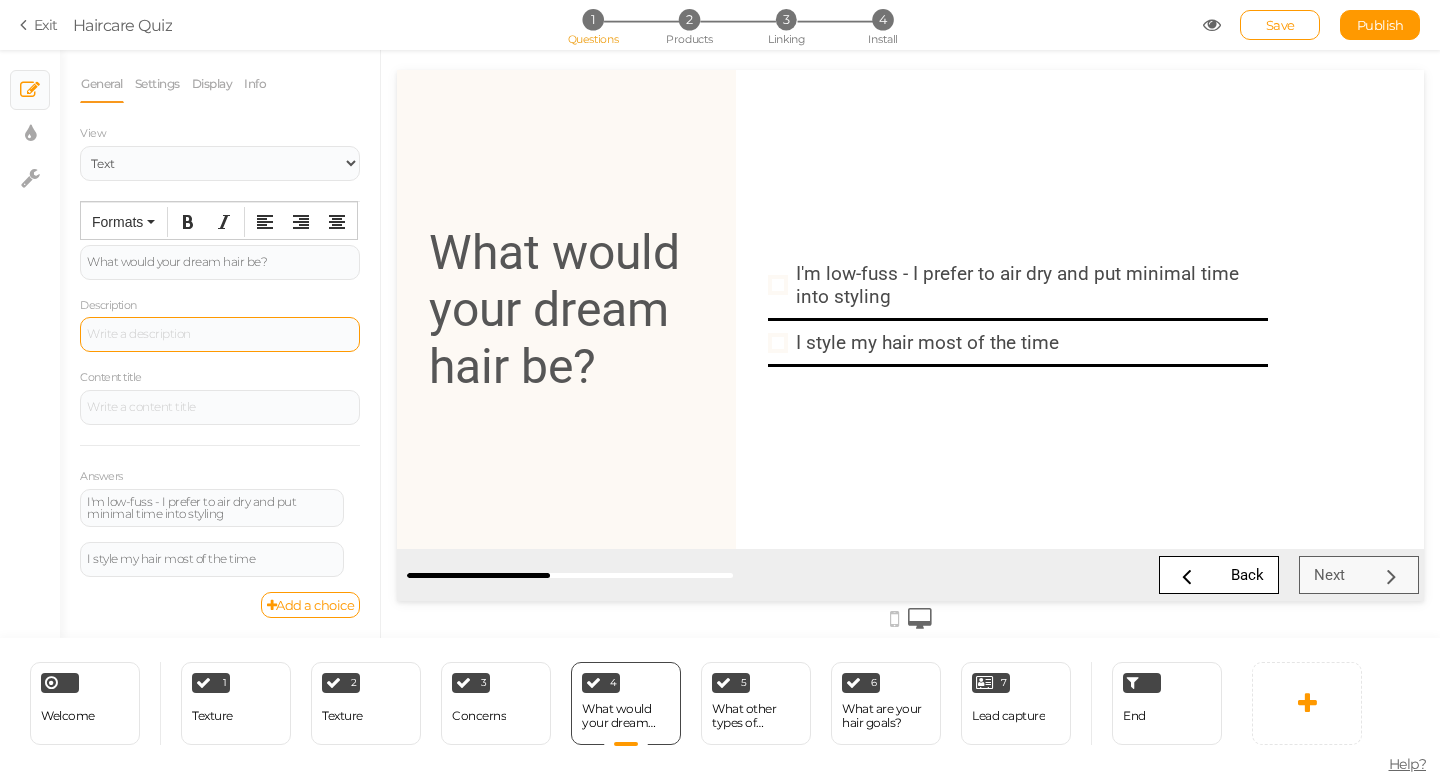 click at bounding box center [220, 334] 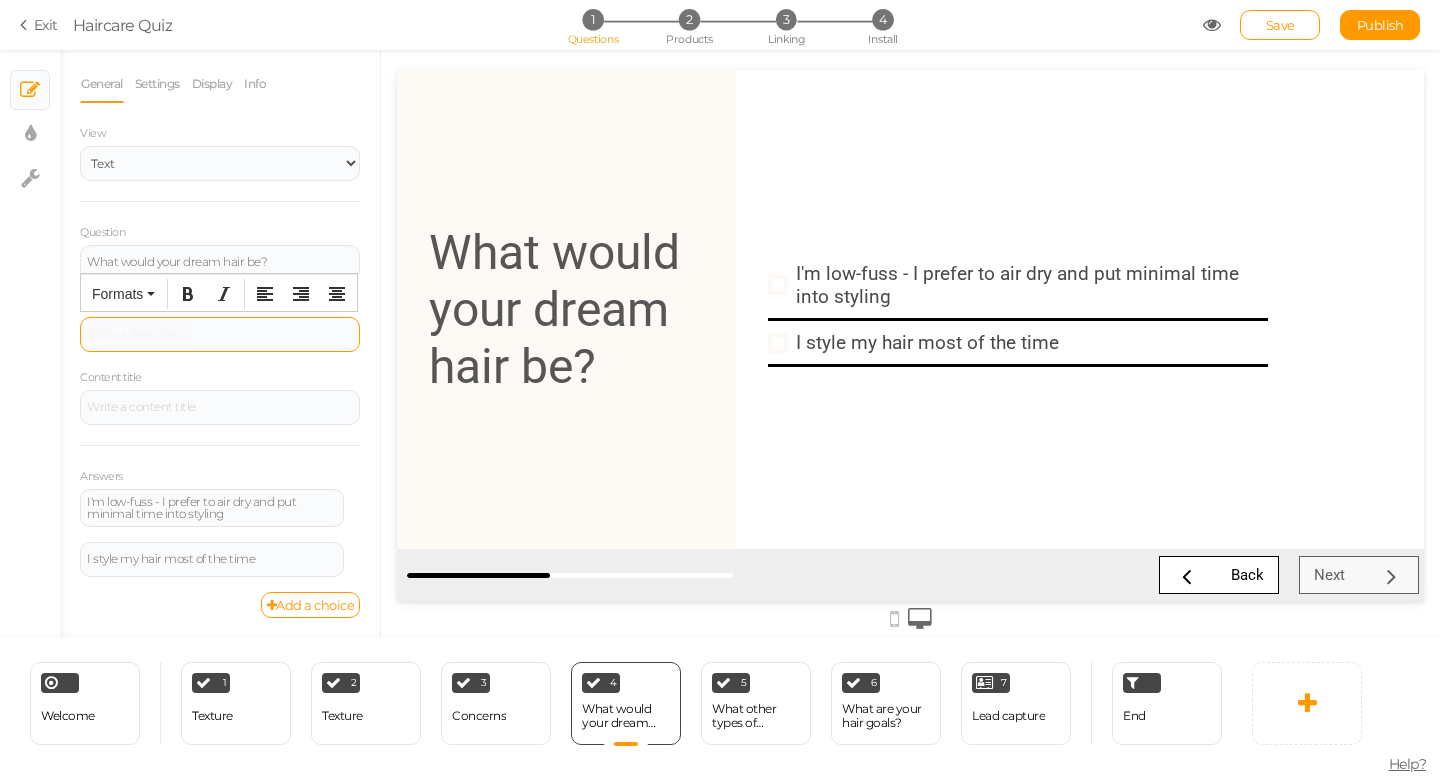 type 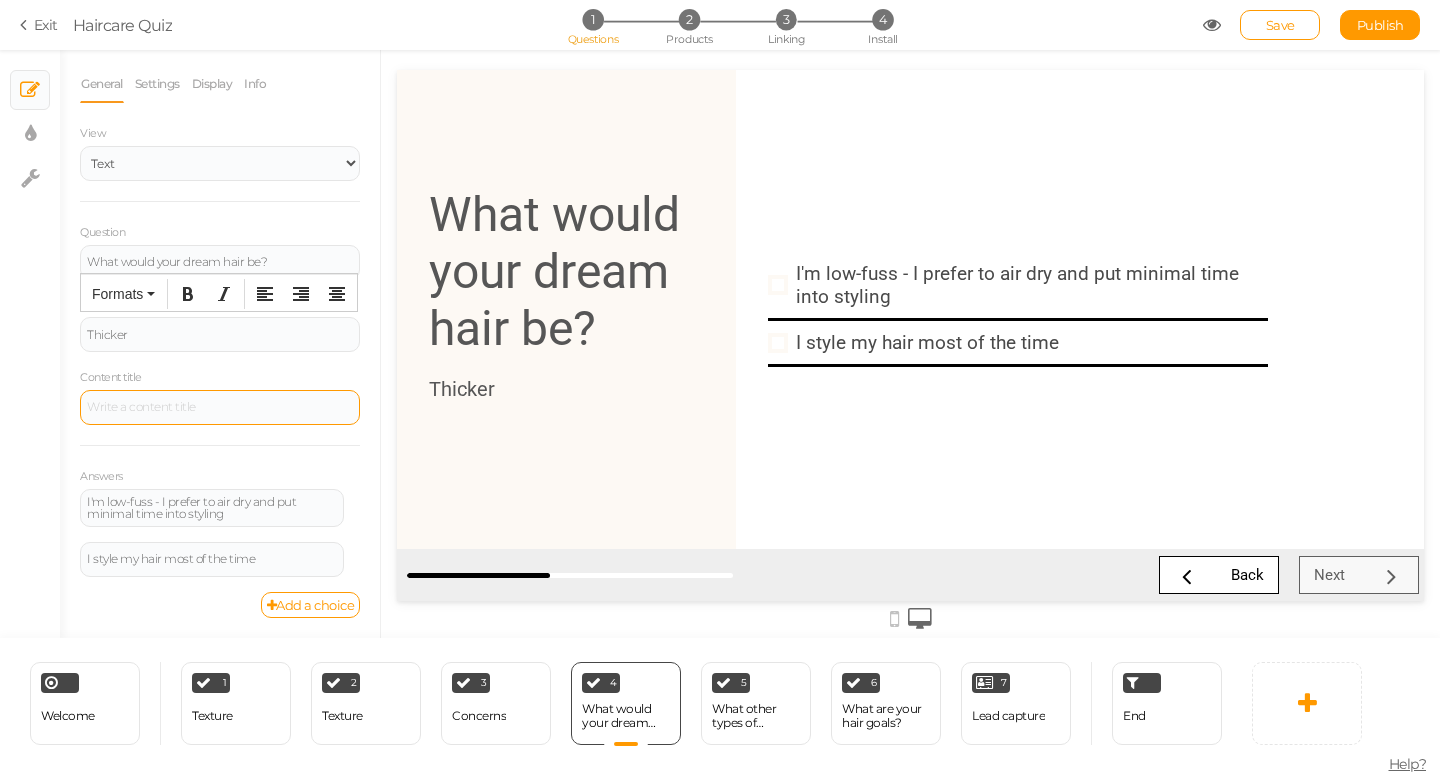 click at bounding box center [220, 407] 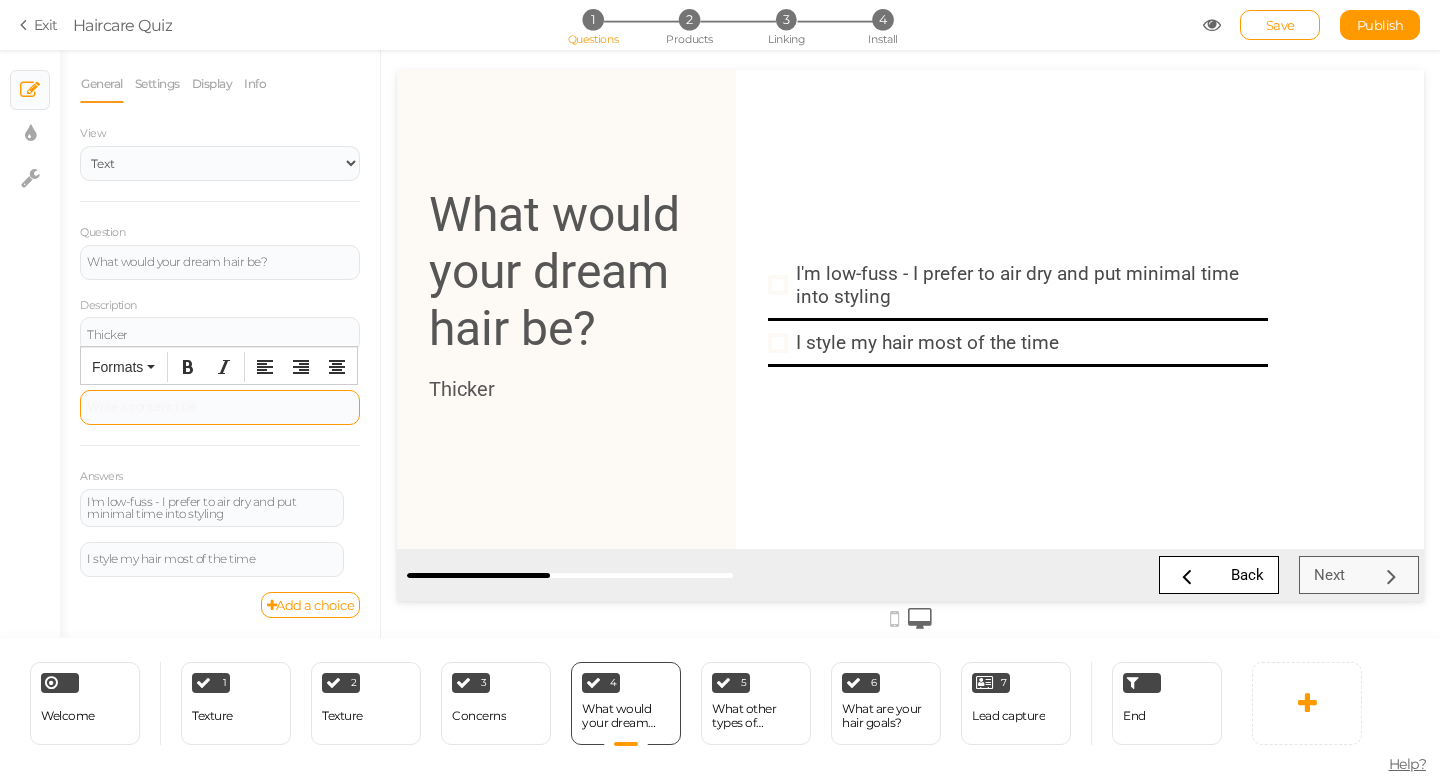 type 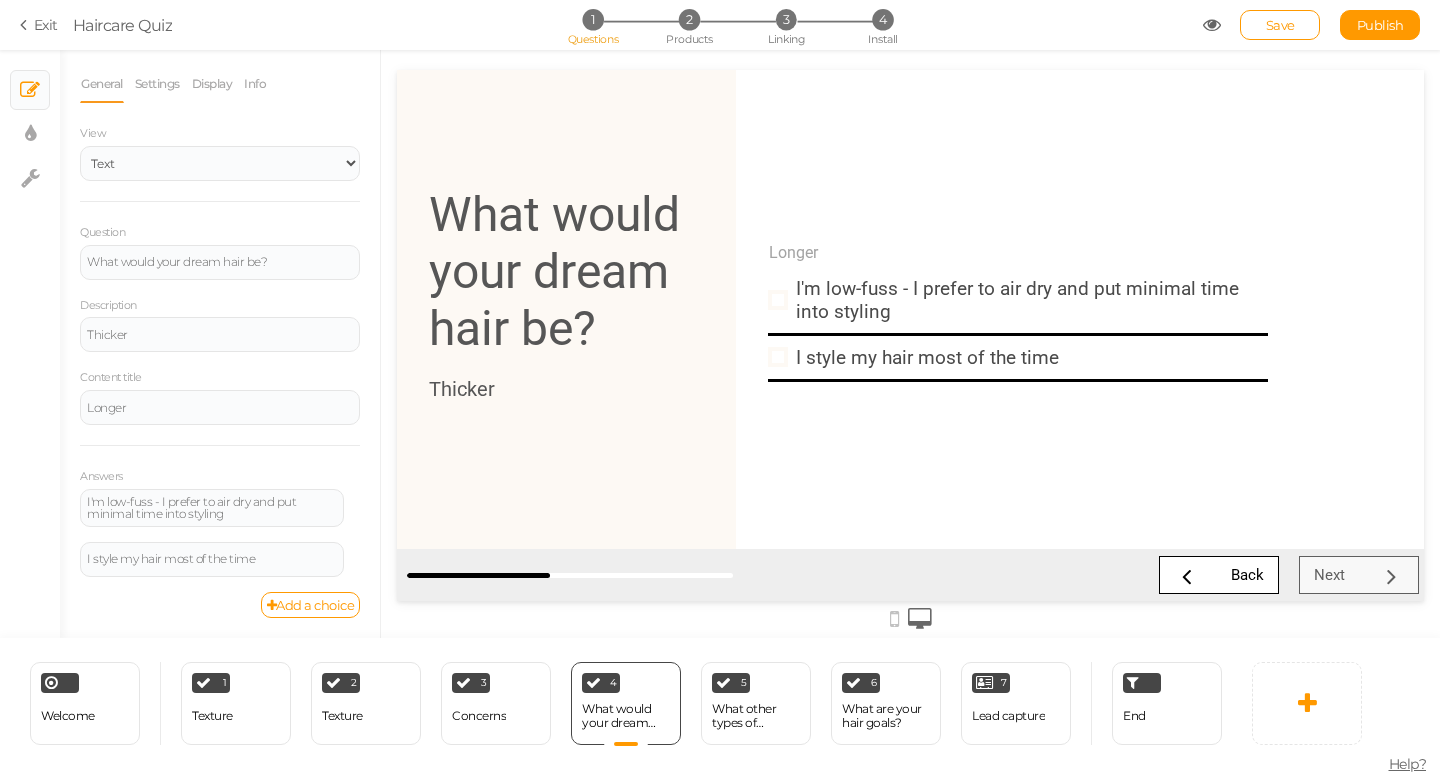 click on "Answers                 I'm low-fuss - I prefer to air dry and put minimal time into styling                         Settings             Delete                             I style my hair most of the time                         Settings             Delete" at bounding box center (220, 518) 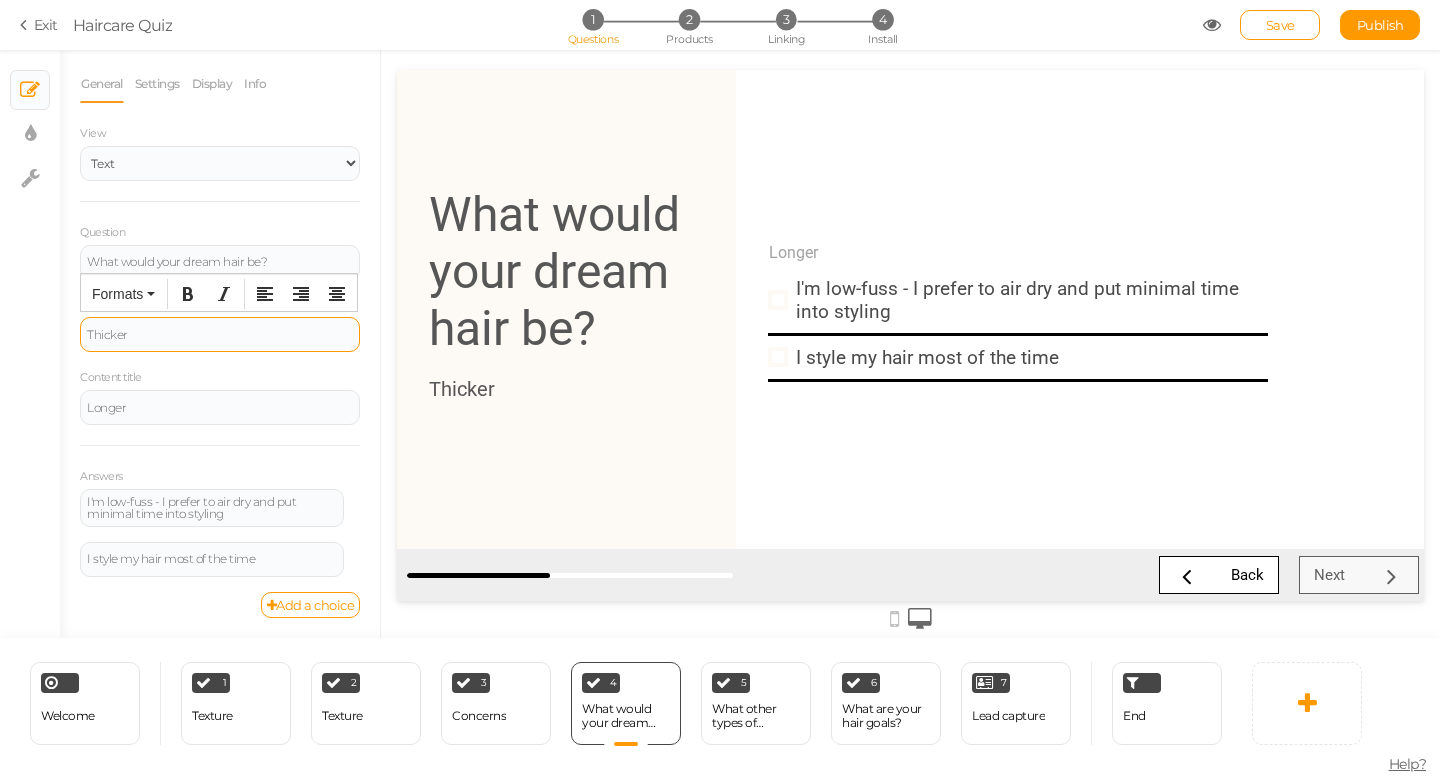 click on "Thicker" at bounding box center [220, 335] 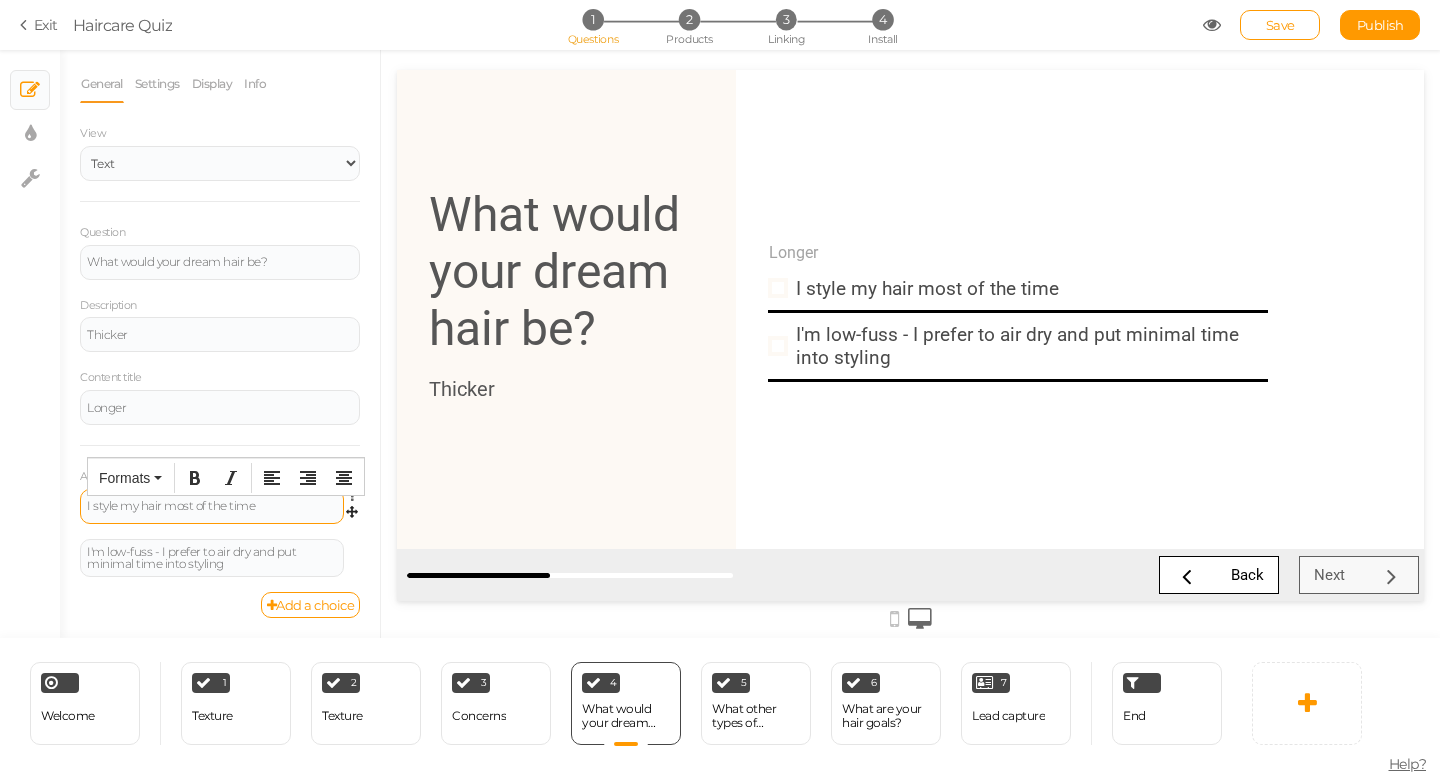 click on "I style my hair most of the time" at bounding box center (212, 506) 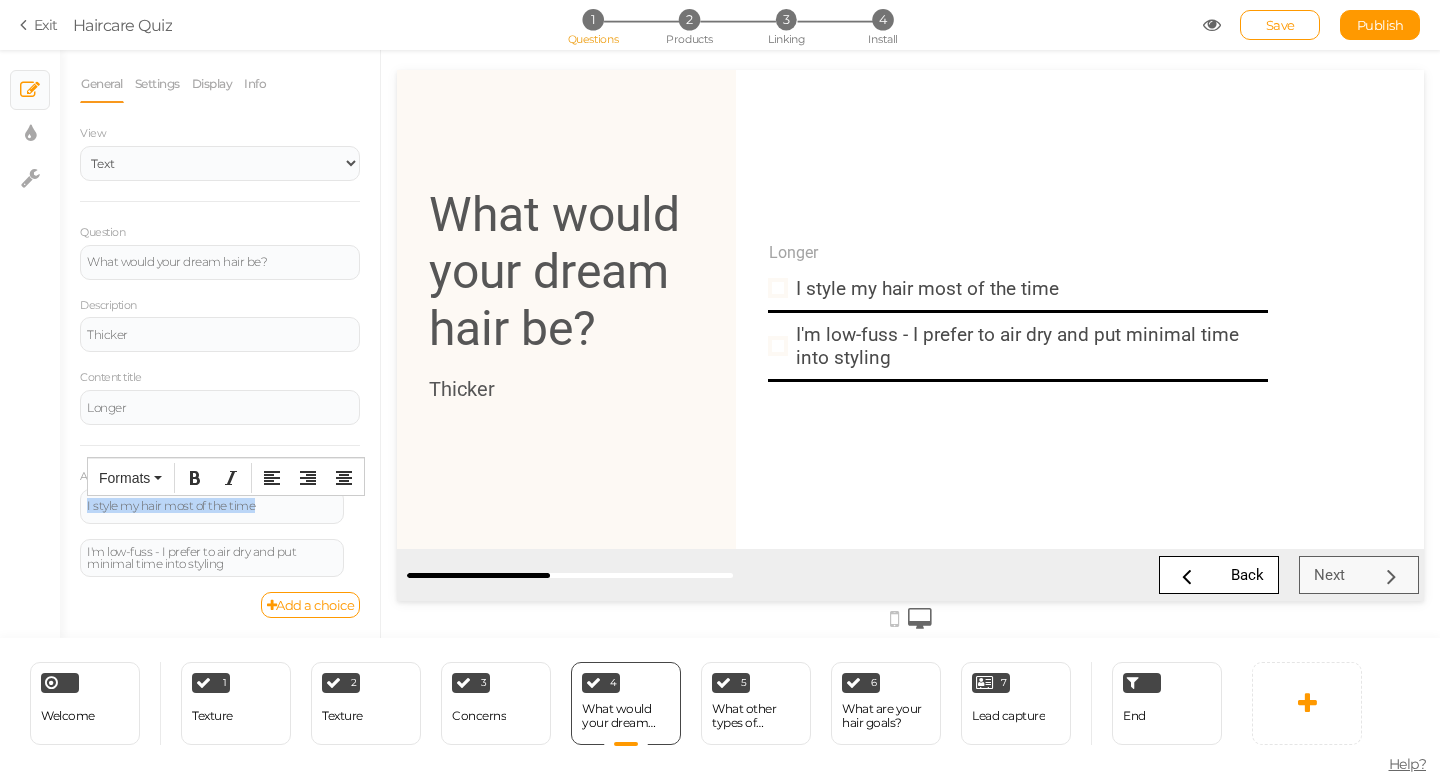 drag, startPoint x: 268, startPoint y: 506, endPoint x: 77, endPoint y: 504, distance: 191.01047 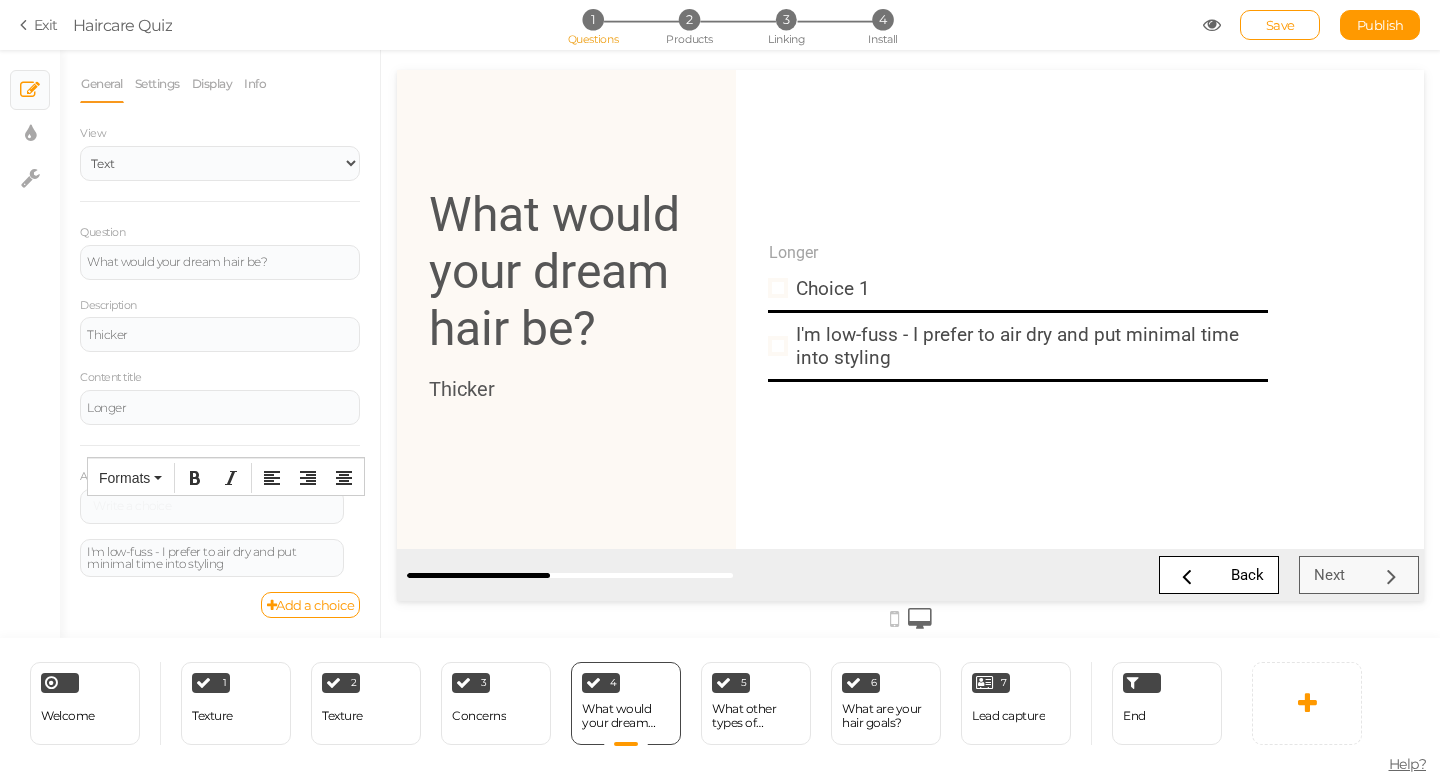 type 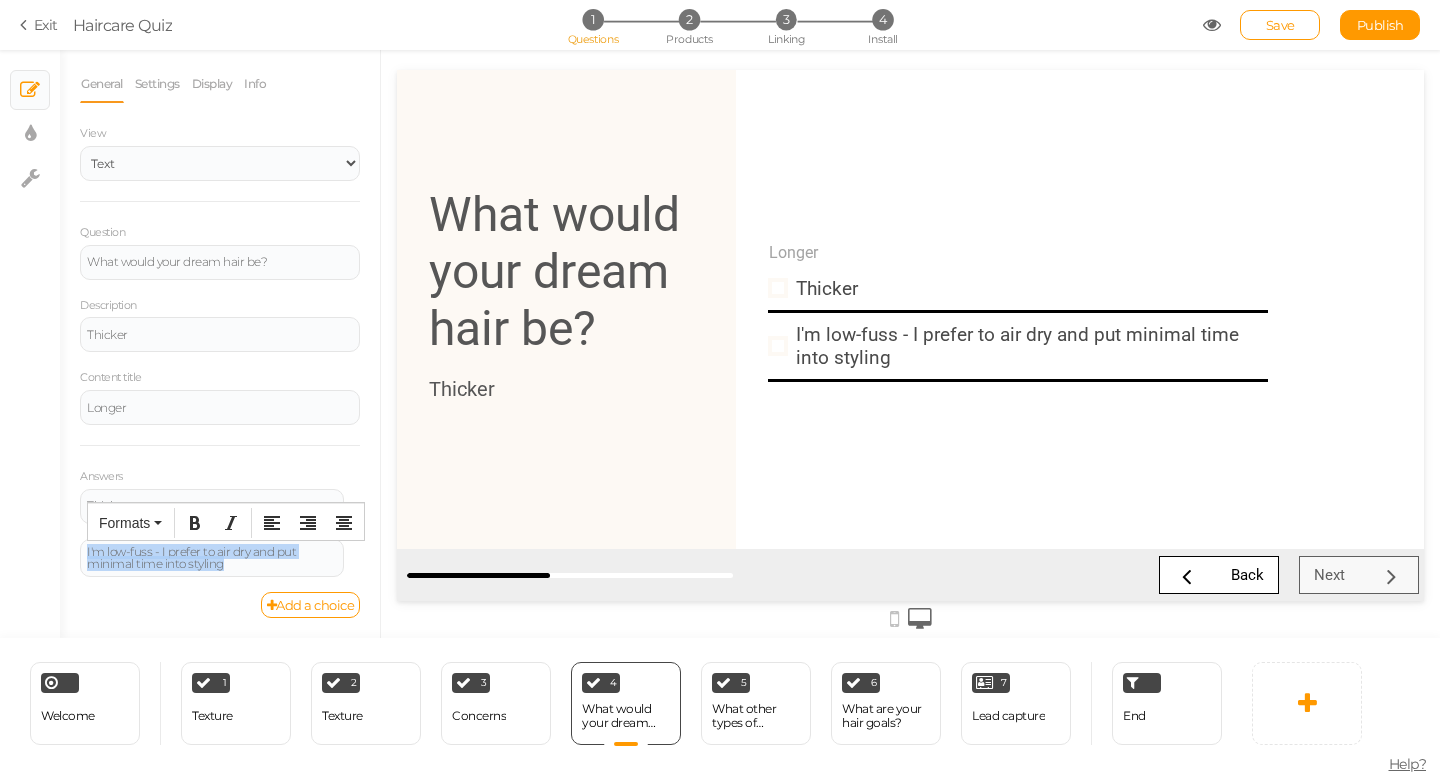 drag, startPoint x: 252, startPoint y: 565, endPoint x: 49, endPoint y: 539, distance: 204.65825 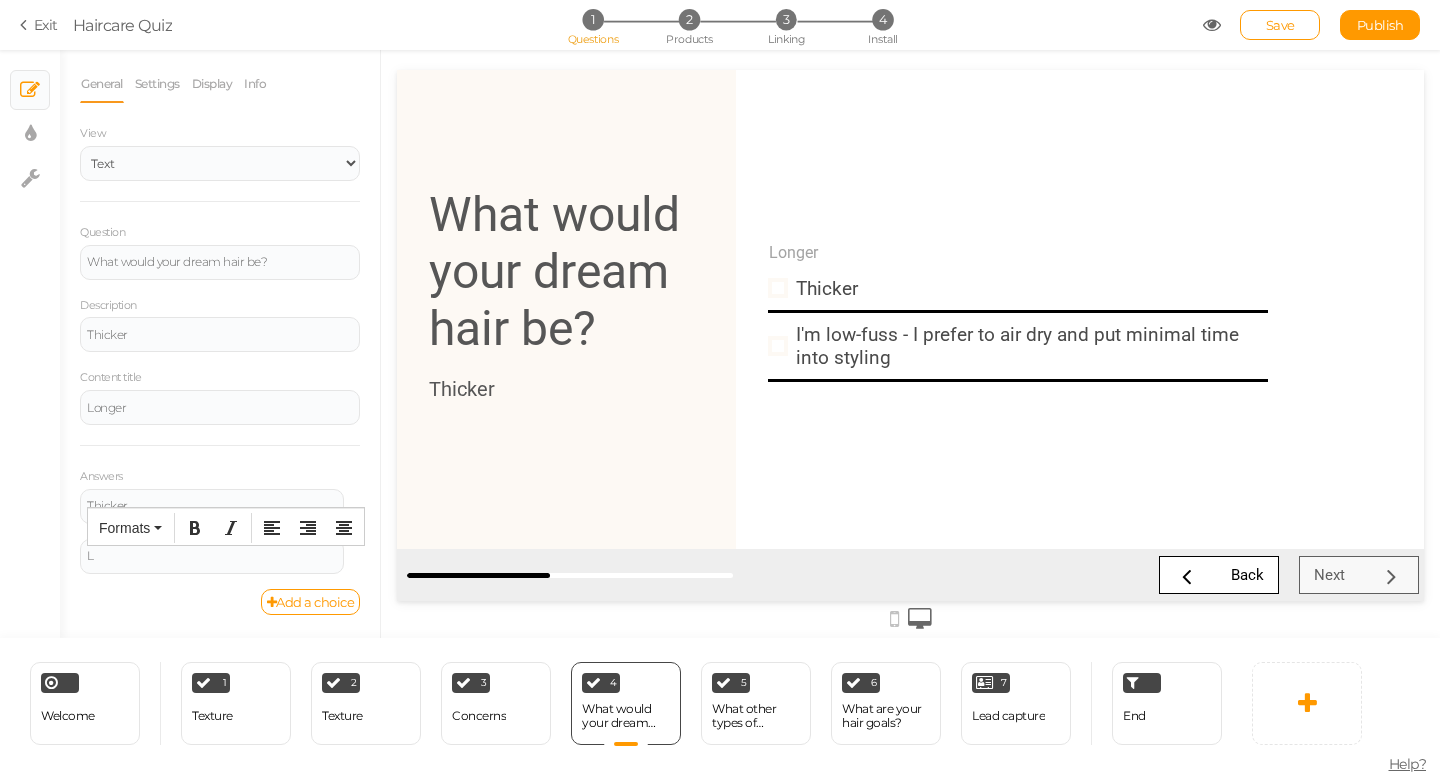 type 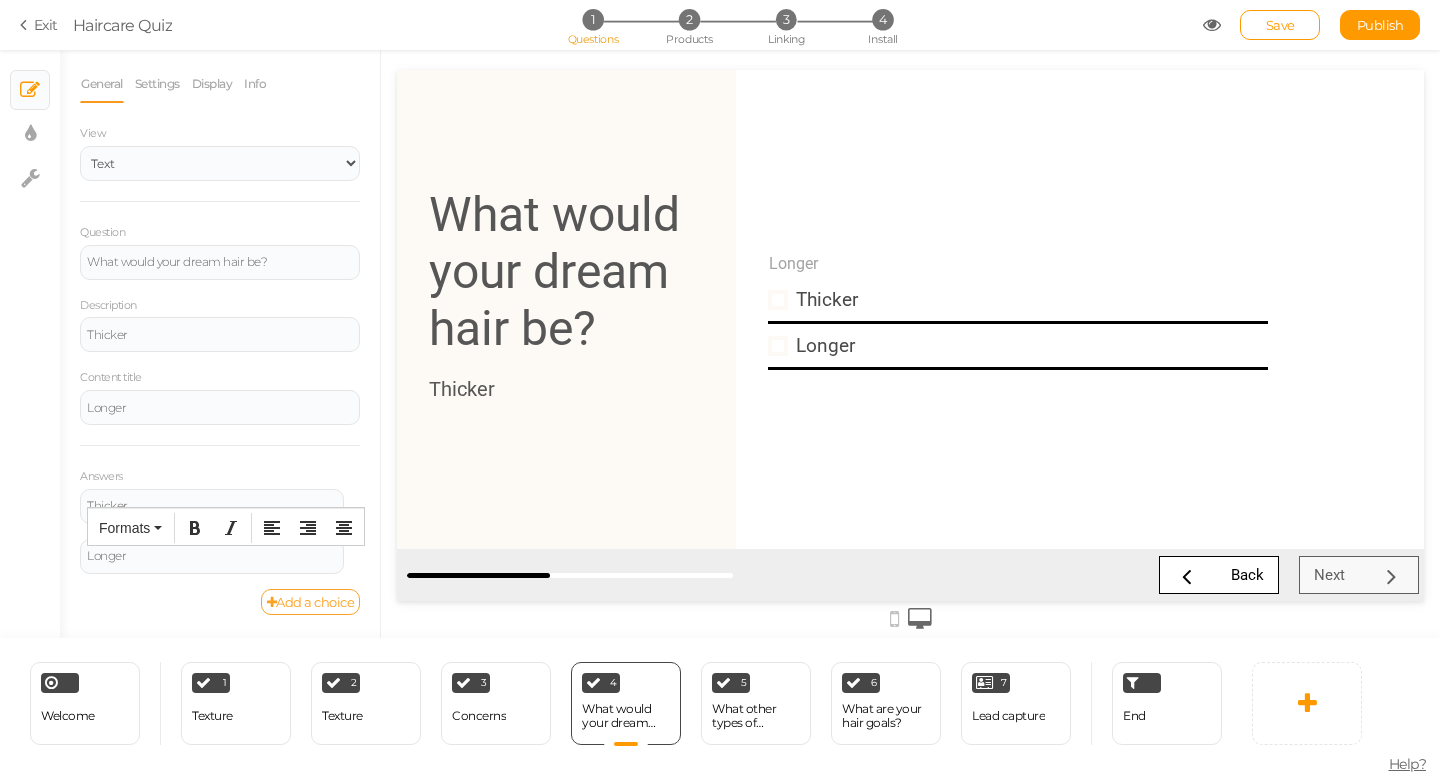 click on "Add a choice" at bounding box center [311, 602] 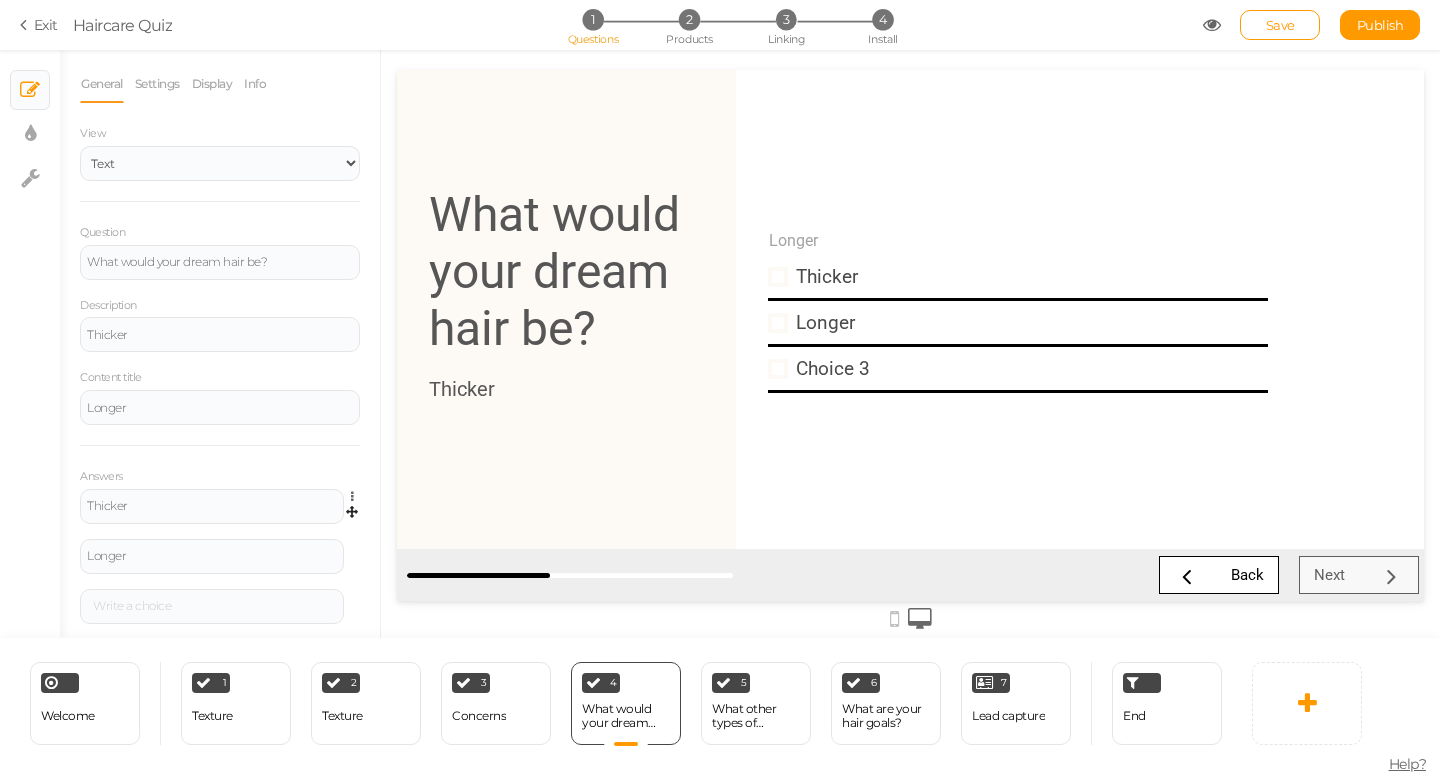 scroll, scrollTop: 47, scrollLeft: 0, axis: vertical 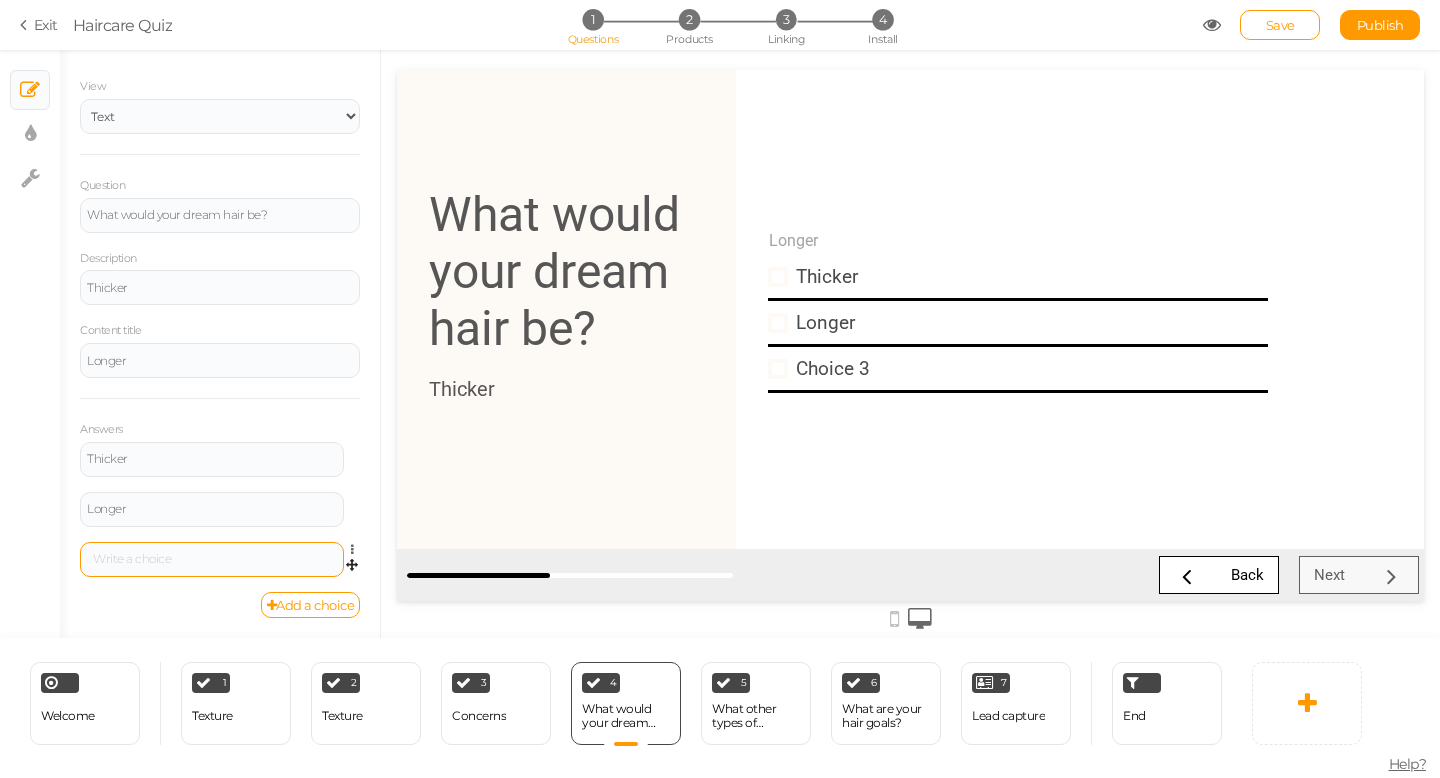 click at bounding box center (212, 559) 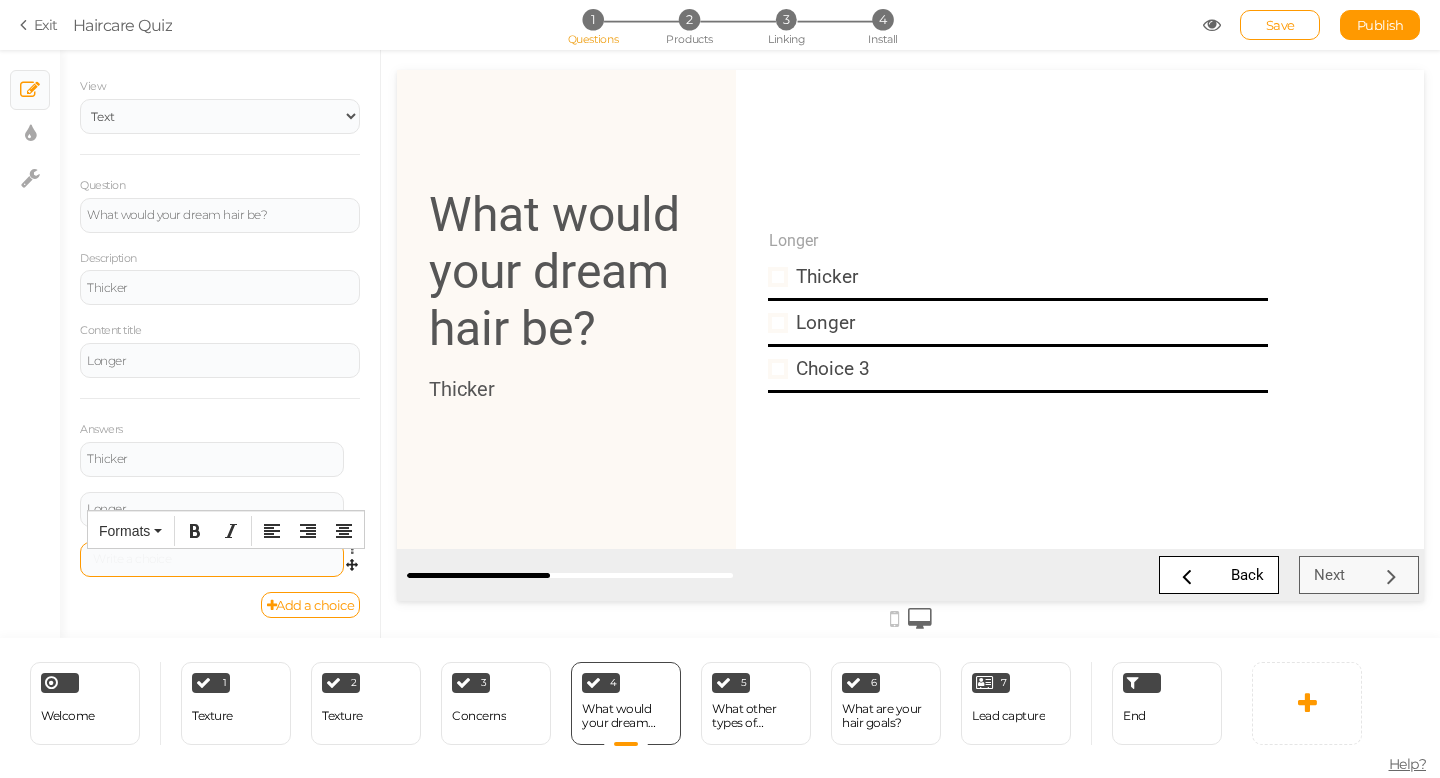 type 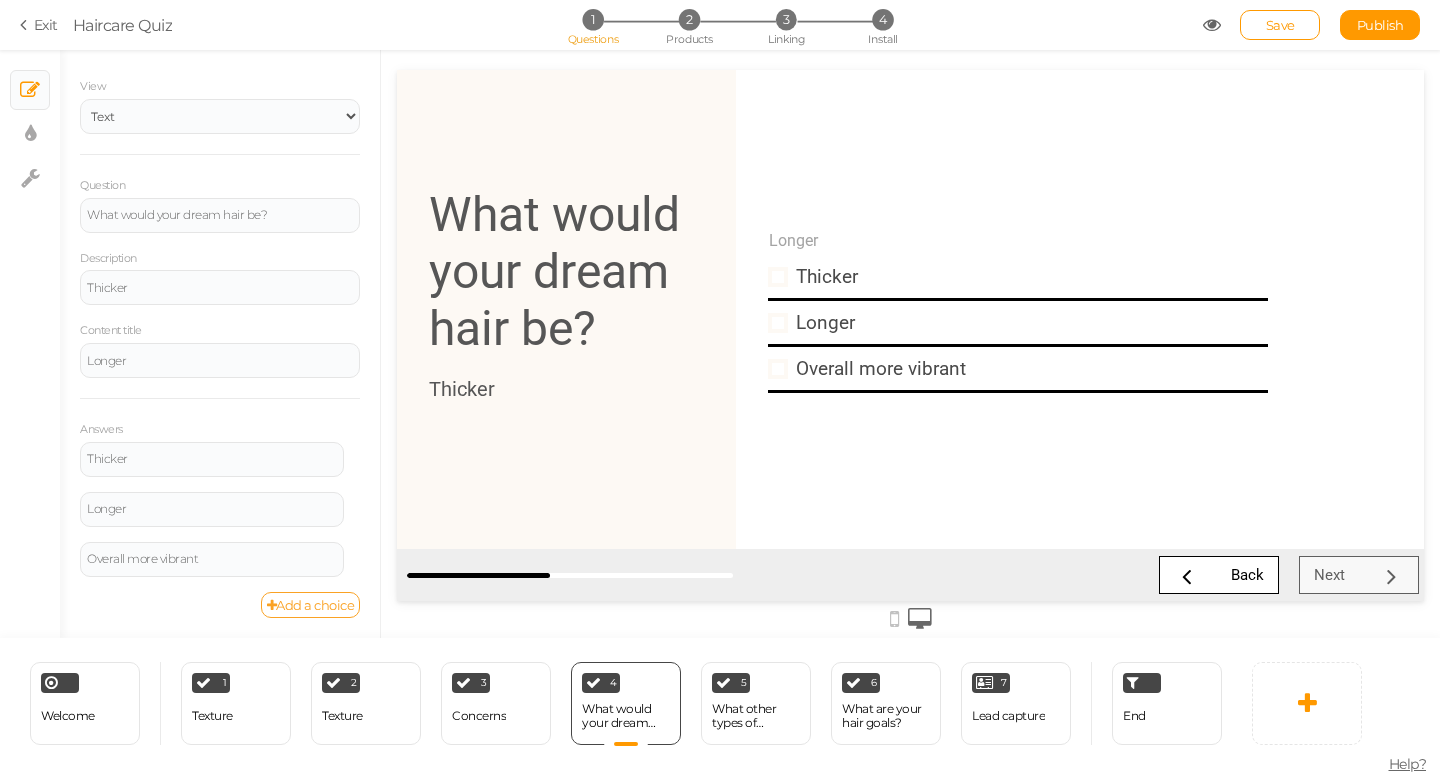click on "Add a choice" at bounding box center (311, 605) 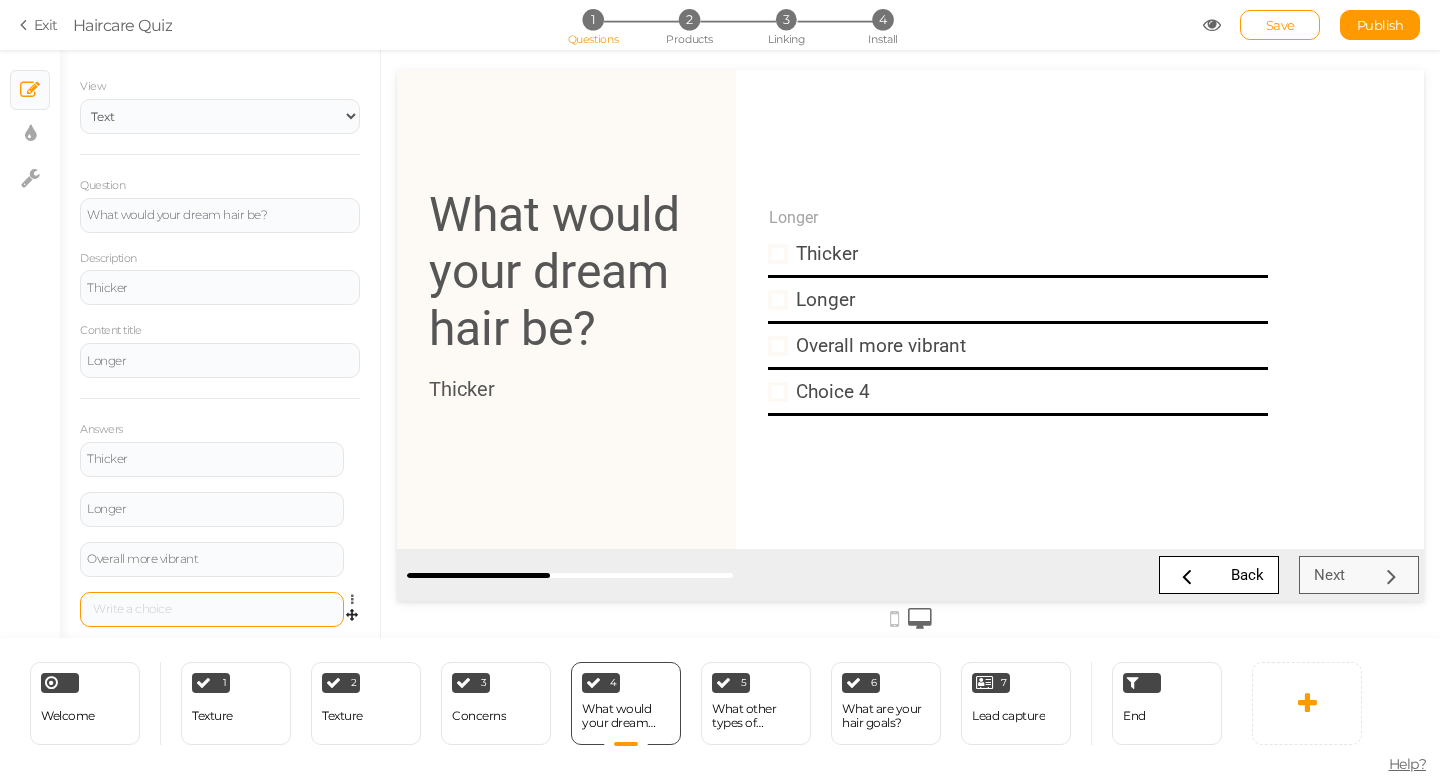 scroll, scrollTop: 97, scrollLeft: 0, axis: vertical 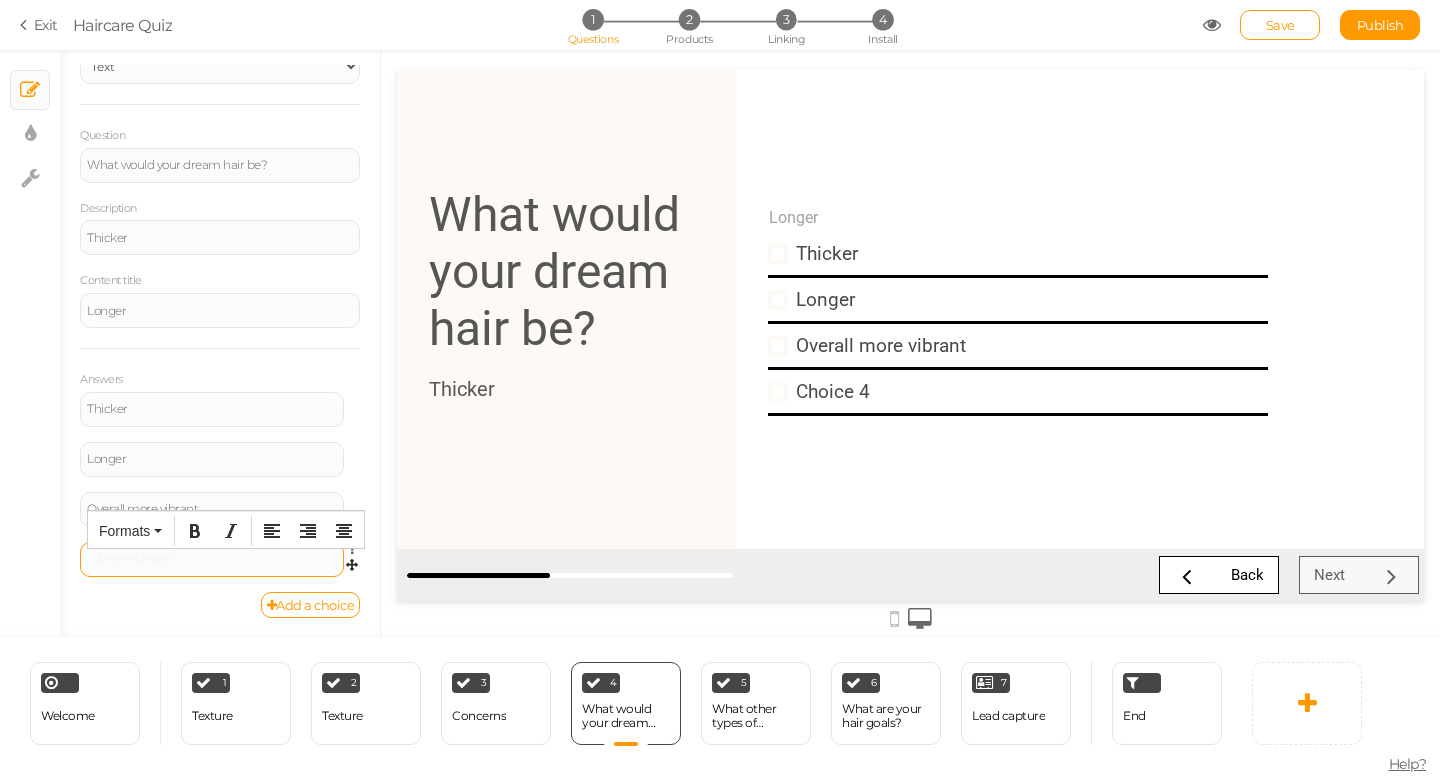 click at bounding box center [212, 559] 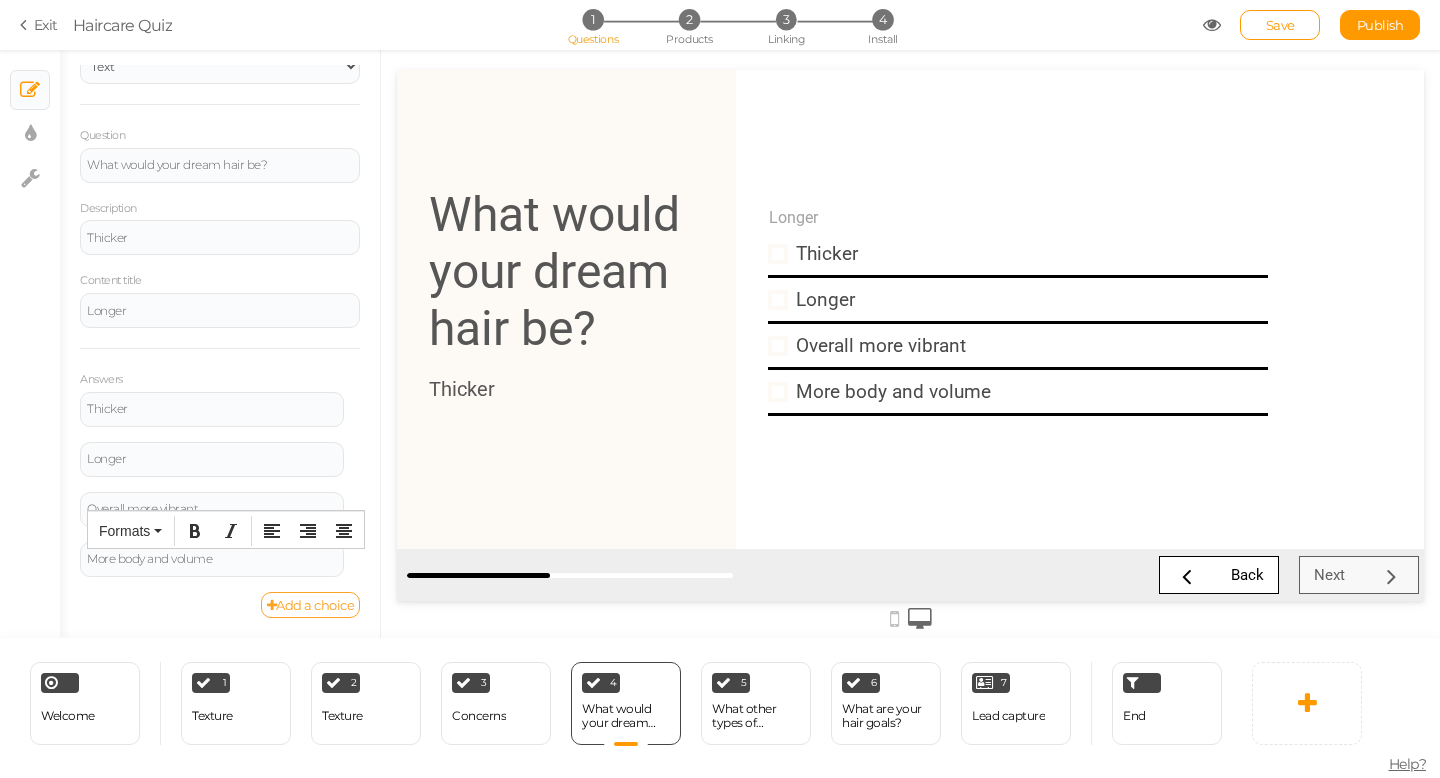 click on "Add a choice" at bounding box center [311, 605] 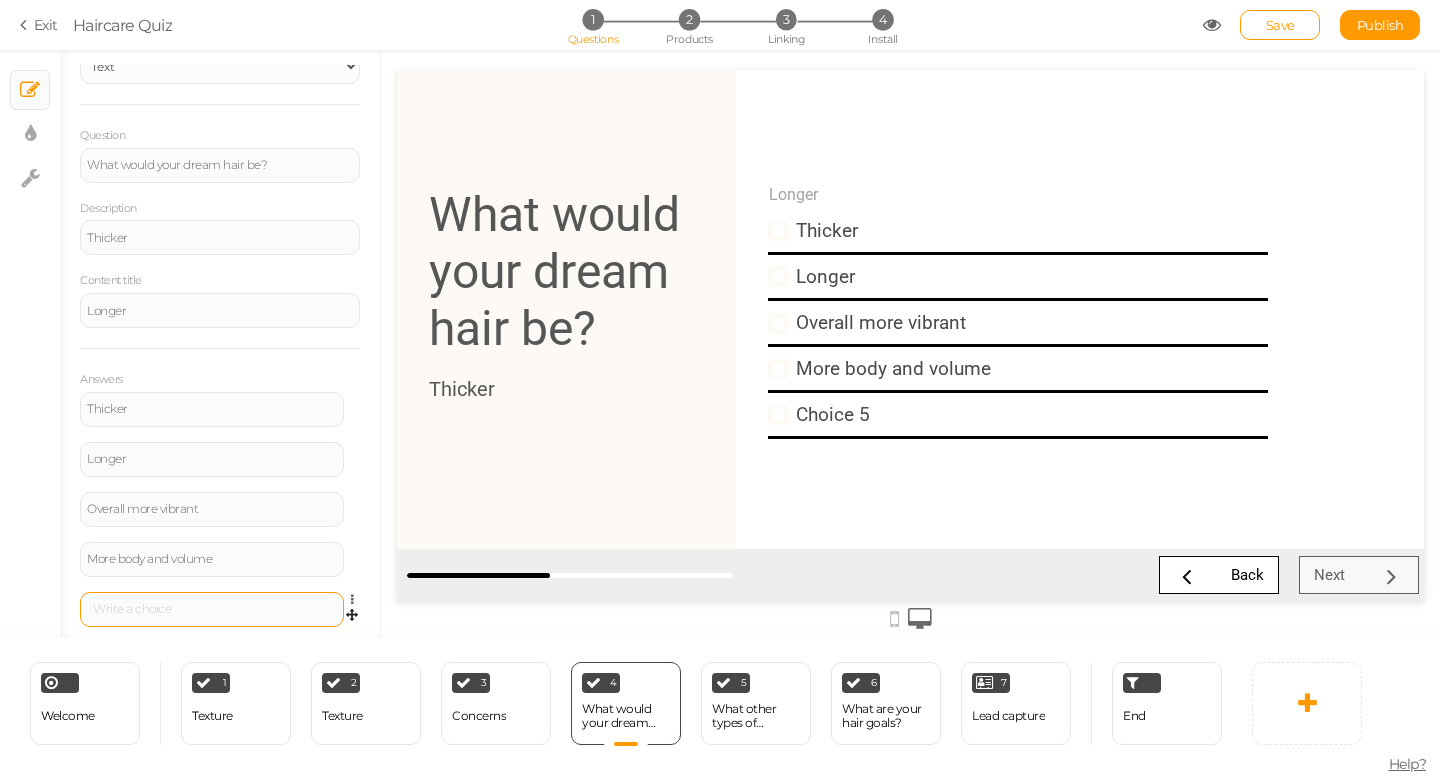 click at bounding box center (212, 609) 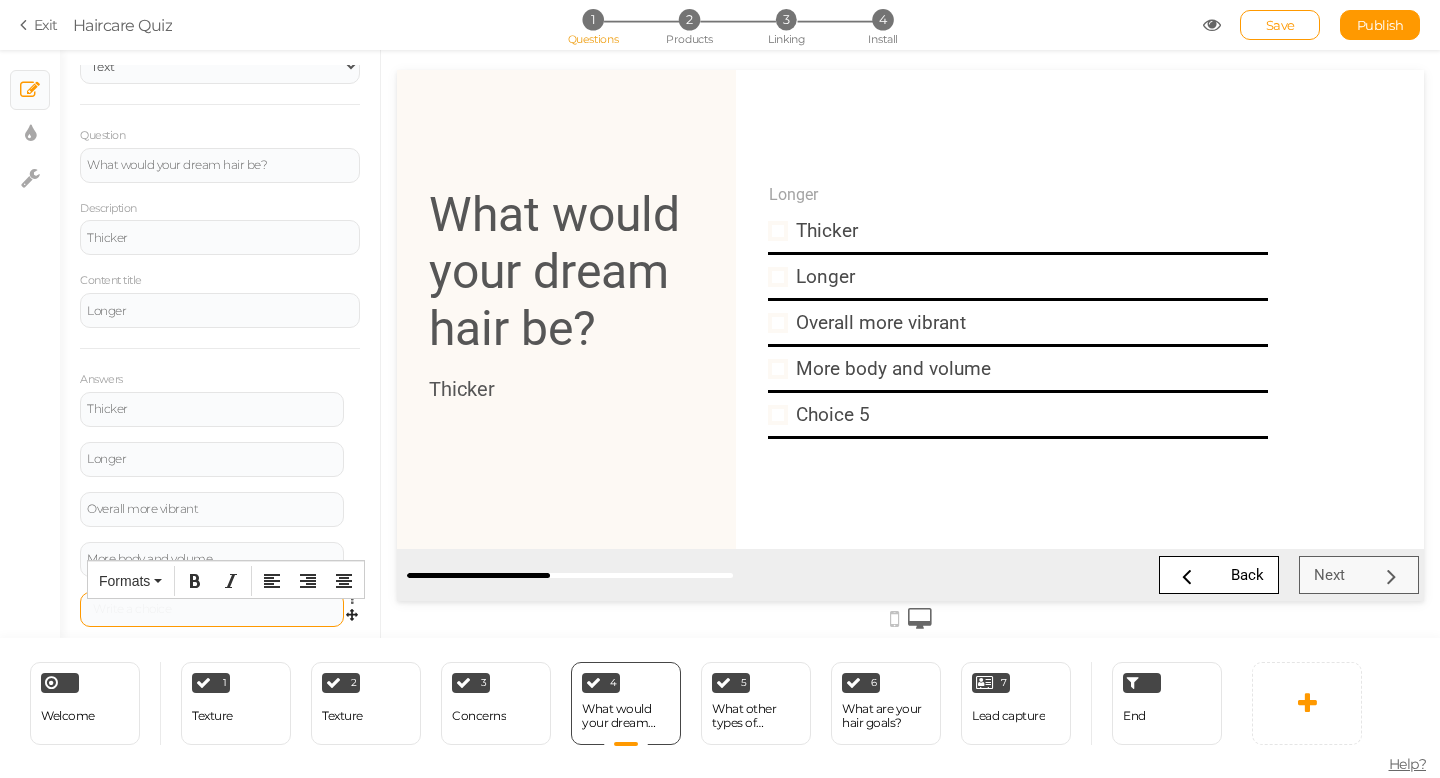 type 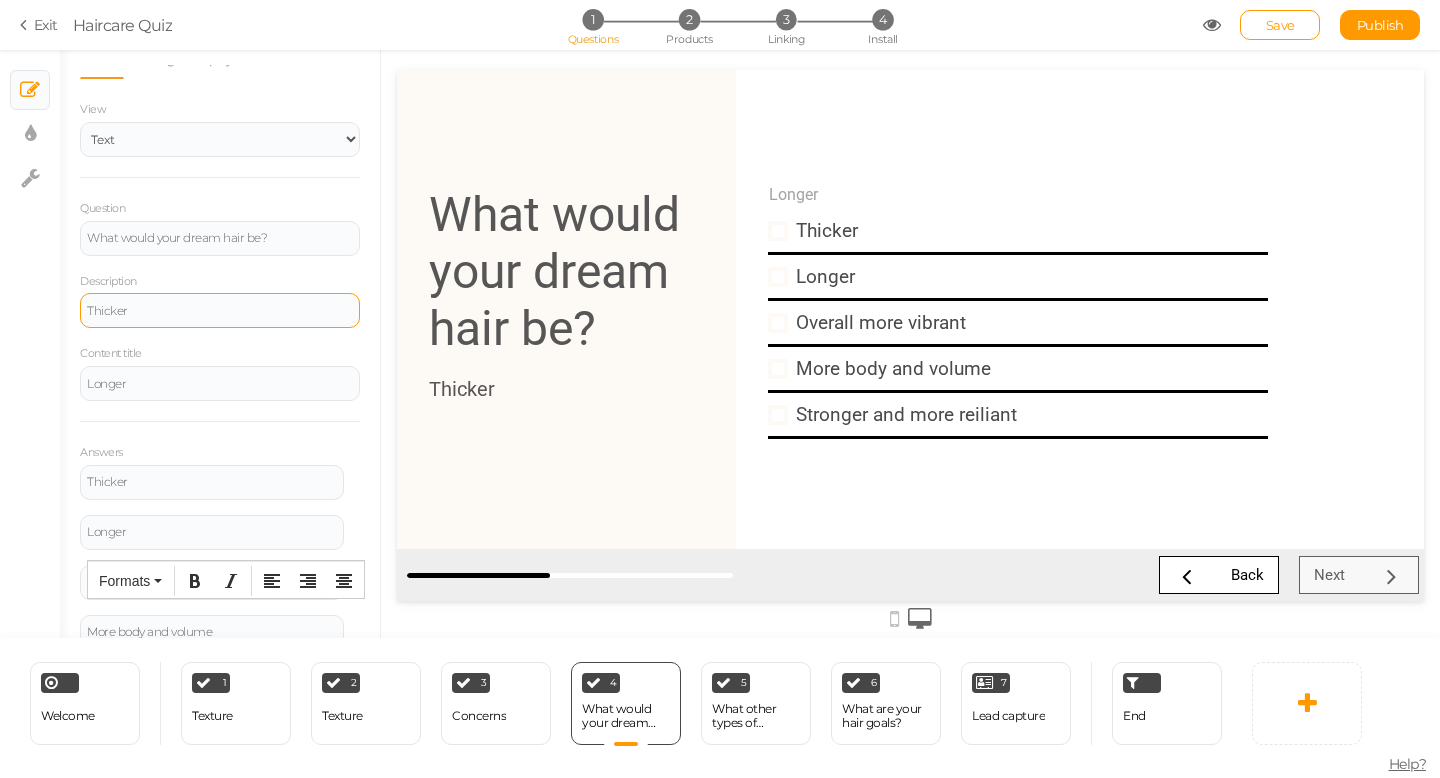 scroll, scrollTop: 0, scrollLeft: 0, axis: both 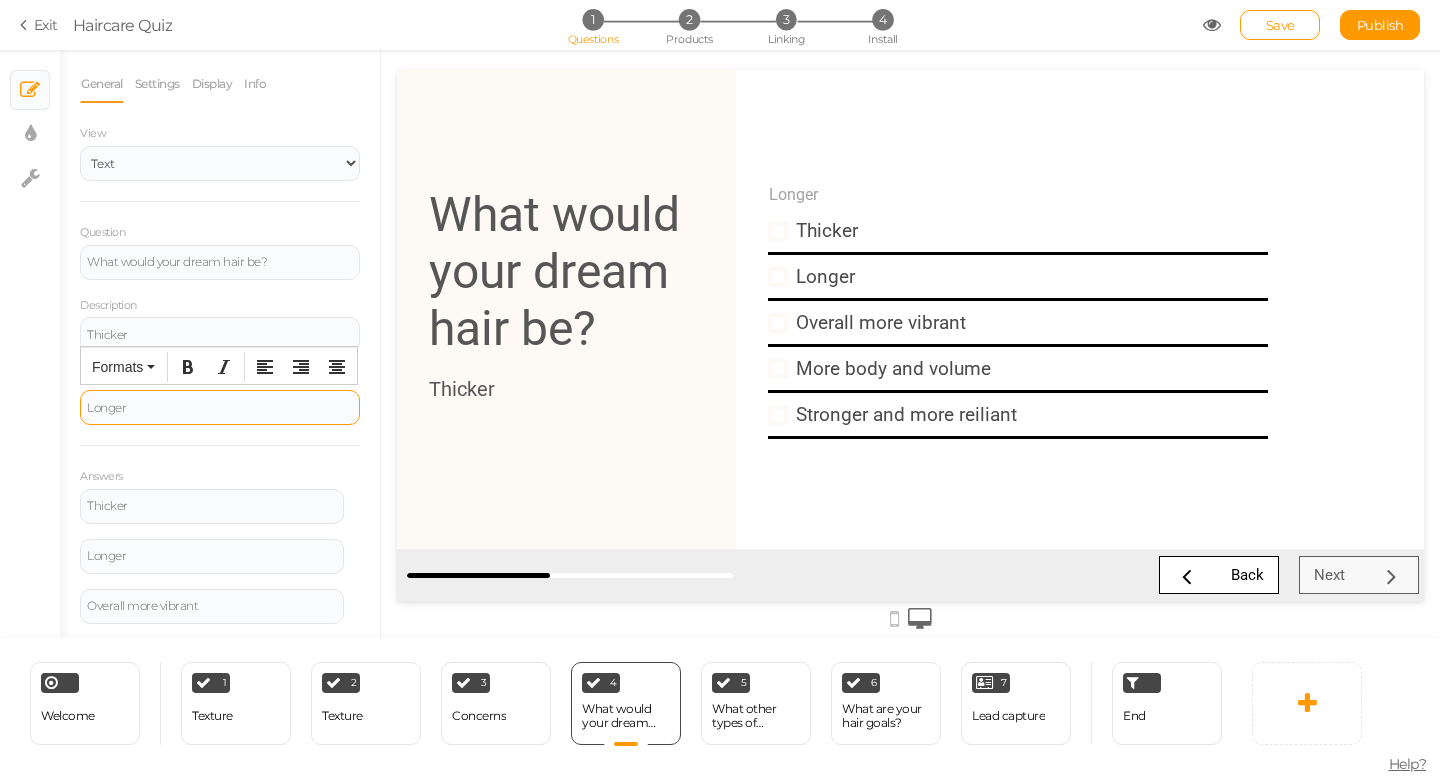 drag, startPoint x: 148, startPoint y: 414, endPoint x: 84, endPoint y: 414, distance: 64 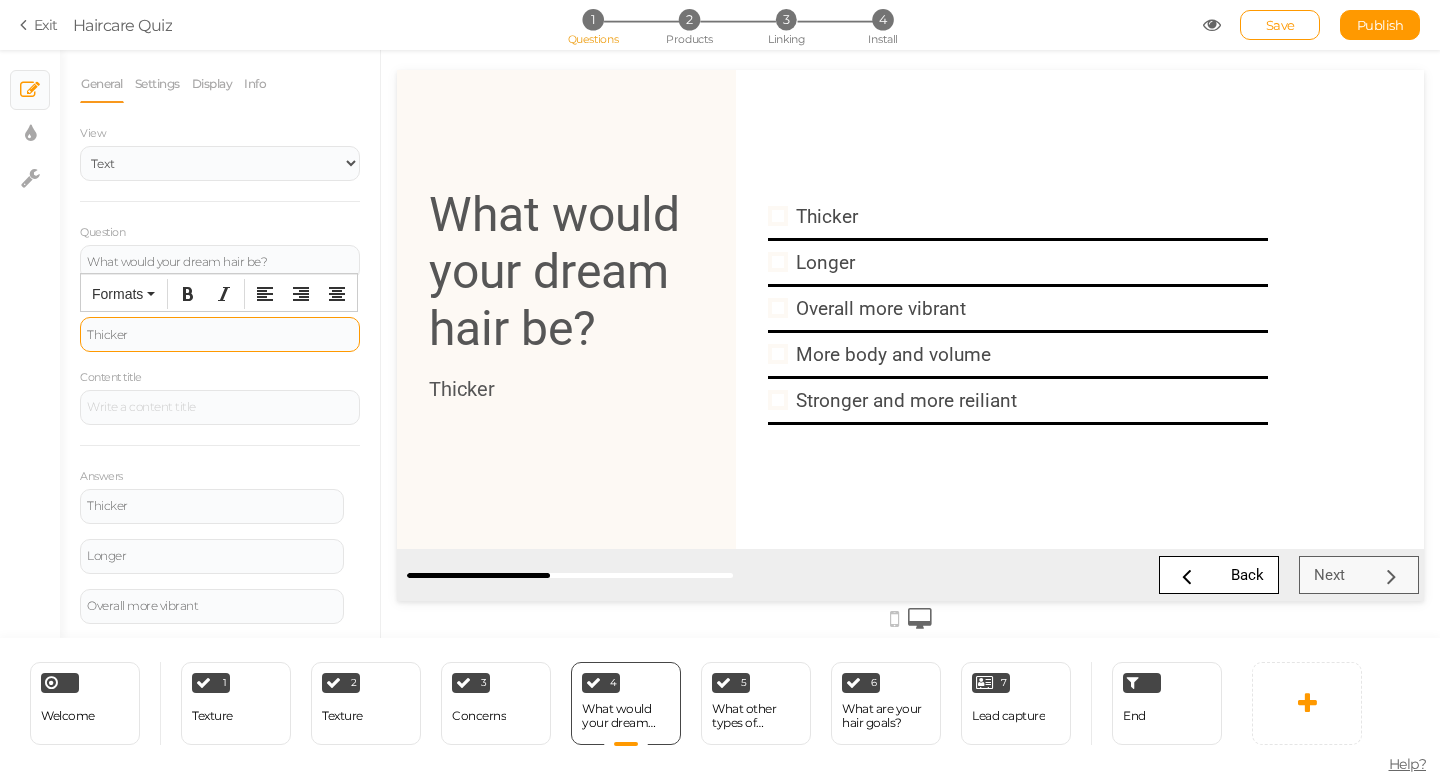 click on "Thicker" at bounding box center (220, 335) 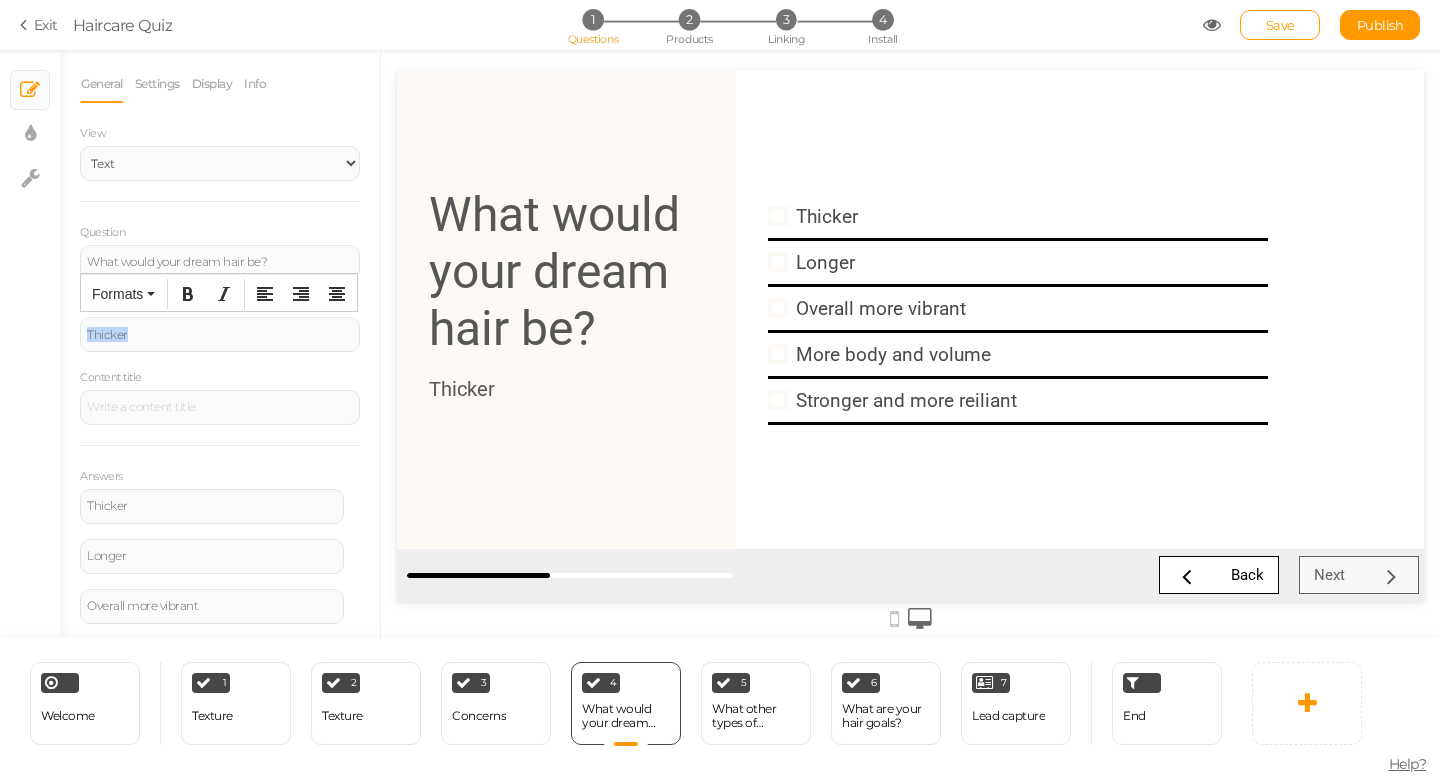 drag, startPoint x: 158, startPoint y: 338, endPoint x: 2, endPoint y: 337, distance: 156.0032 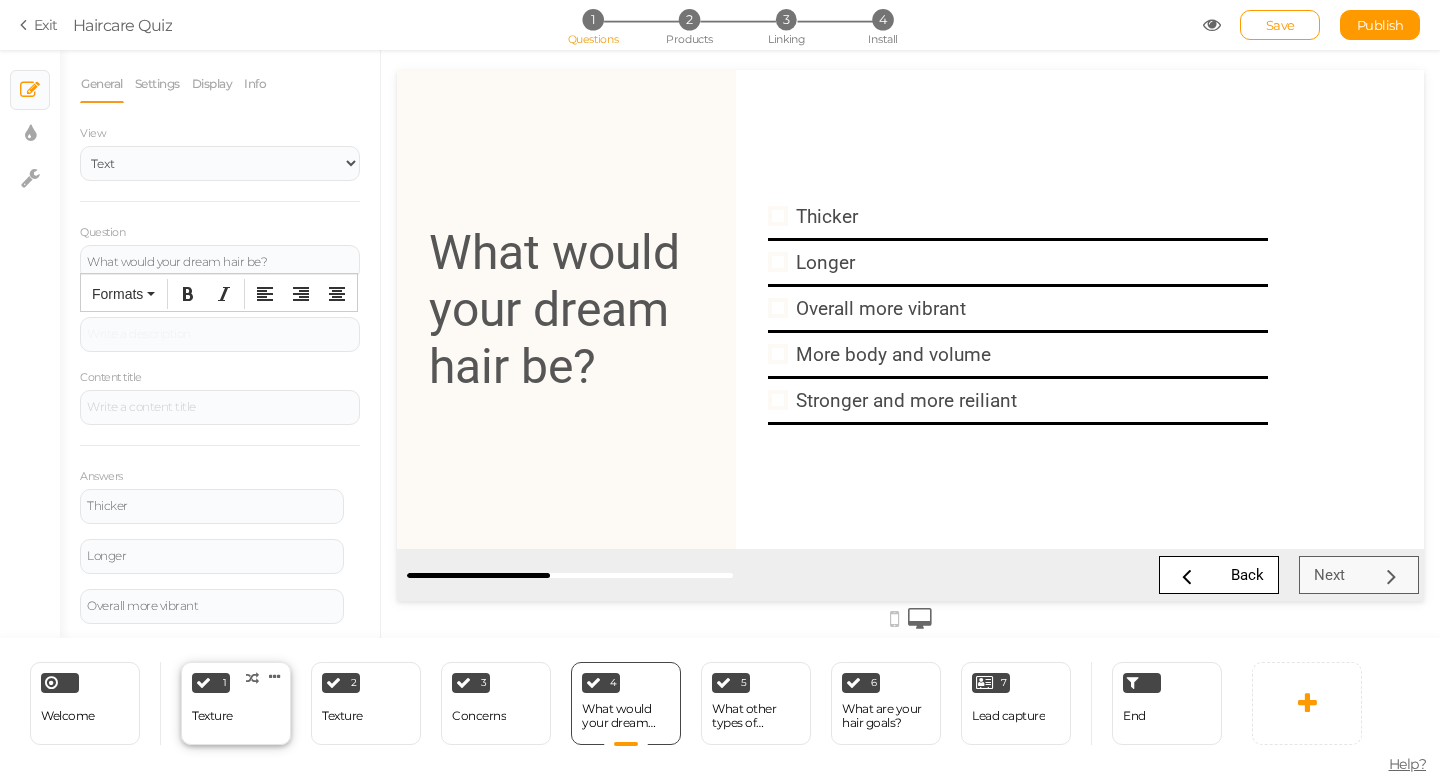 click on "Texture" at bounding box center (212, 716) 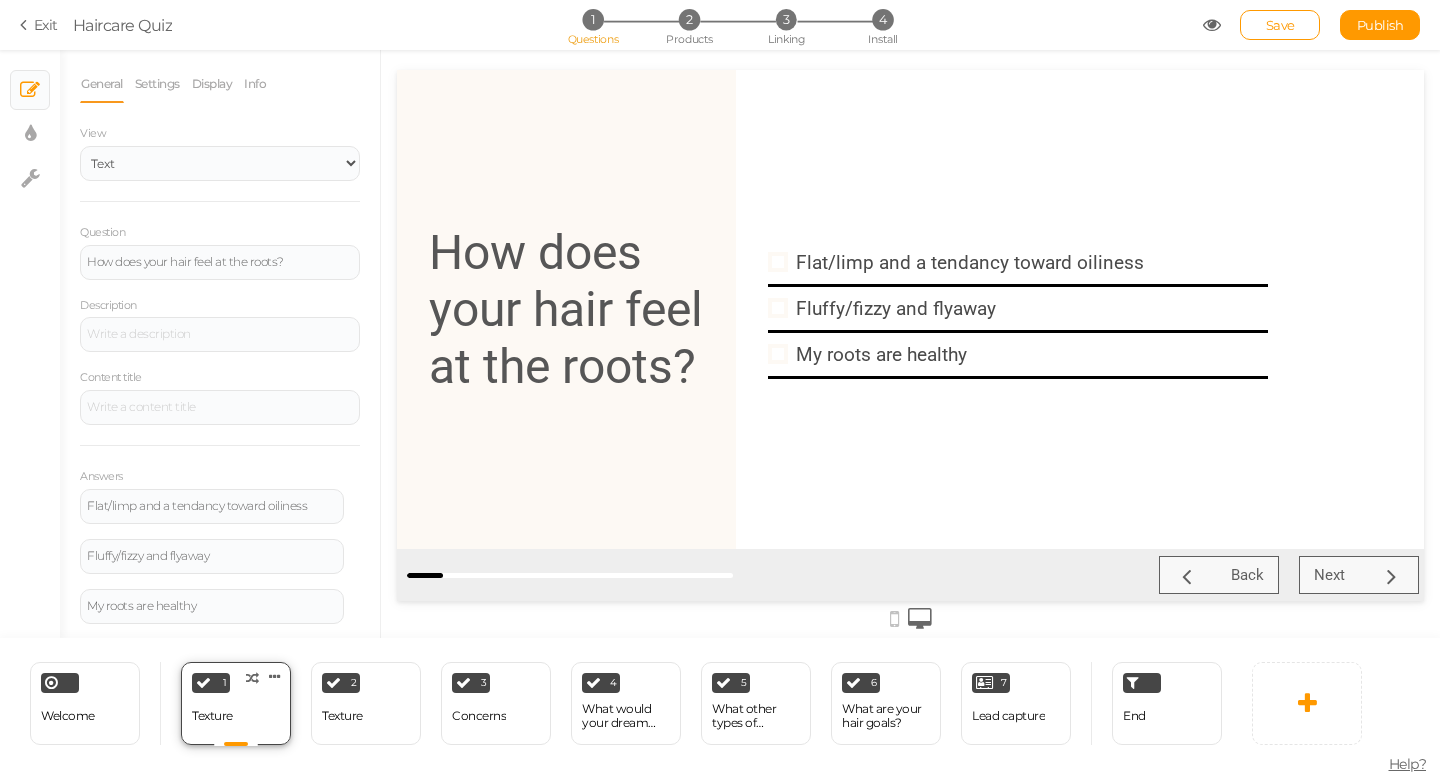 scroll, scrollTop: 0, scrollLeft: 0, axis: both 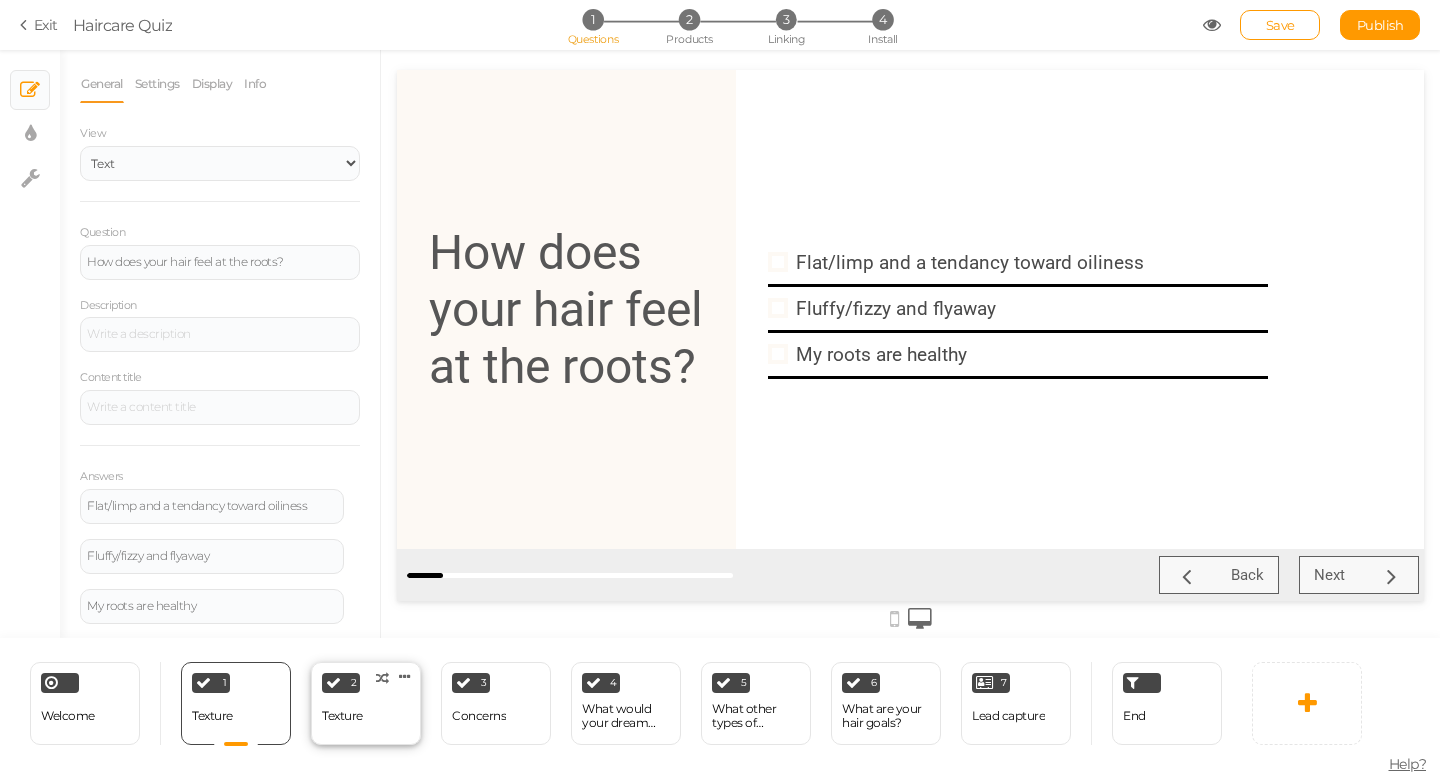 click on "2         Texture         × Define the conditions to show this slide.                     Clone             Change type             Delete" at bounding box center [366, 703] 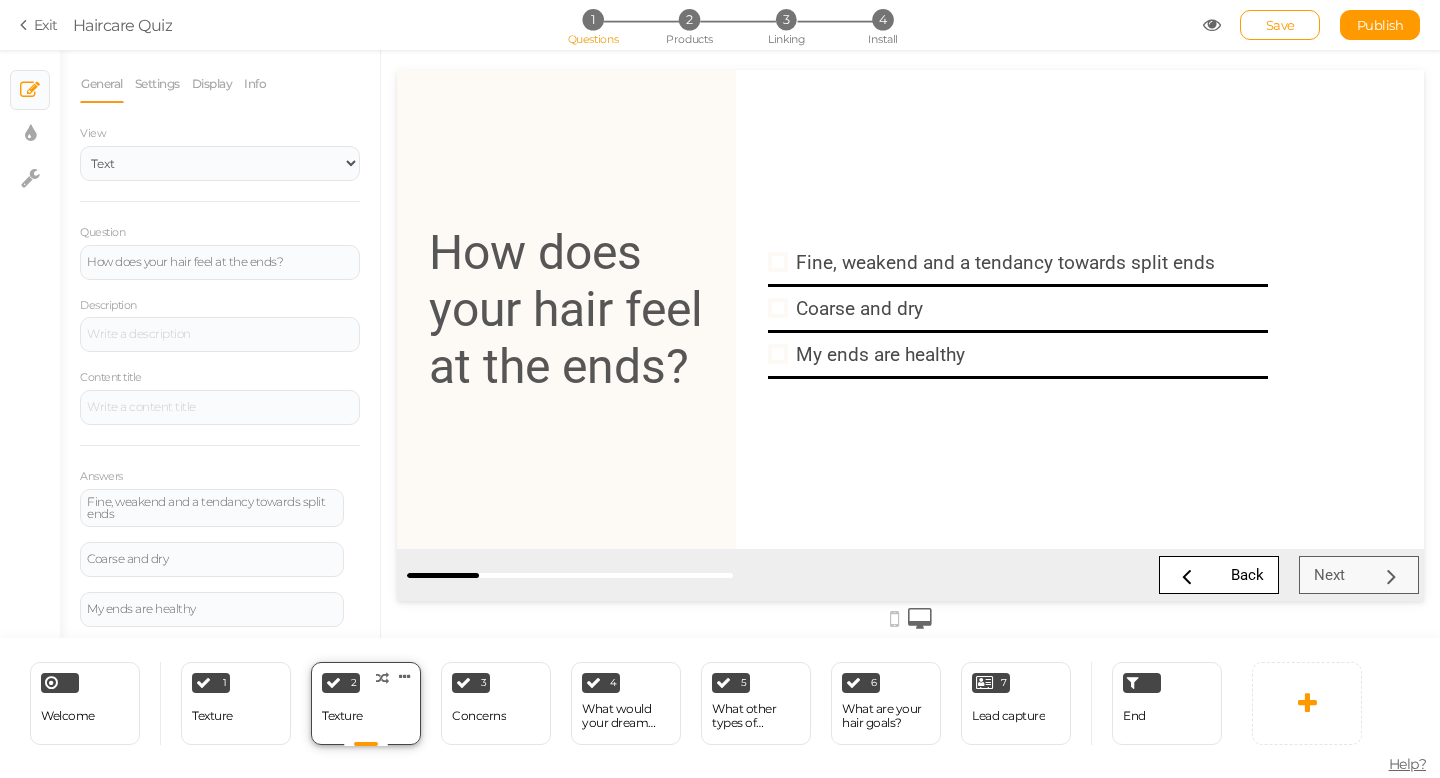 scroll, scrollTop: 0, scrollLeft: 0, axis: both 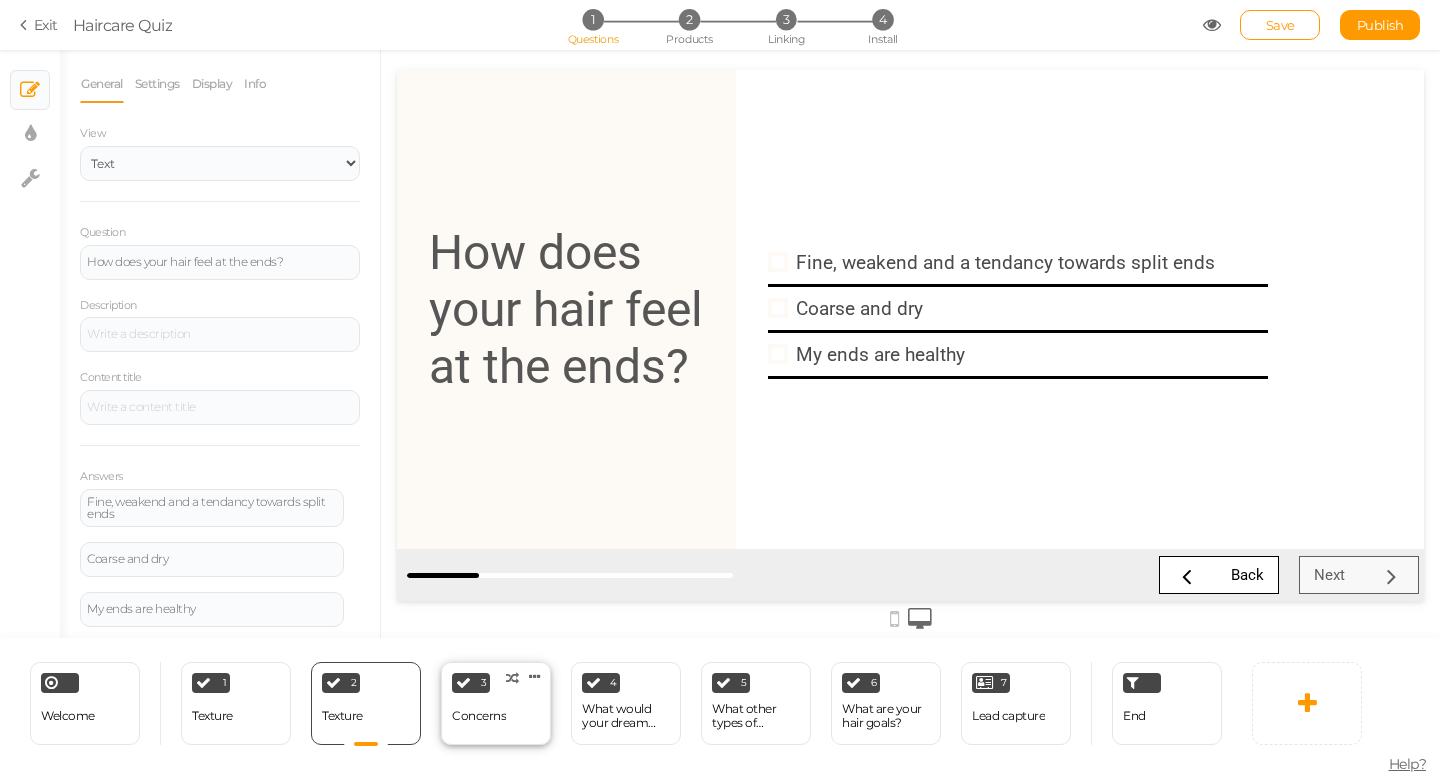 click on "Concerns" at bounding box center (479, 716) 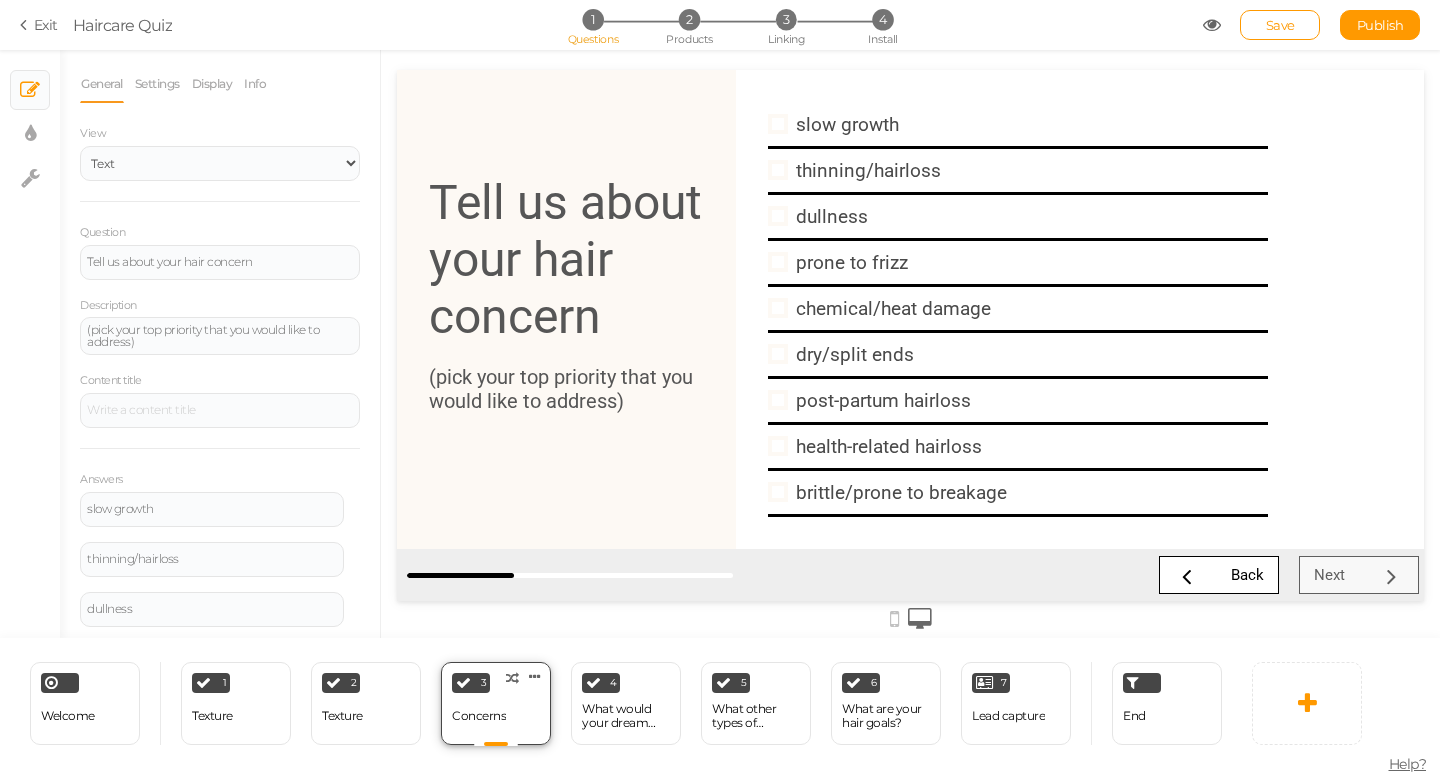 scroll, scrollTop: 0, scrollLeft: 0, axis: both 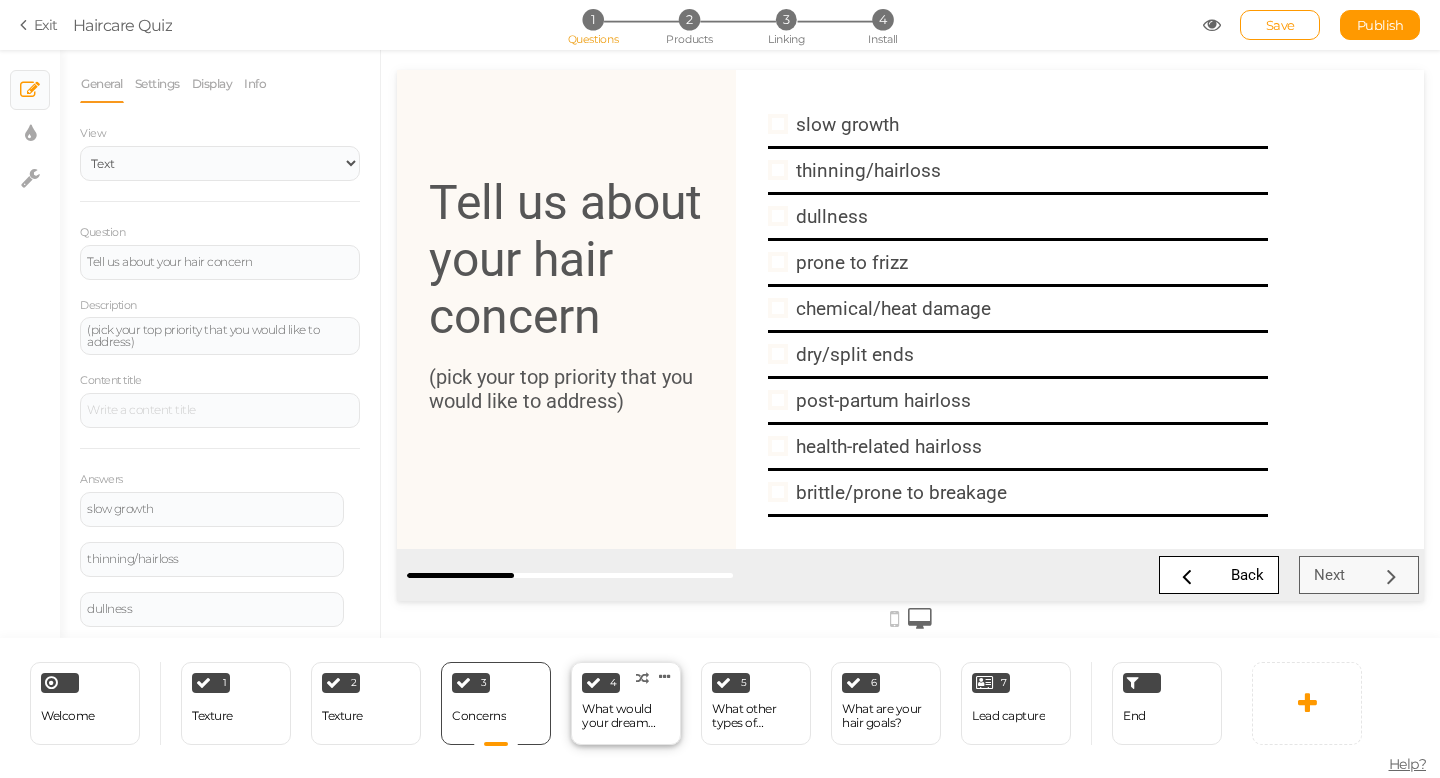 click on "What would your dream hair be?" at bounding box center (626, 716) 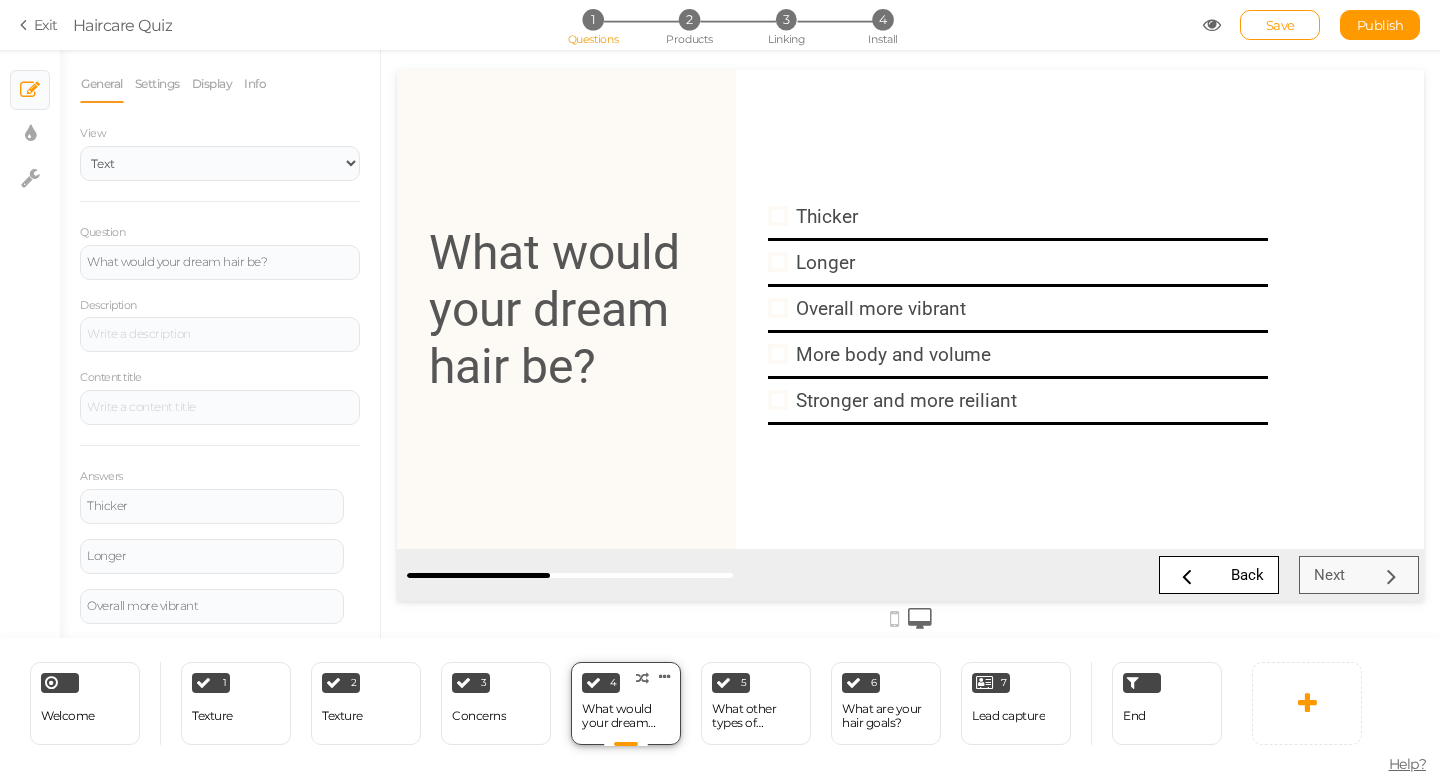 scroll, scrollTop: 0, scrollLeft: 0, axis: both 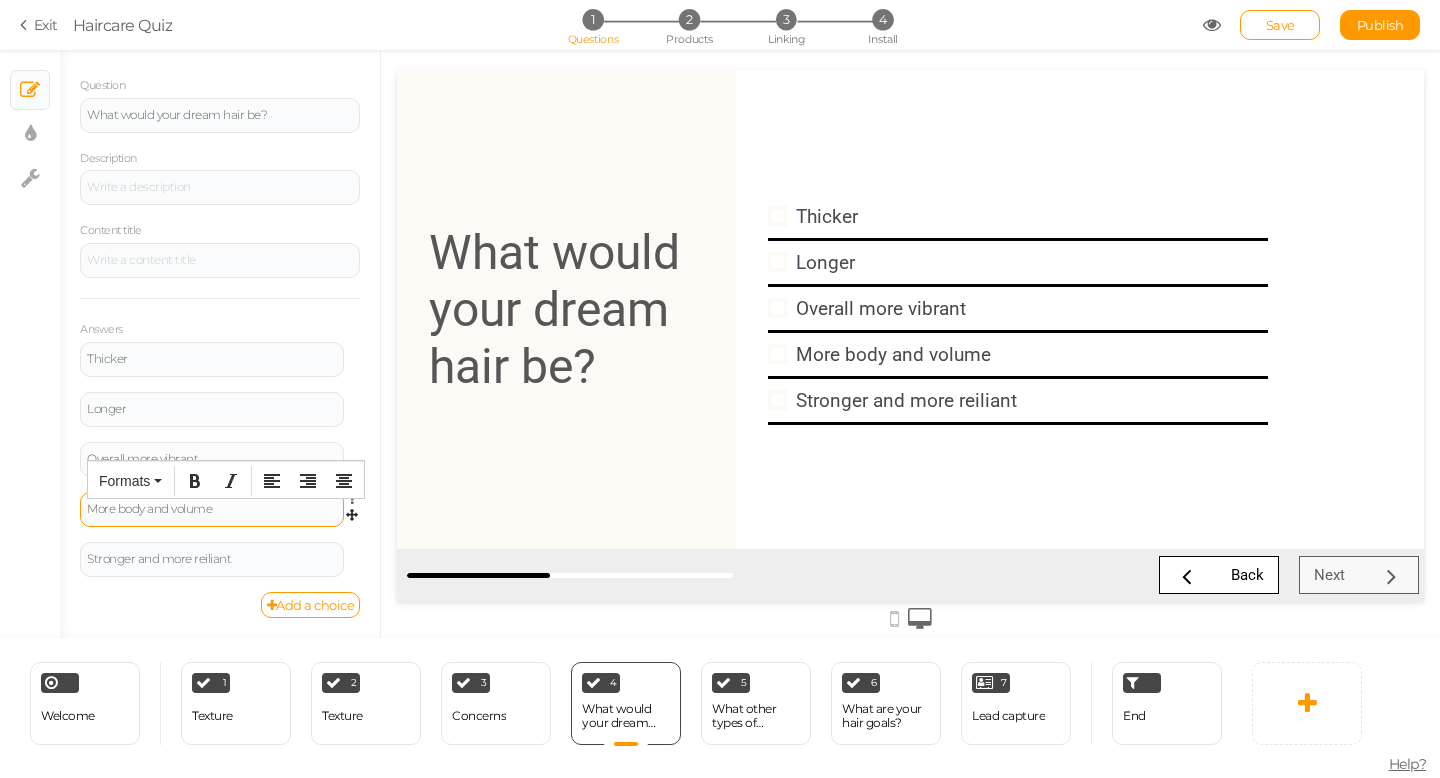 click on "More body and volume" at bounding box center (212, 509) 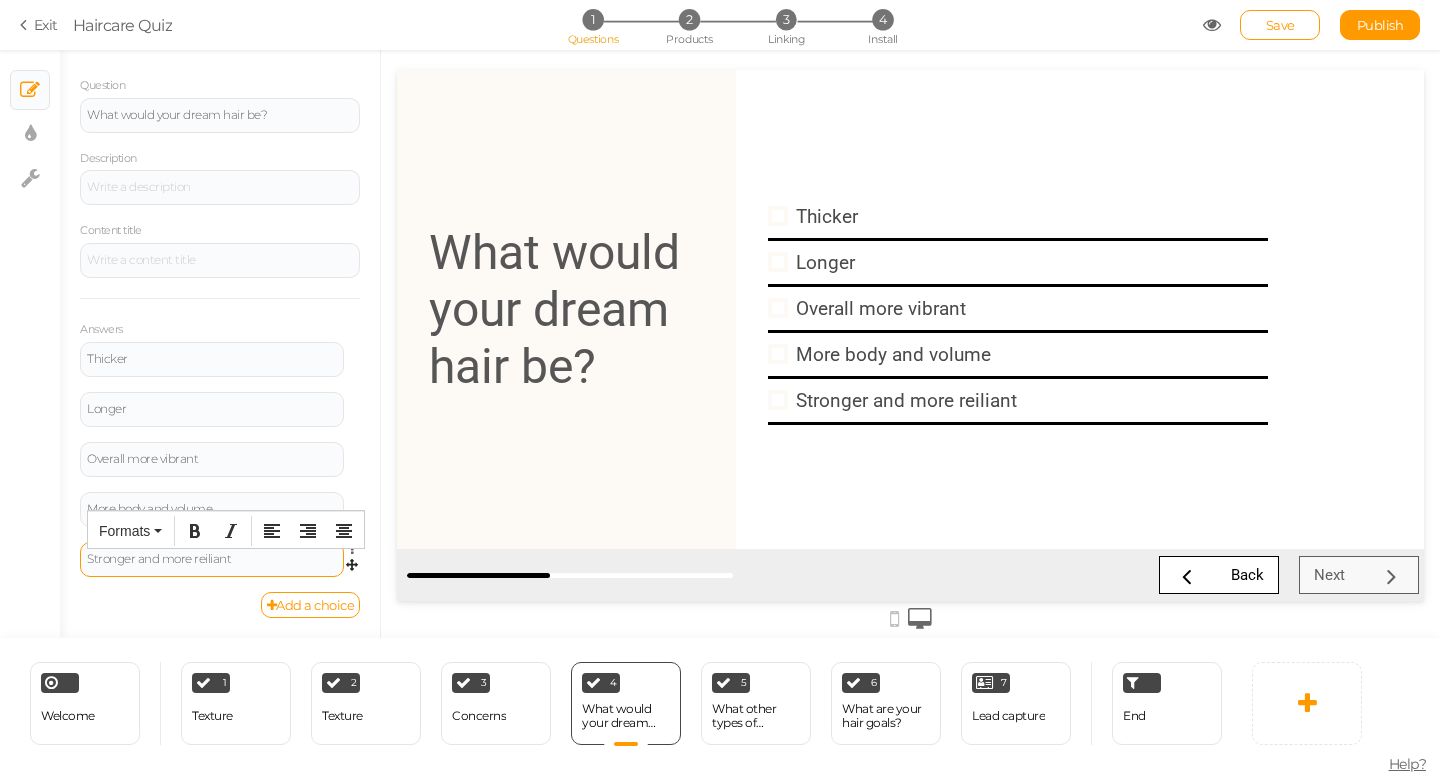 click on "Stronger and more reiliant" at bounding box center [212, 559] 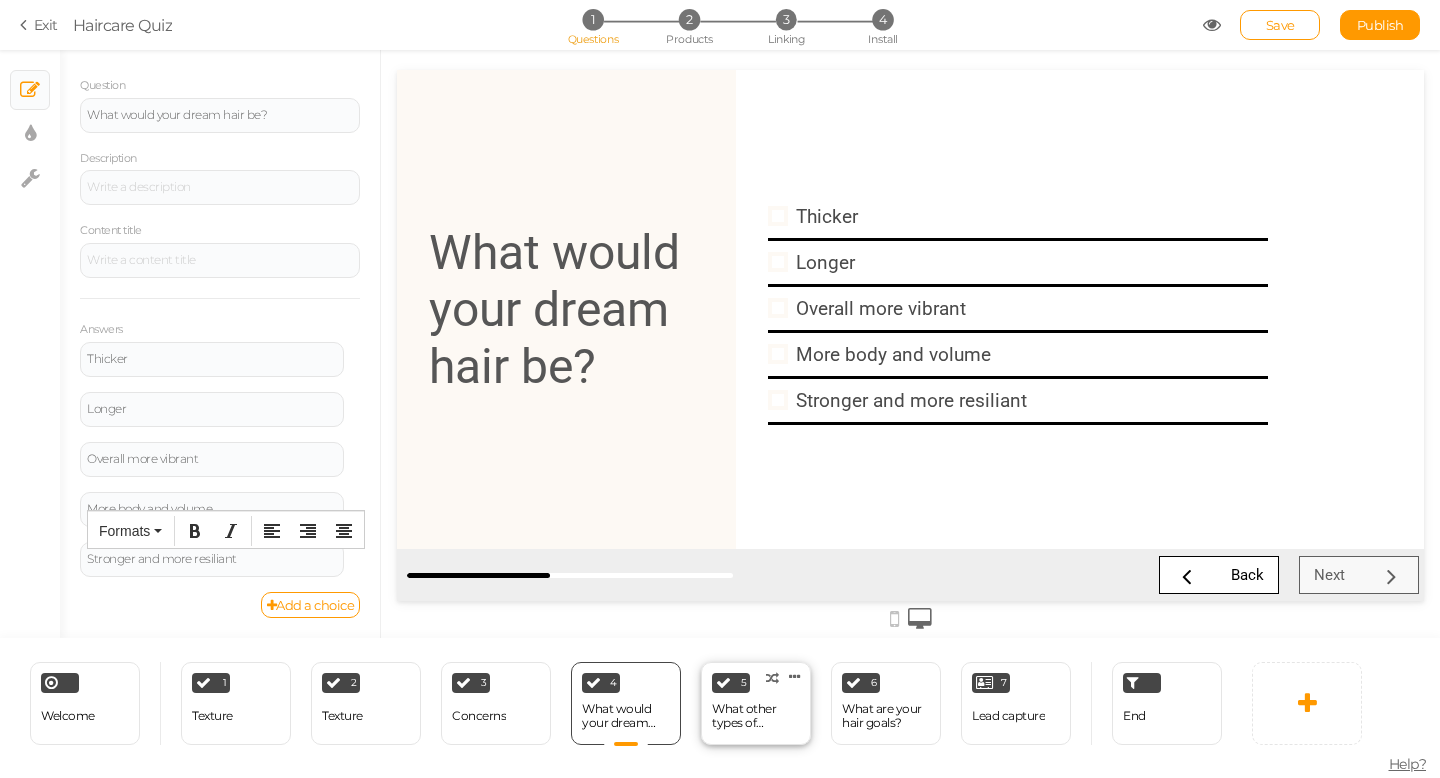 click on "What other types of products do you regularly use in your hair routine?" at bounding box center [756, 716] 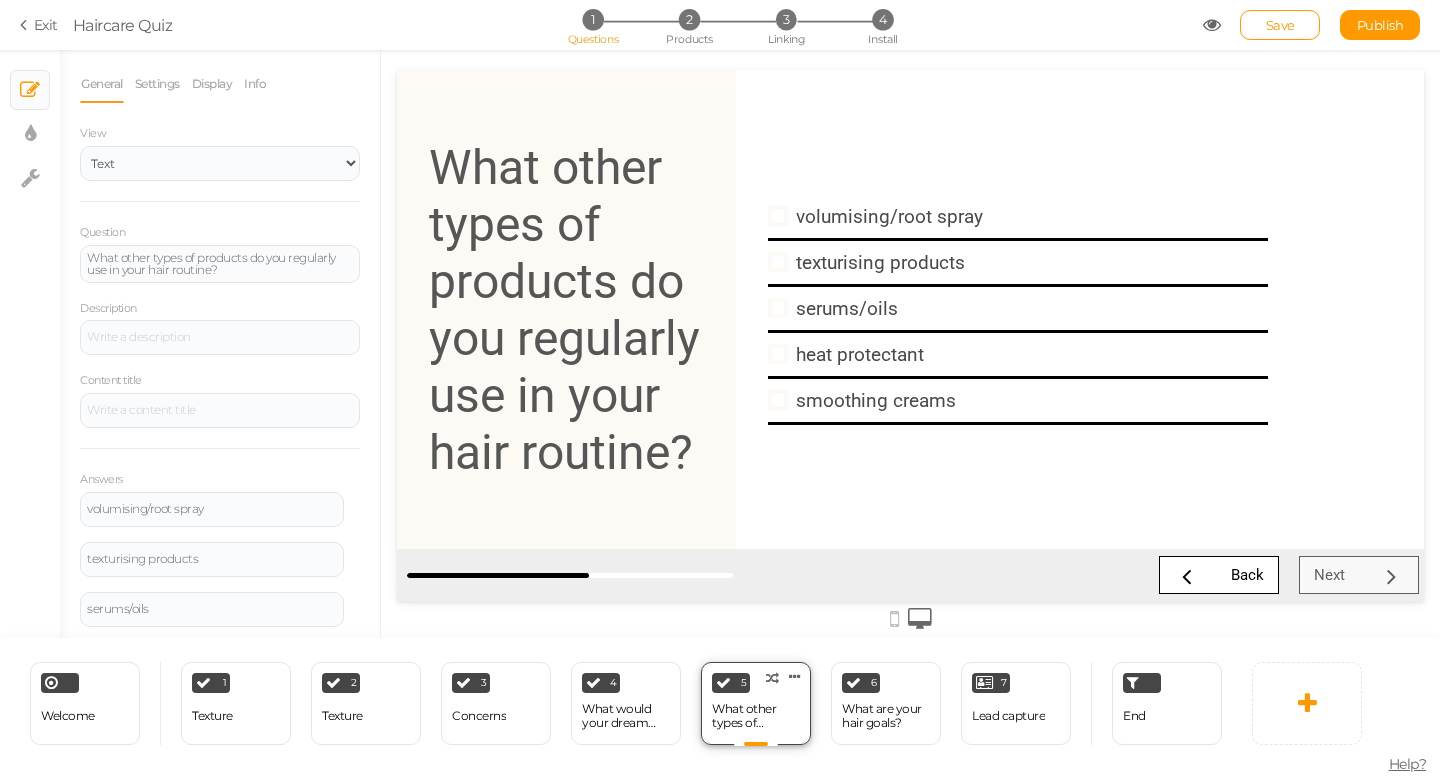 scroll, scrollTop: 0, scrollLeft: 0, axis: both 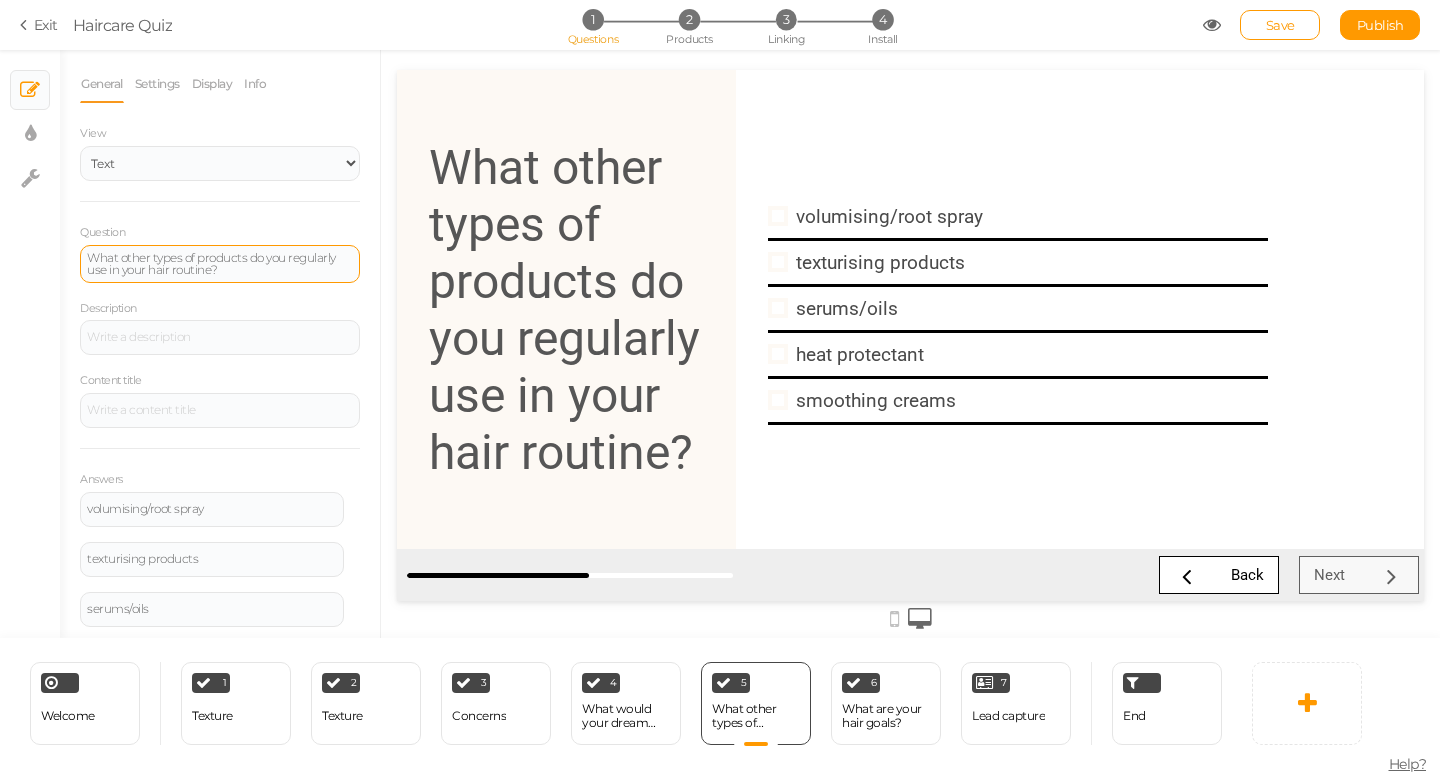 click on "What other types of products do you regularly use in your hair routine?" at bounding box center [220, 264] 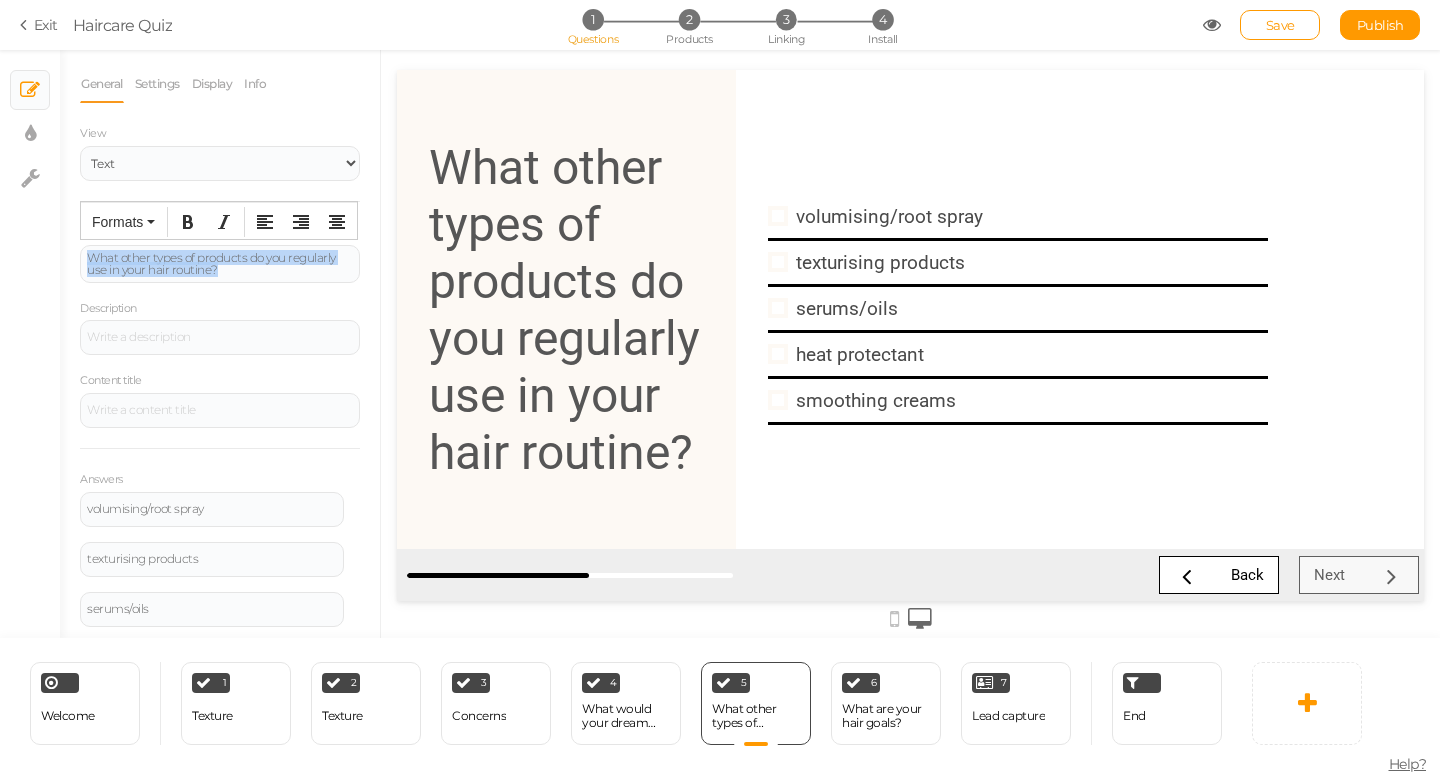 drag, startPoint x: 233, startPoint y: 267, endPoint x: 86, endPoint y: 239, distance: 149.64291 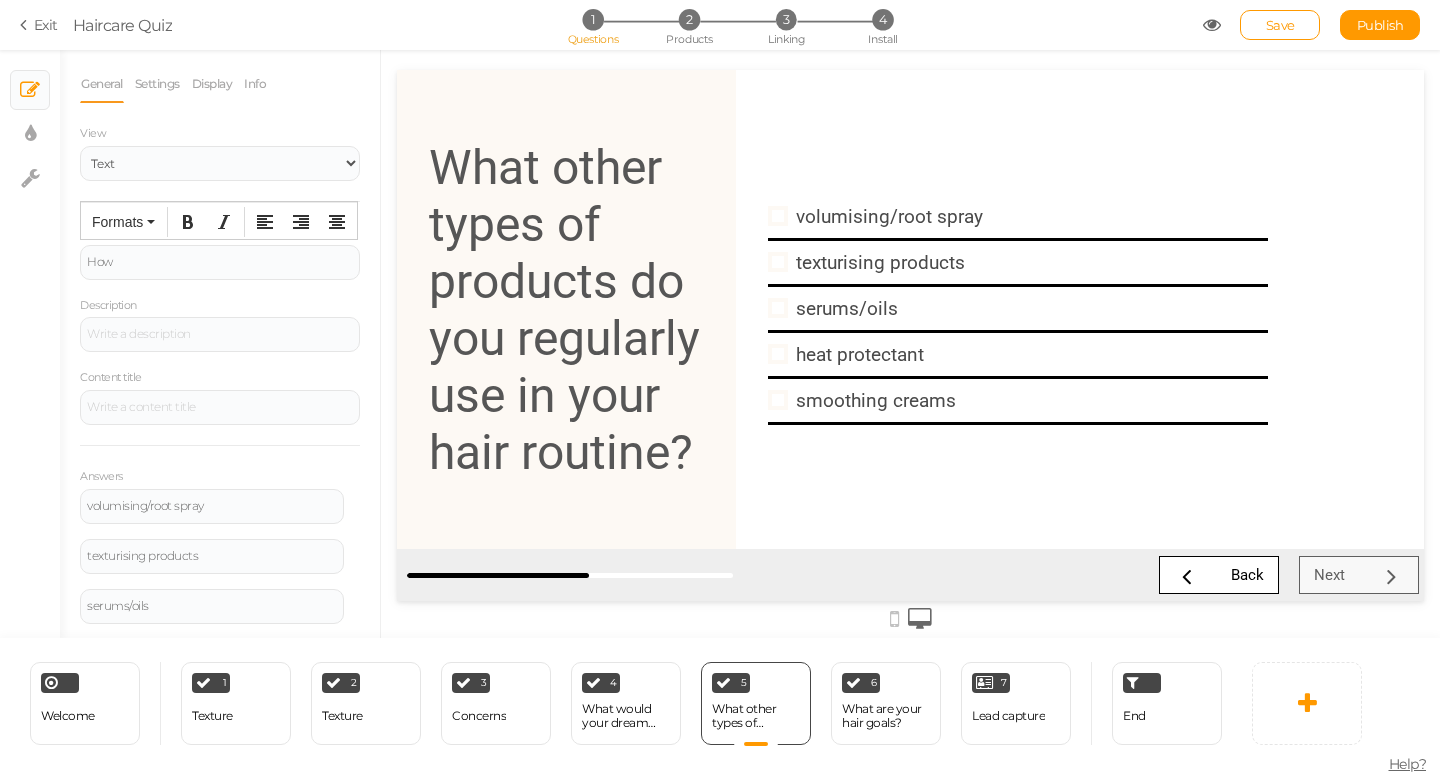 type 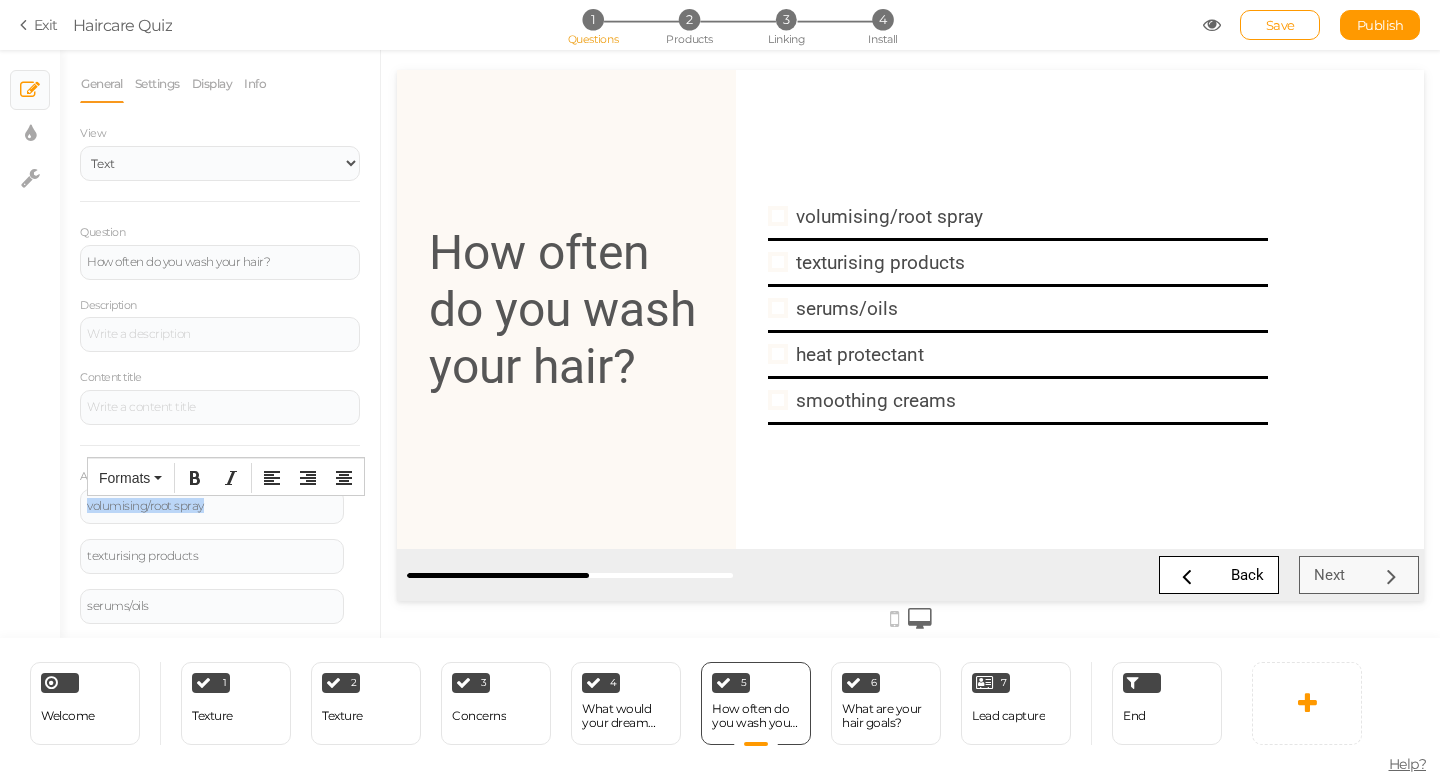 drag, startPoint x: 212, startPoint y: 508, endPoint x: 68, endPoint y: 506, distance: 144.01389 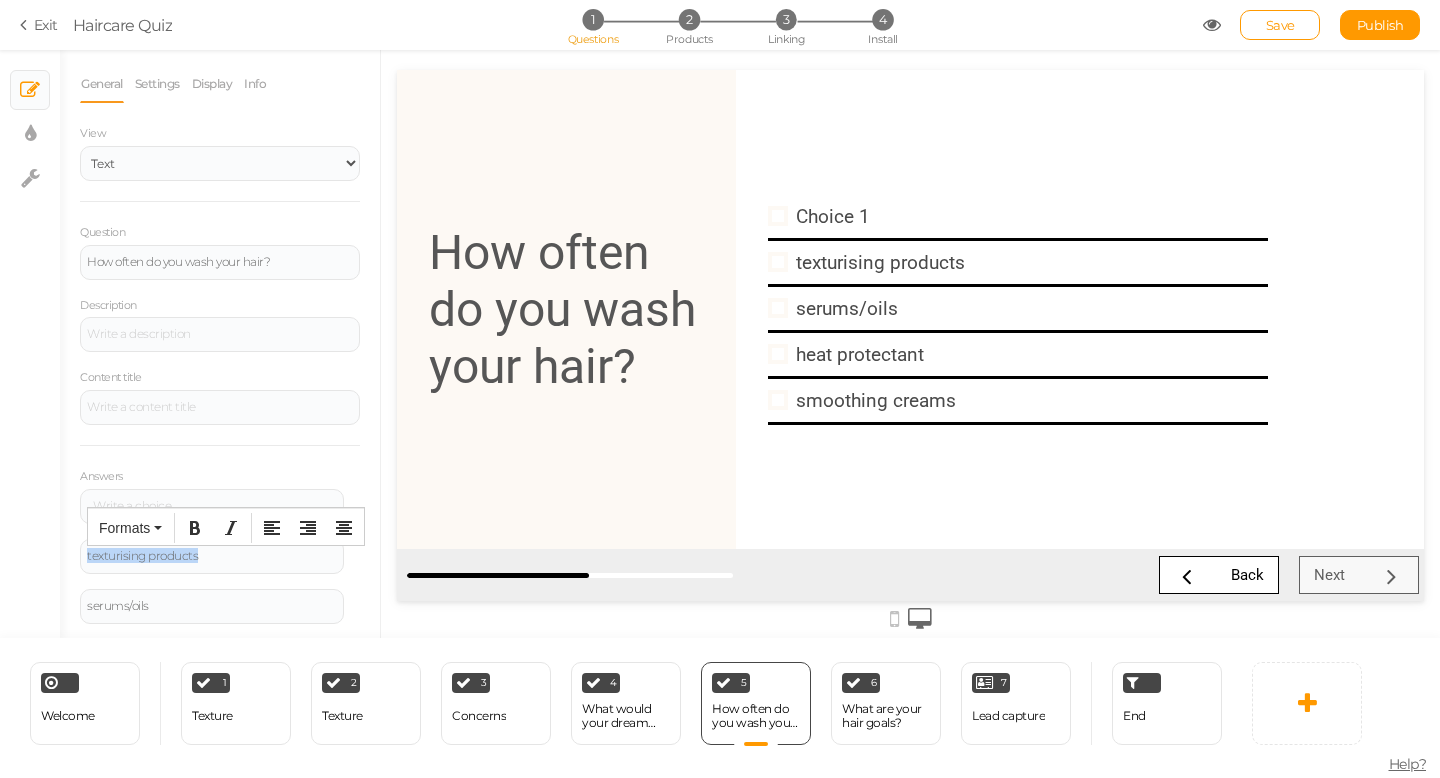 drag, startPoint x: 226, startPoint y: 554, endPoint x: 0, endPoint y: 551, distance: 226.01991 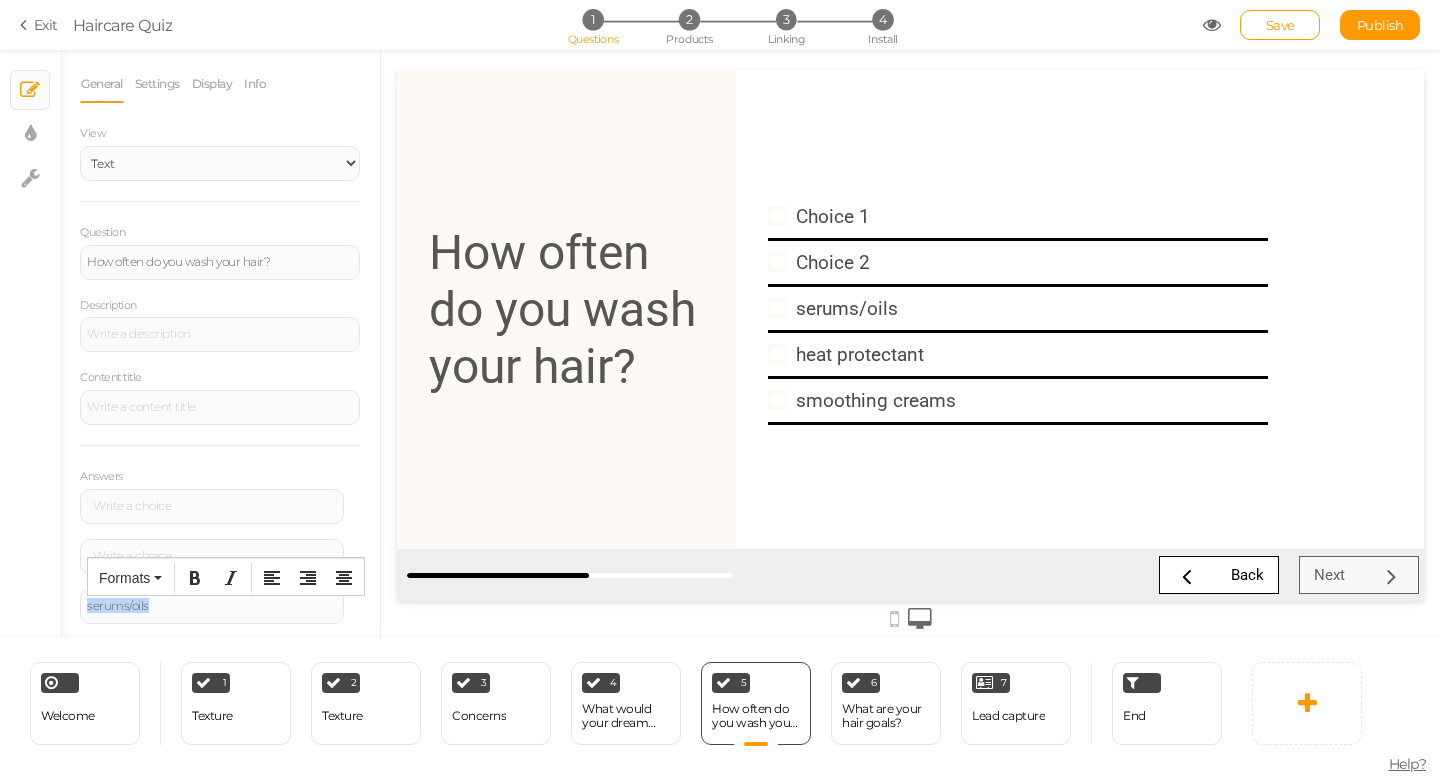 drag, startPoint x: 169, startPoint y: 611, endPoint x: 11, endPoint y: 609, distance: 158.01266 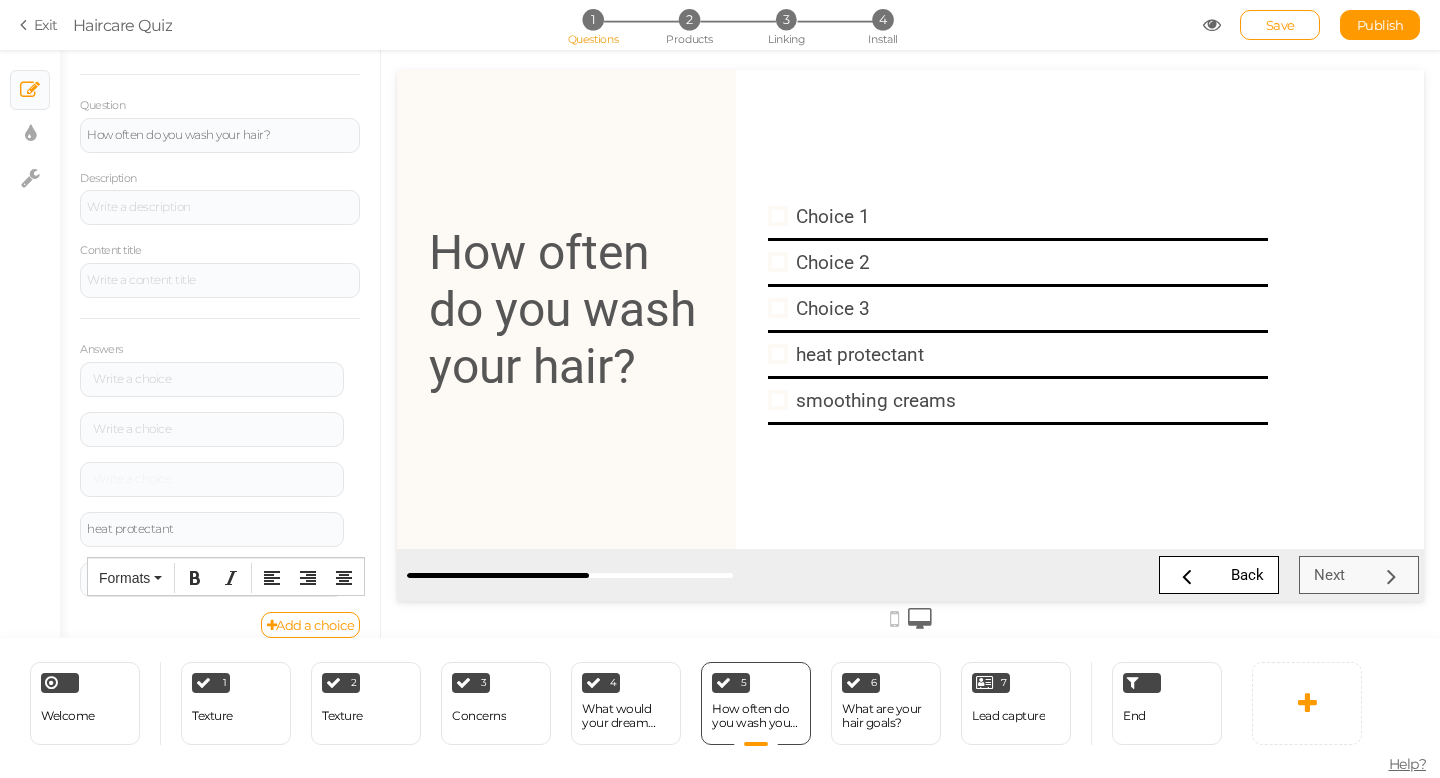 scroll, scrollTop: 147, scrollLeft: 0, axis: vertical 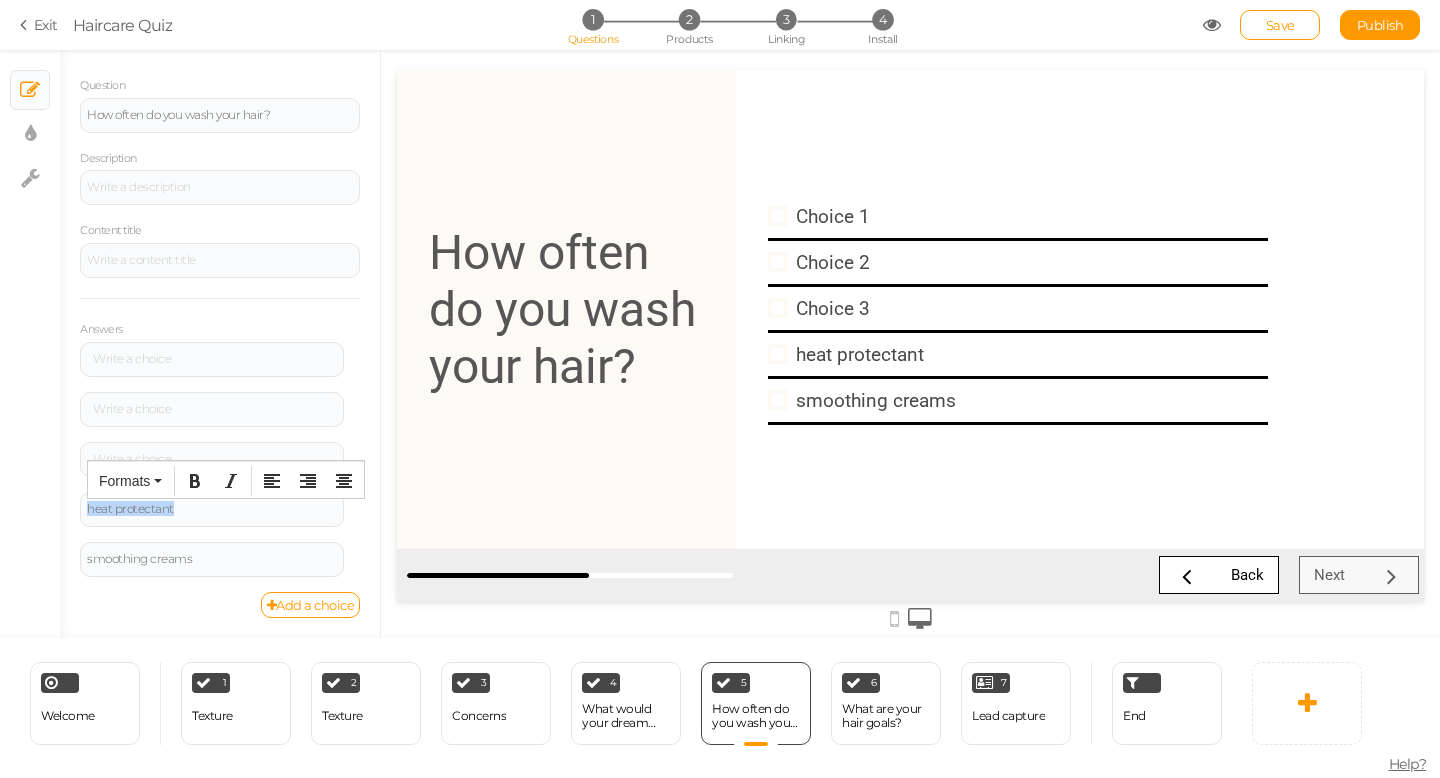 drag, startPoint x: 220, startPoint y: 511, endPoint x: 14, endPoint y: 511, distance: 206 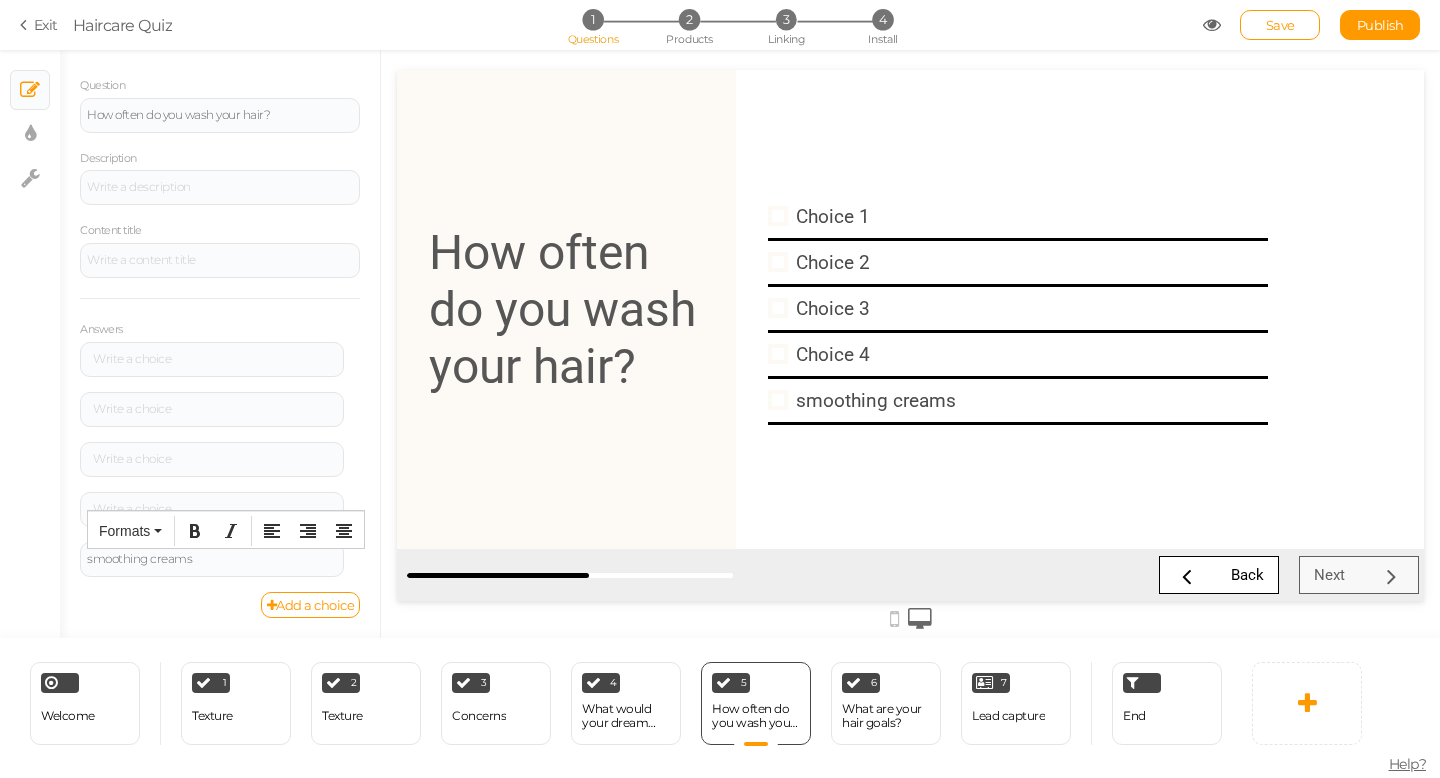 drag, startPoint x: 218, startPoint y: 557, endPoint x: 0, endPoint y: 578, distance: 219.00912 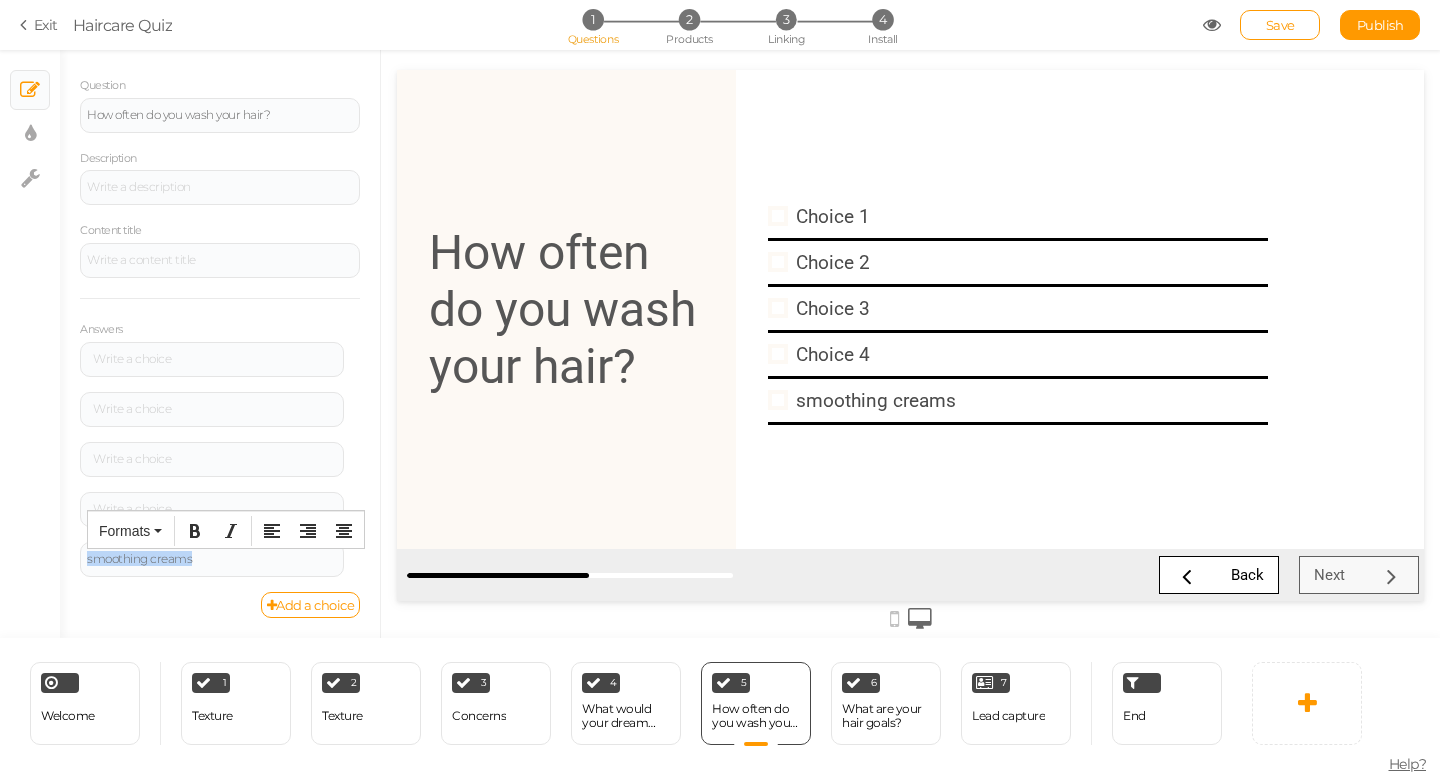 drag, startPoint x: 214, startPoint y: 561, endPoint x: 69, endPoint y: 561, distance: 145 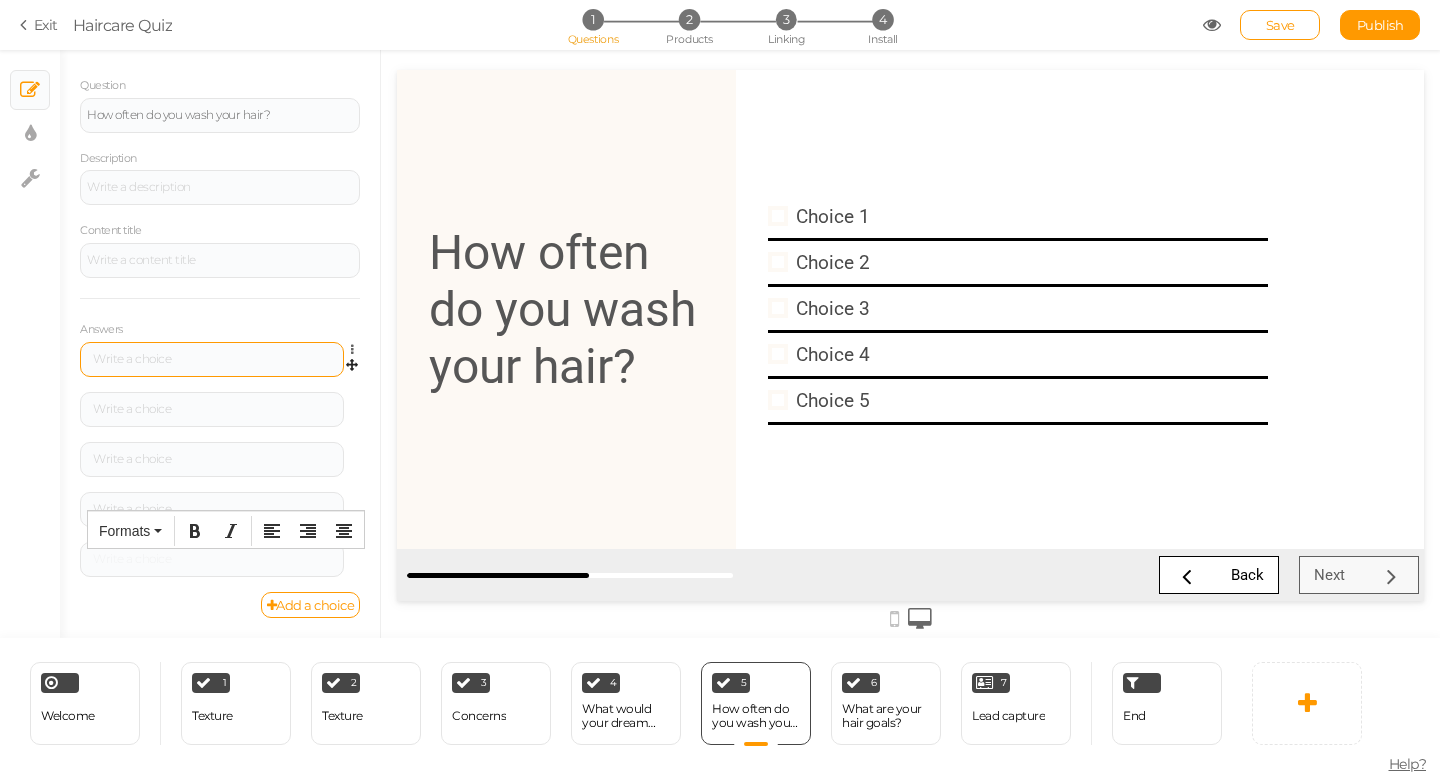 click at bounding box center (212, 359) 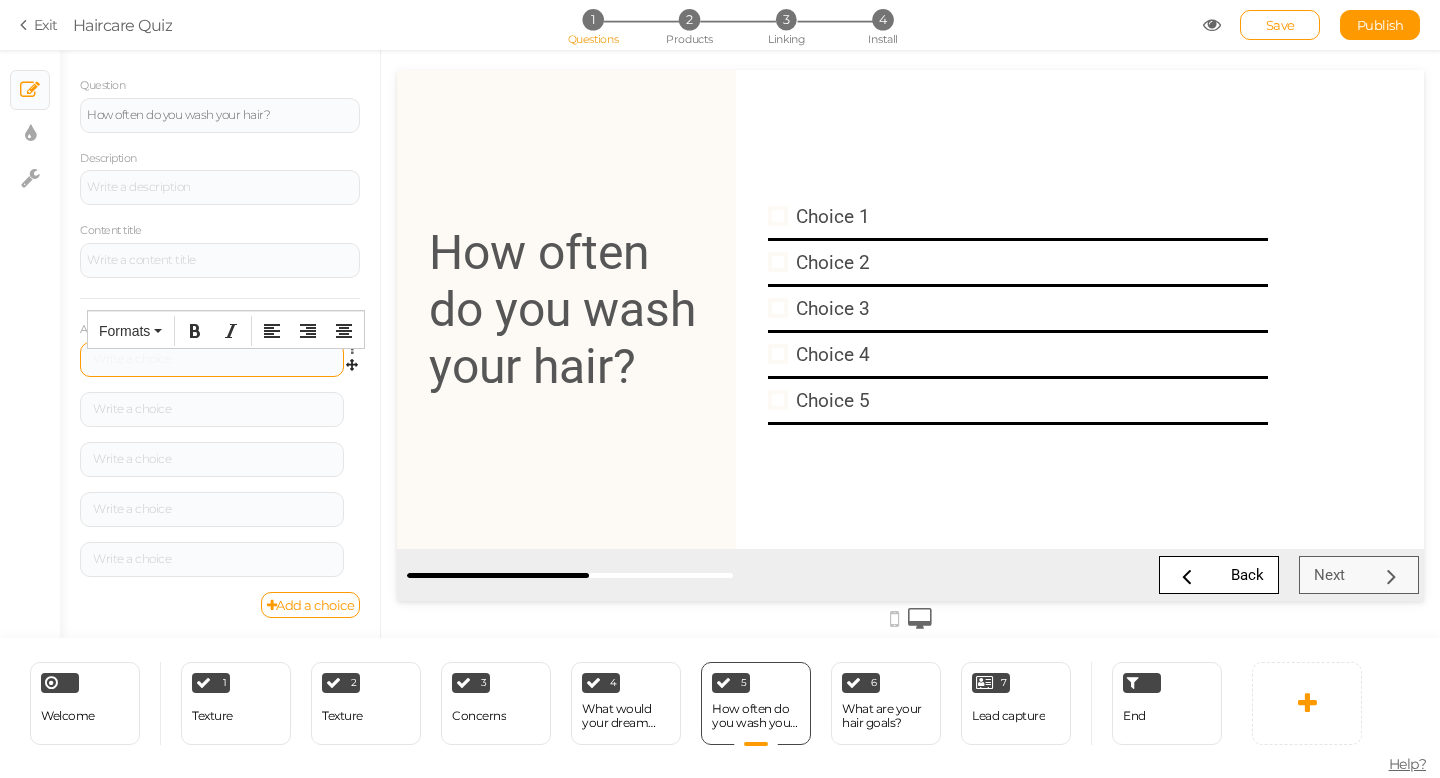 type 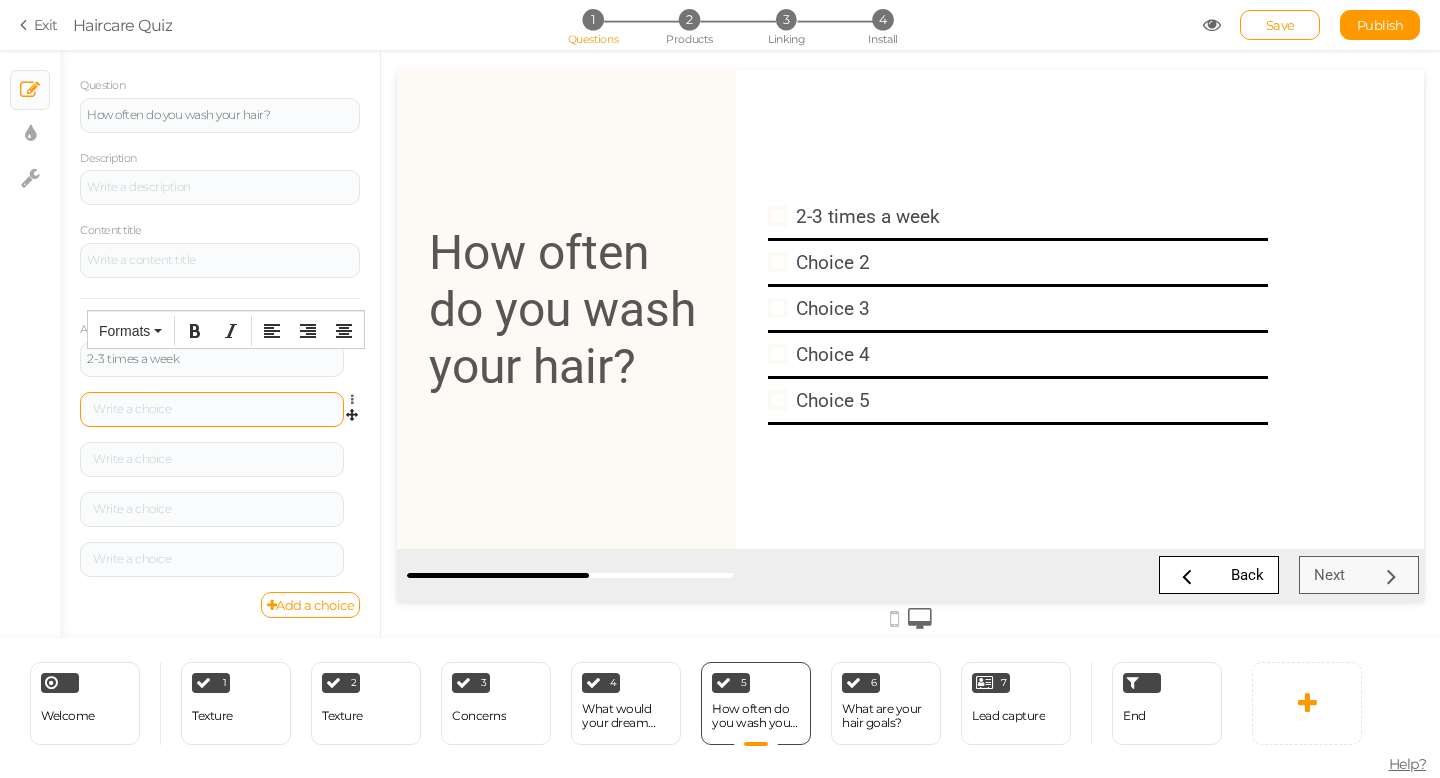 click at bounding box center (212, 409) 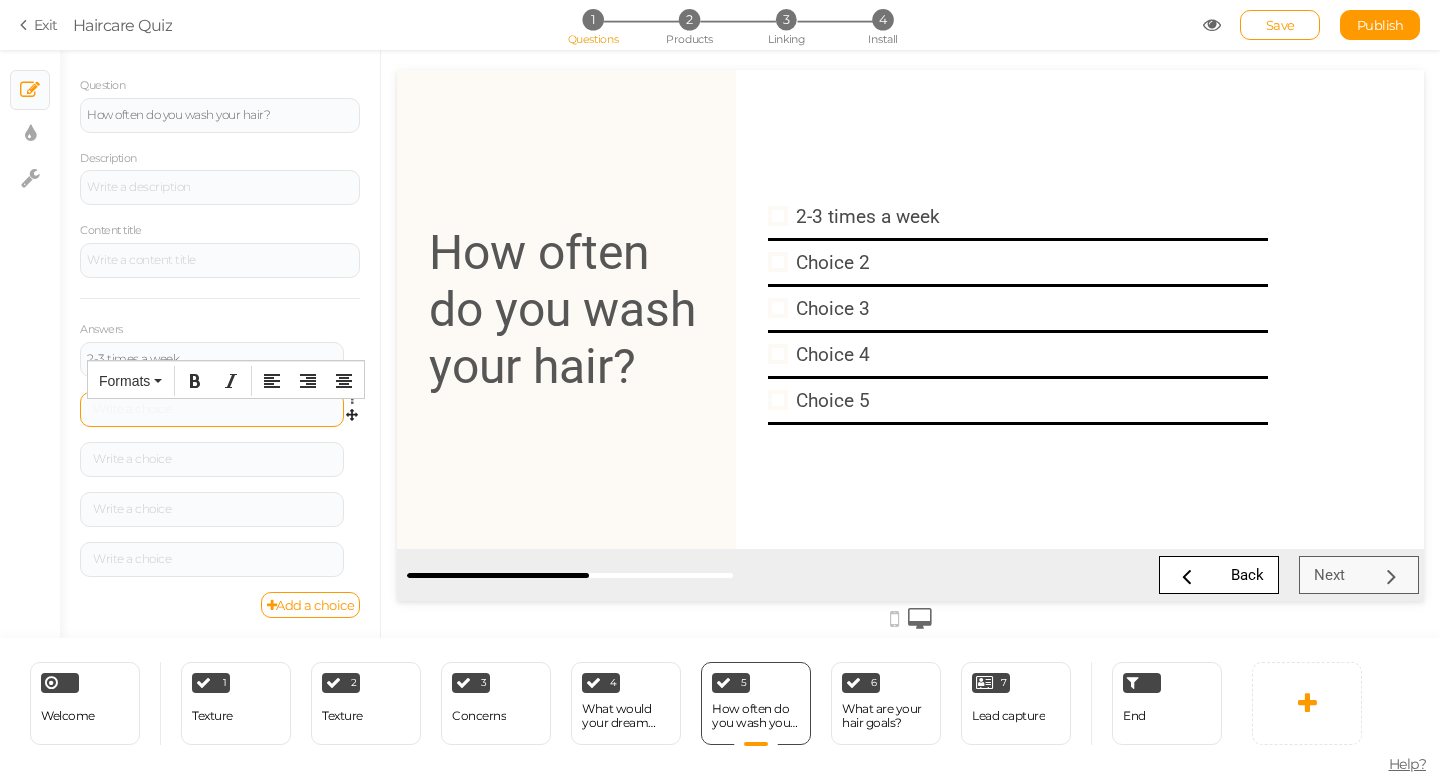 type 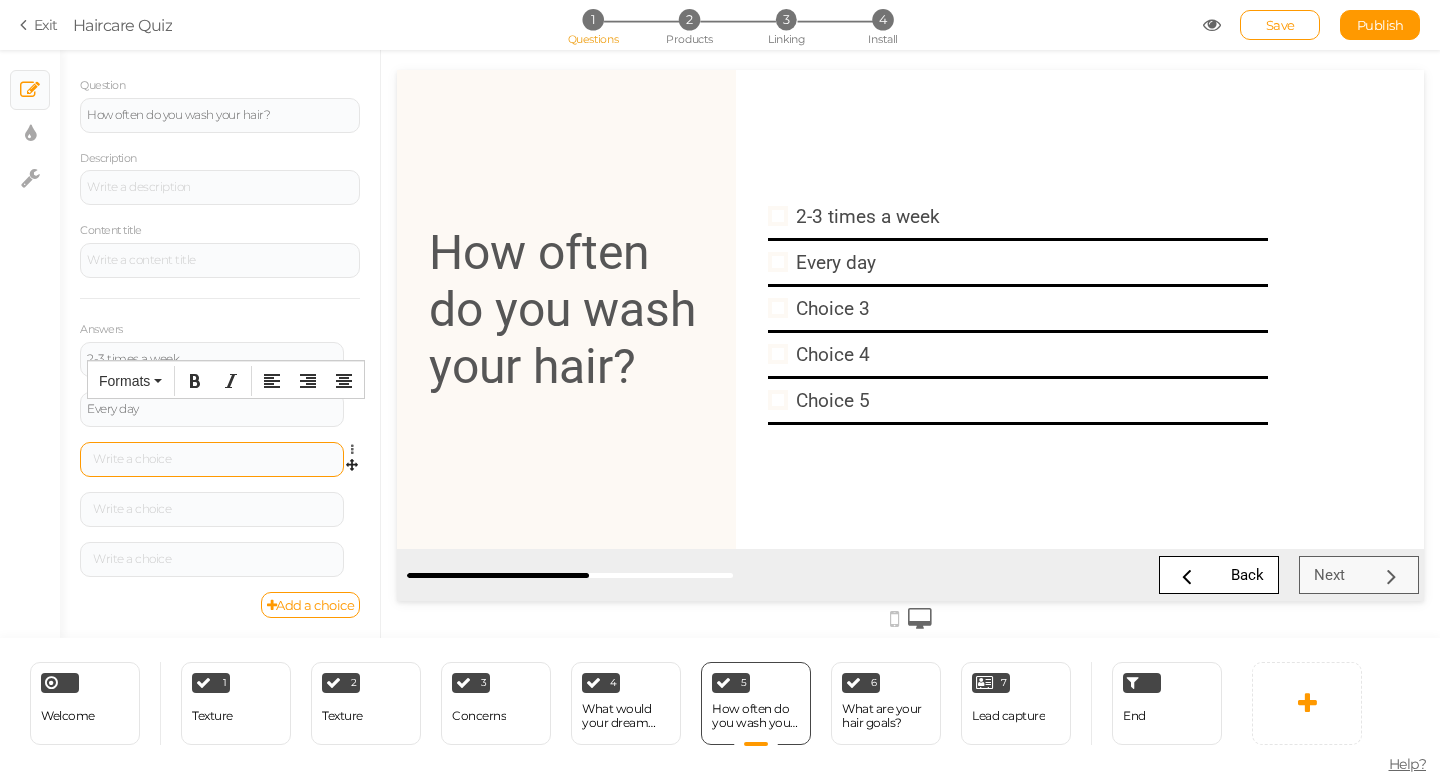 click at bounding box center (212, 459) 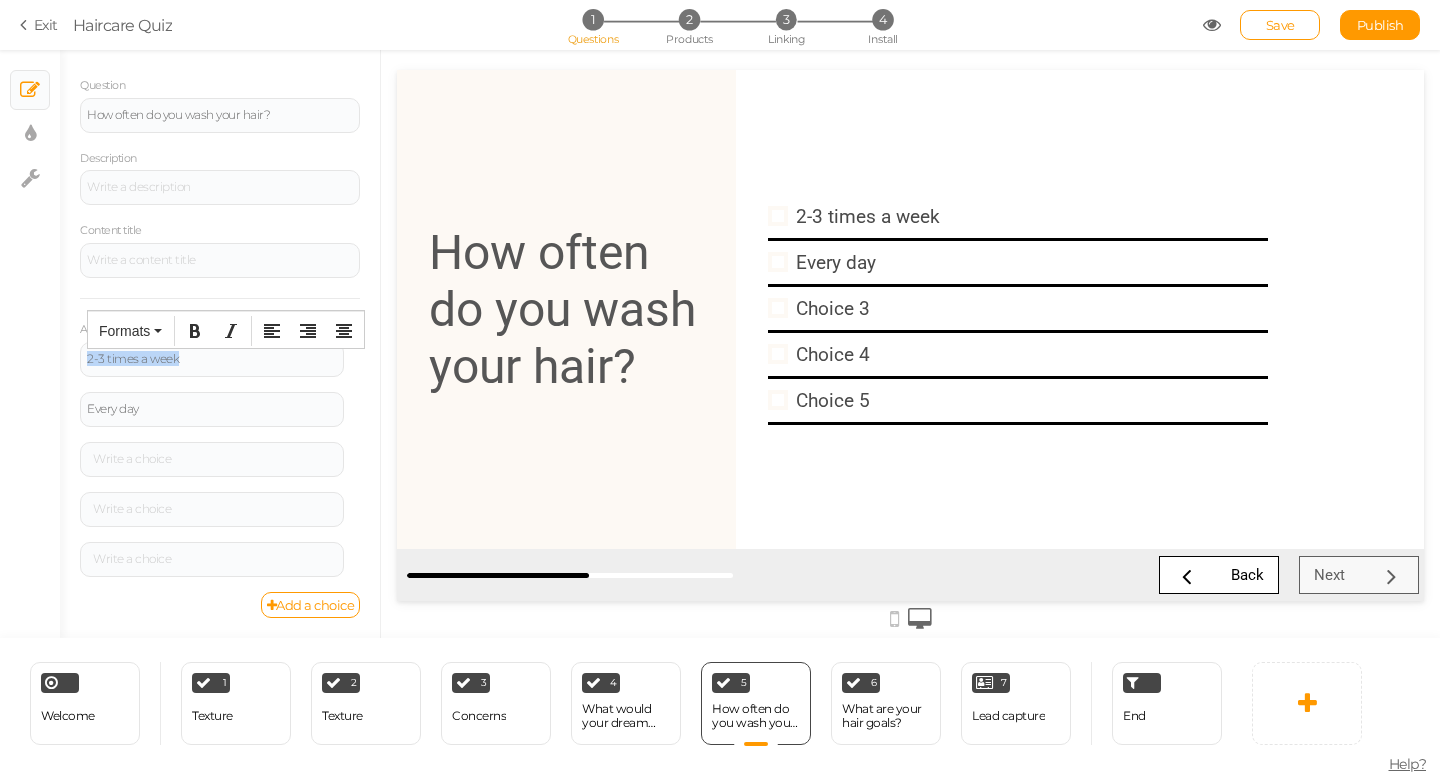 drag, startPoint x: 192, startPoint y: 356, endPoint x: 78, endPoint y: 355, distance: 114.00439 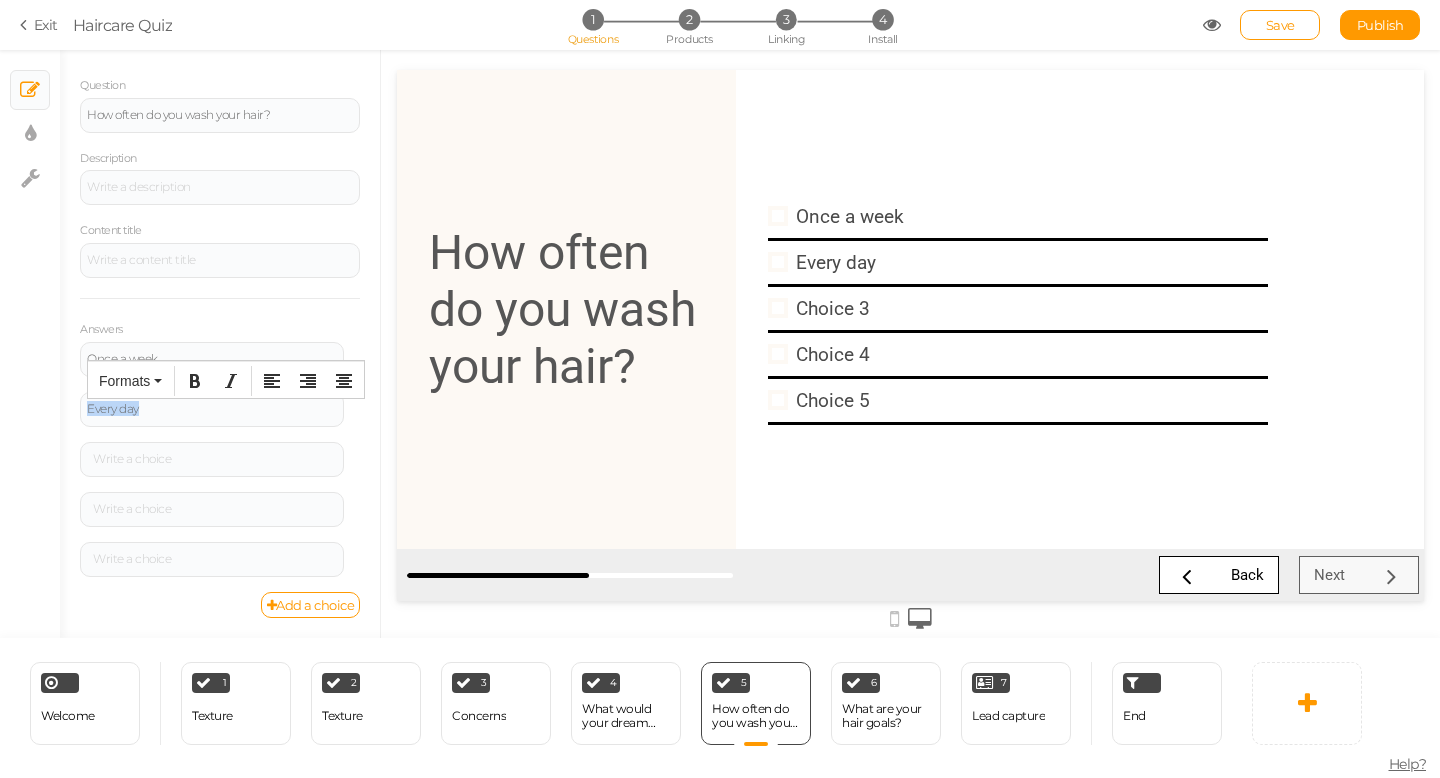 drag, startPoint x: 157, startPoint y: 406, endPoint x: 63, endPoint y: 404, distance: 94.02127 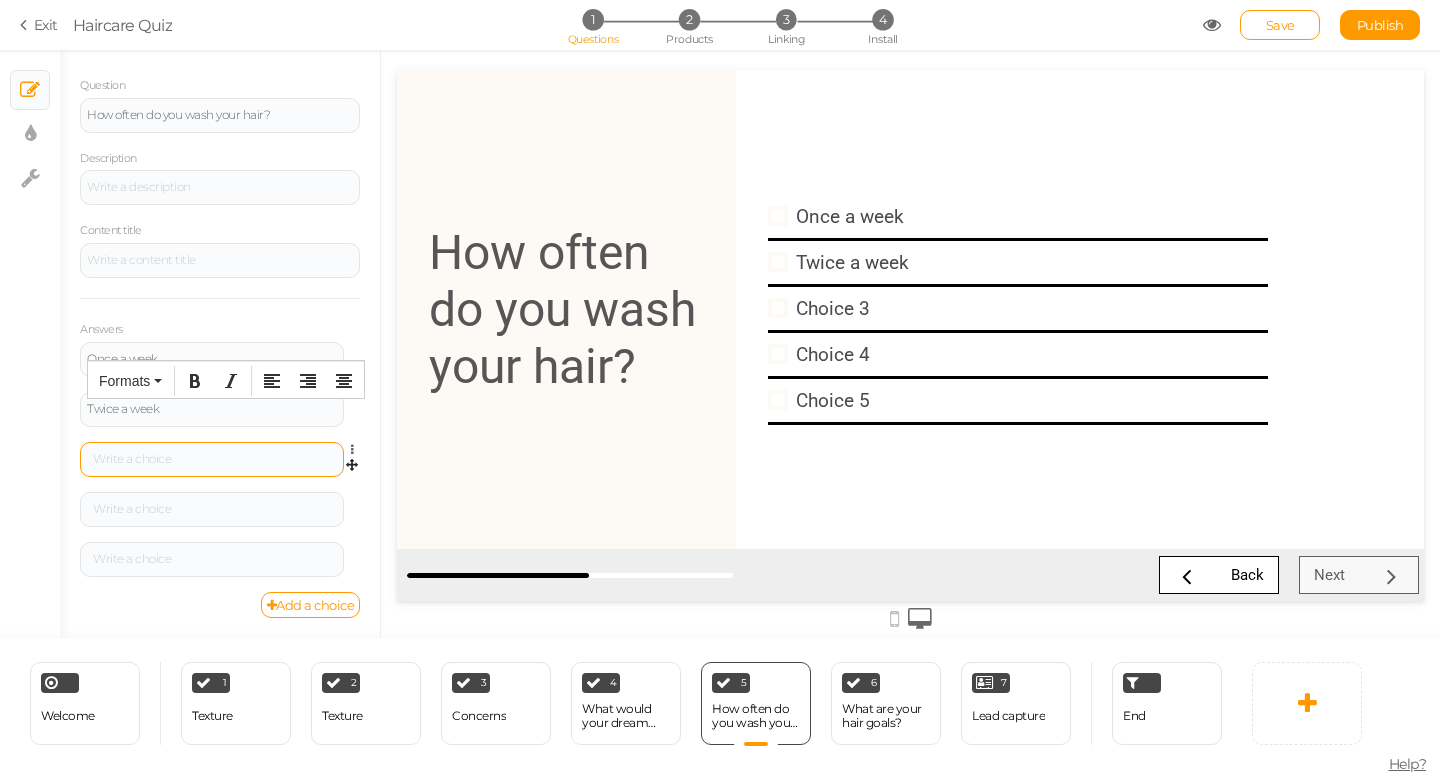 click at bounding box center [212, 459] 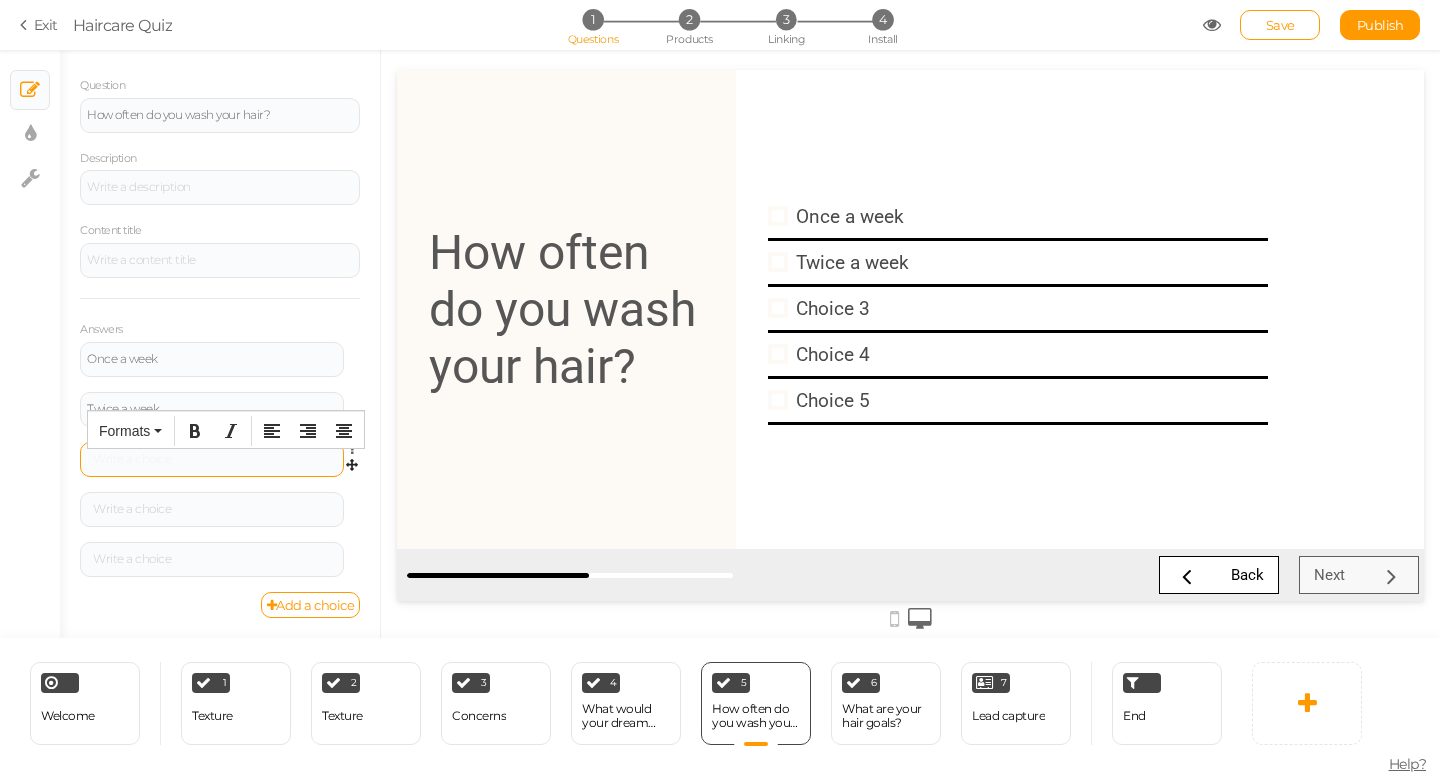 type 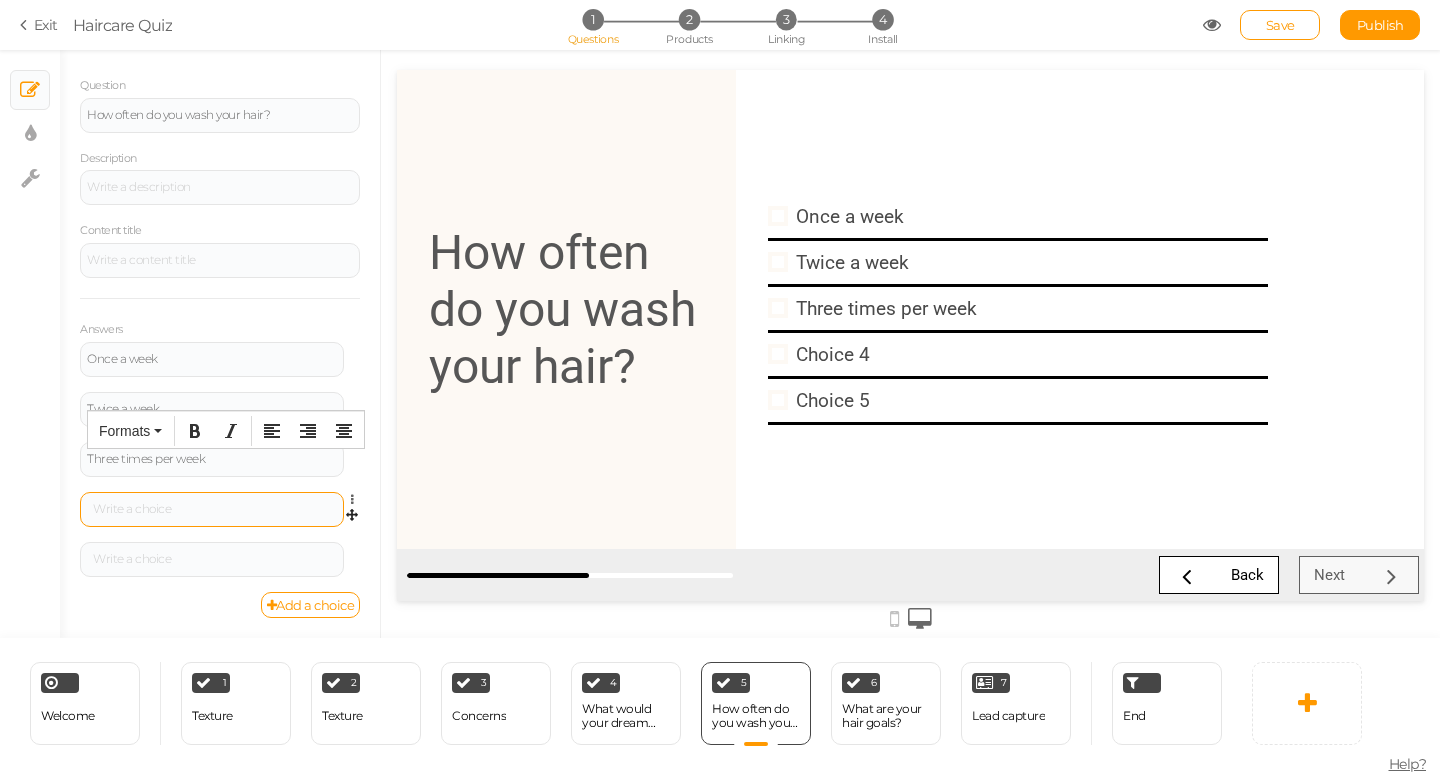 click at bounding box center (212, 509) 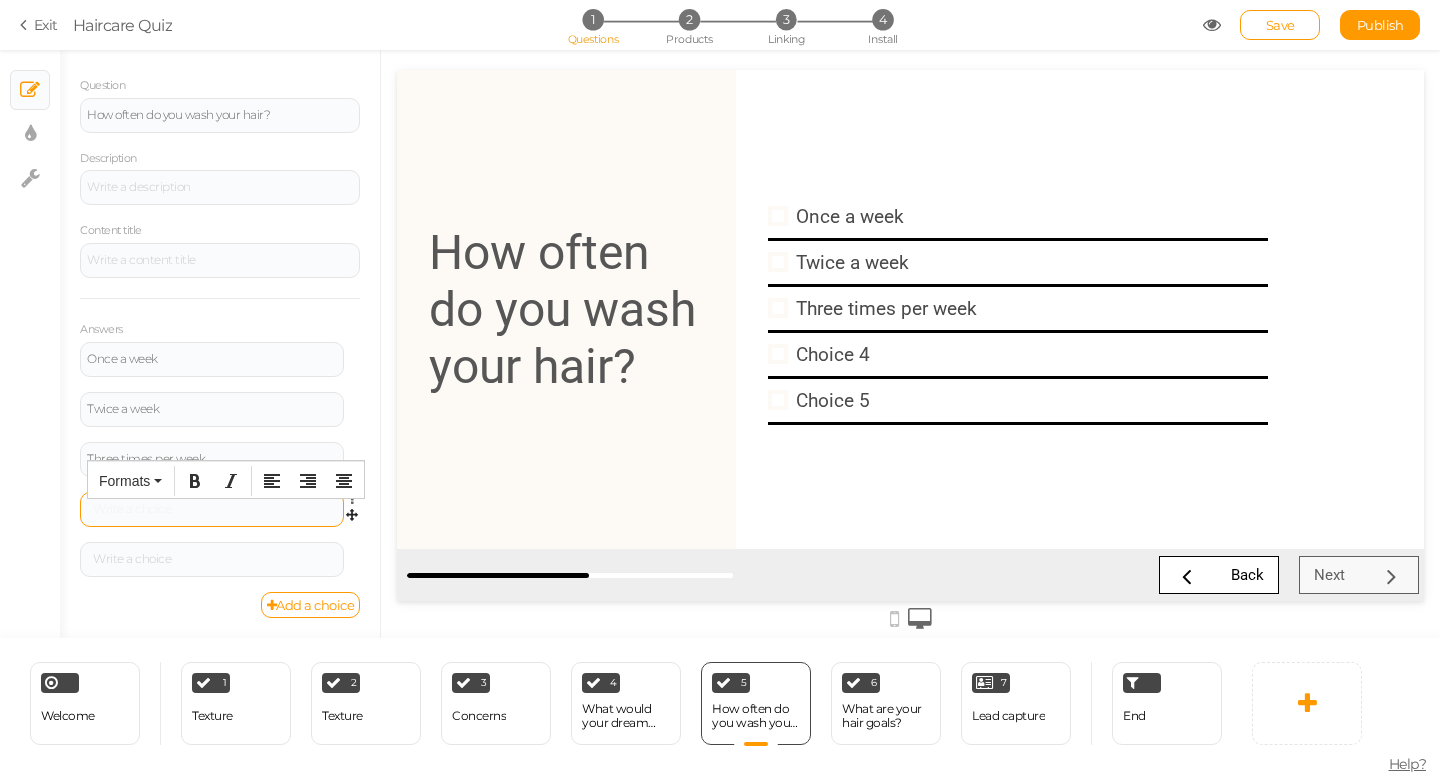 type 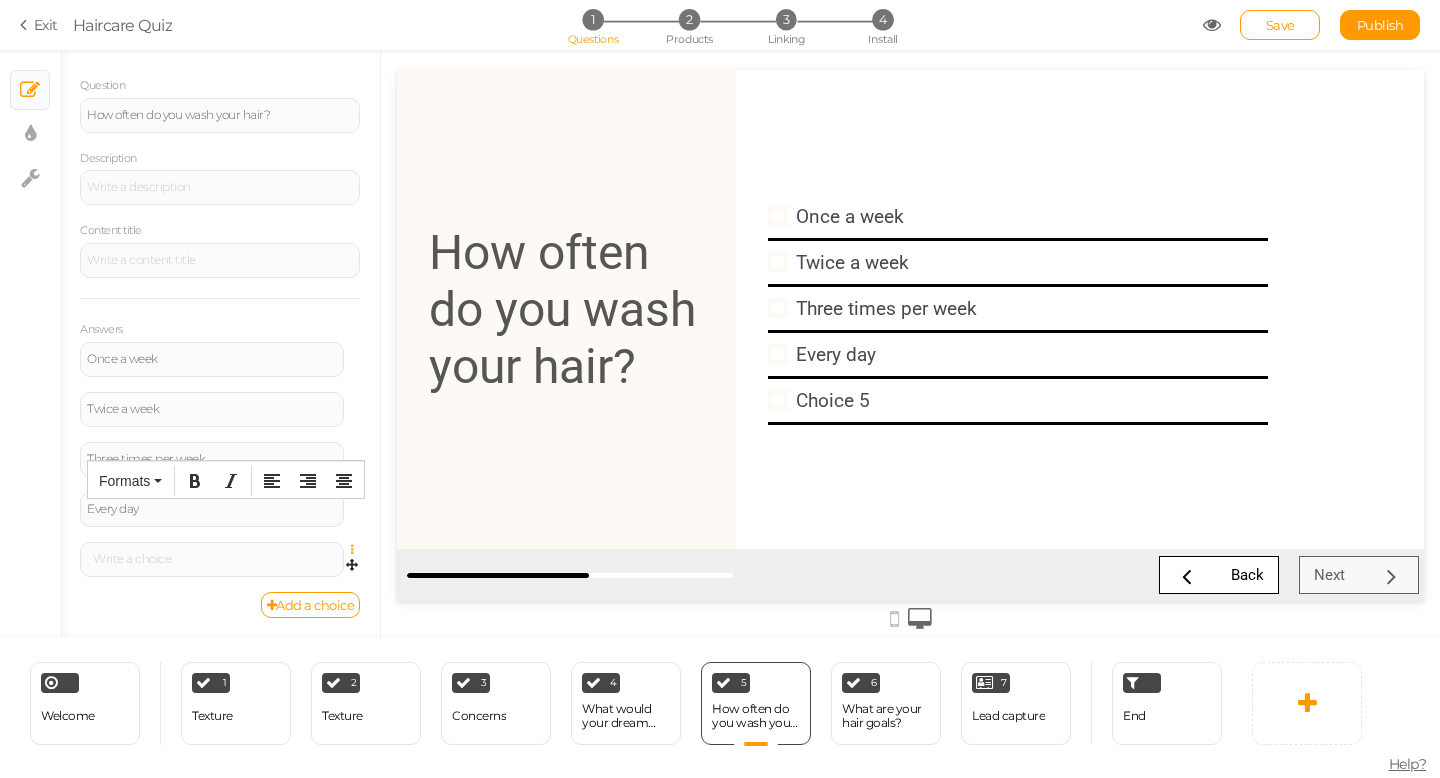 click at bounding box center (357, 550) 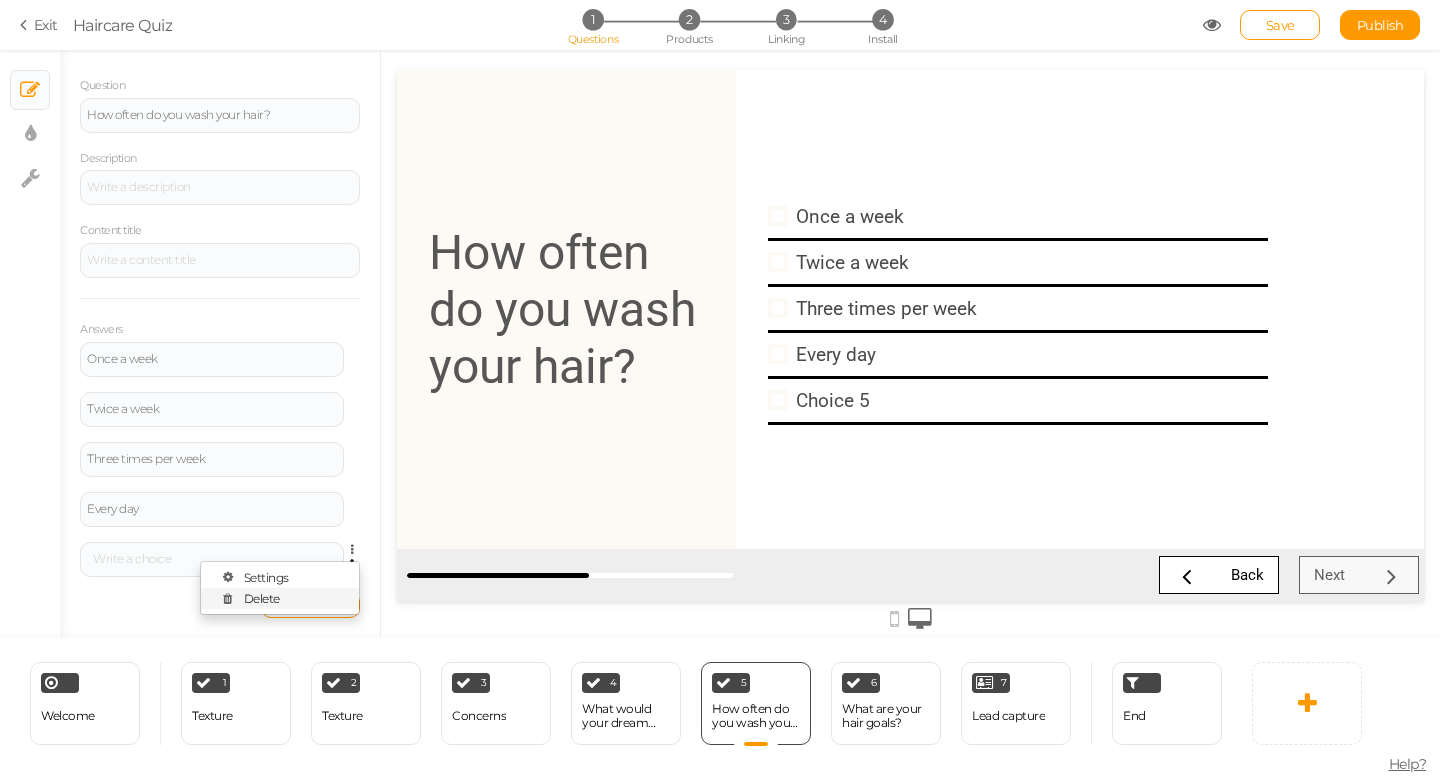 click on "Delete" at bounding box center [280, 598] 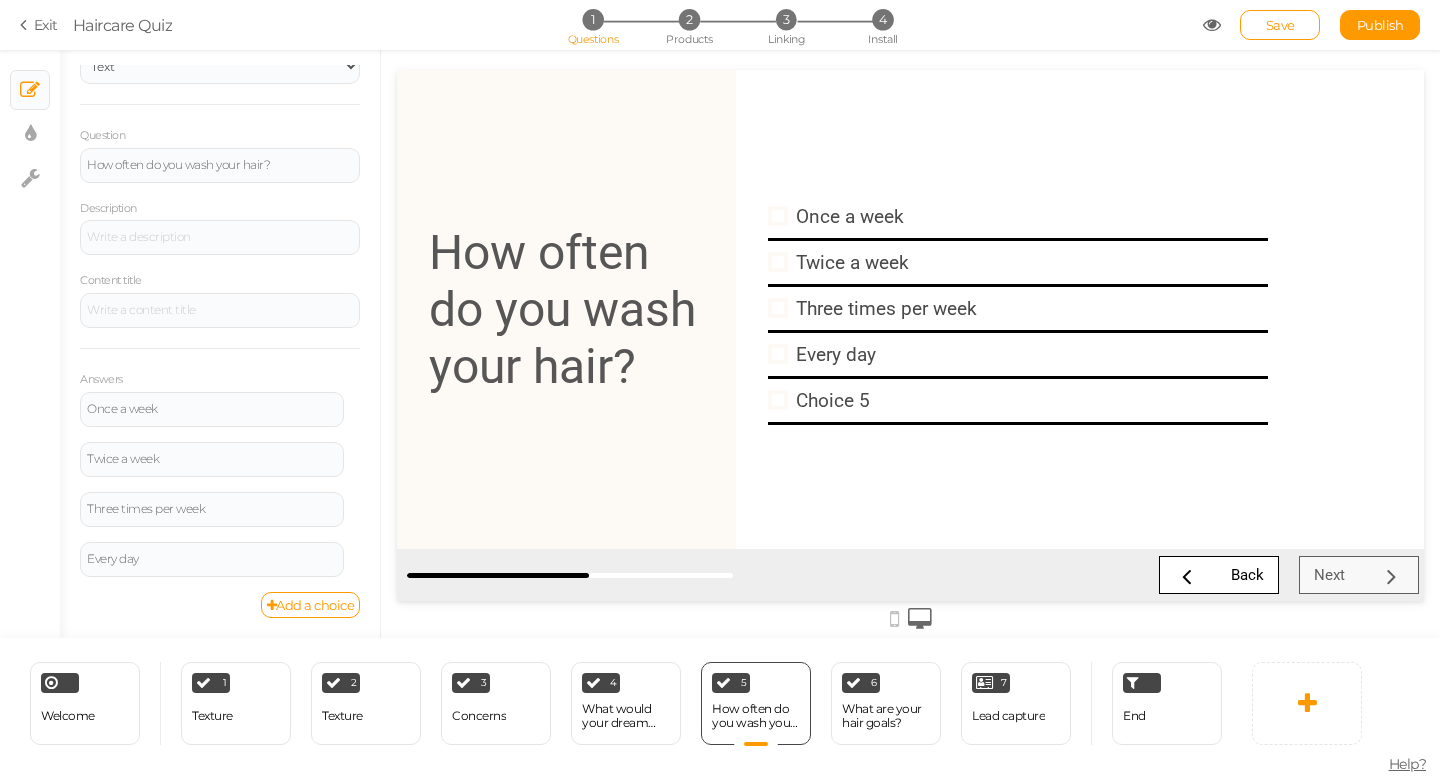 scroll, scrollTop: 97, scrollLeft: 0, axis: vertical 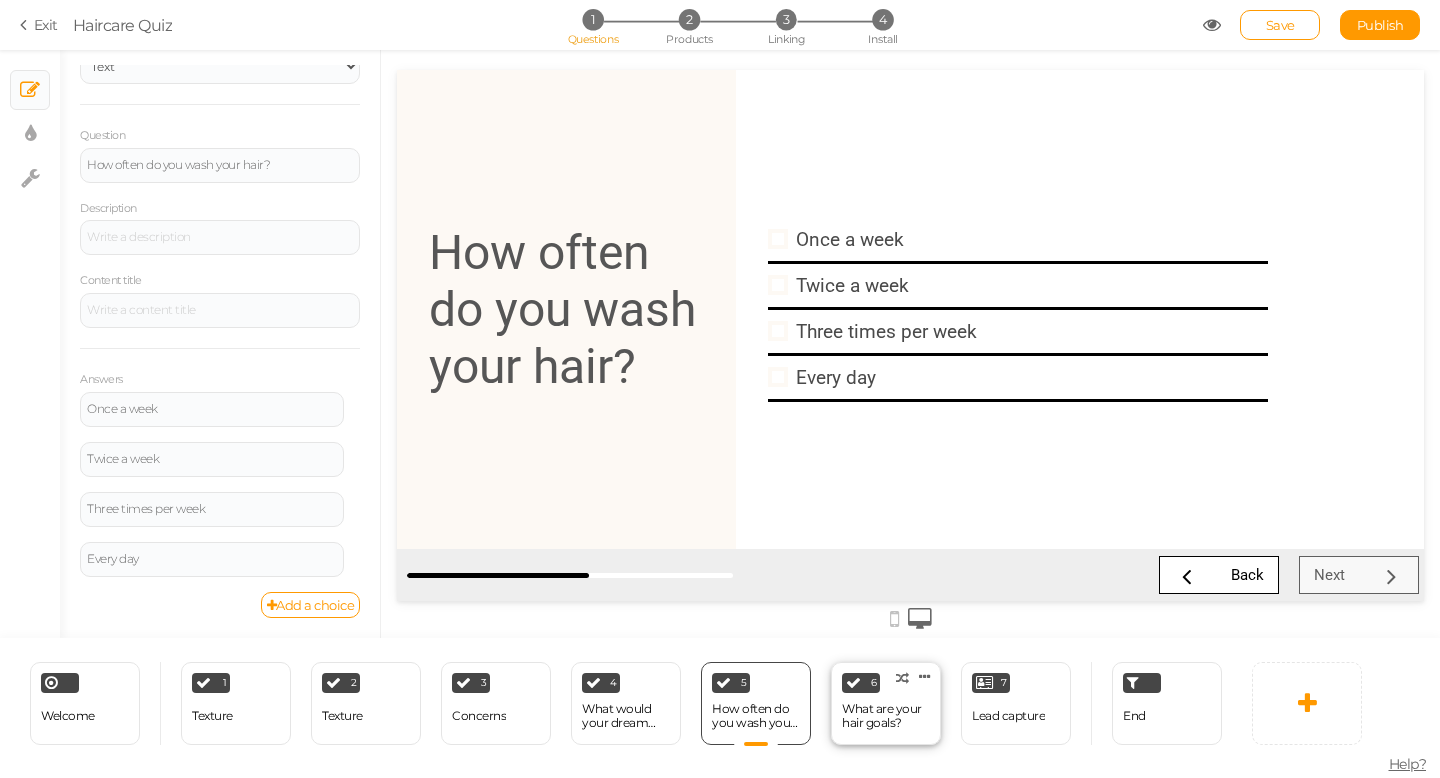 click on "What are your hair goals?" at bounding box center (886, 716) 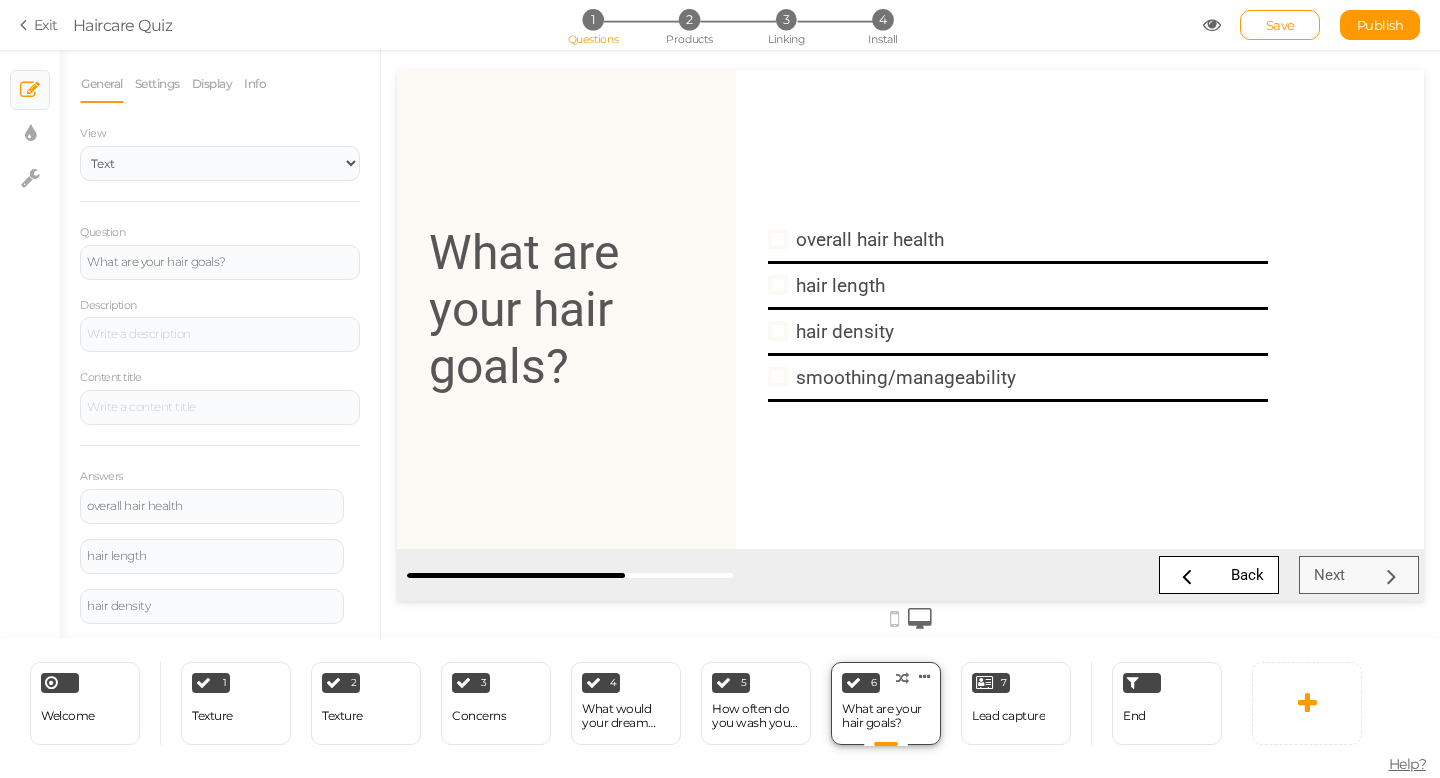 scroll, scrollTop: 0, scrollLeft: 0, axis: both 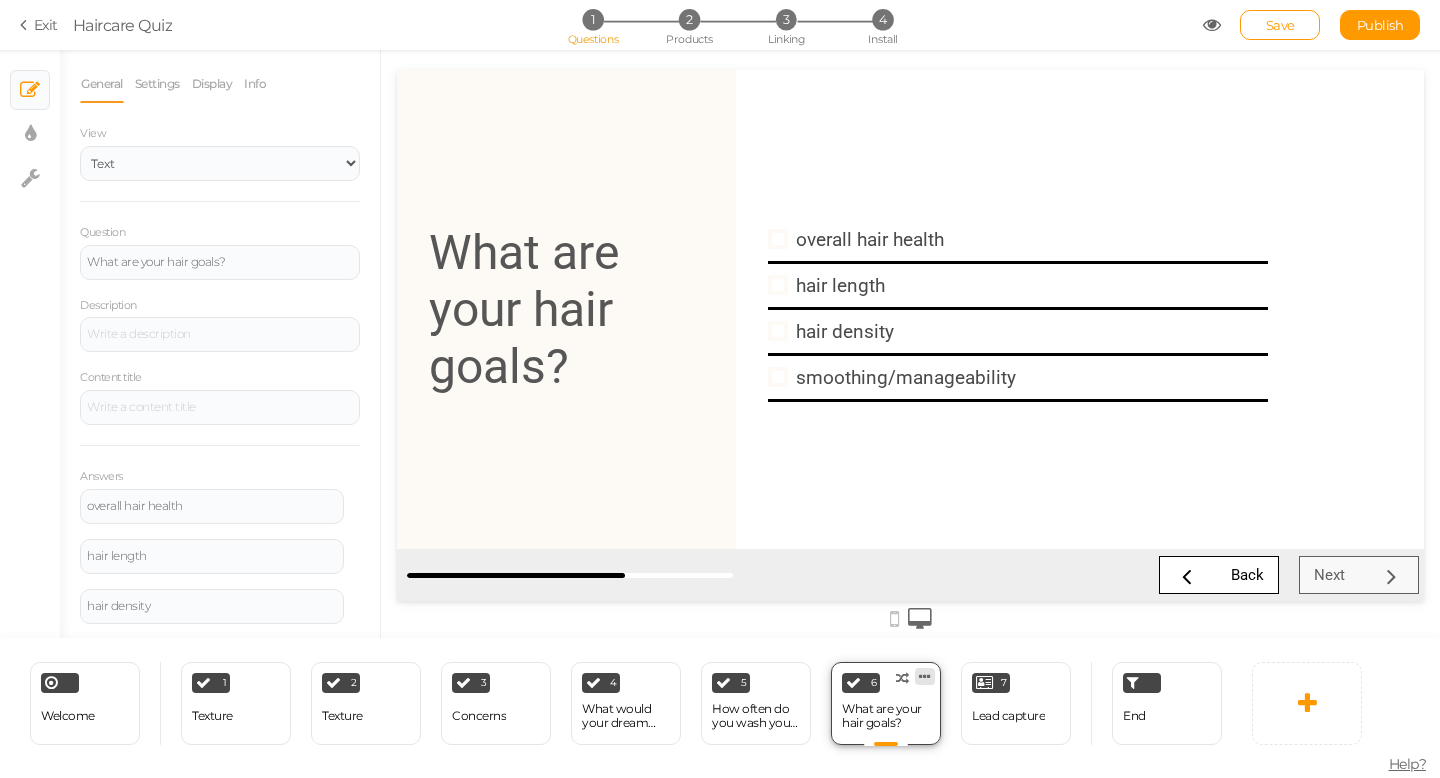 click at bounding box center (925, 676) 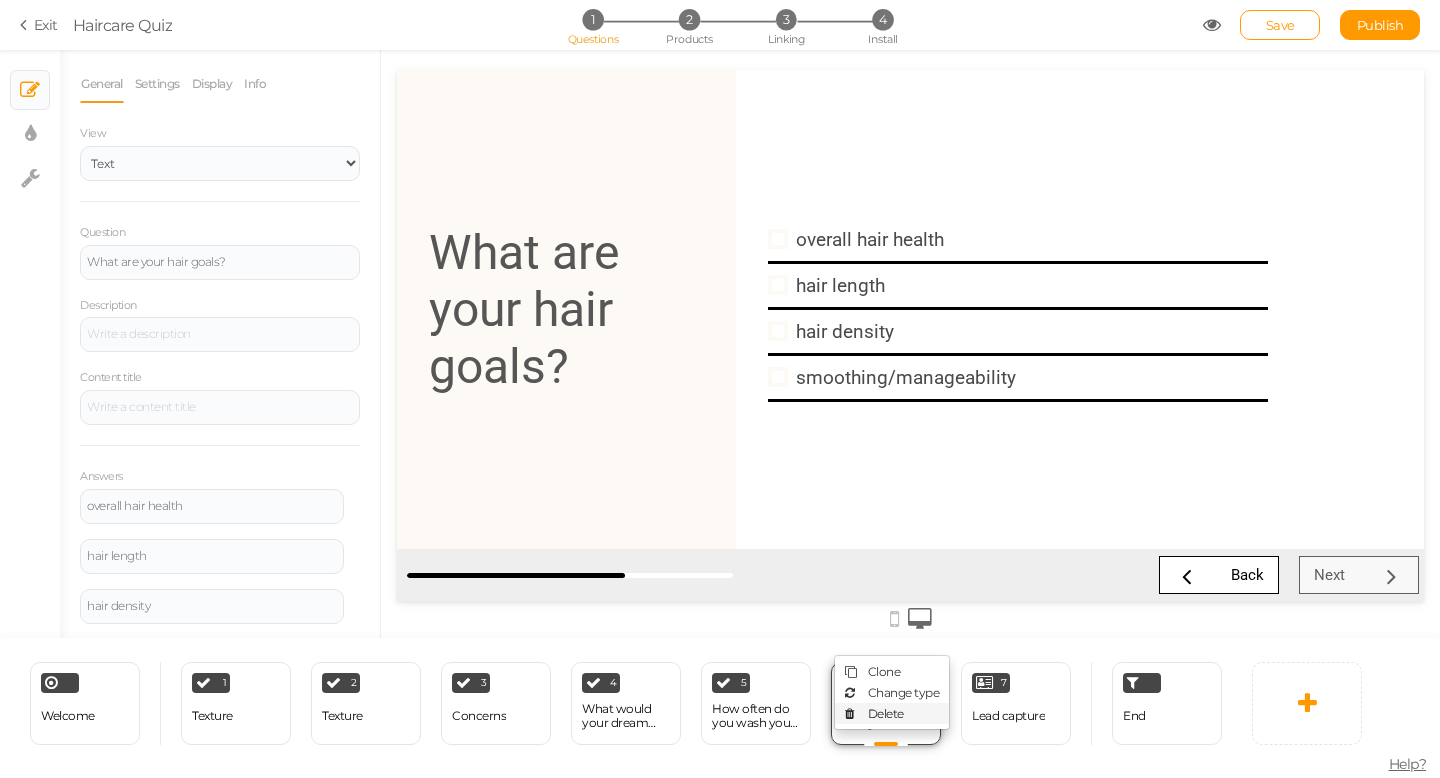 click on "Delete" at bounding box center (886, 713) 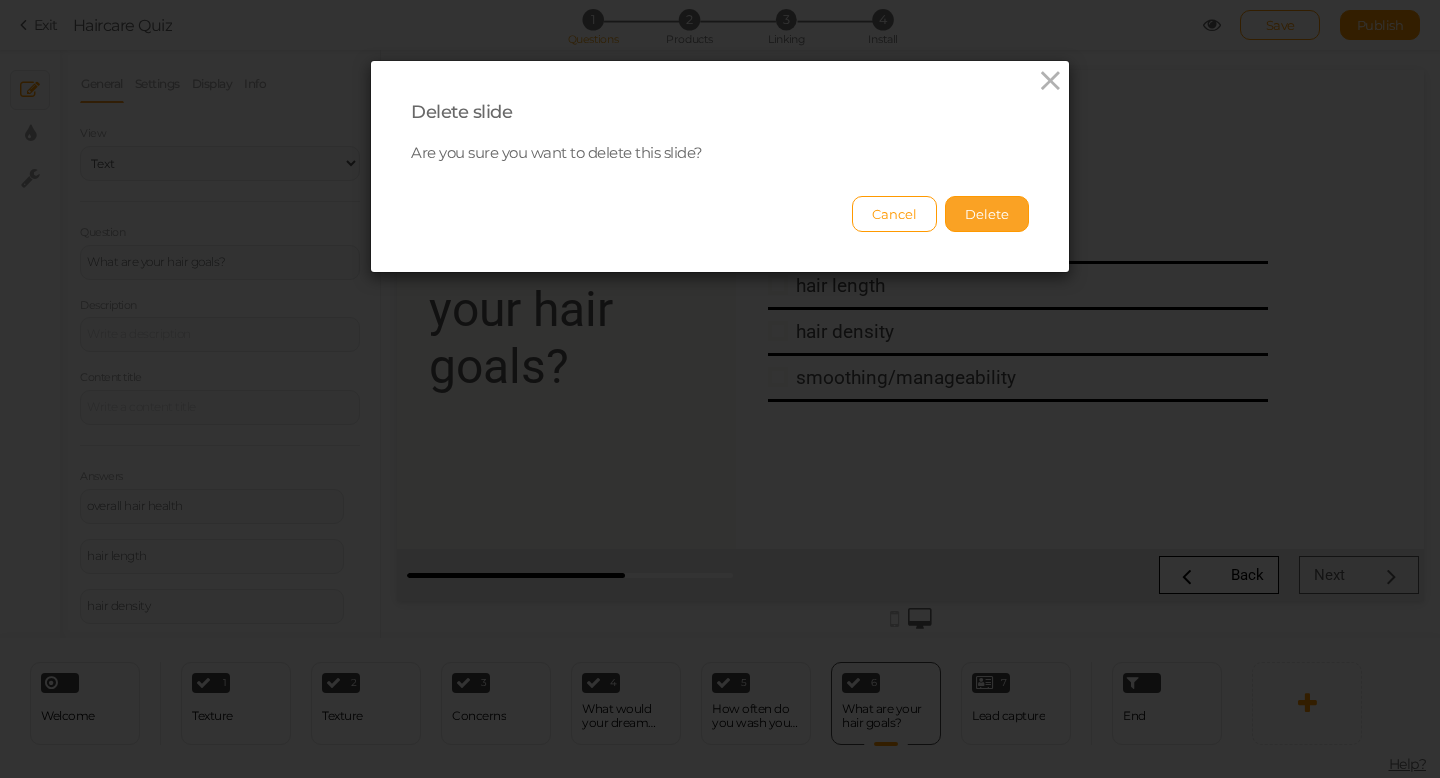 click on "Delete" at bounding box center (987, 214) 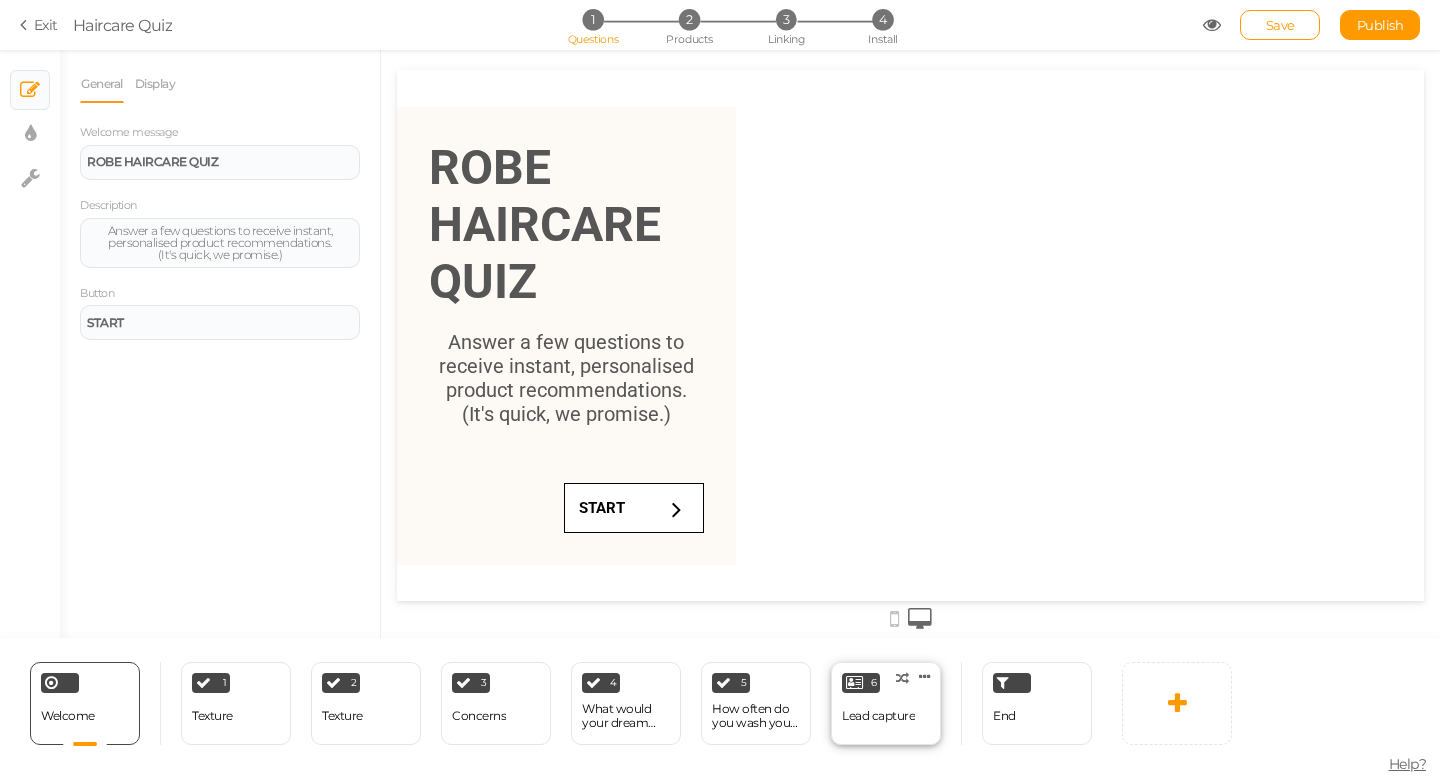 click on "Lead capture" at bounding box center [878, 716] 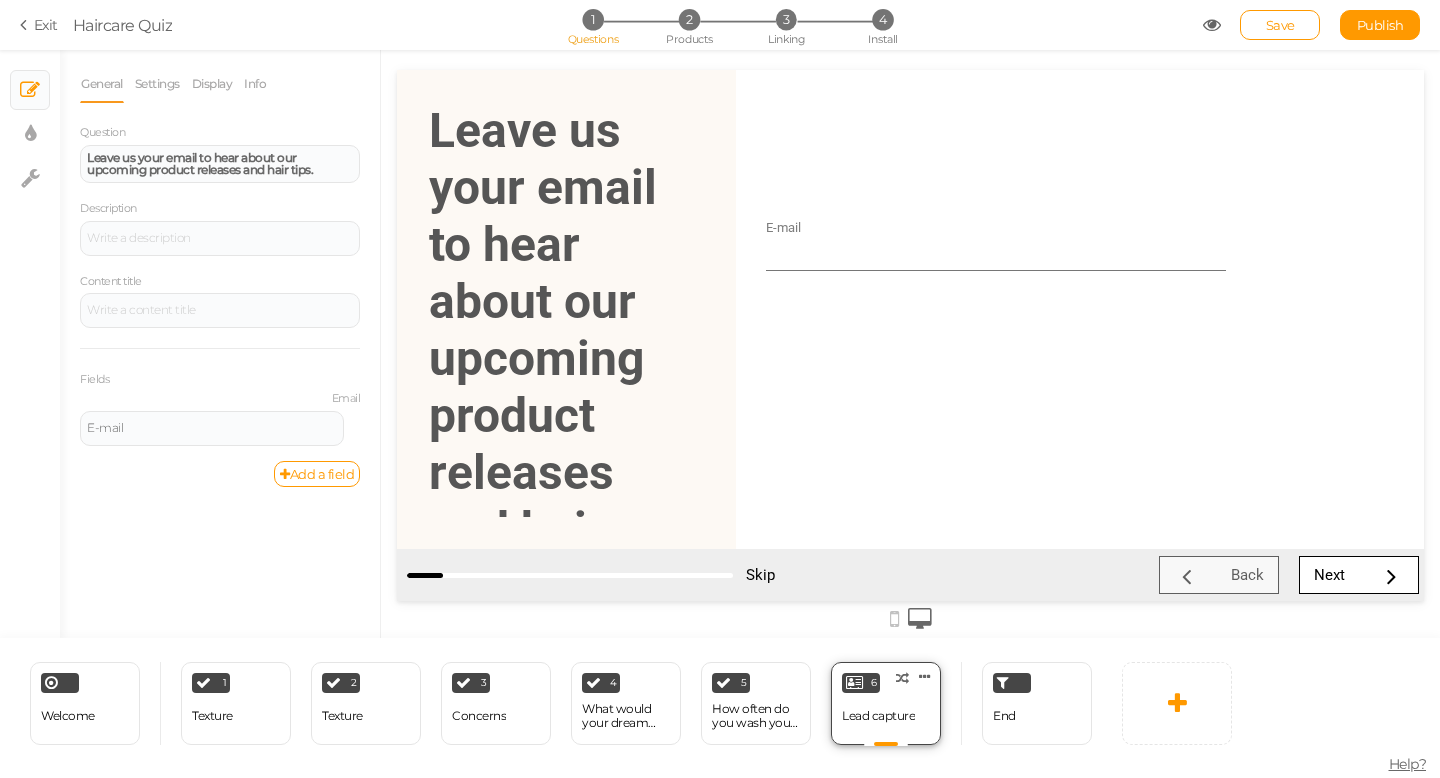 scroll, scrollTop: 0, scrollLeft: 0, axis: both 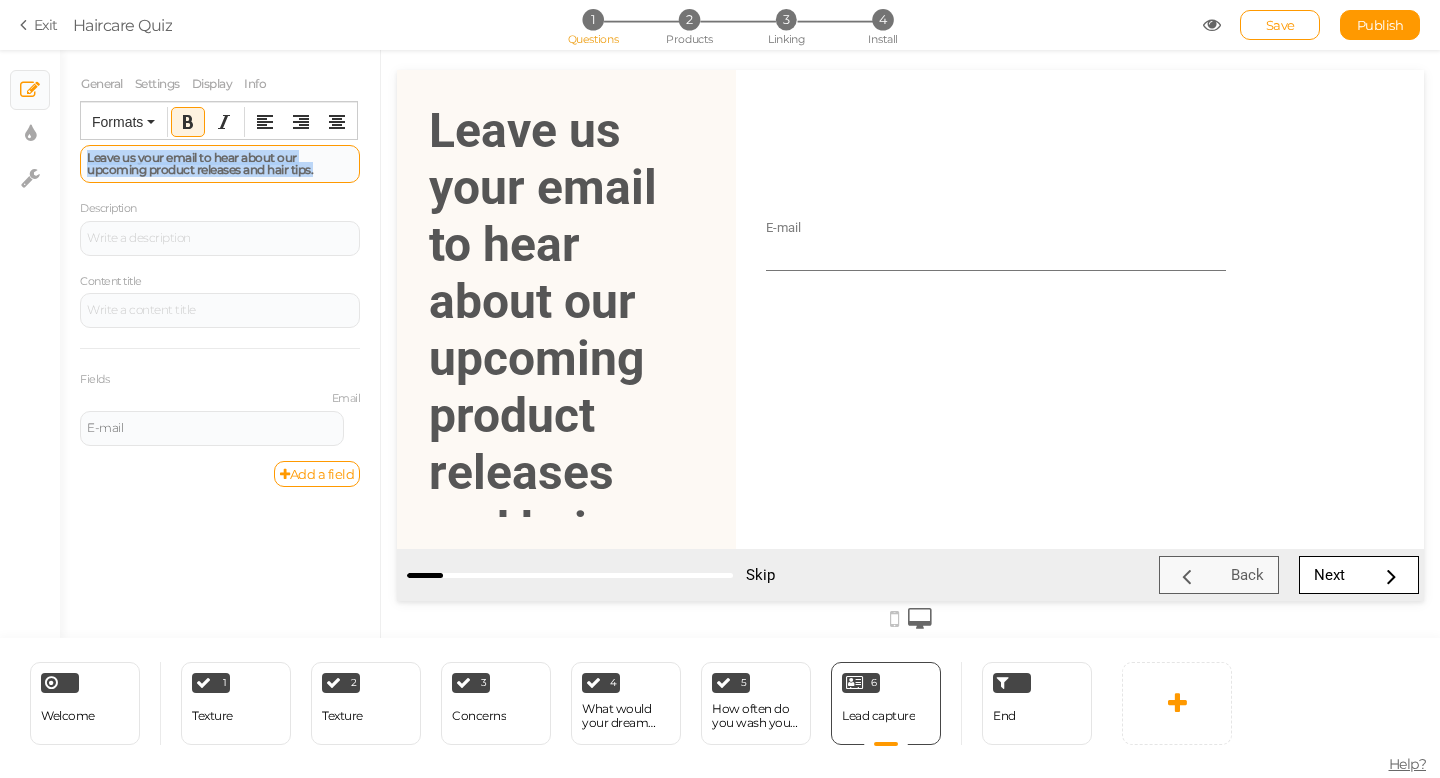 drag, startPoint x: 333, startPoint y: 171, endPoint x: 85, endPoint y: 148, distance: 249.06425 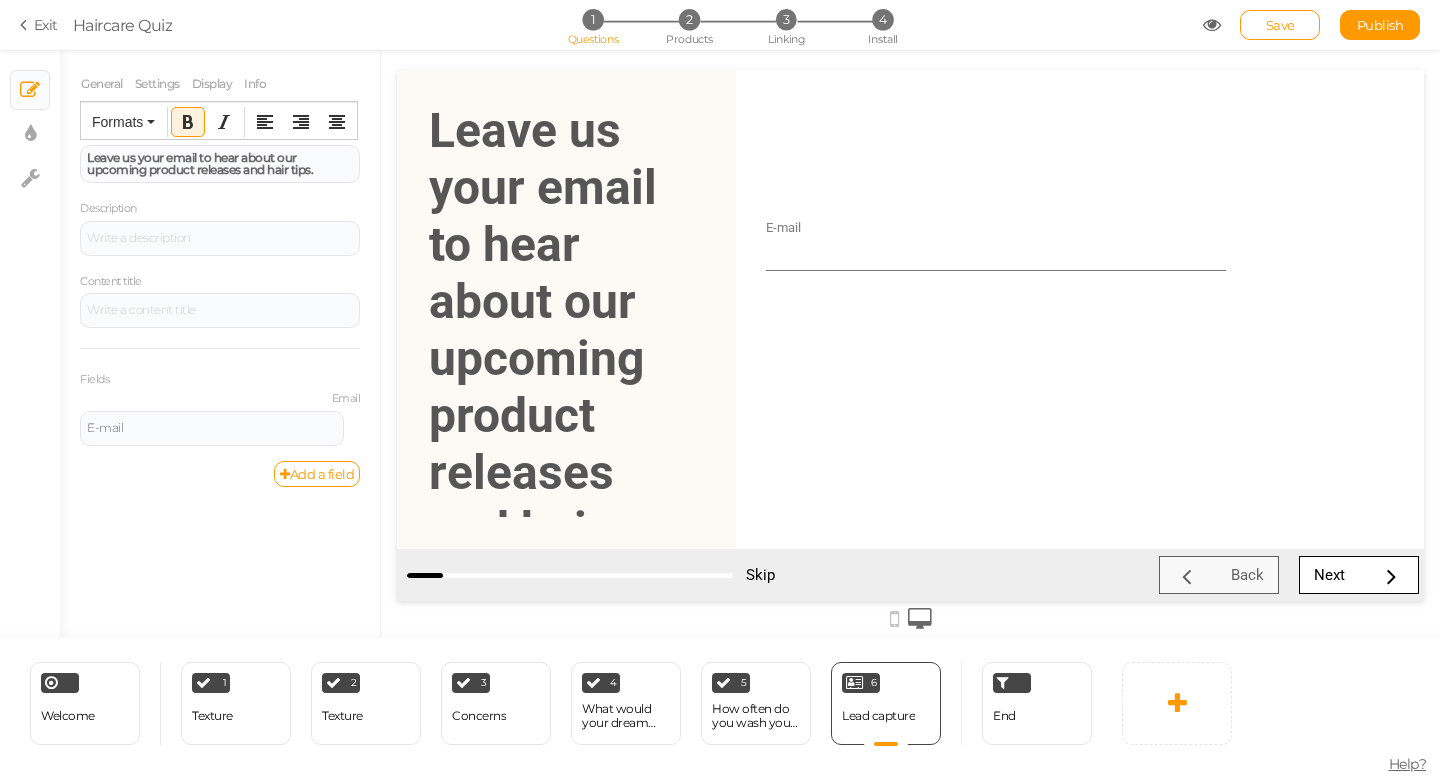 click on "Description" at bounding box center (220, 227) 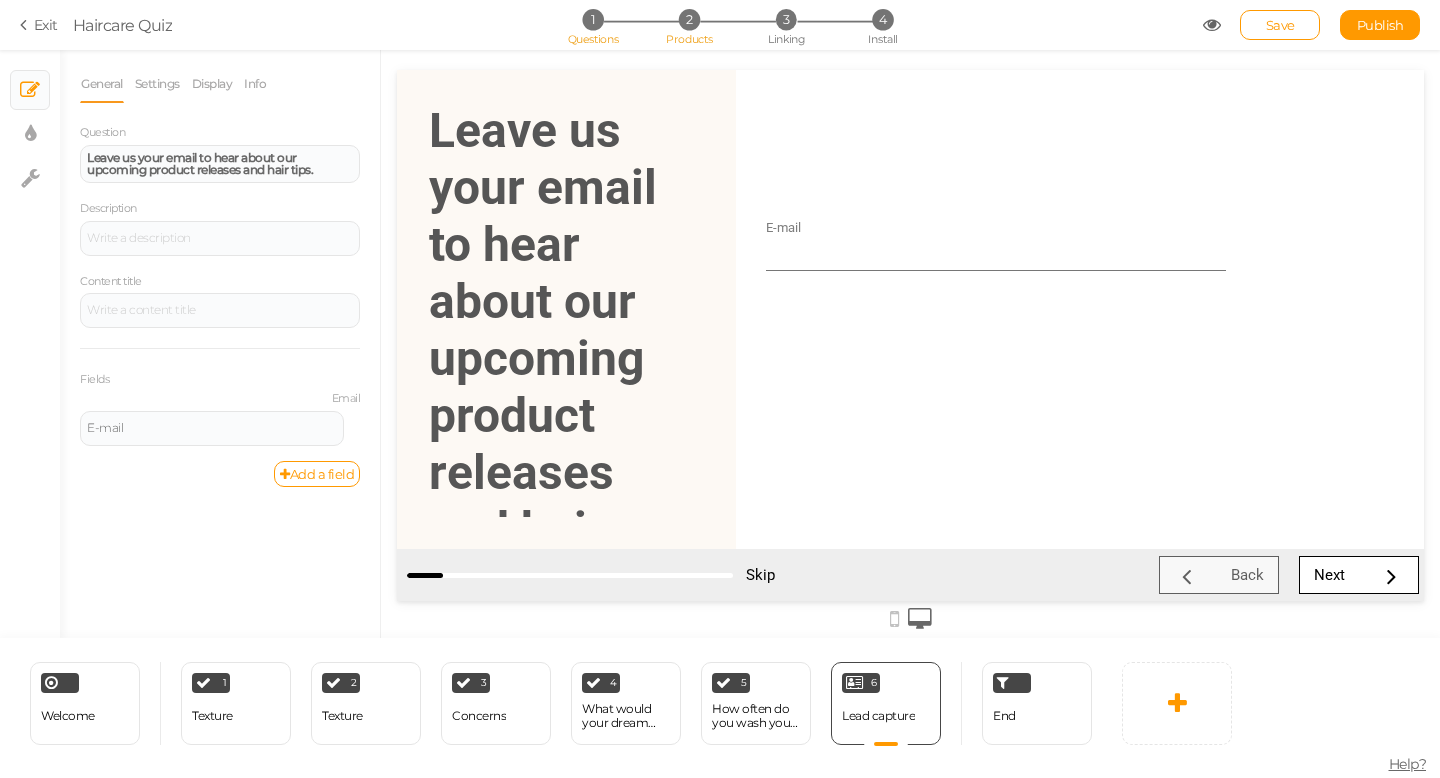 click on "2" at bounding box center (689, 19) 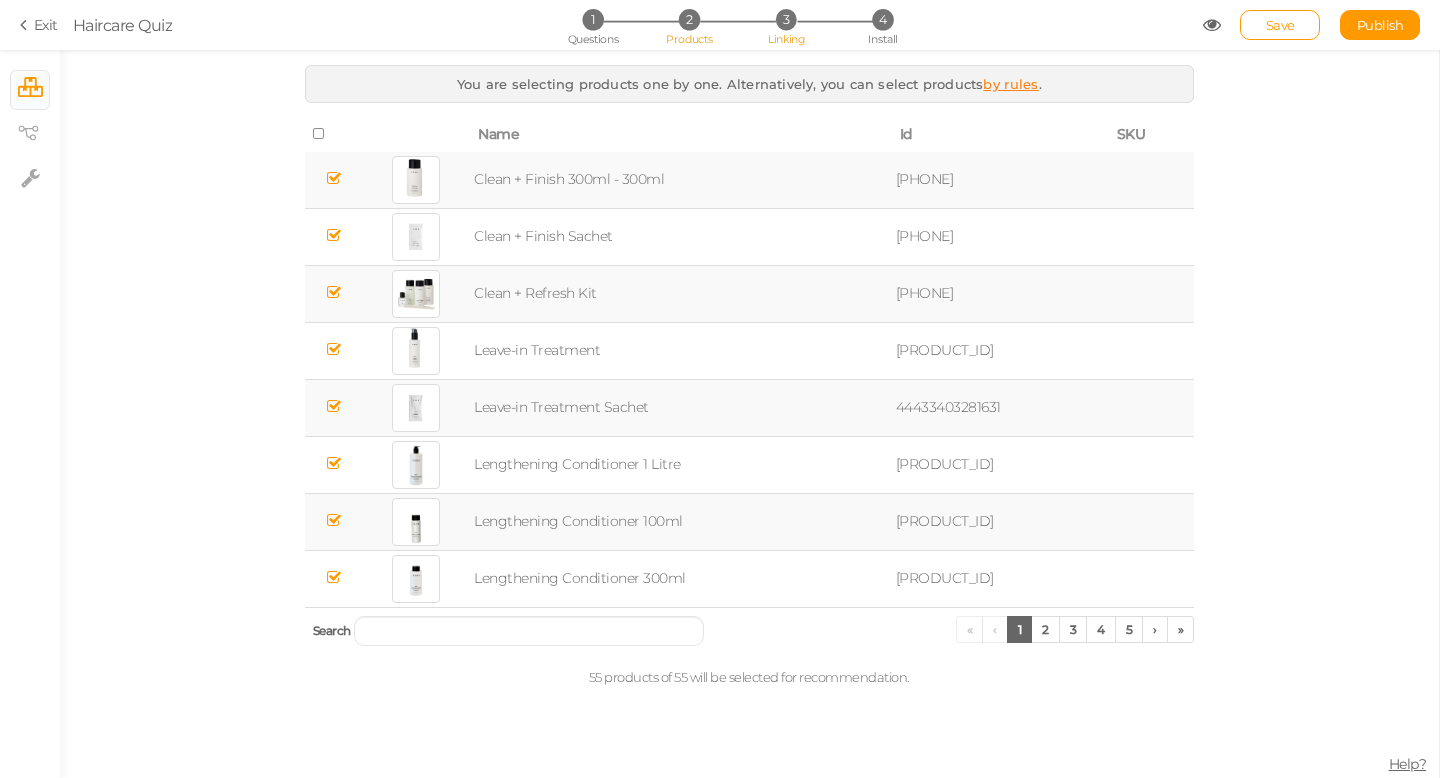 click on "3" at bounding box center [786, 19] 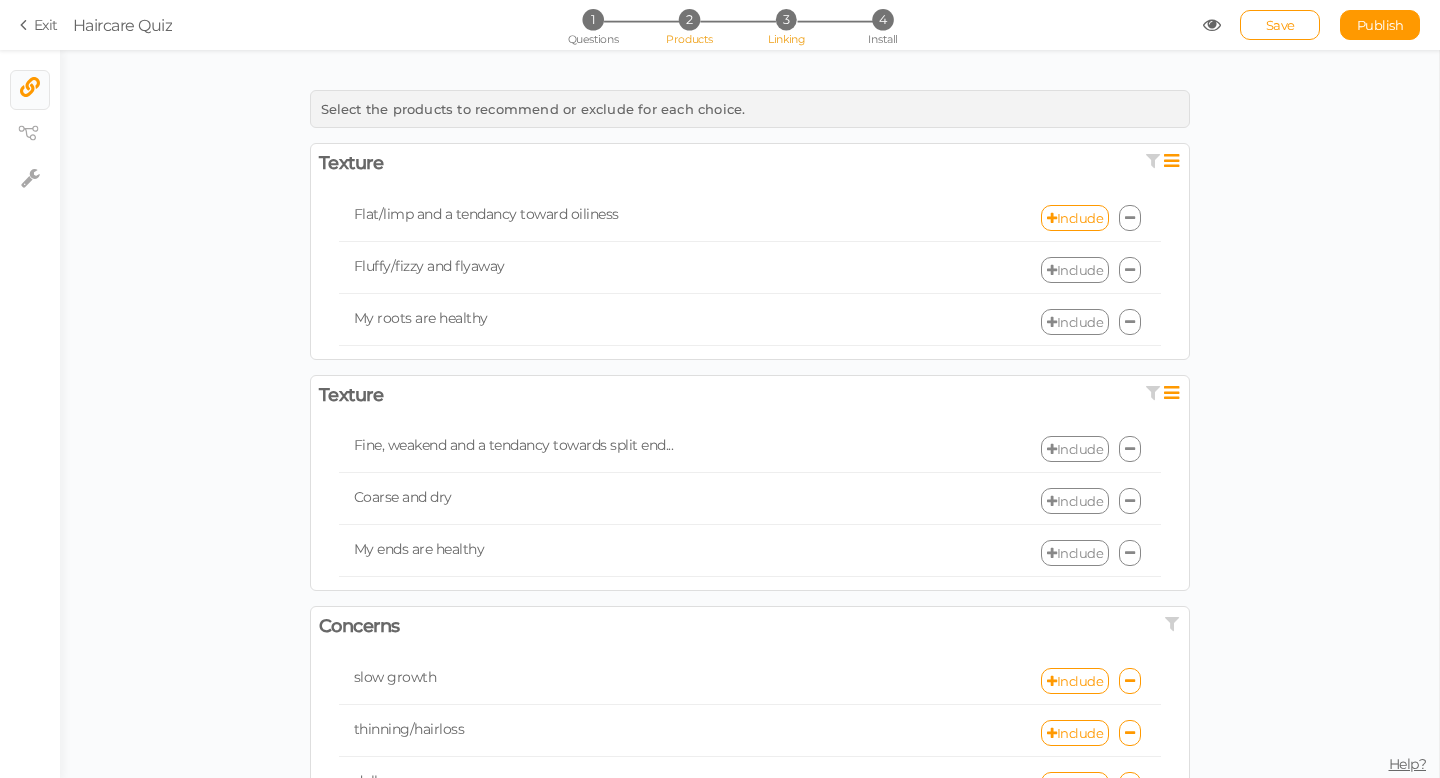 click on "2" at bounding box center [689, 19] 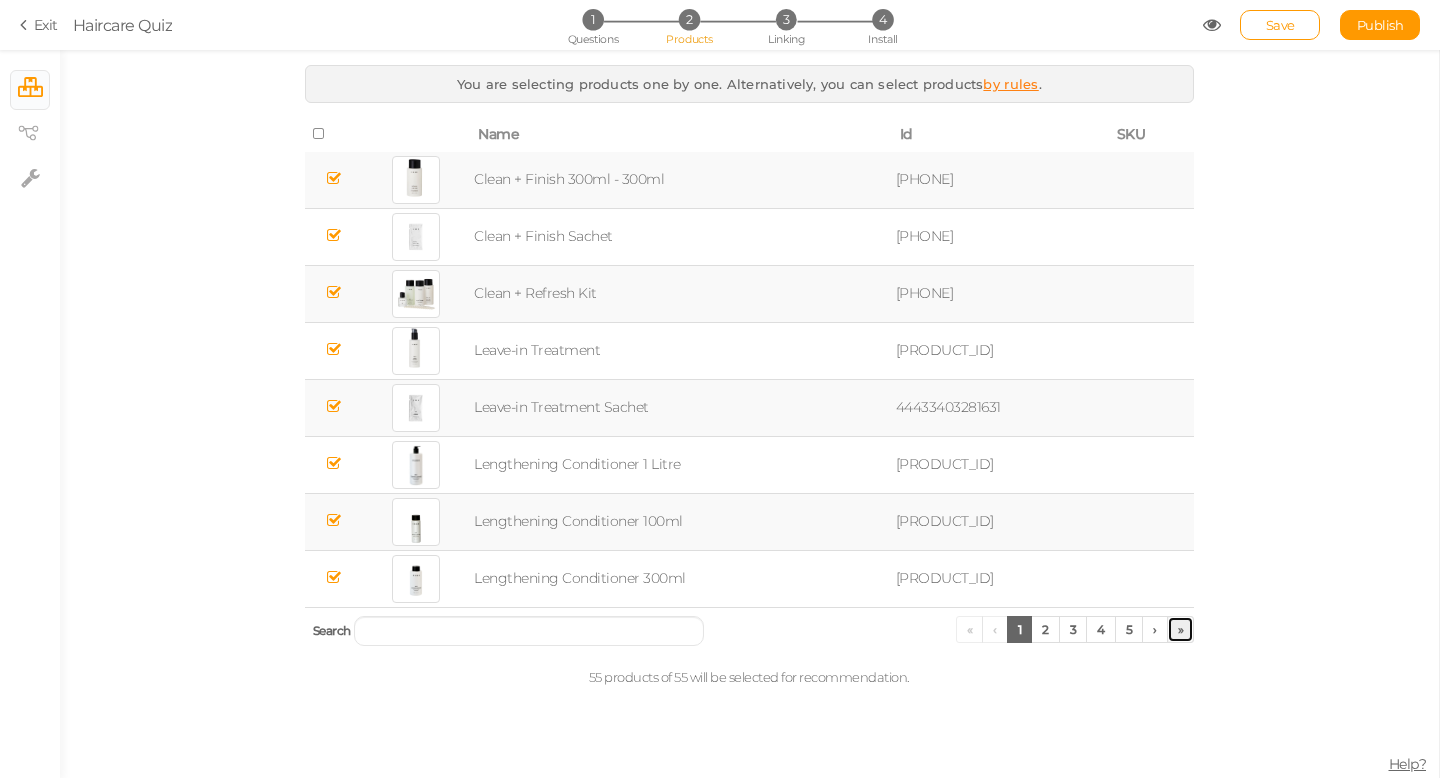 click on "»" at bounding box center (1181, 629) 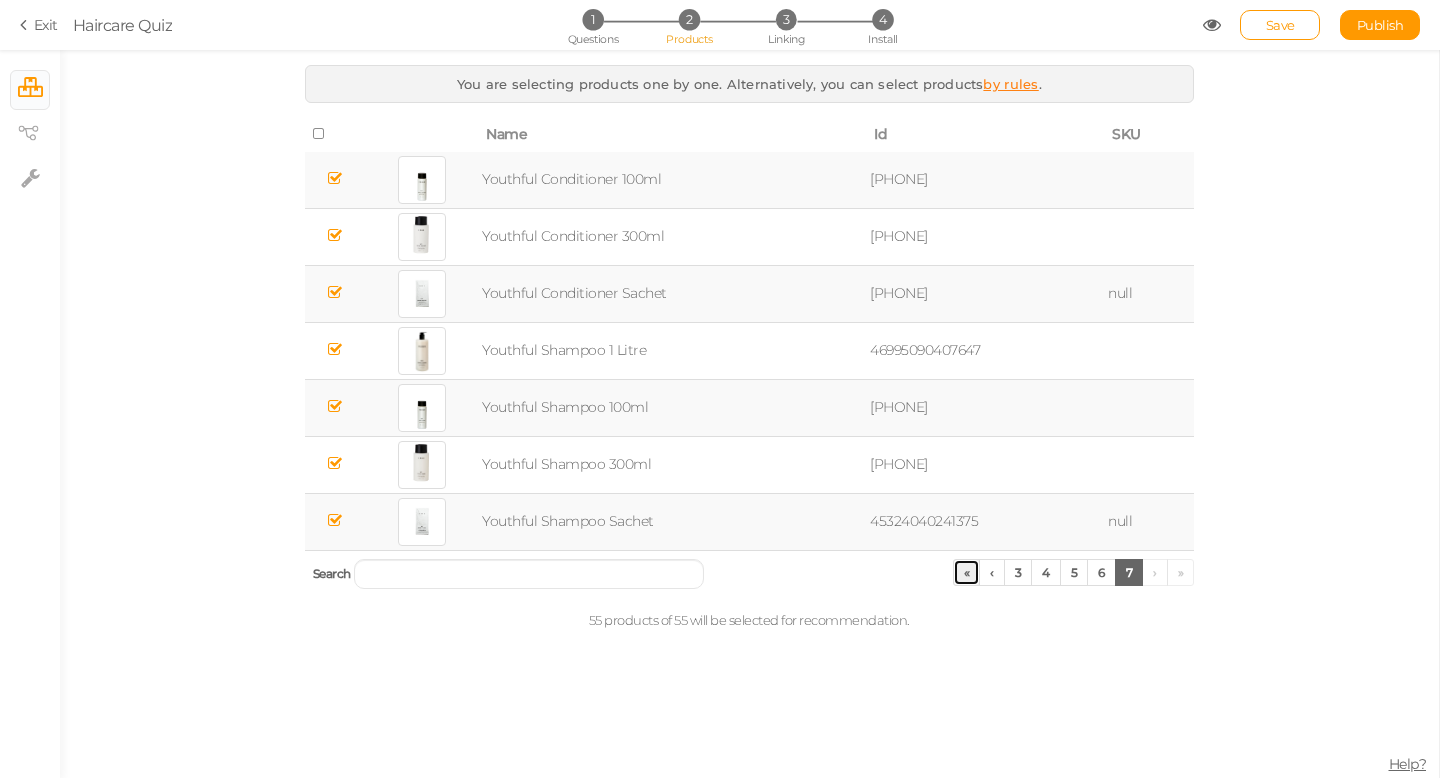 click on "«" at bounding box center (967, 572) 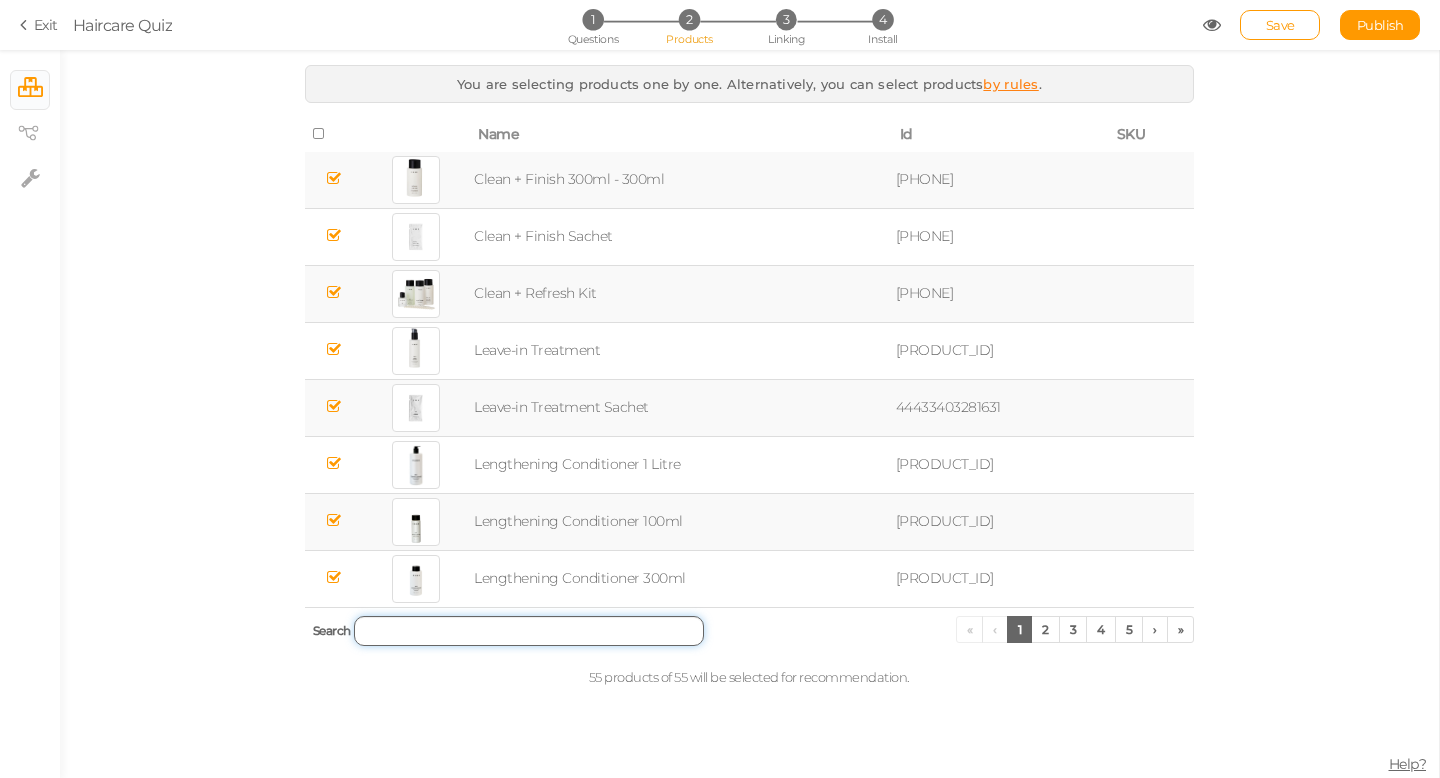 drag, startPoint x: 481, startPoint y: 632, endPoint x: 688, endPoint y: 623, distance: 207.19556 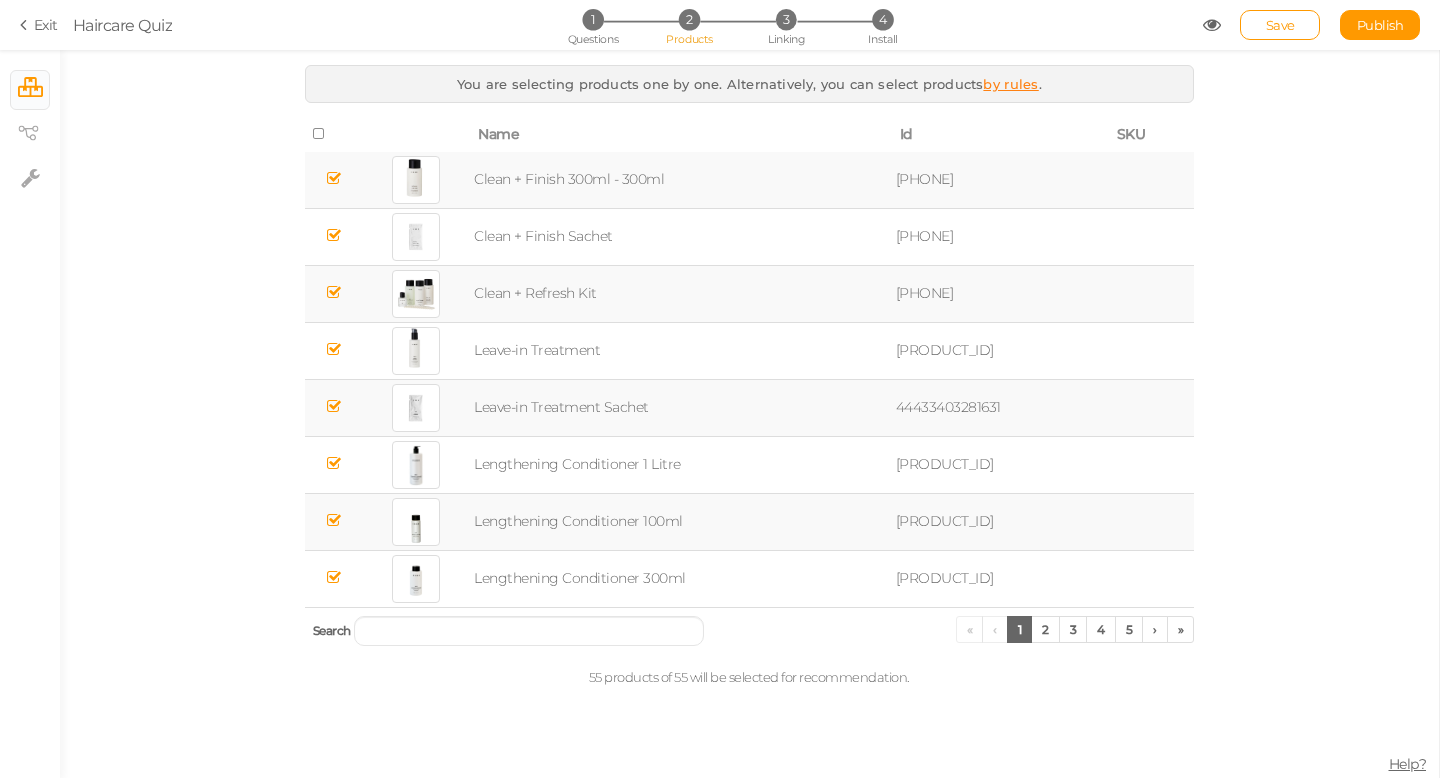 click on "You are selecting products one by one. Alternatively, you can select products  by rules .                     Name   Id   SKU                     Clean + Finish 300ml - 300ml     [PRODUCT_ID]                   Clean + Finish Sachet     [PRODUCT_ID]                   Clean + Refresh Kit     [PRODUCT_ID]                   Leave-in Treatment     [PRODUCT_ID]                   Leave-in Treatment Sachet     [PRODUCT_ID]                   Lengthening Conditioner 1 Litre     [PRODUCT_ID]                   Lengthening Conditioner 100ml     [PRODUCT_ID]                   Lengthening Conditioner 300ml     [PRODUCT_ID]               Search
«
‹
1 2 3 4 5
›
»
55 products of 55 will be selected for recommendation." at bounding box center (749, 382) 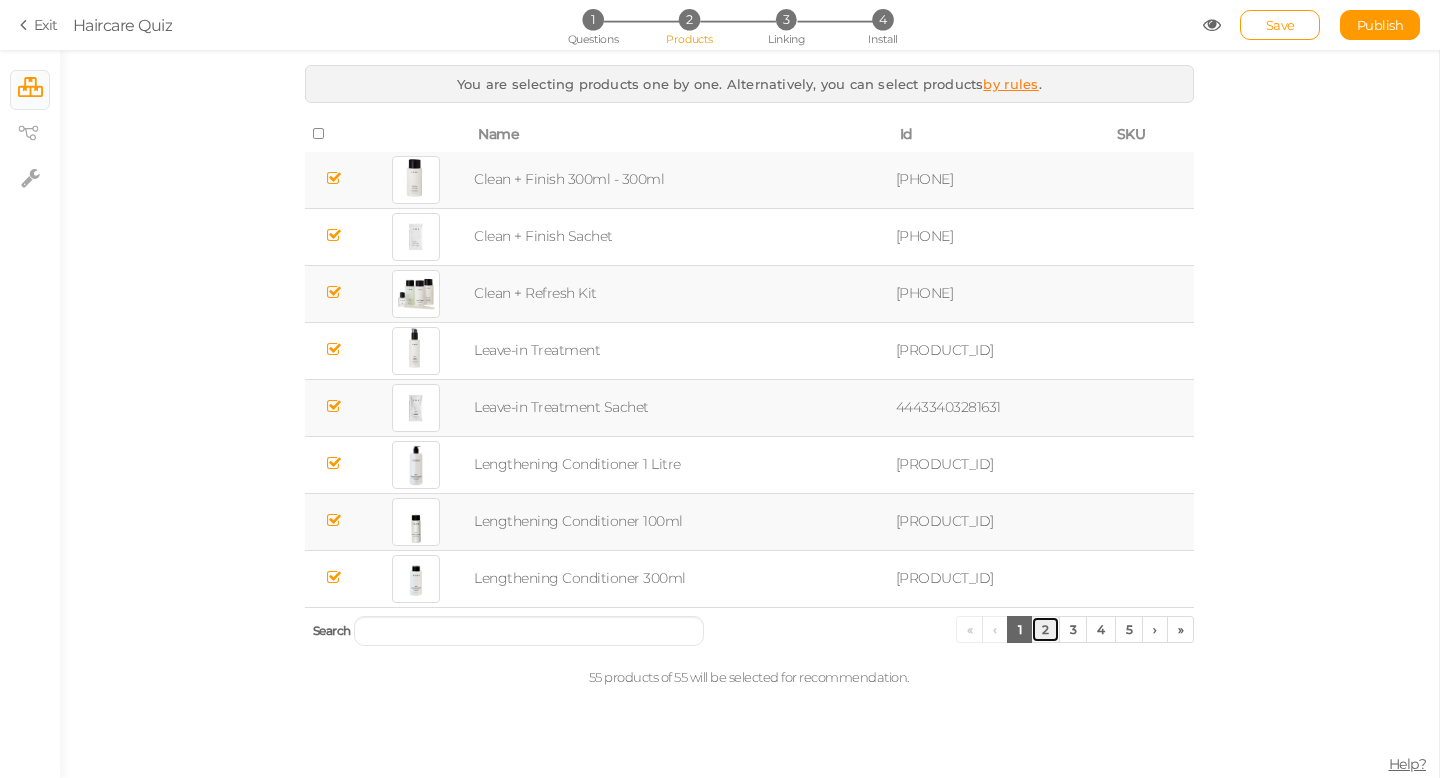 click on "2" at bounding box center (1045, 629) 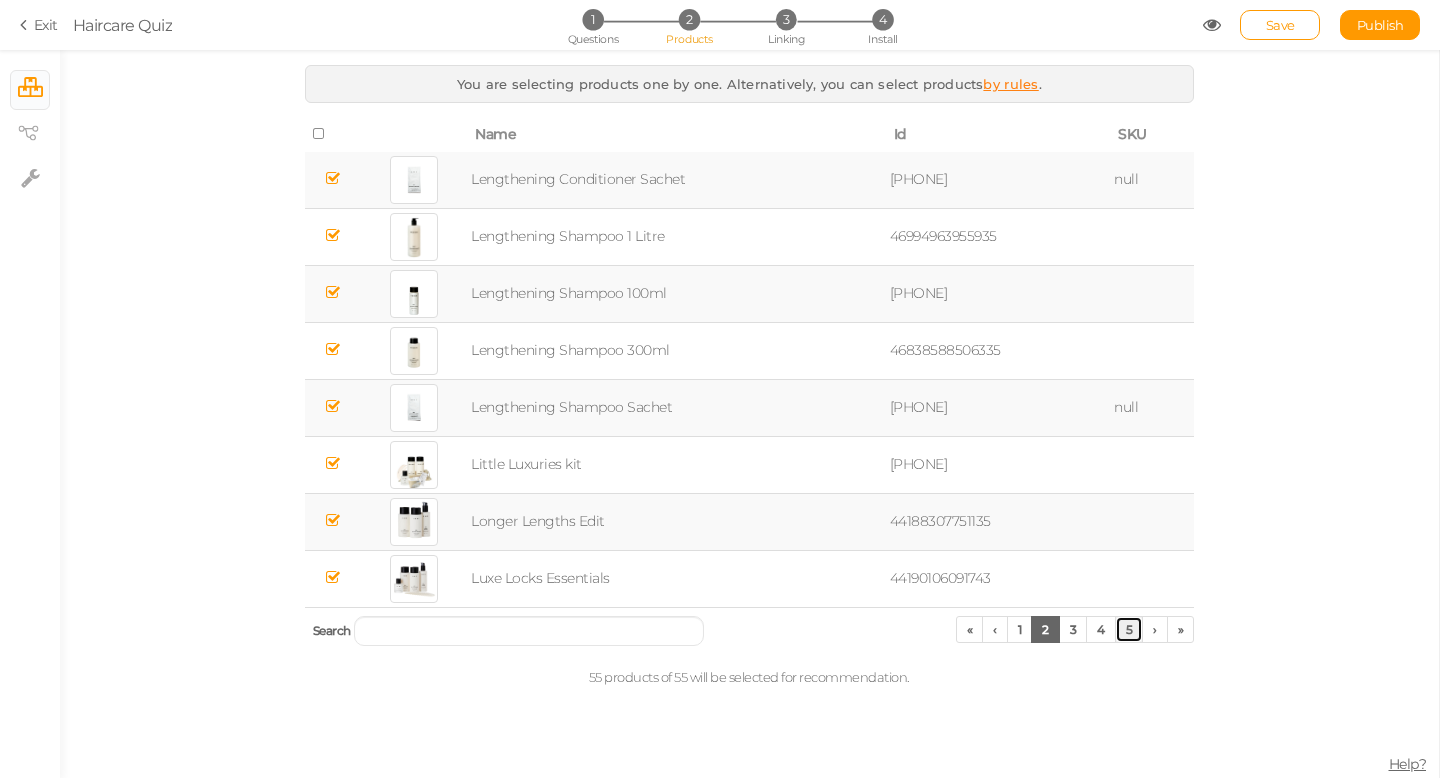 click on "5" at bounding box center [1129, 629] 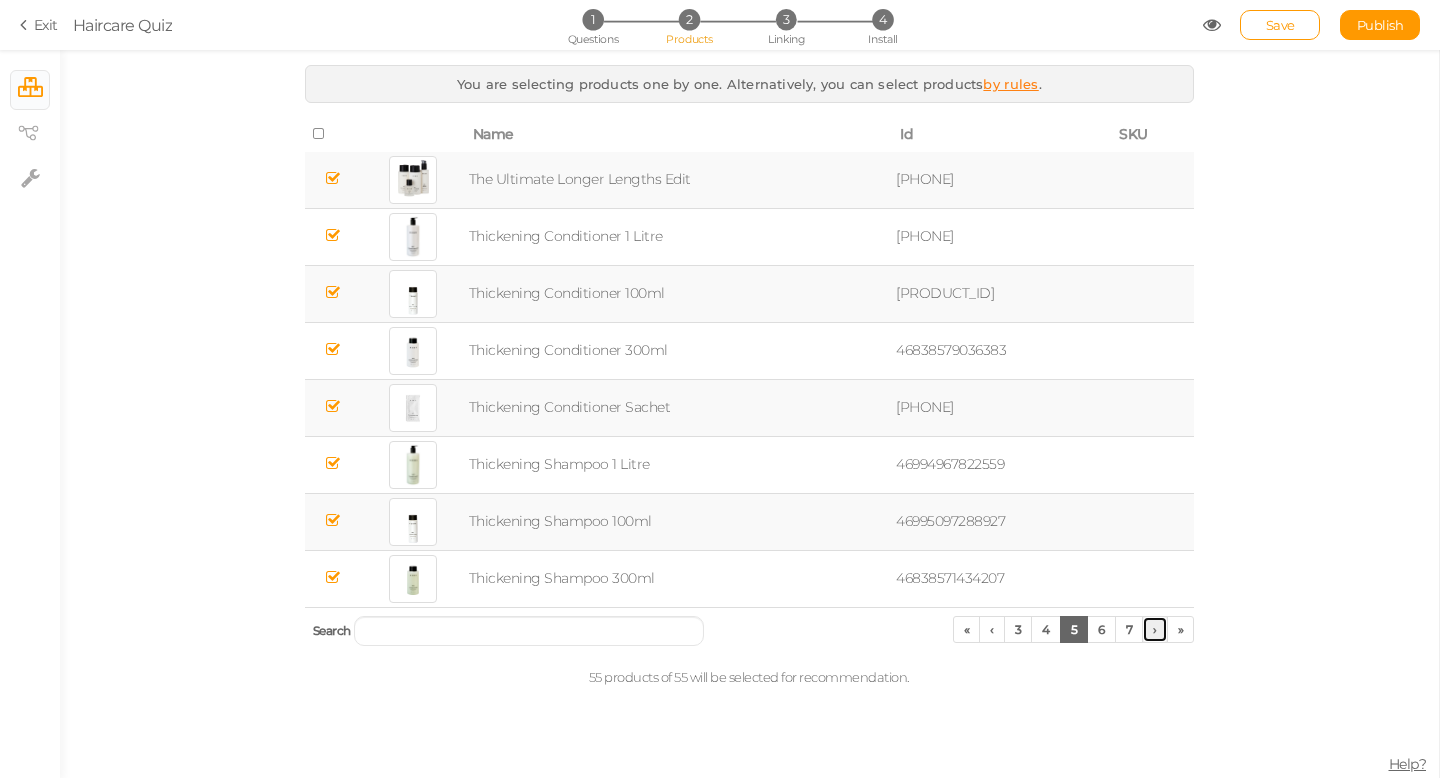 click on "›" at bounding box center [1155, 629] 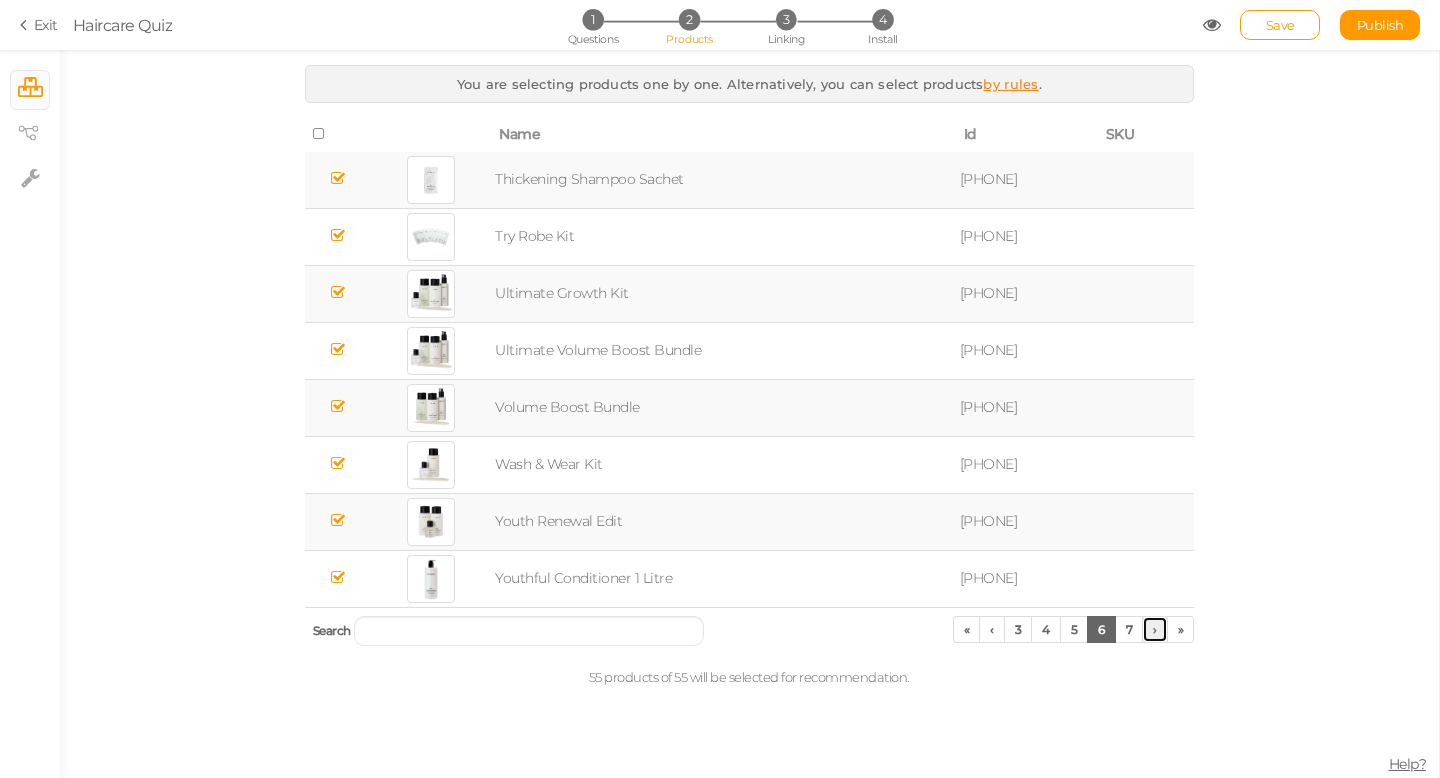 click on "›" at bounding box center [1155, 629] 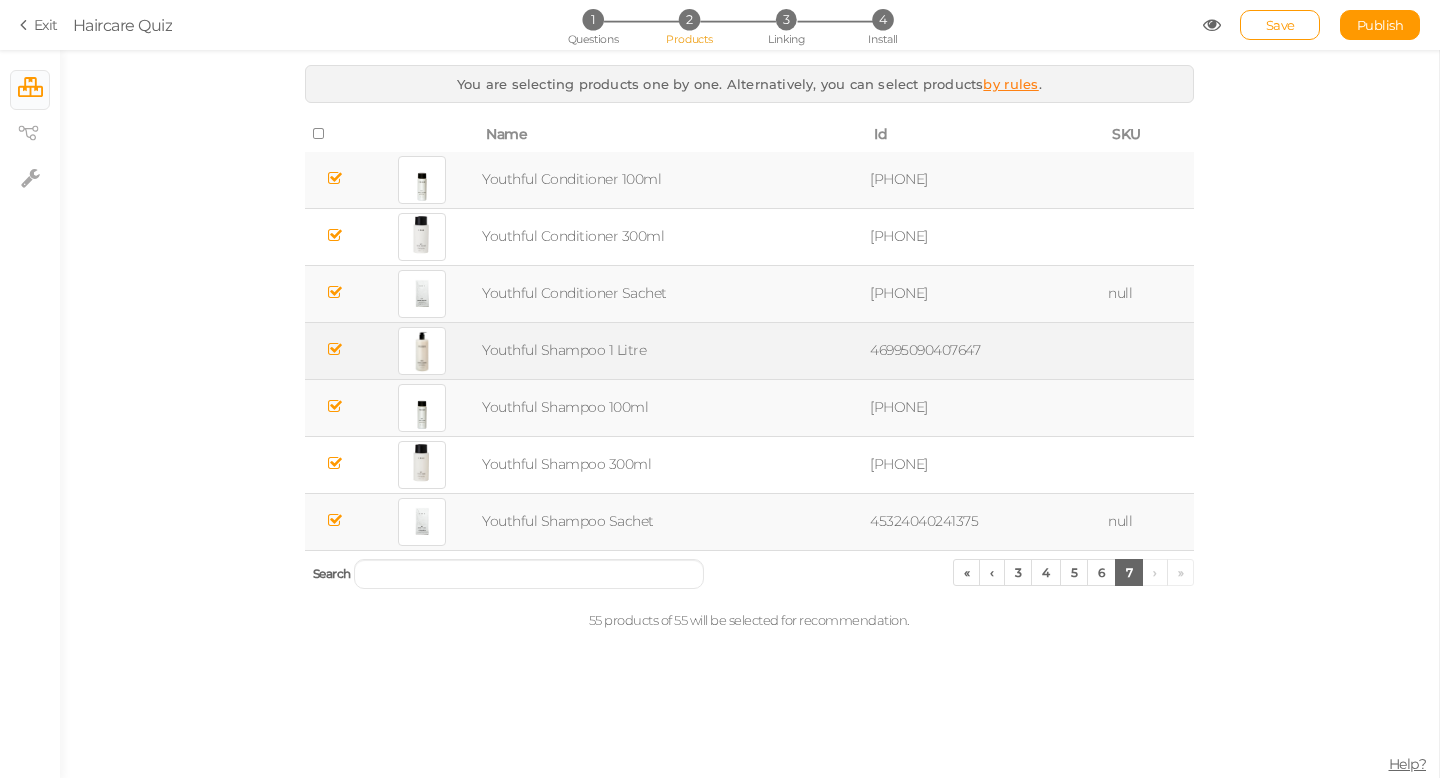 click at bounding box center (335, 349) 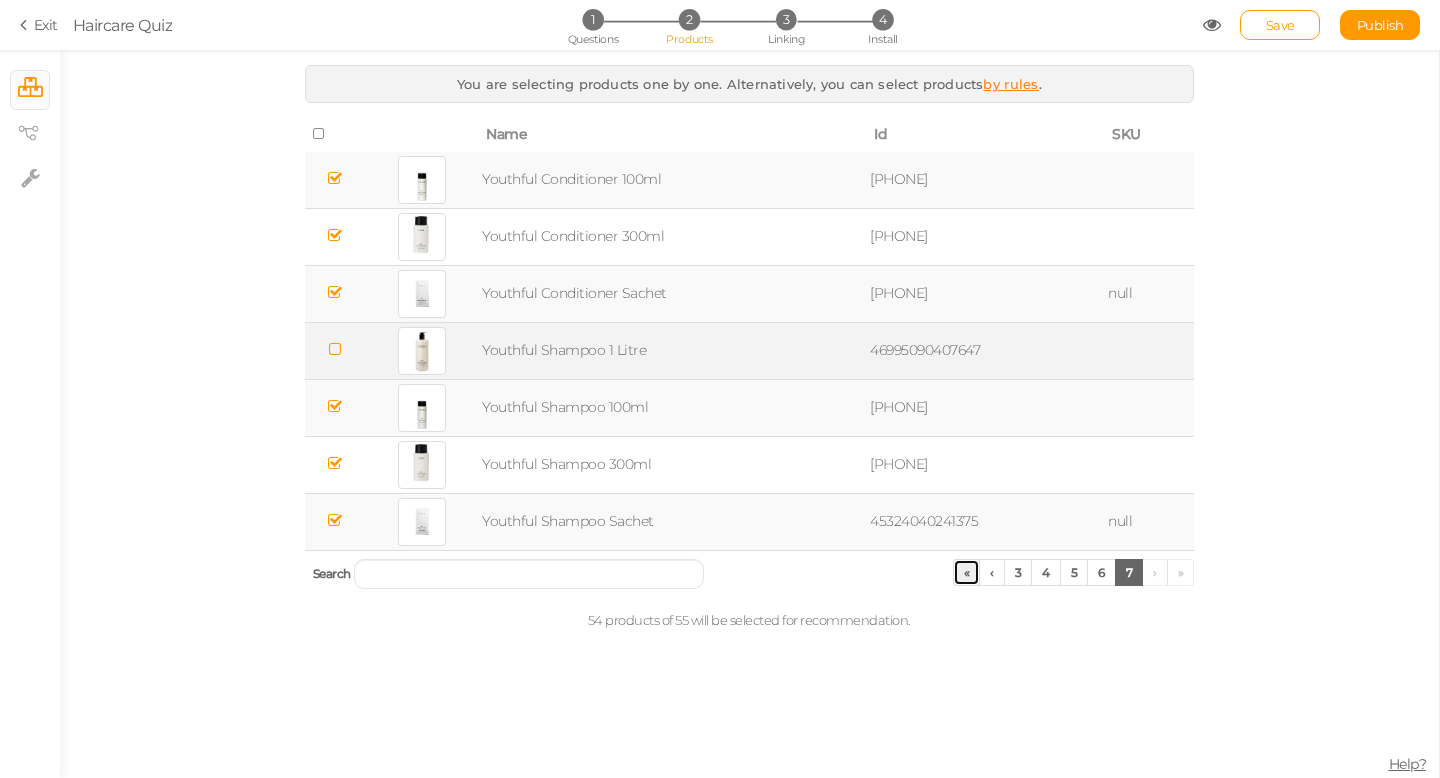 click on "«" at bounding box center (967, 572) 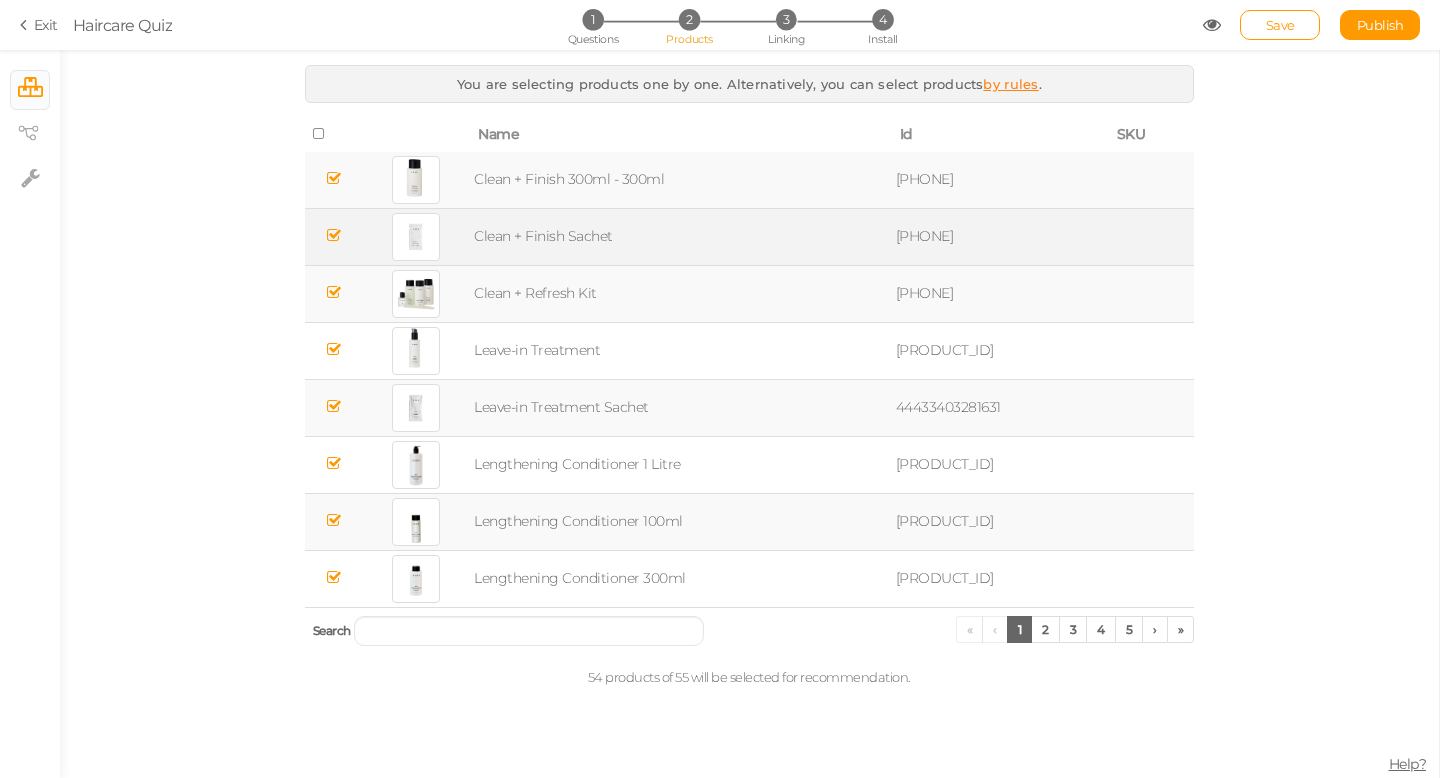 click at bounding box center (334, 235) 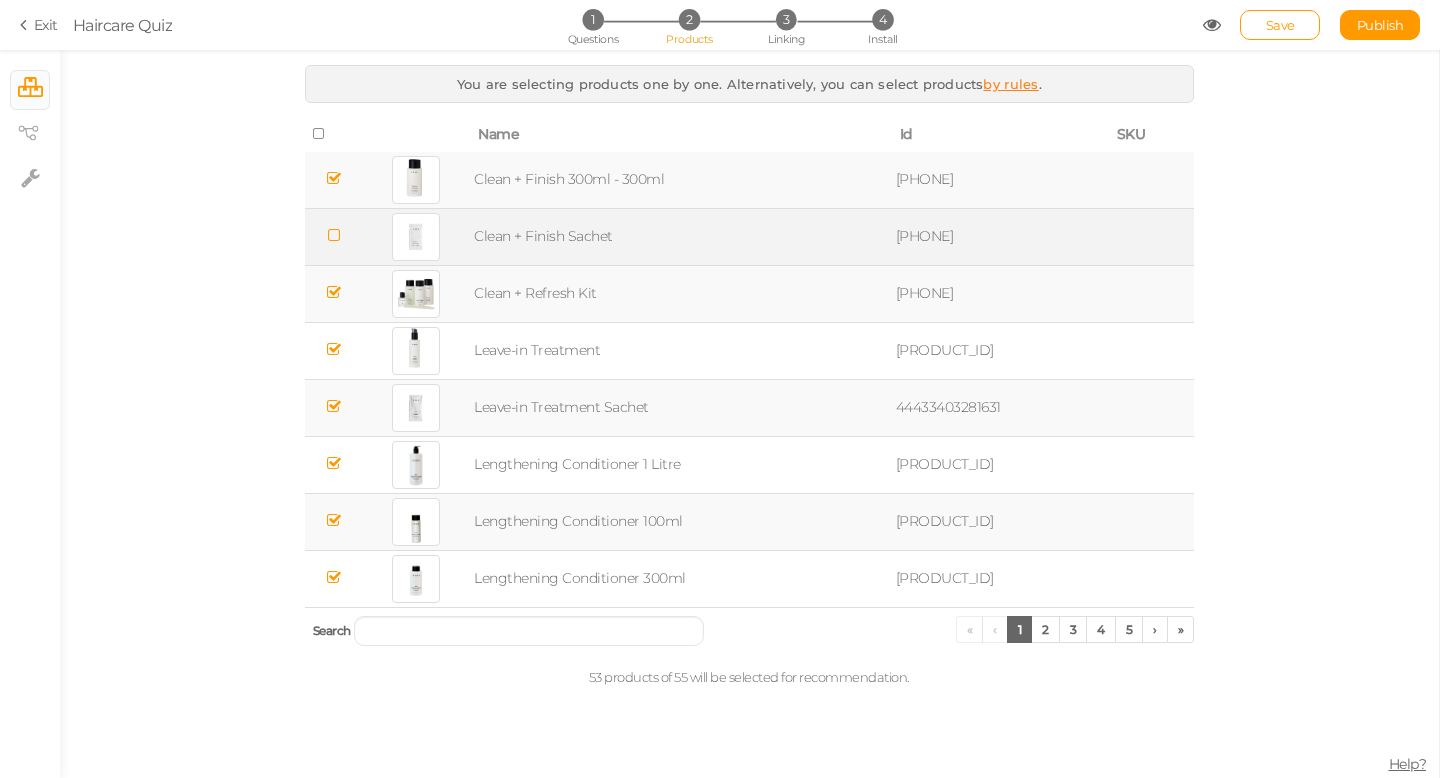 click at bounding box center [334, 292] 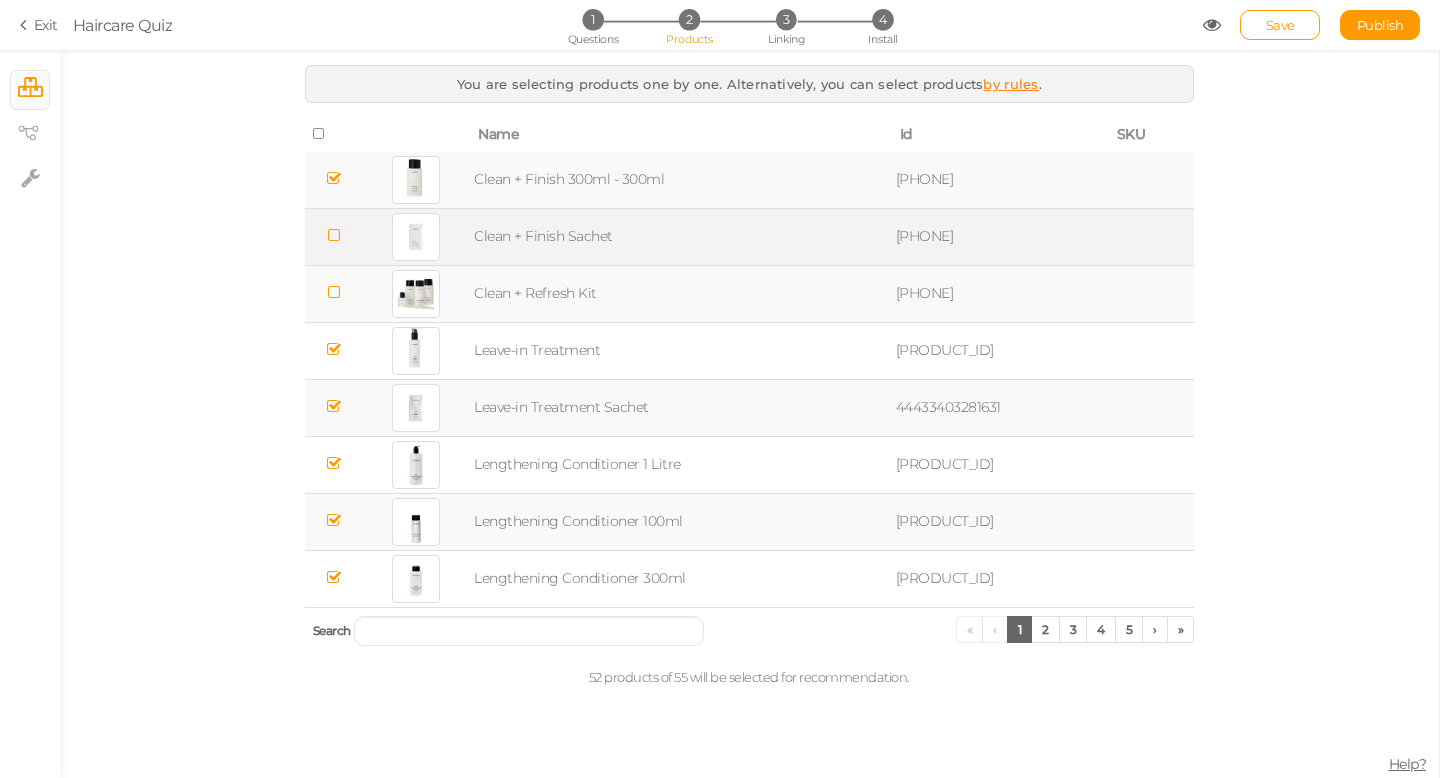 click at bounding box center (334, 406) 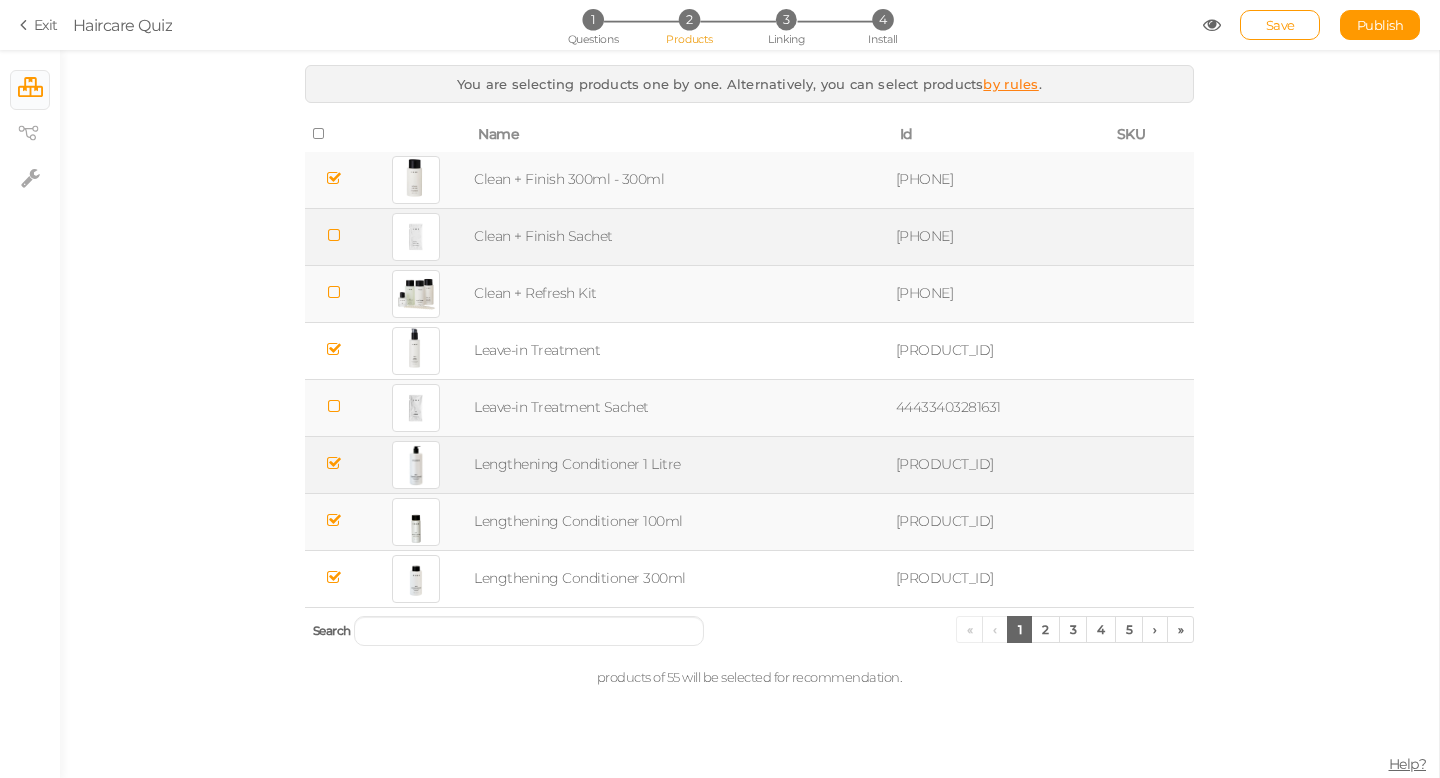 click at bounding box center [334, 463] 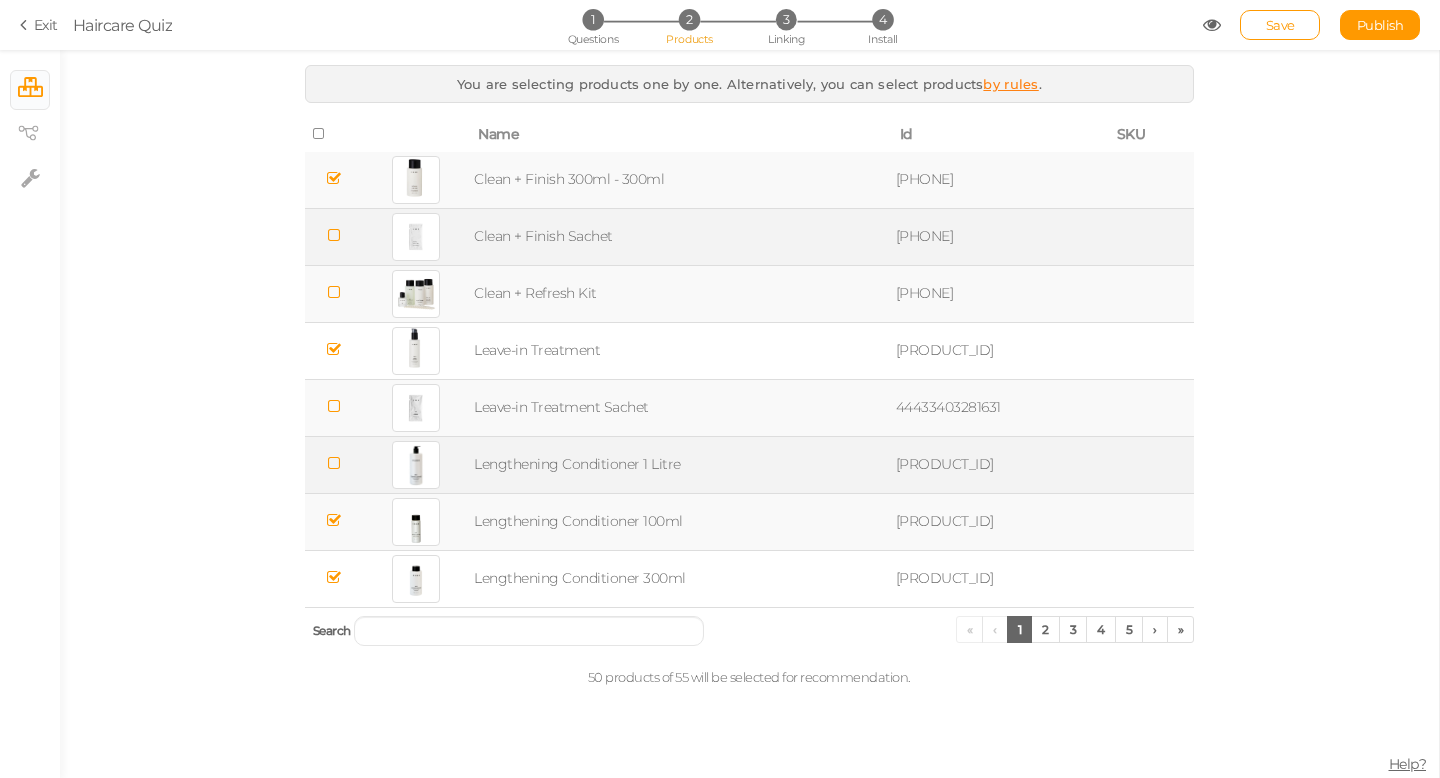 click at bounding box center [334, 520] 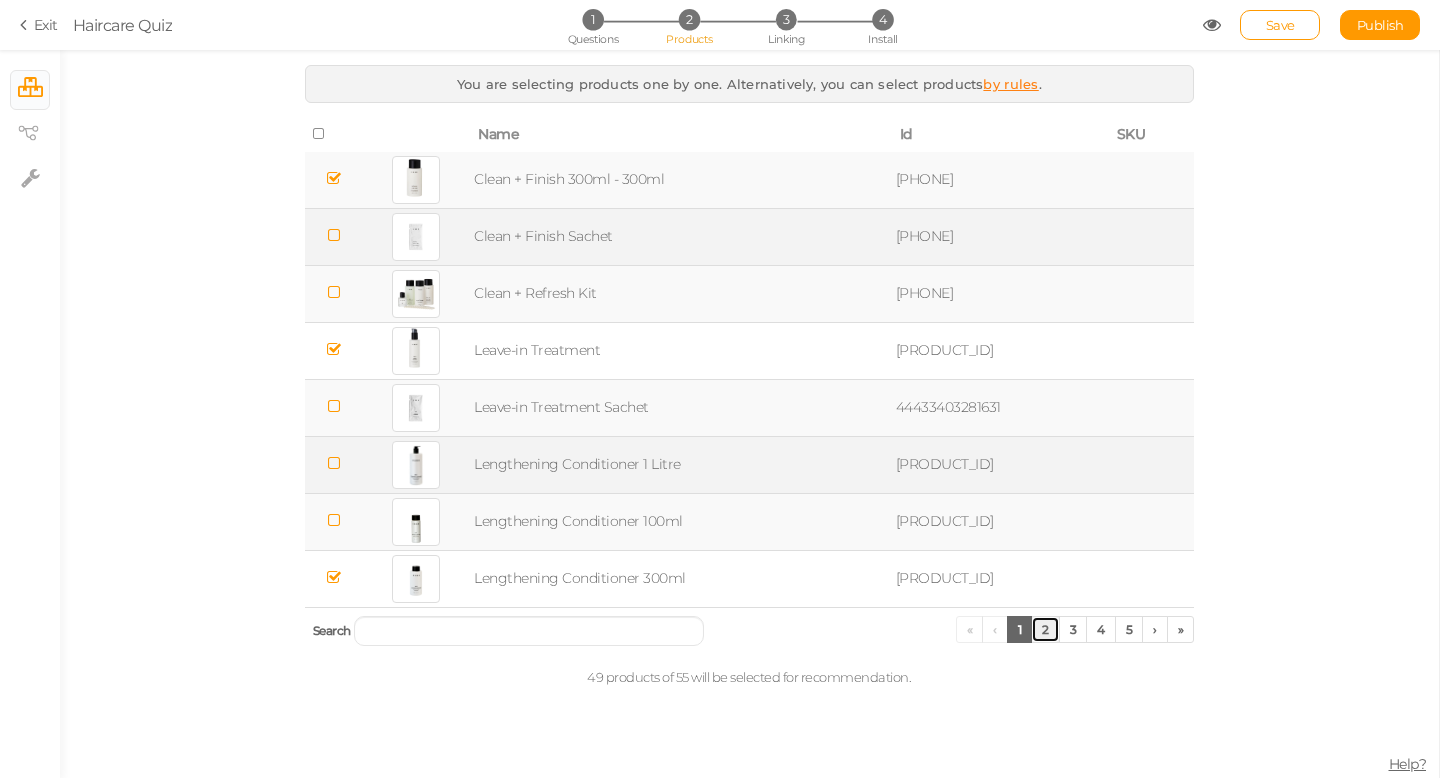 click on "2" at bounding box center [1045, 629] 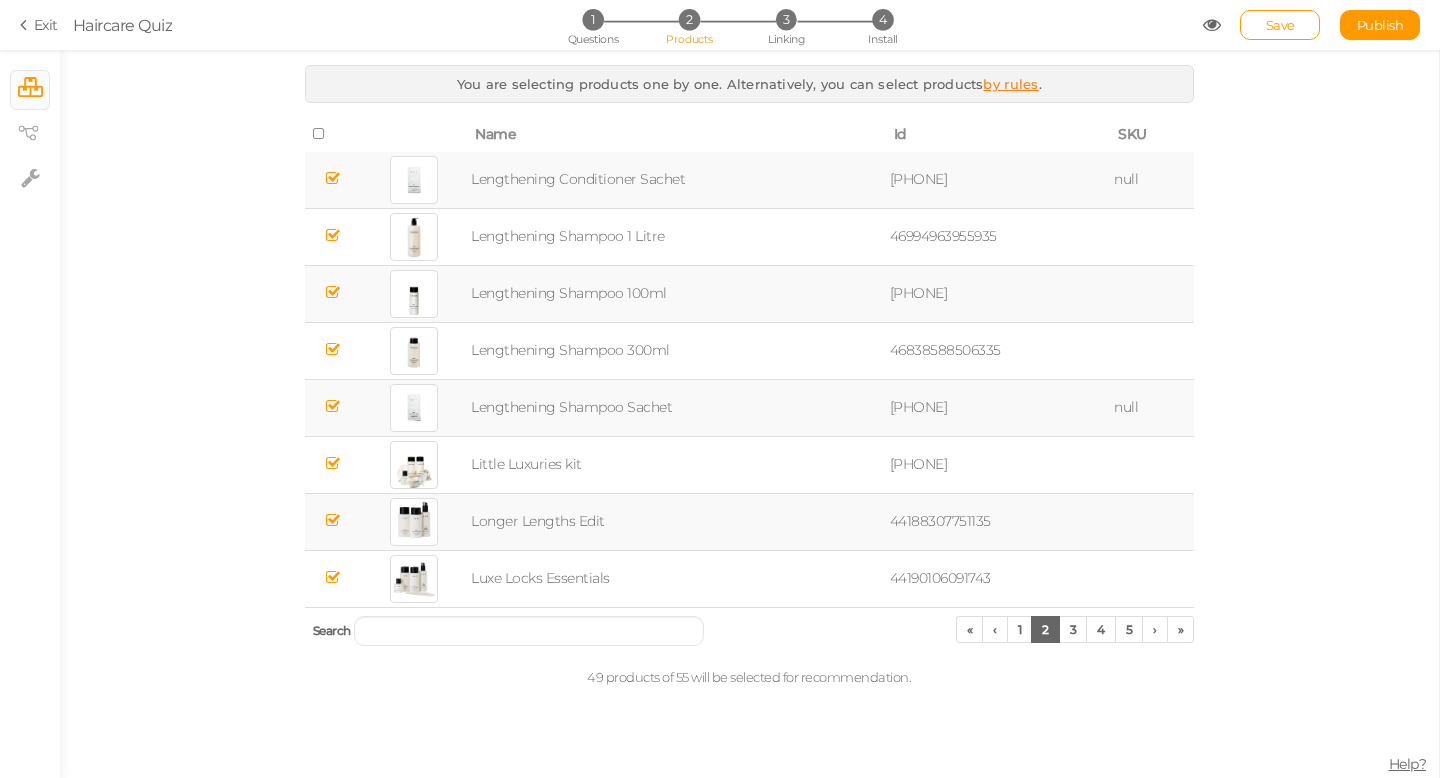 click at bounding box center [333, 178] 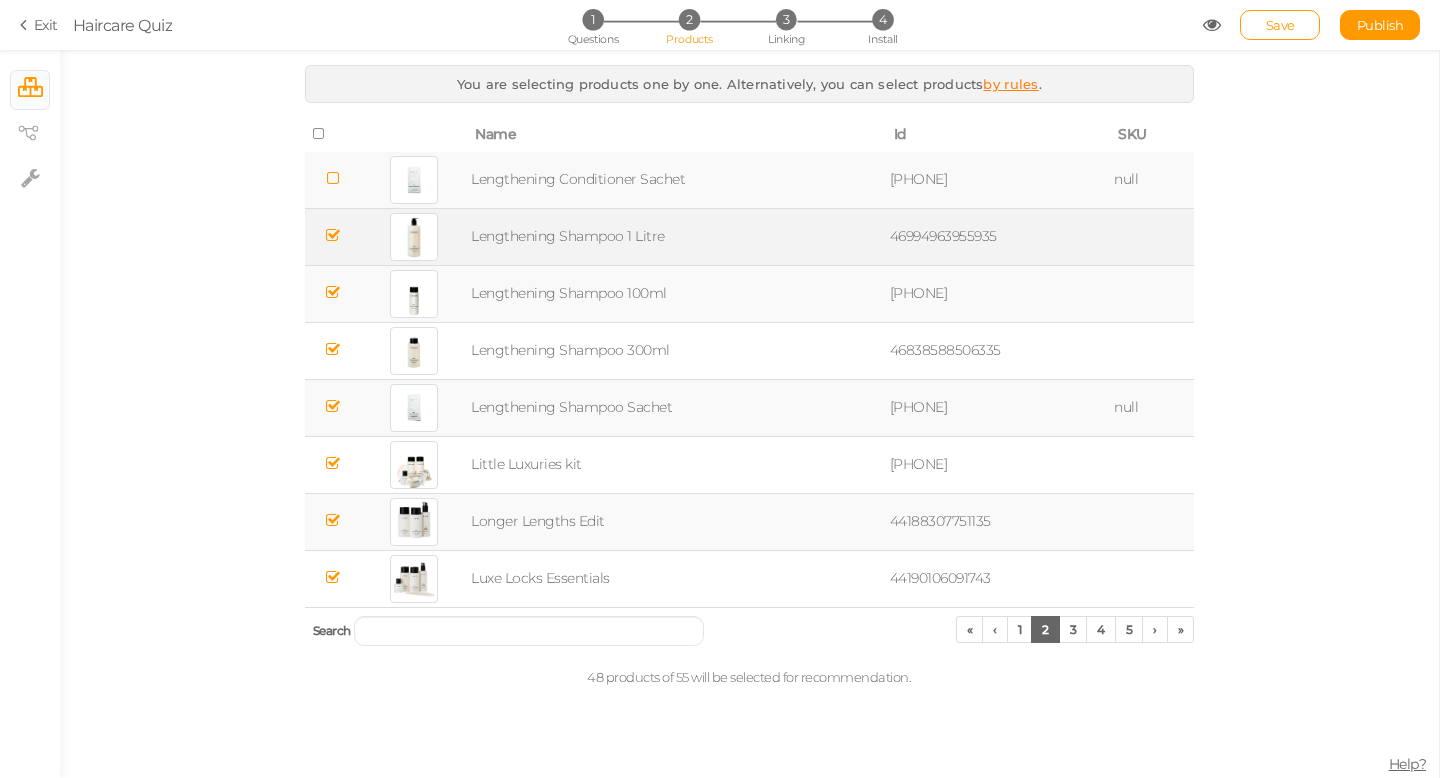 click at bounding box center (333, 235) 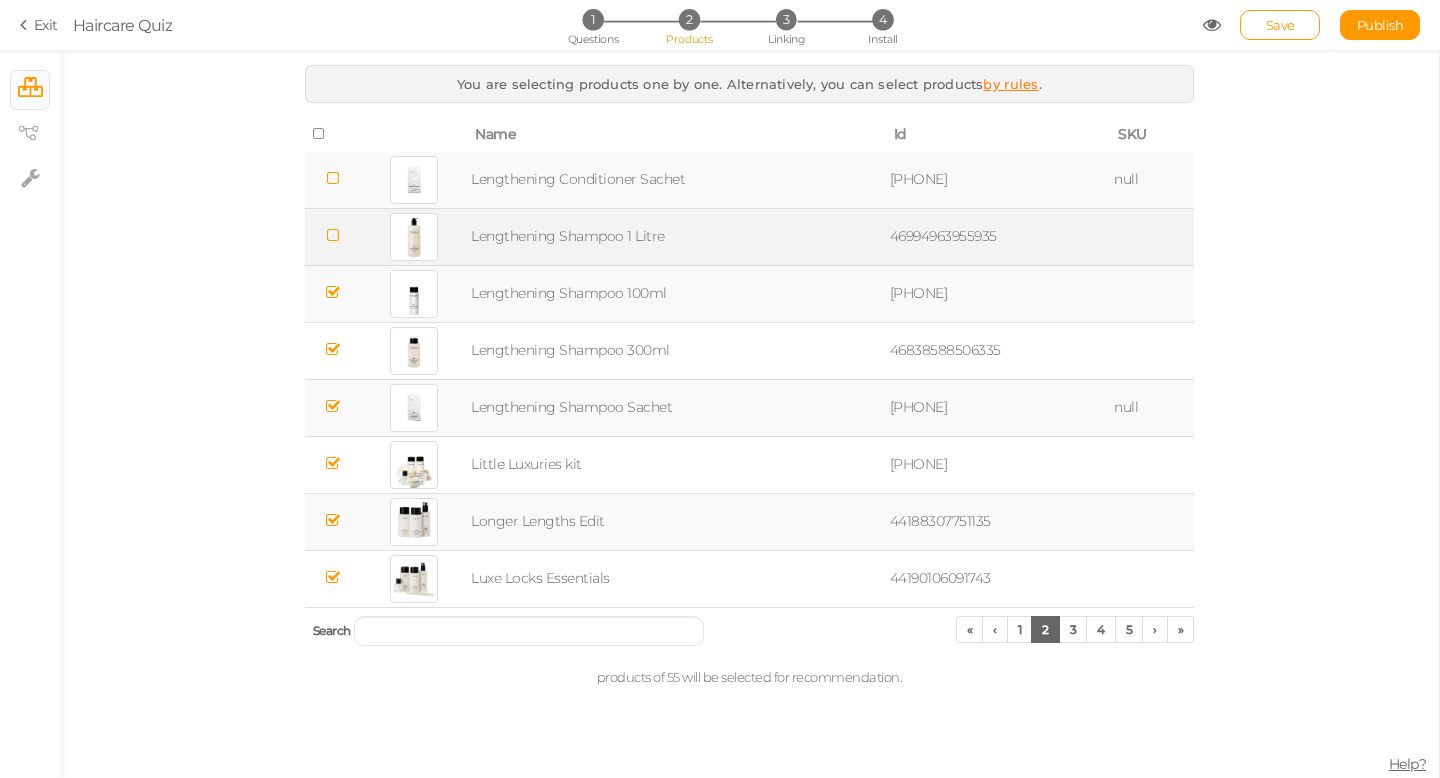 click at bounding box center (333, 292) 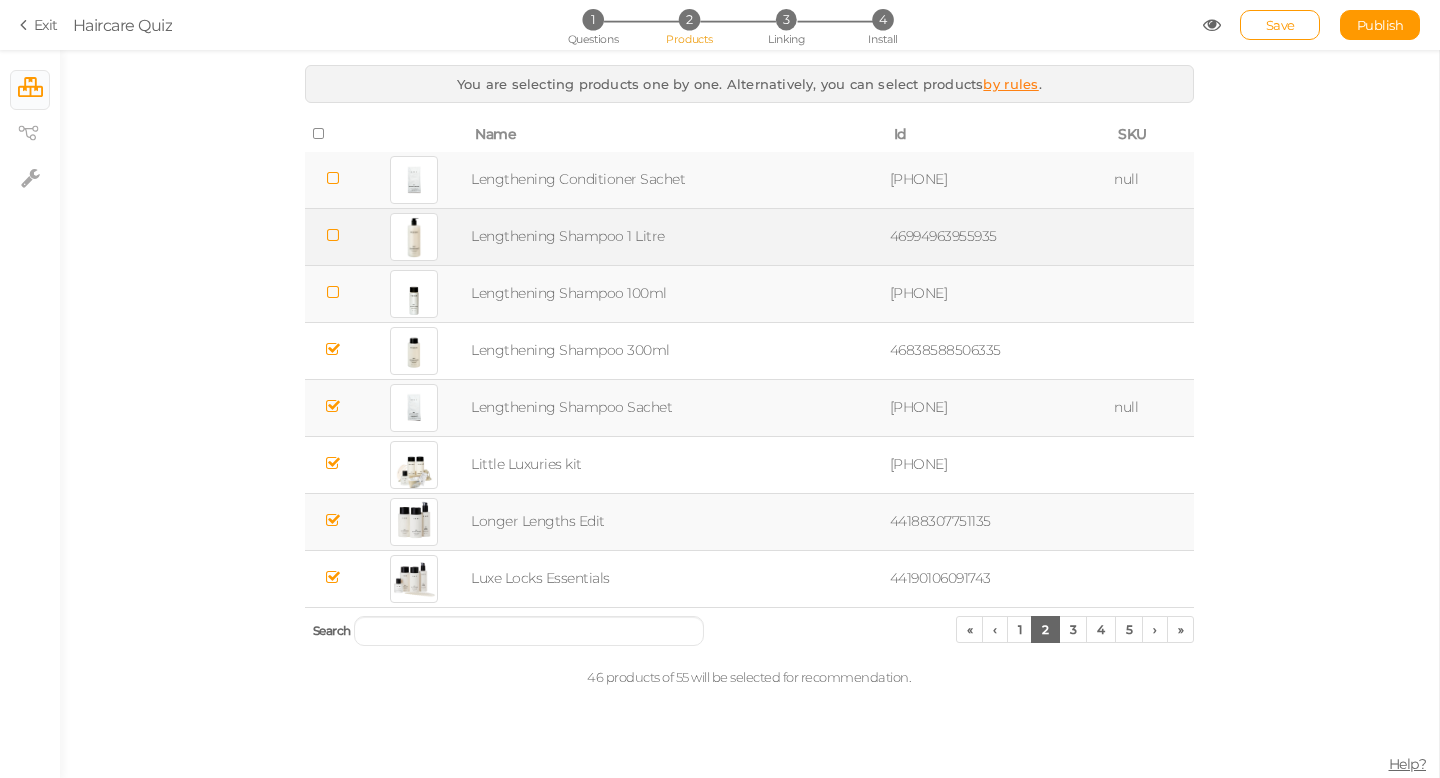 click at bounding box center (333, 406) 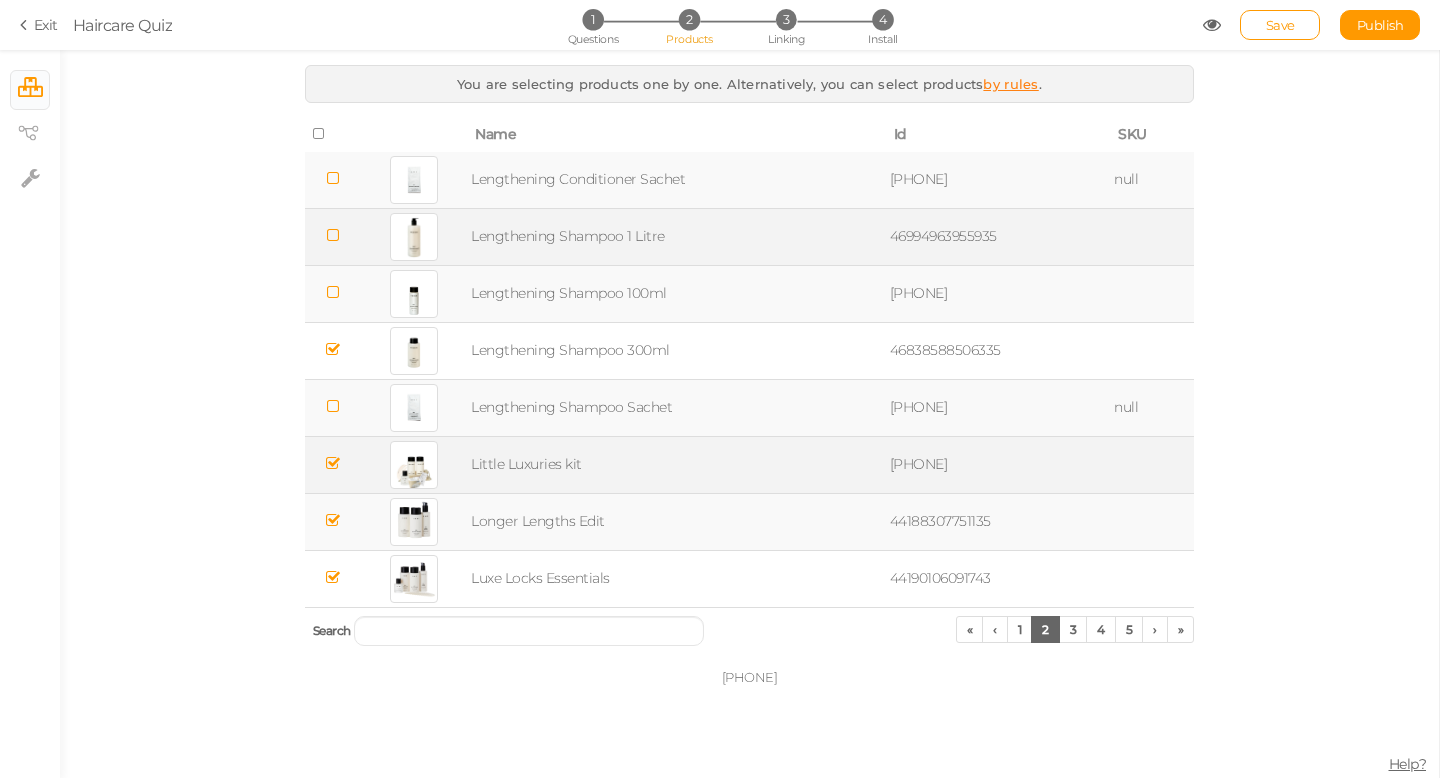 click at bounding box center [333, 463] 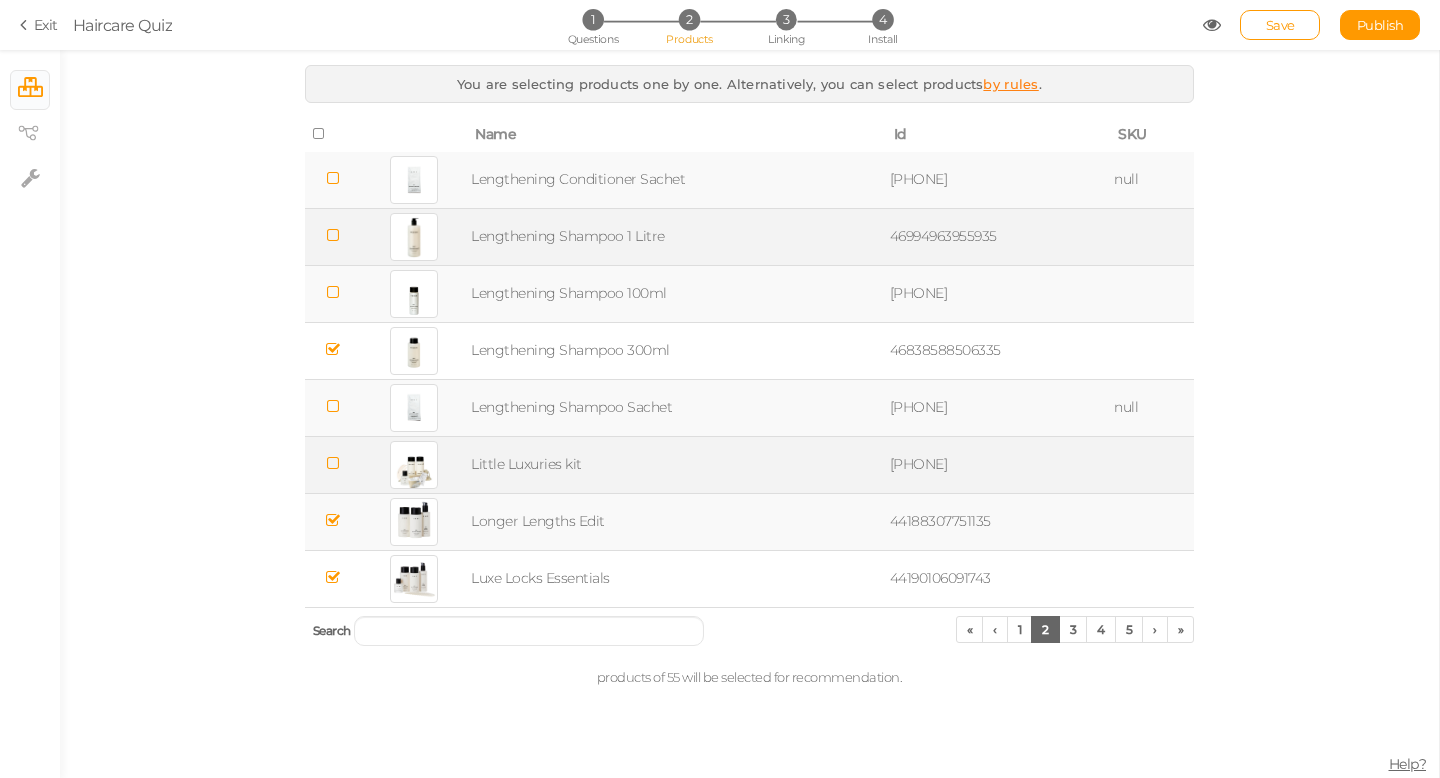 click at bounding box center [333, 520] 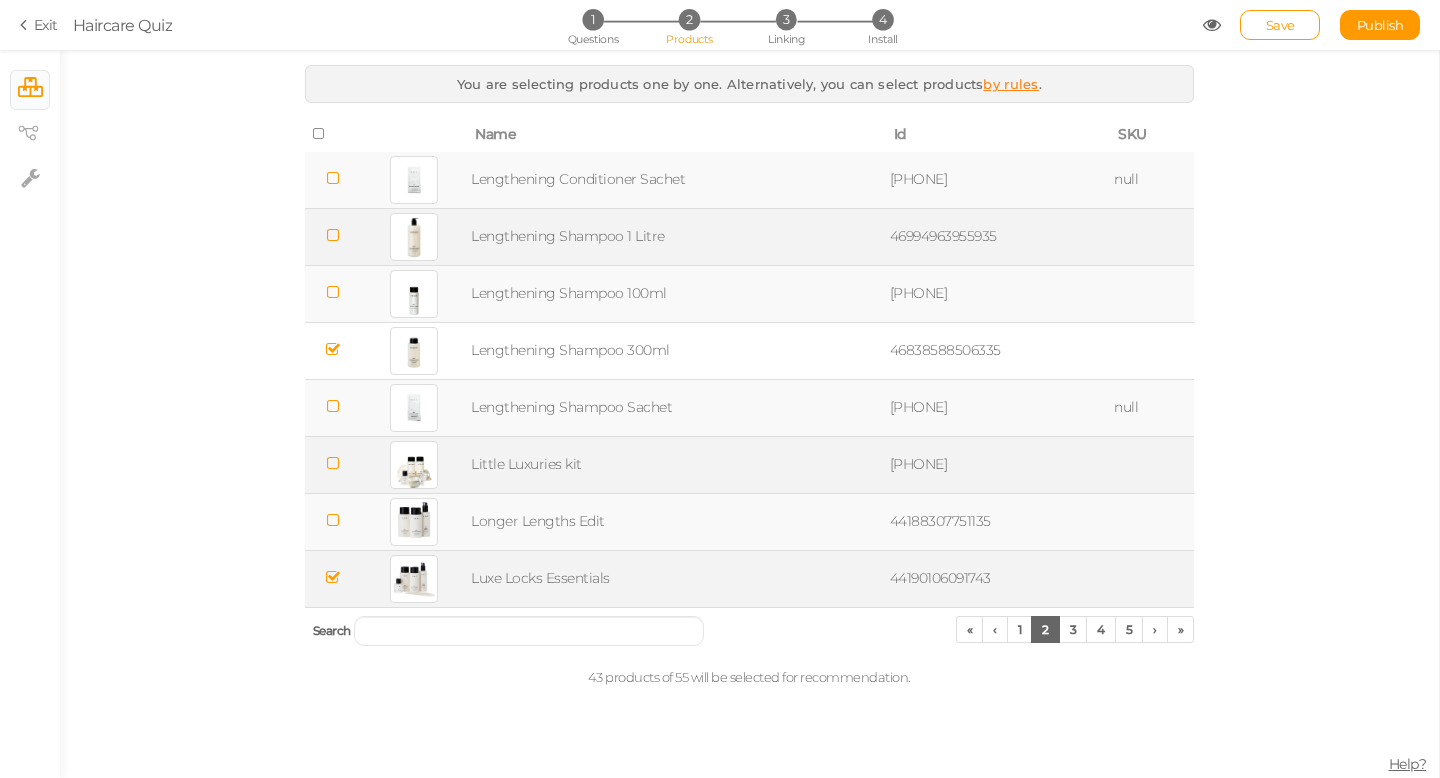click at bounding box center (333, 577) 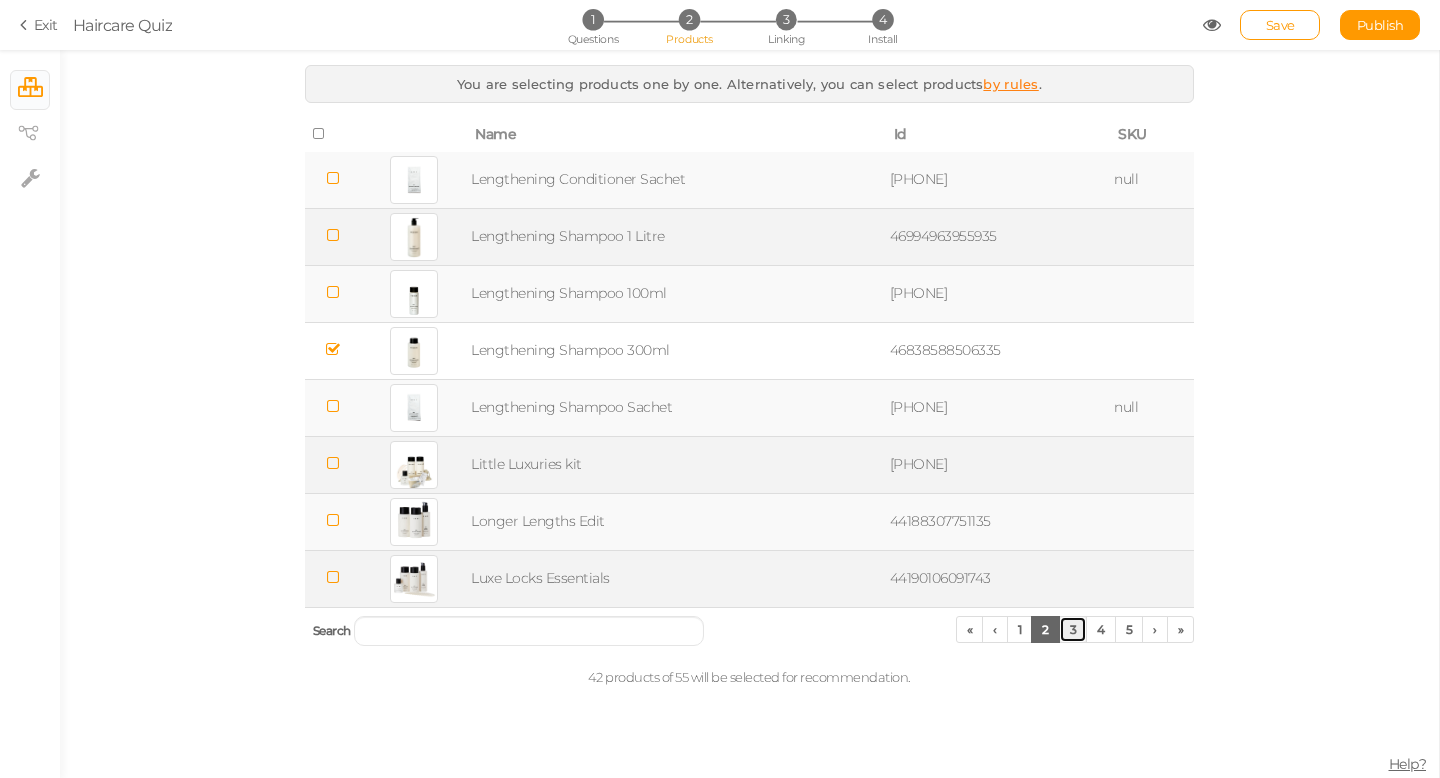 click on "3" at bounding box center (1073, 629) 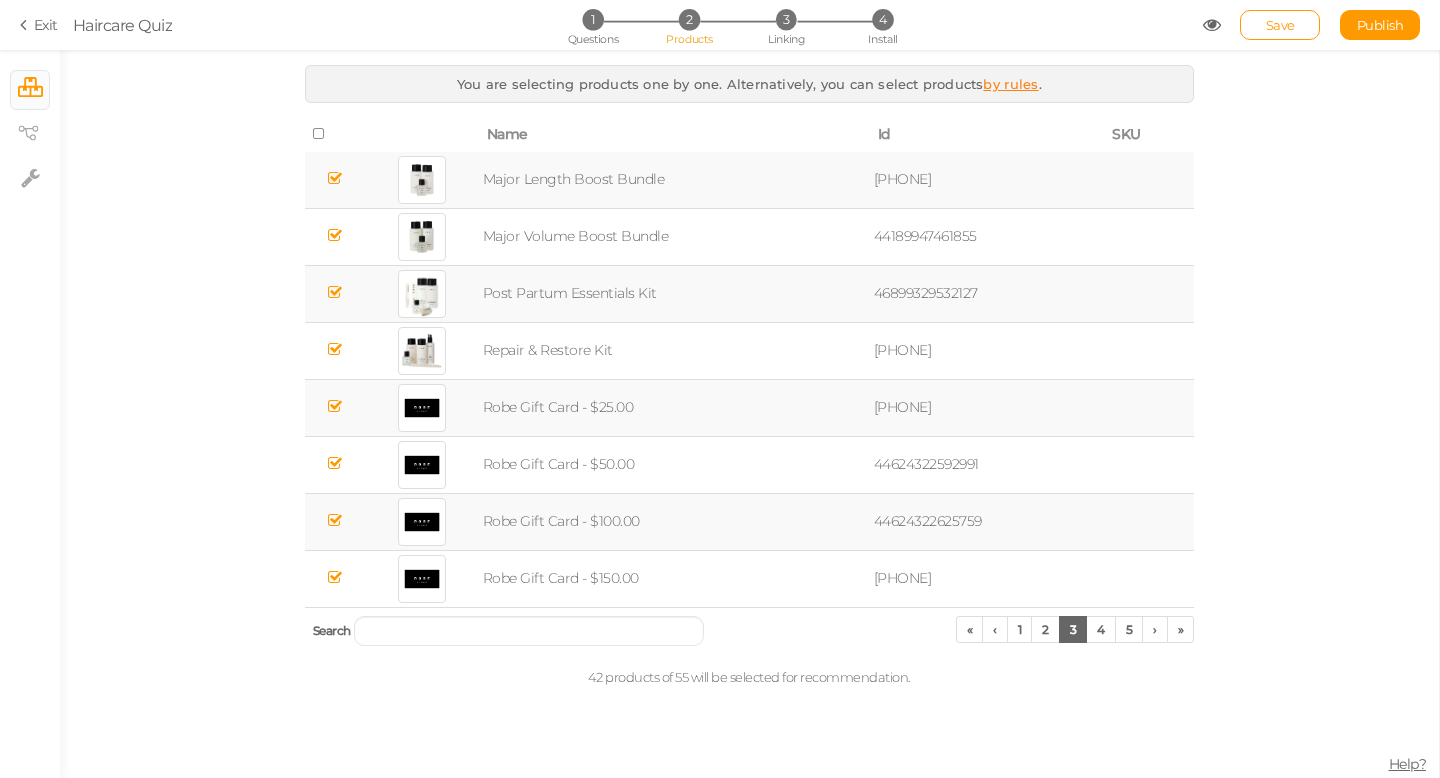 click at bounding box center [335, 178] 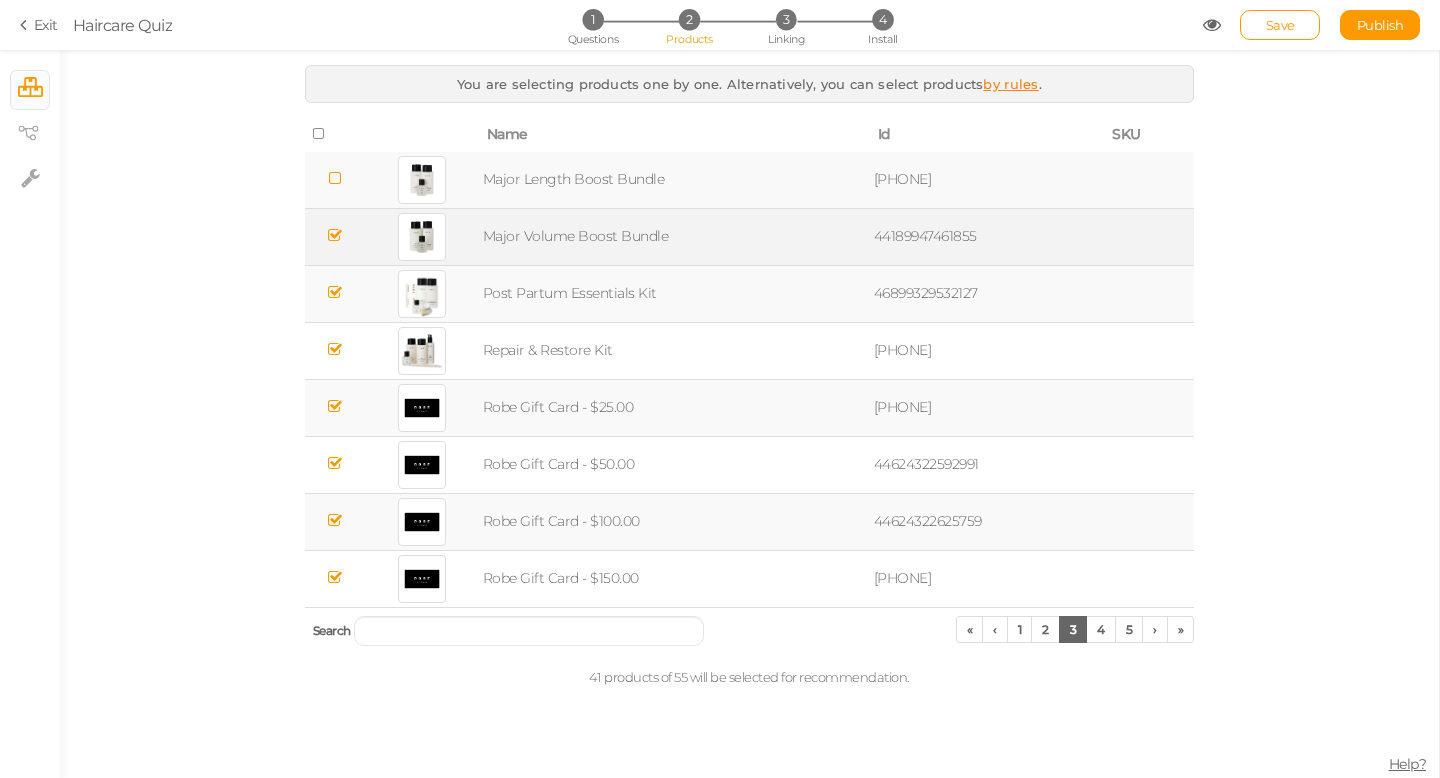 click at bounding box center (335, 235) 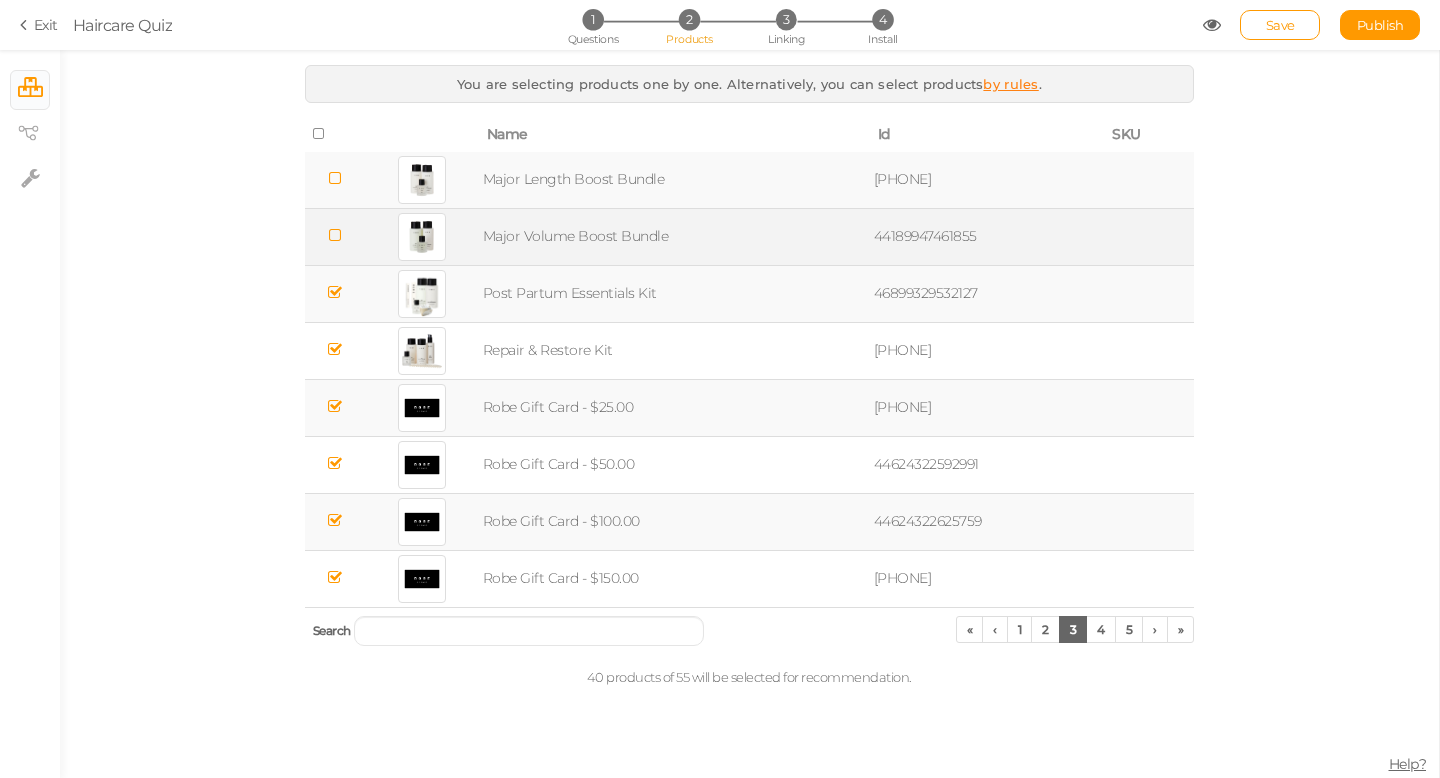 click at bounding box center [335, 292] 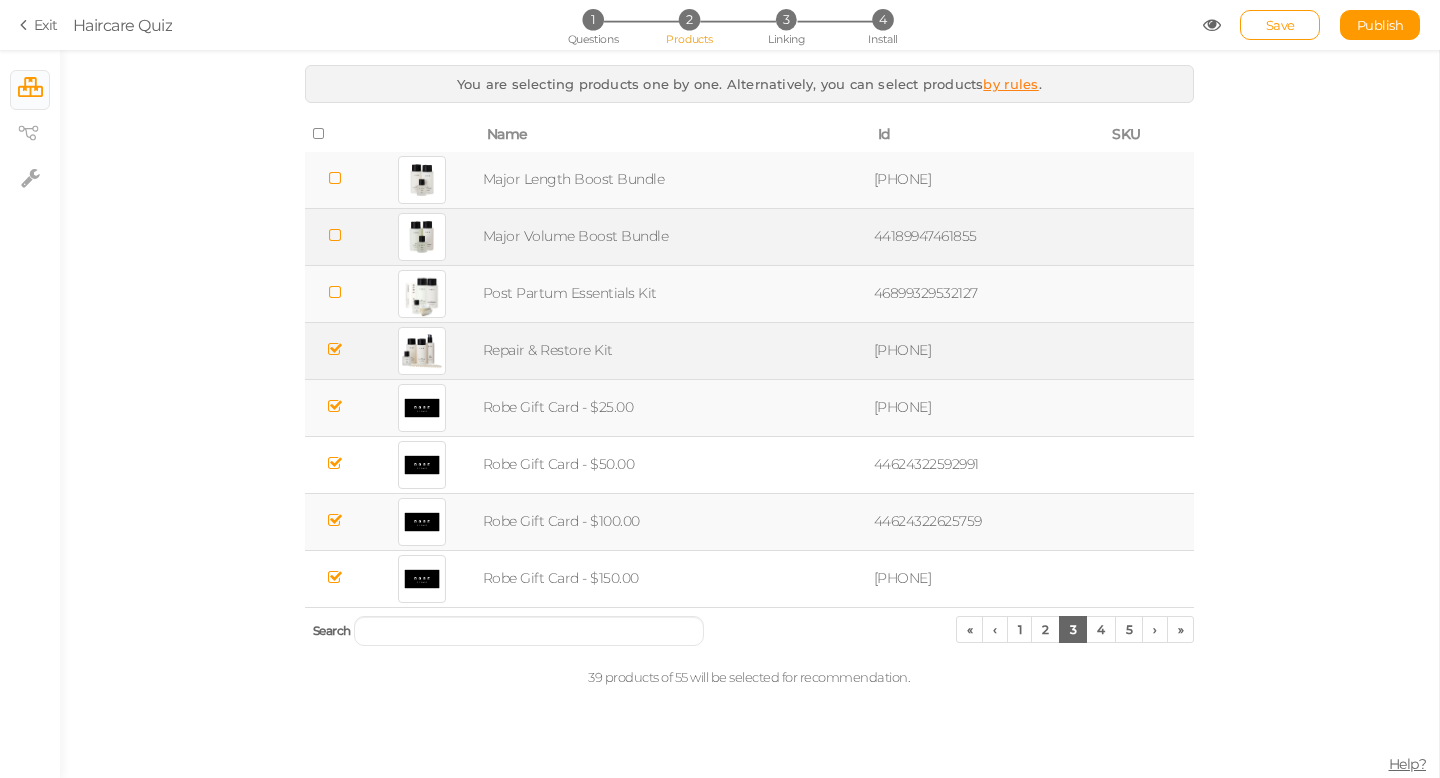 click at bounding box center [335, 350] 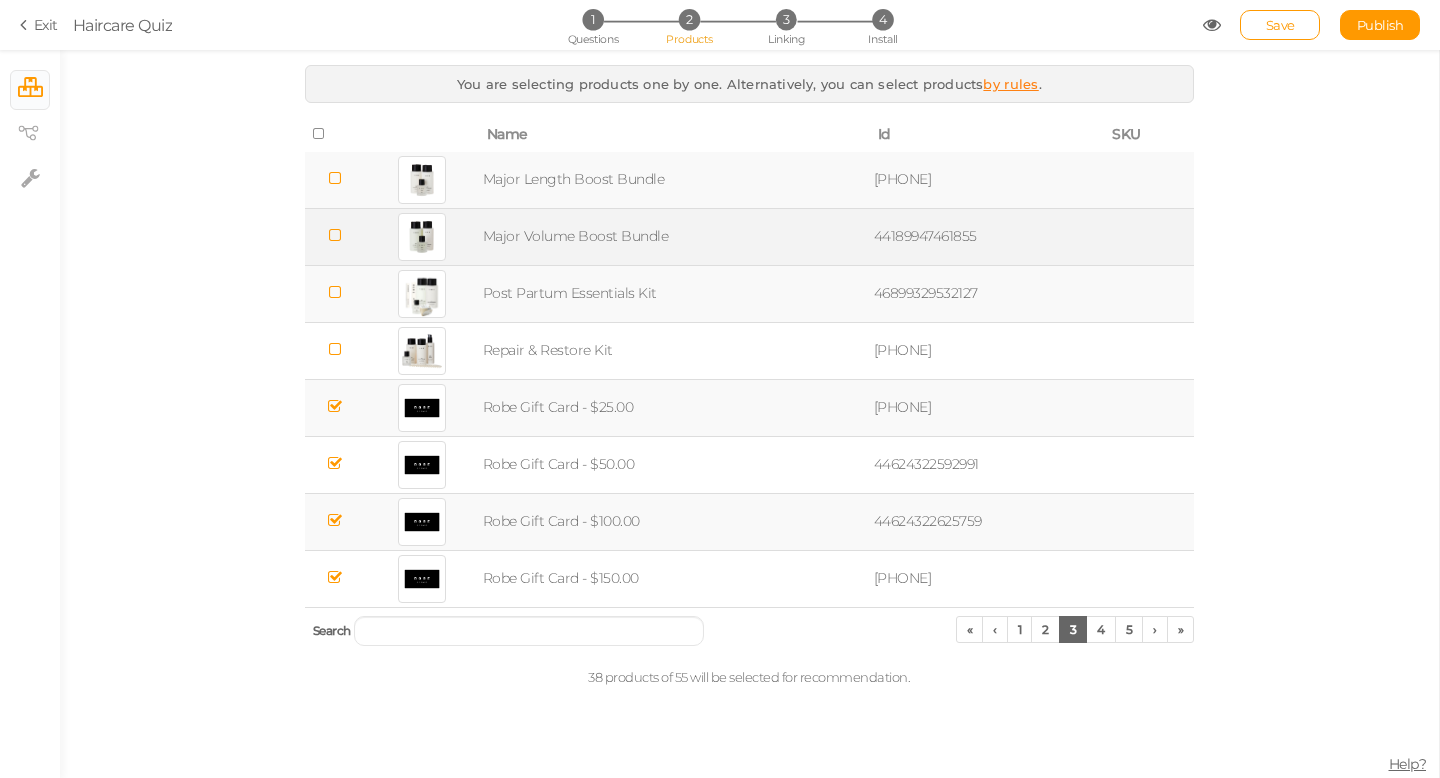 click at bounding box center (335, 406) 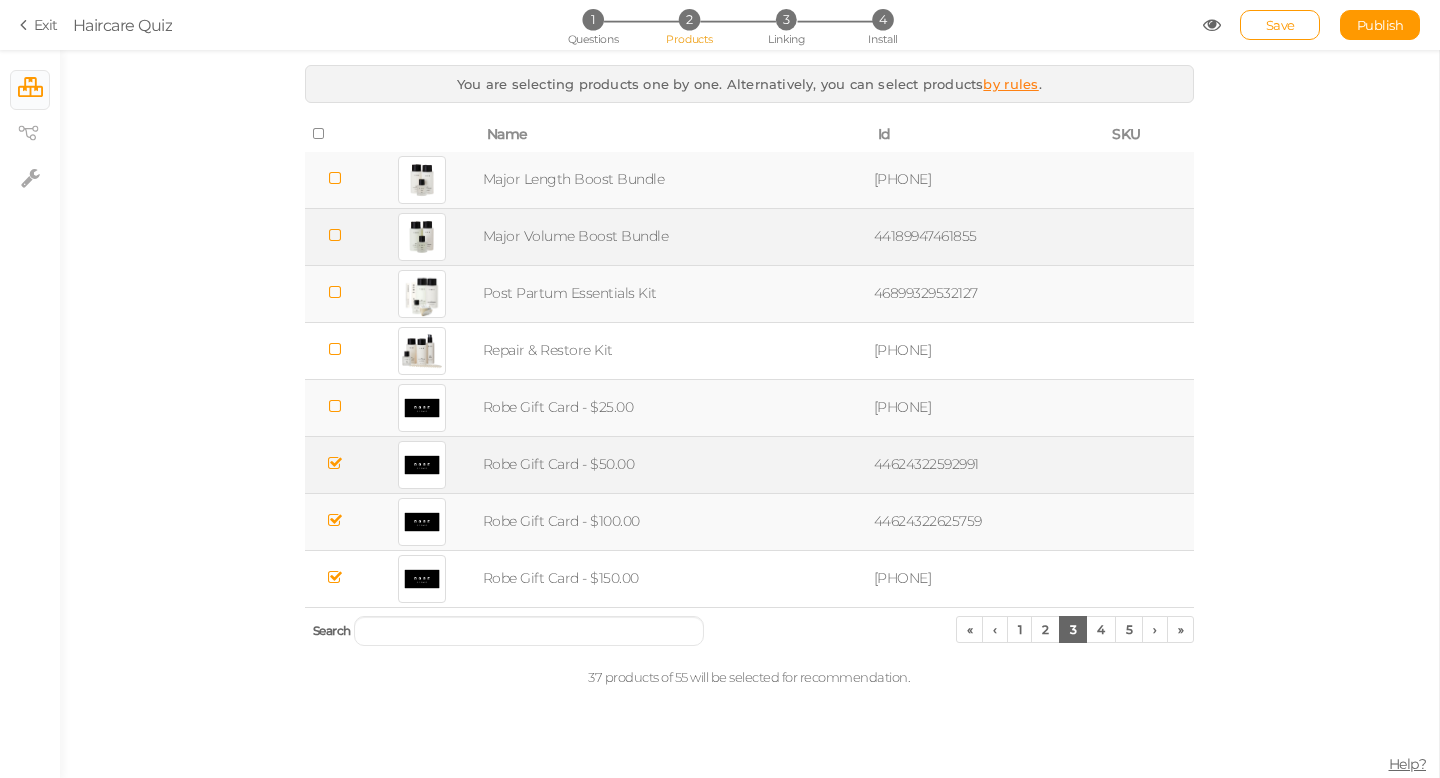 click at bounding box center [335, 463] 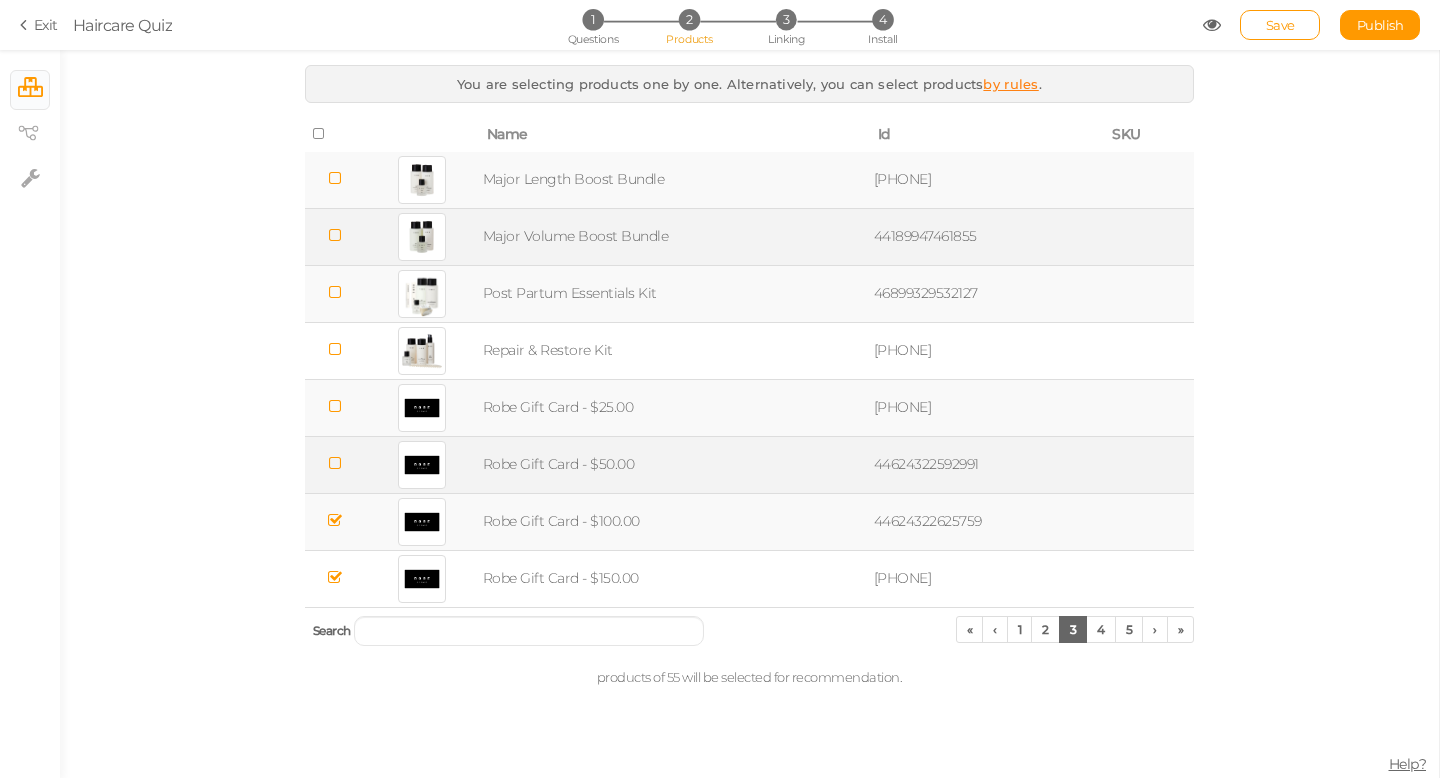 click at bounding box center (335, 521) 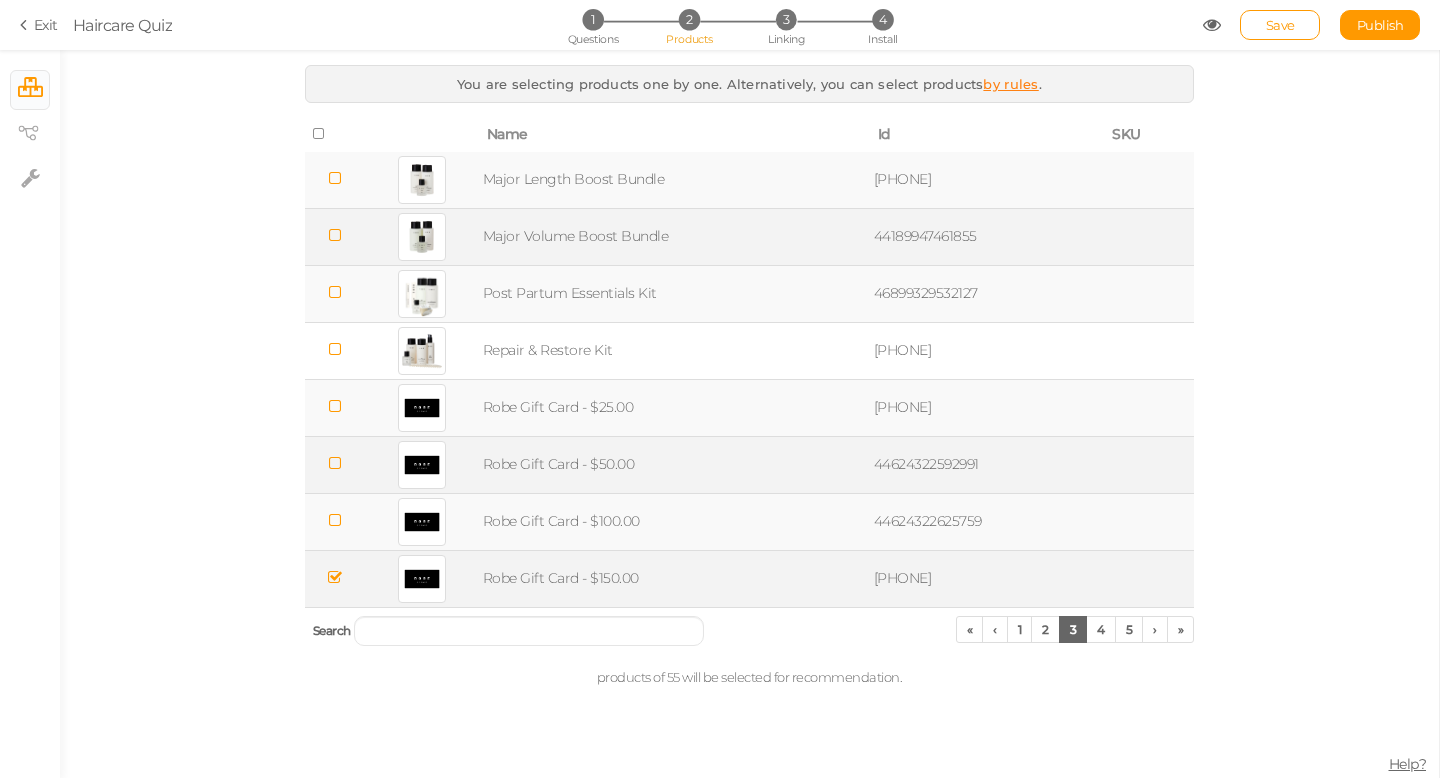 click at bounding box center (335, 577) 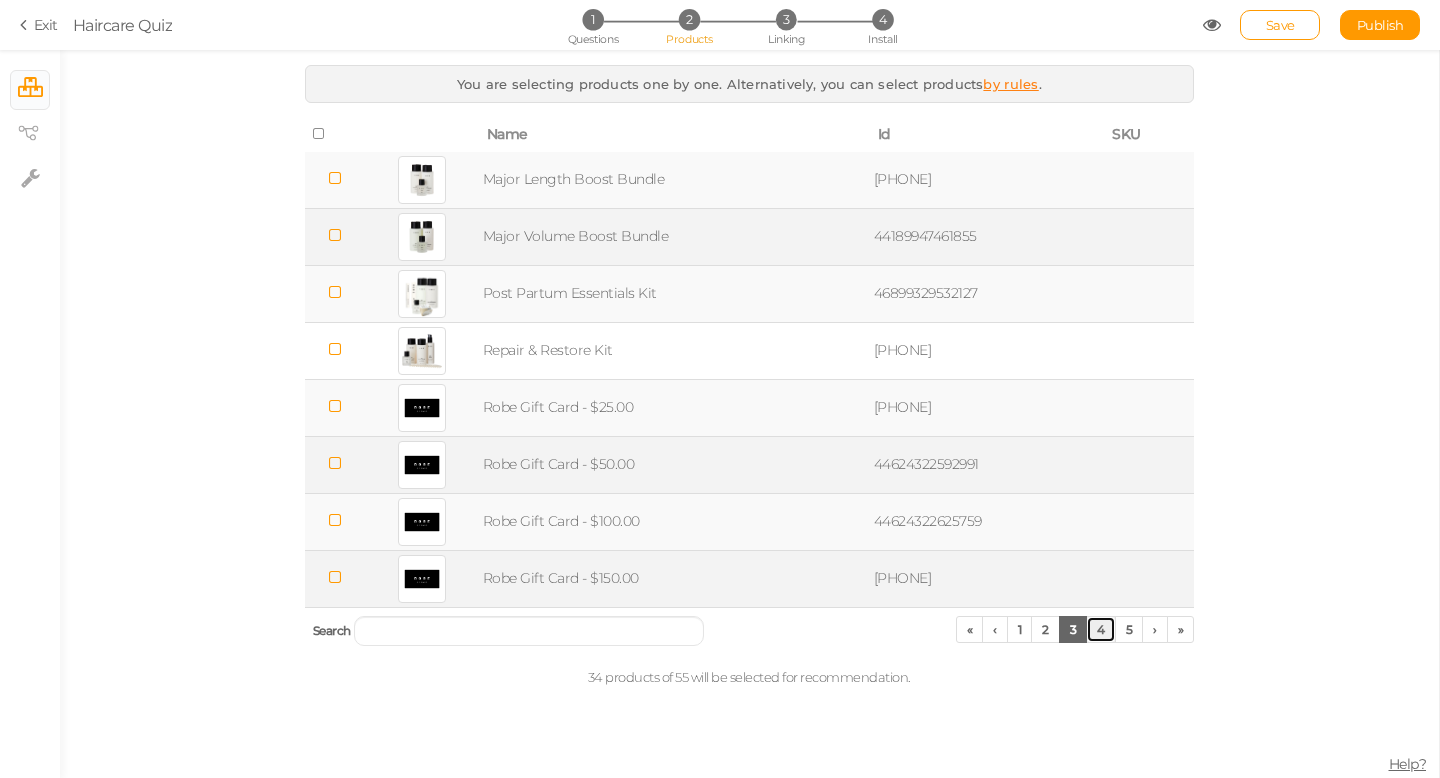 click on "4" at bounding box center [1101, 629] 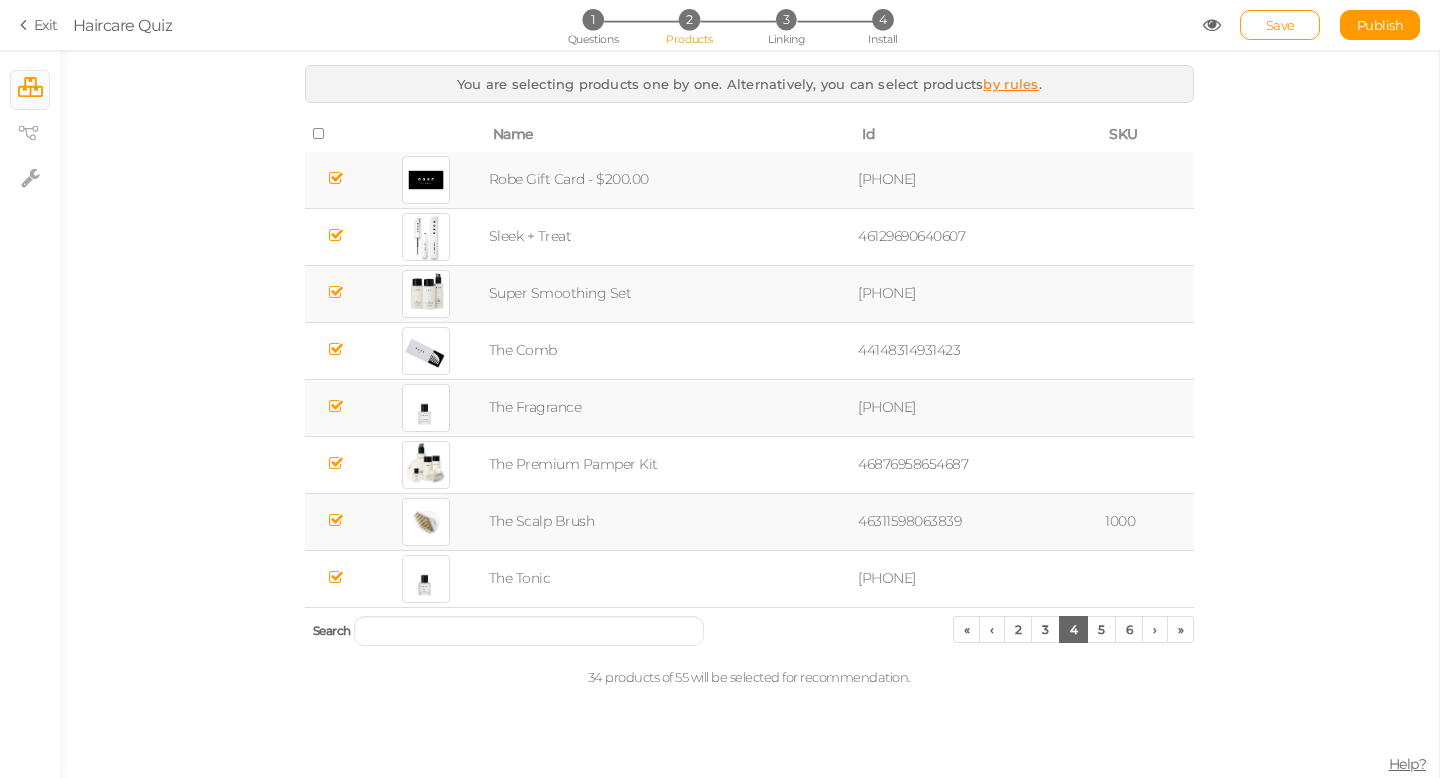 click at bounding box center (336, 178) 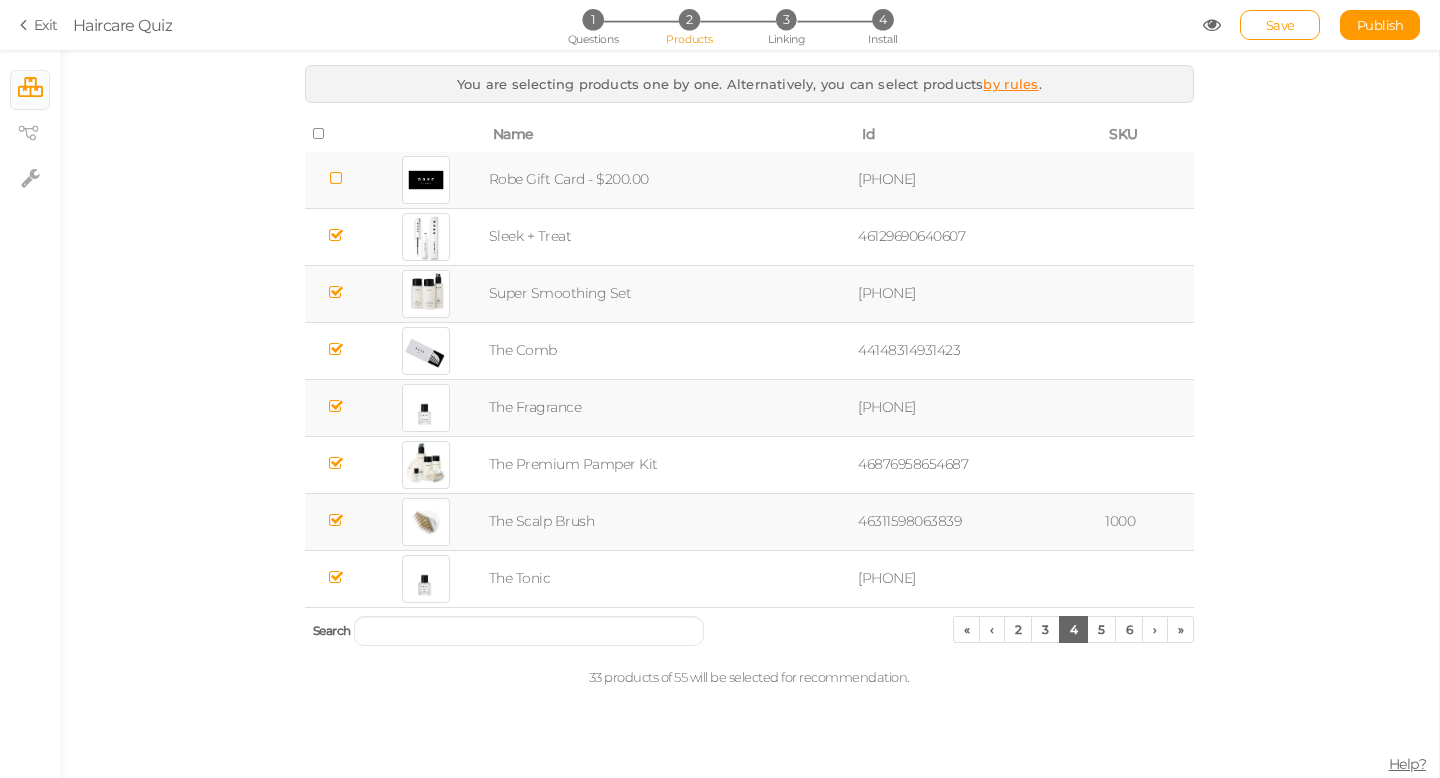click at bounding box center (336, 292) 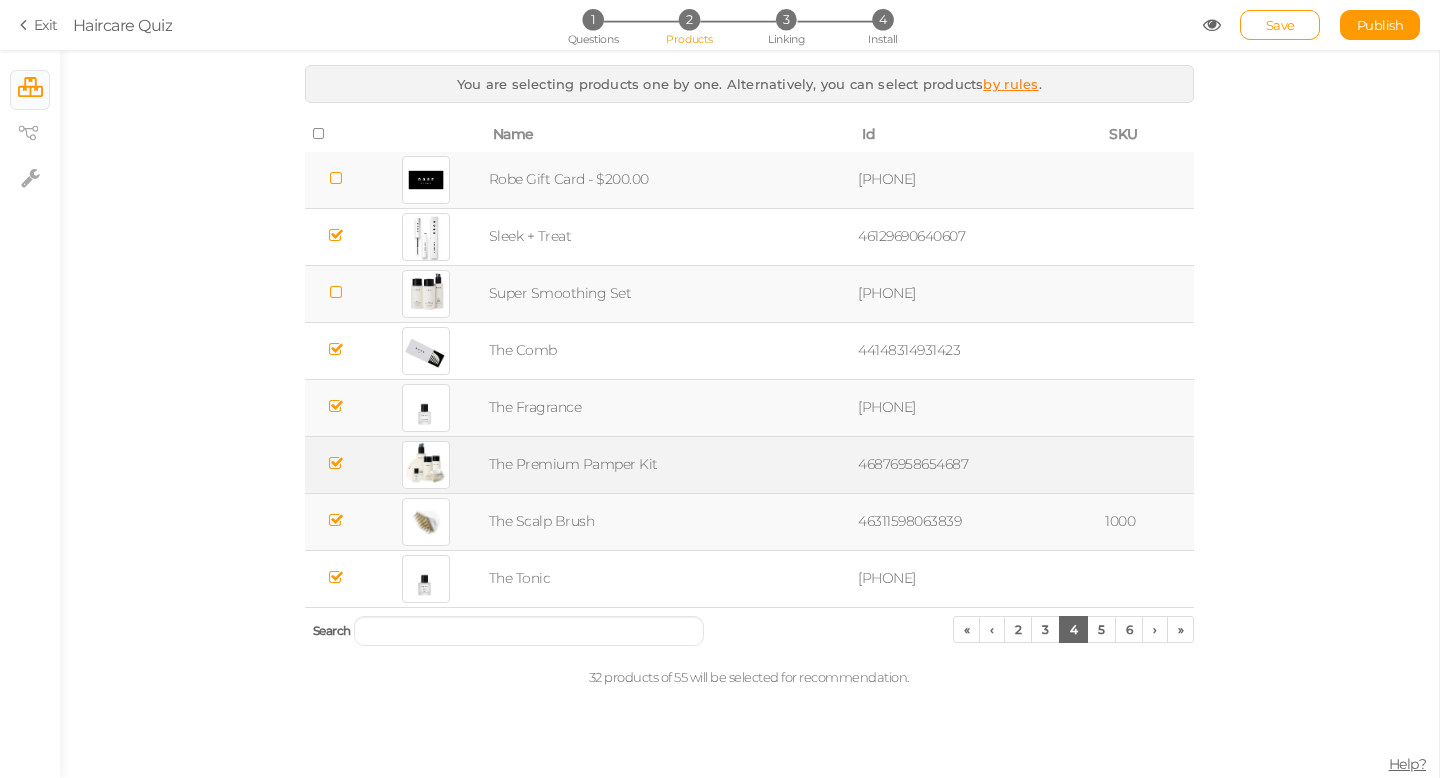 click at bounding box center [336, 463] 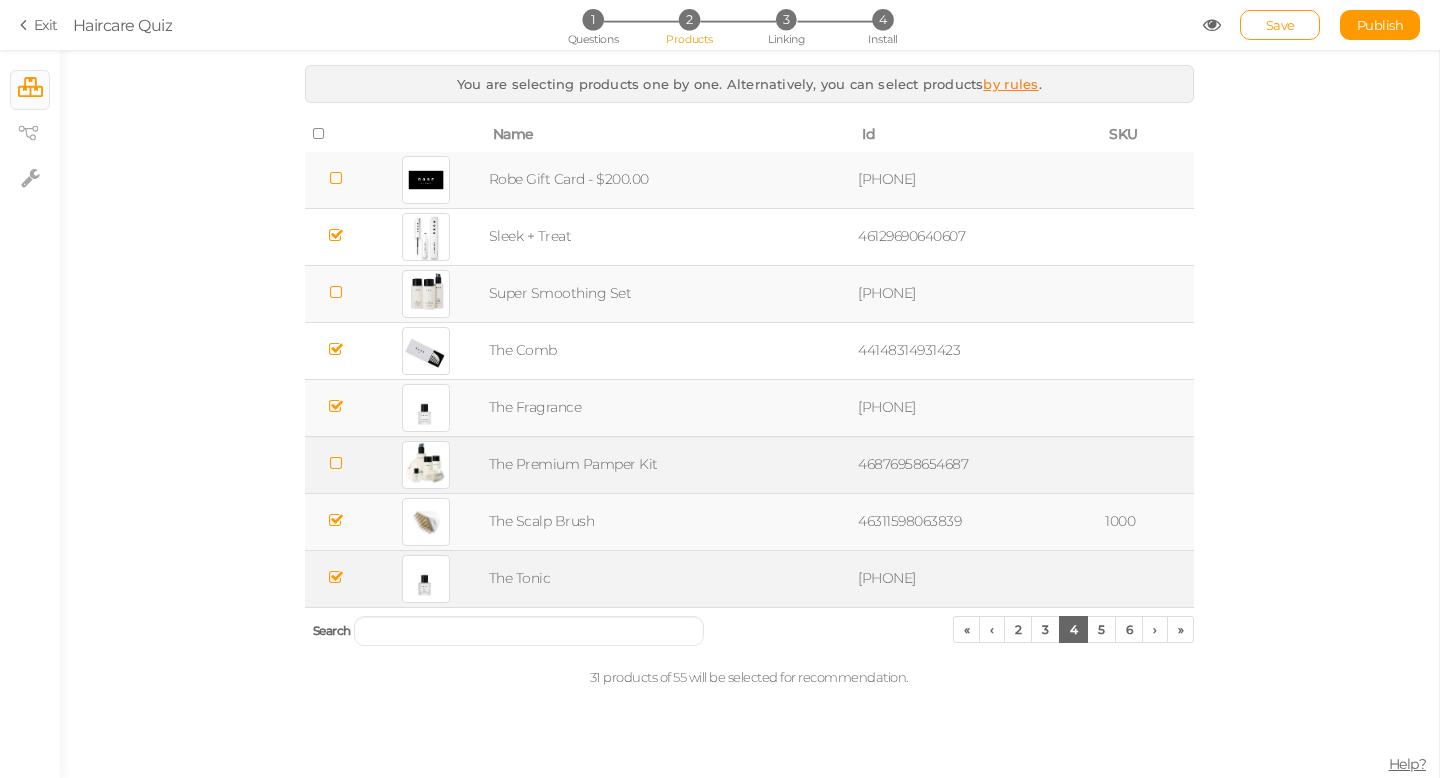 click at bounding box center [336, 577] 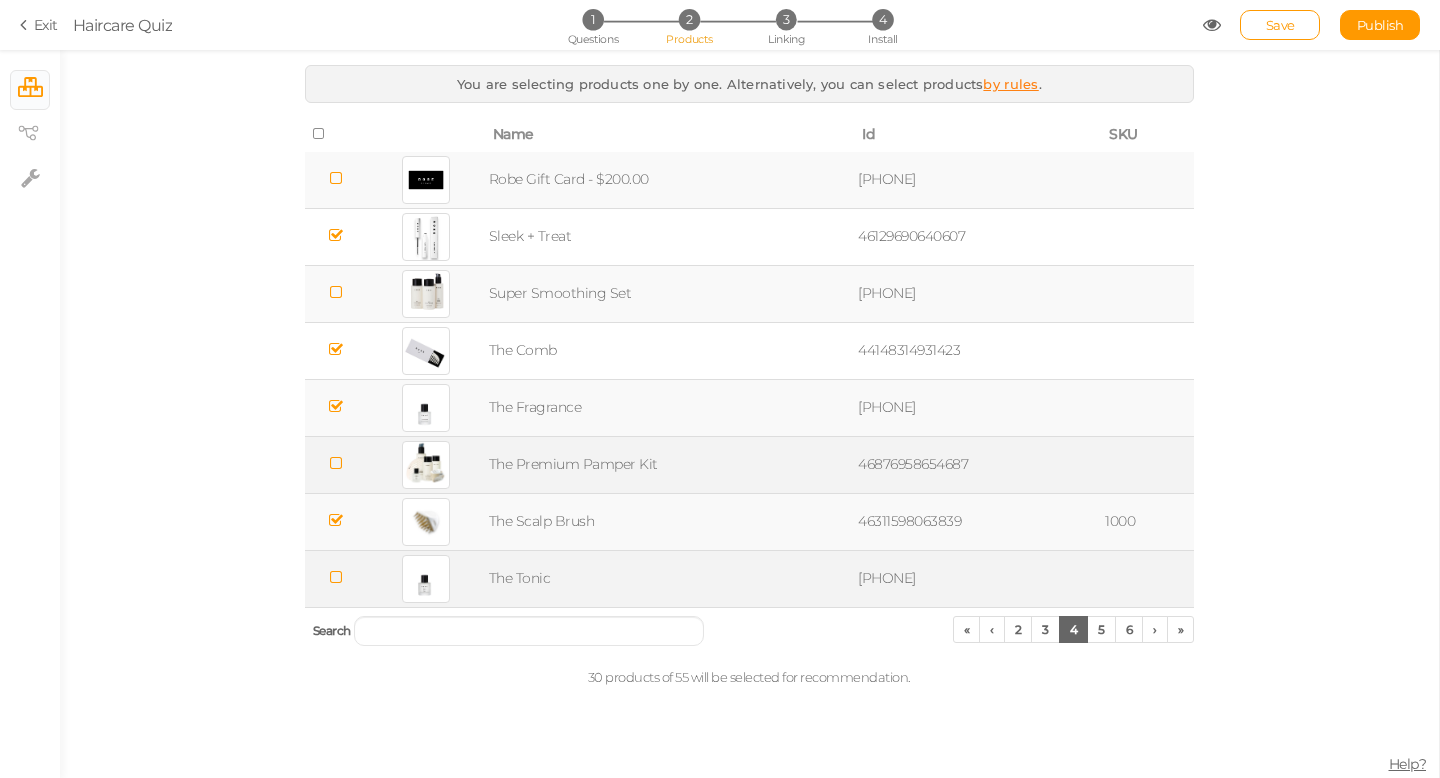 click at bounding box center [336, 577] 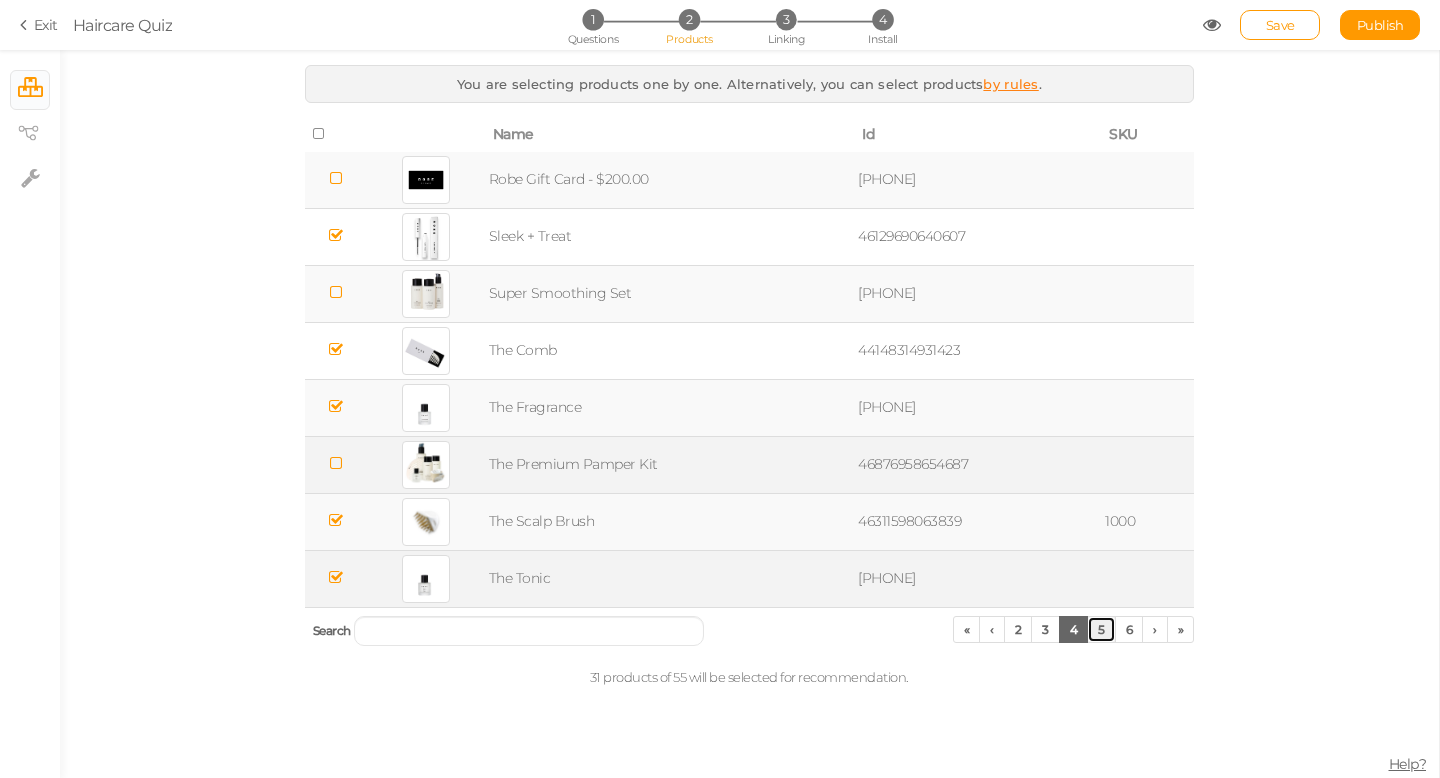 click on "5" at bounding box center [1101, 629] 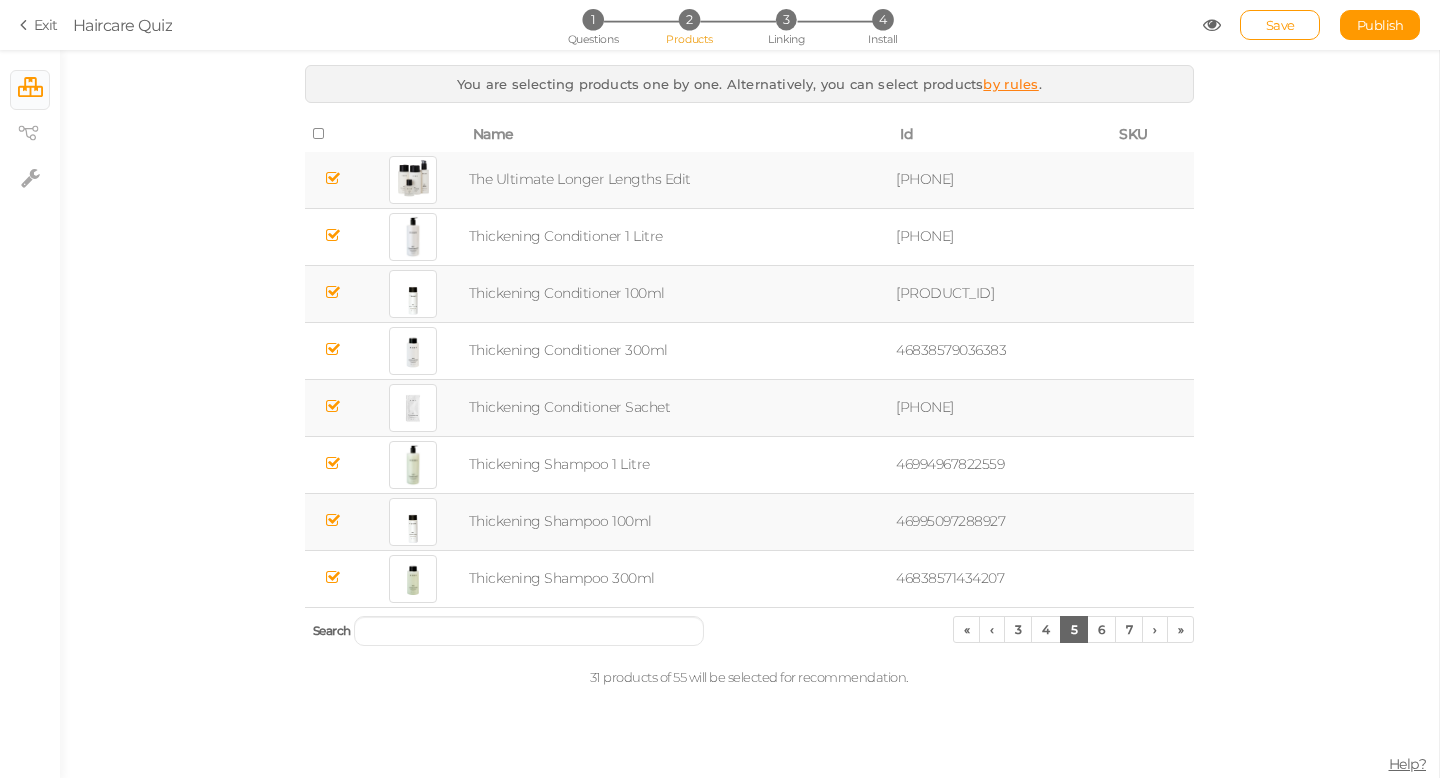 click at bounding box center [333, 178] 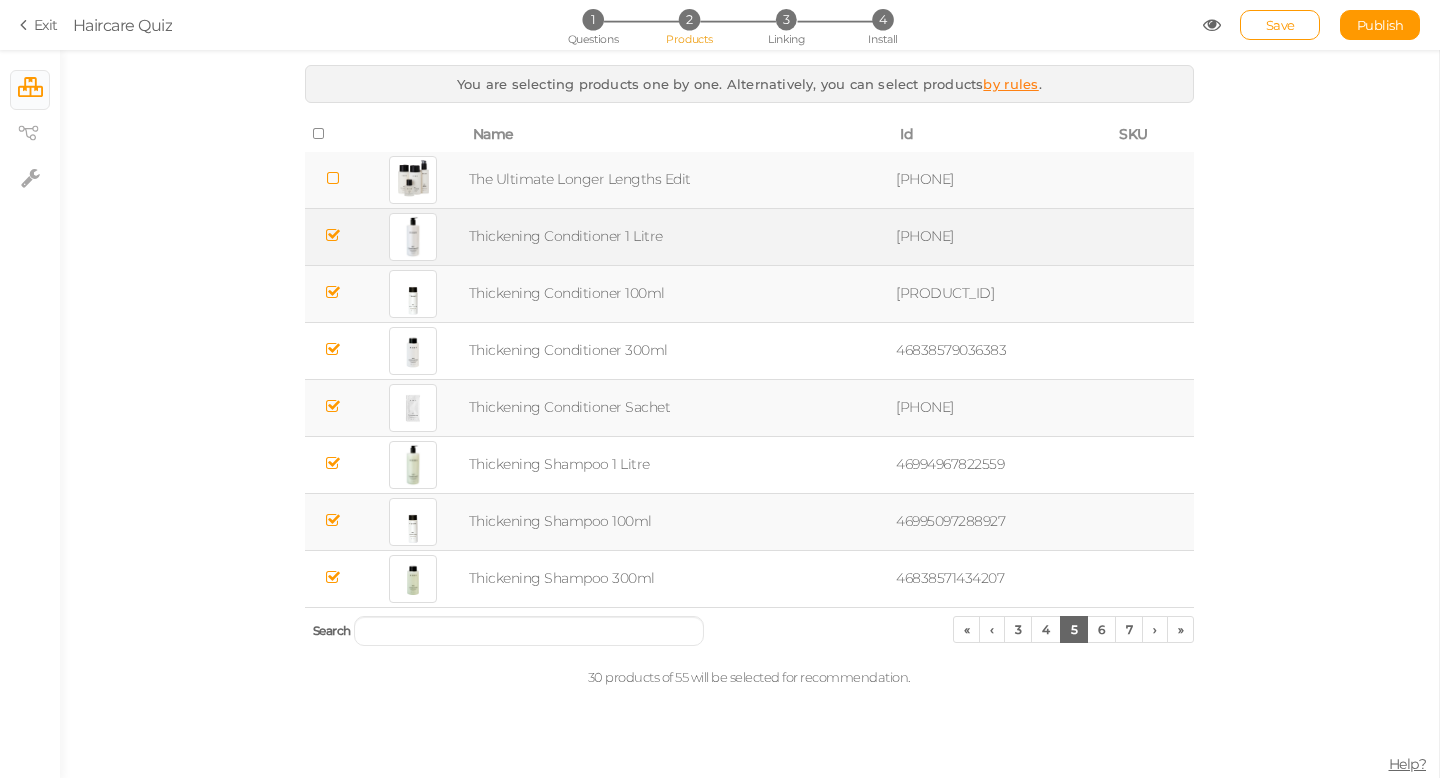 click at bounding box center (333, 235) 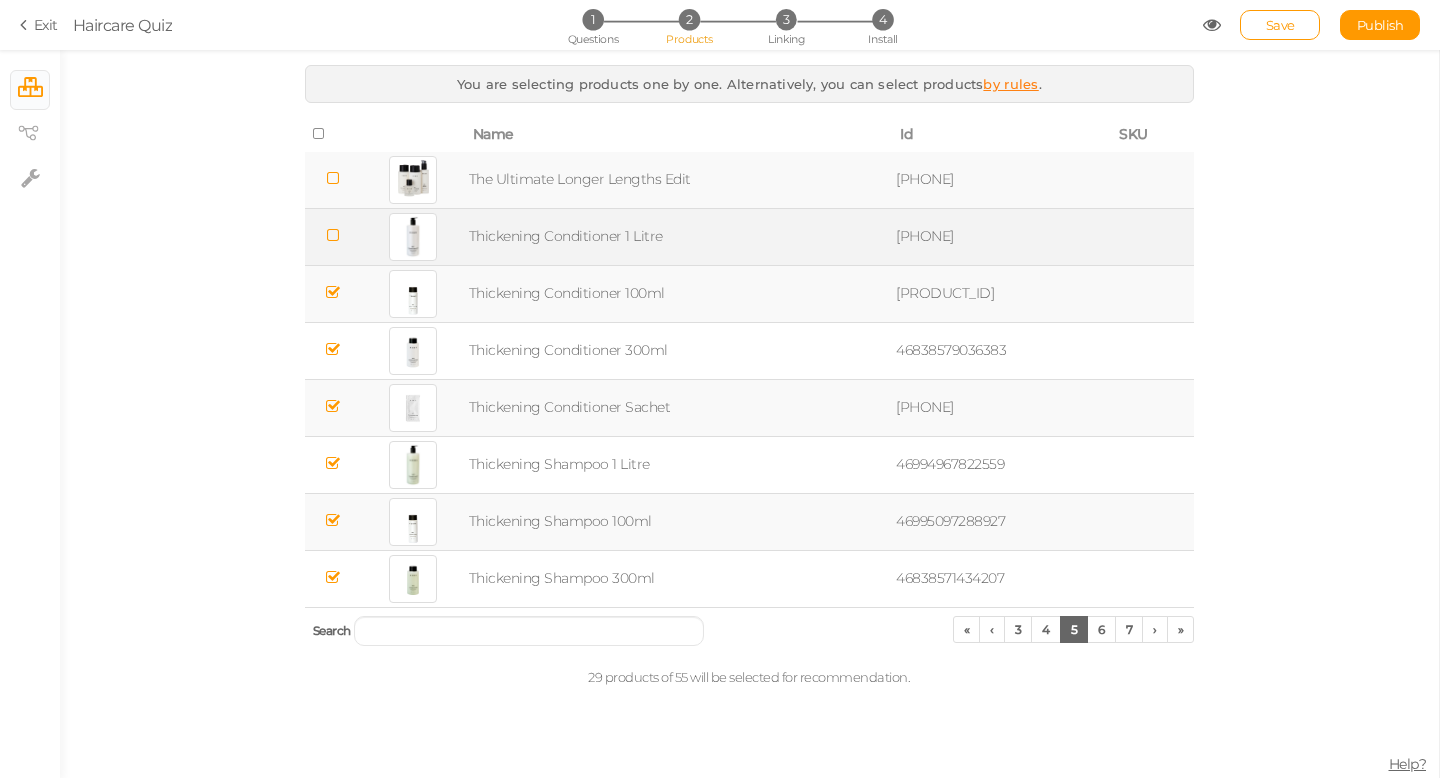 click at bounding box center [333, 292] 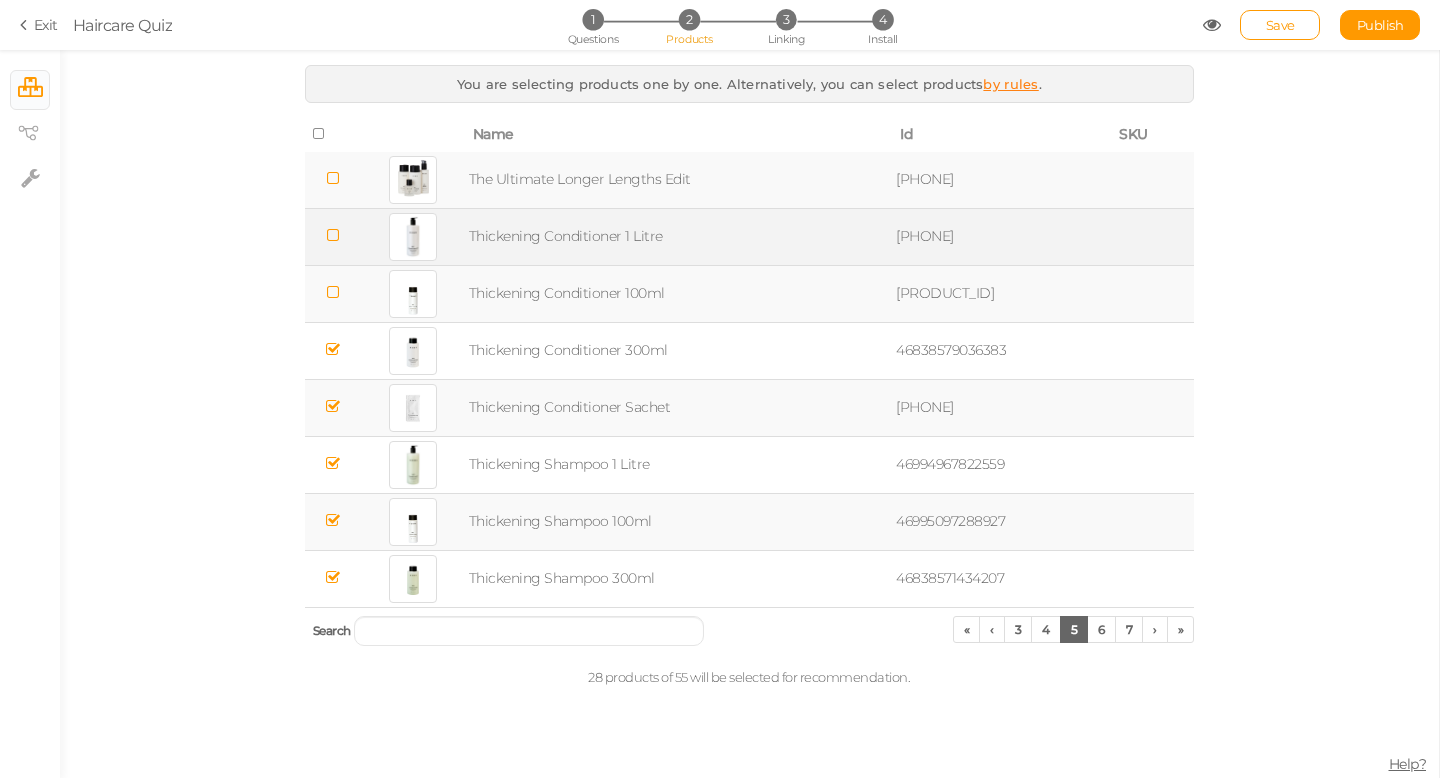 click at bounding box center (333, 406) 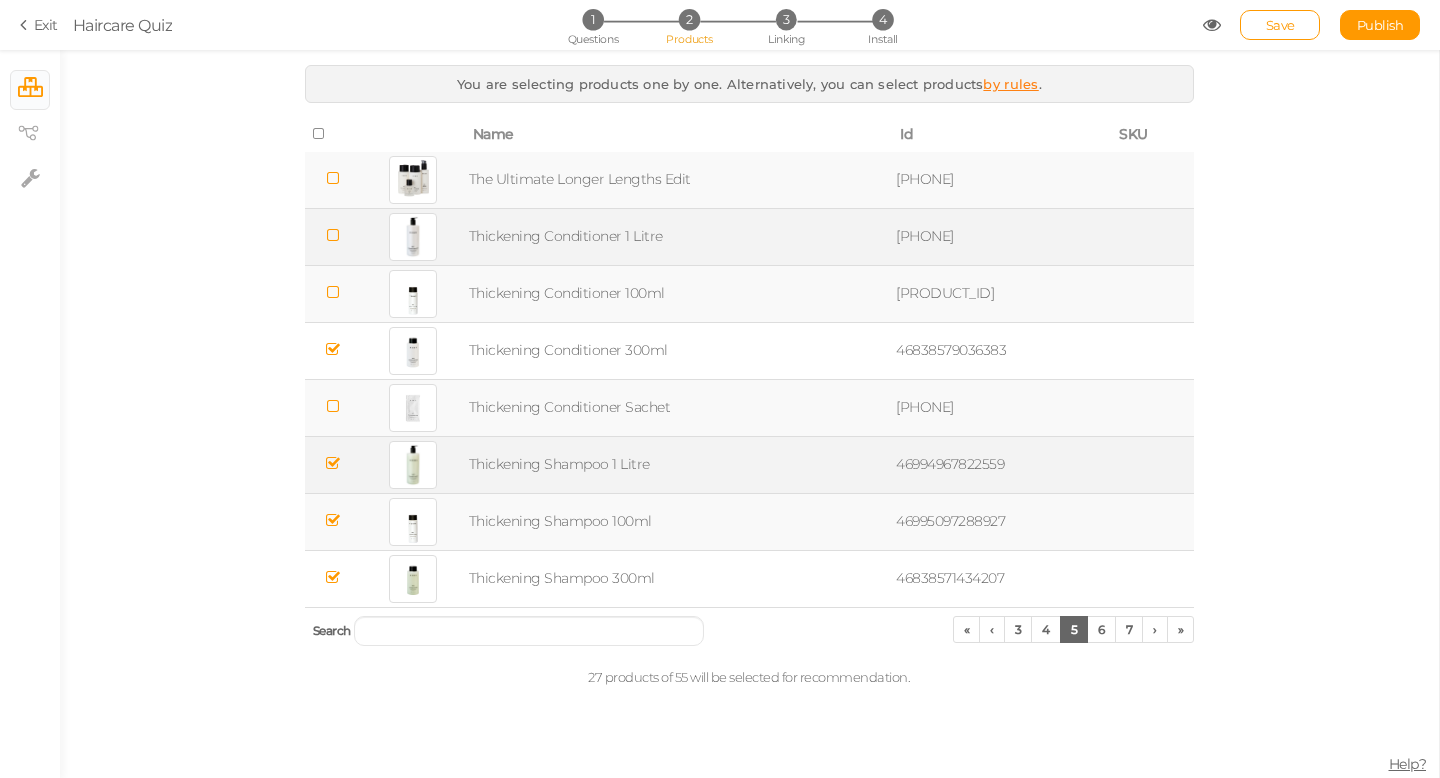 click at bounding box center (333, 463) 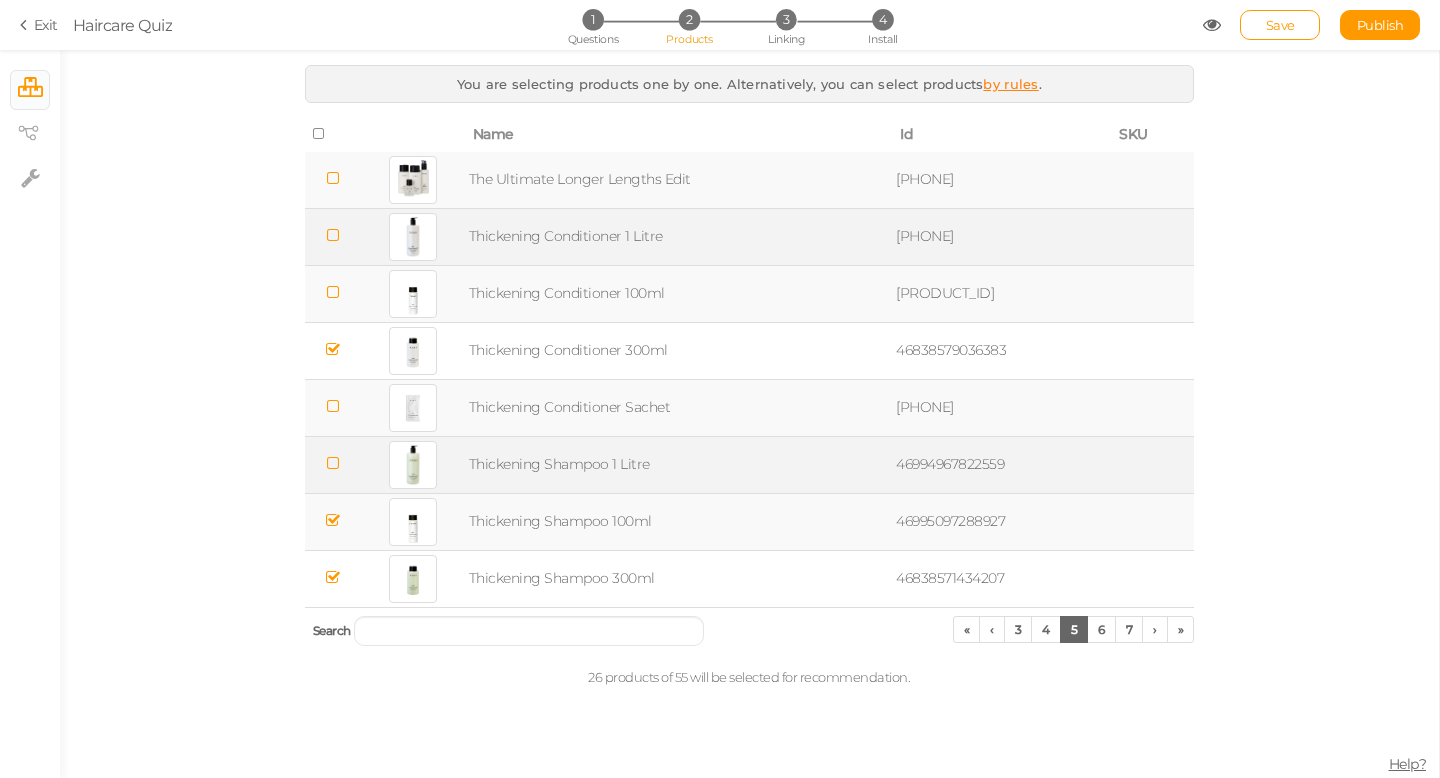click at bounding box center (333, 520) 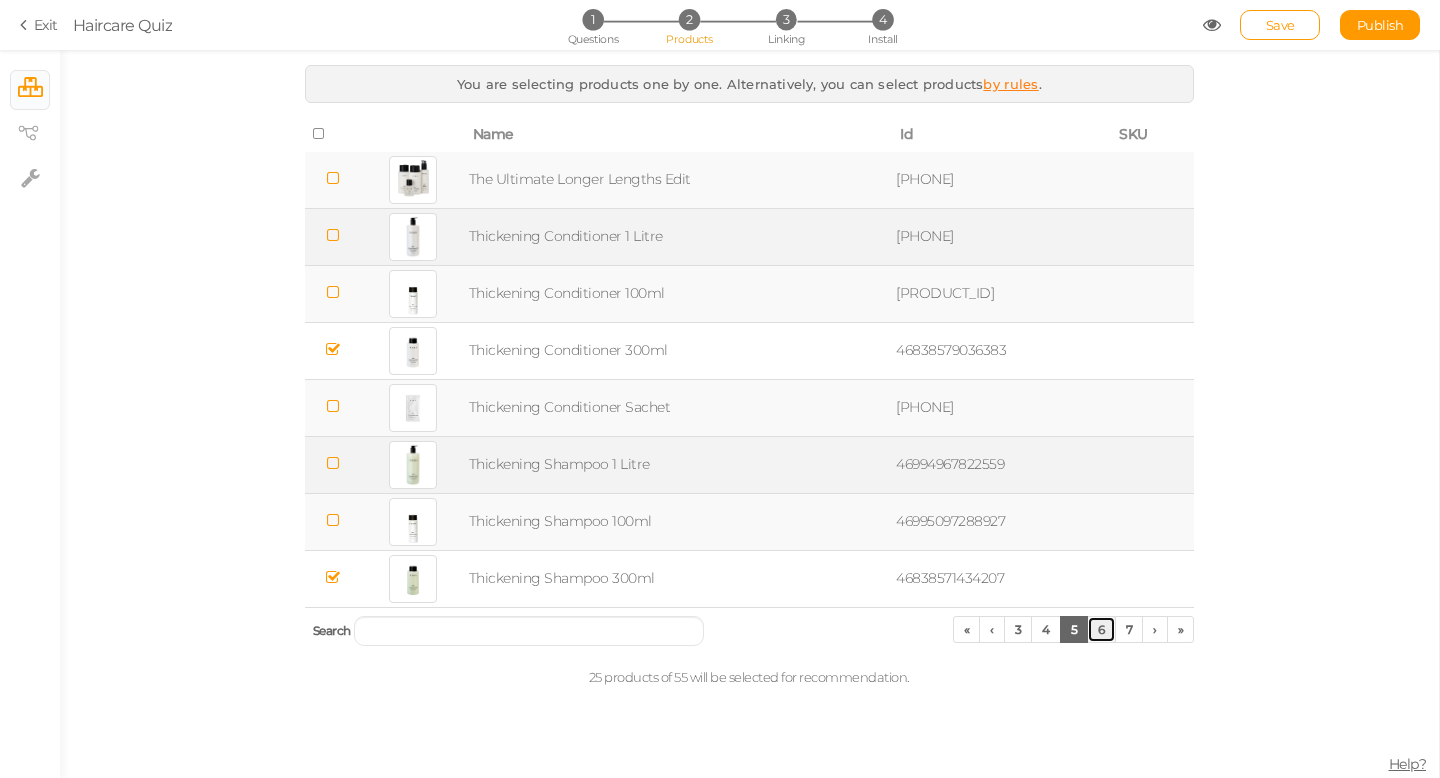 click on "6" at bounding box center (1101, 629) 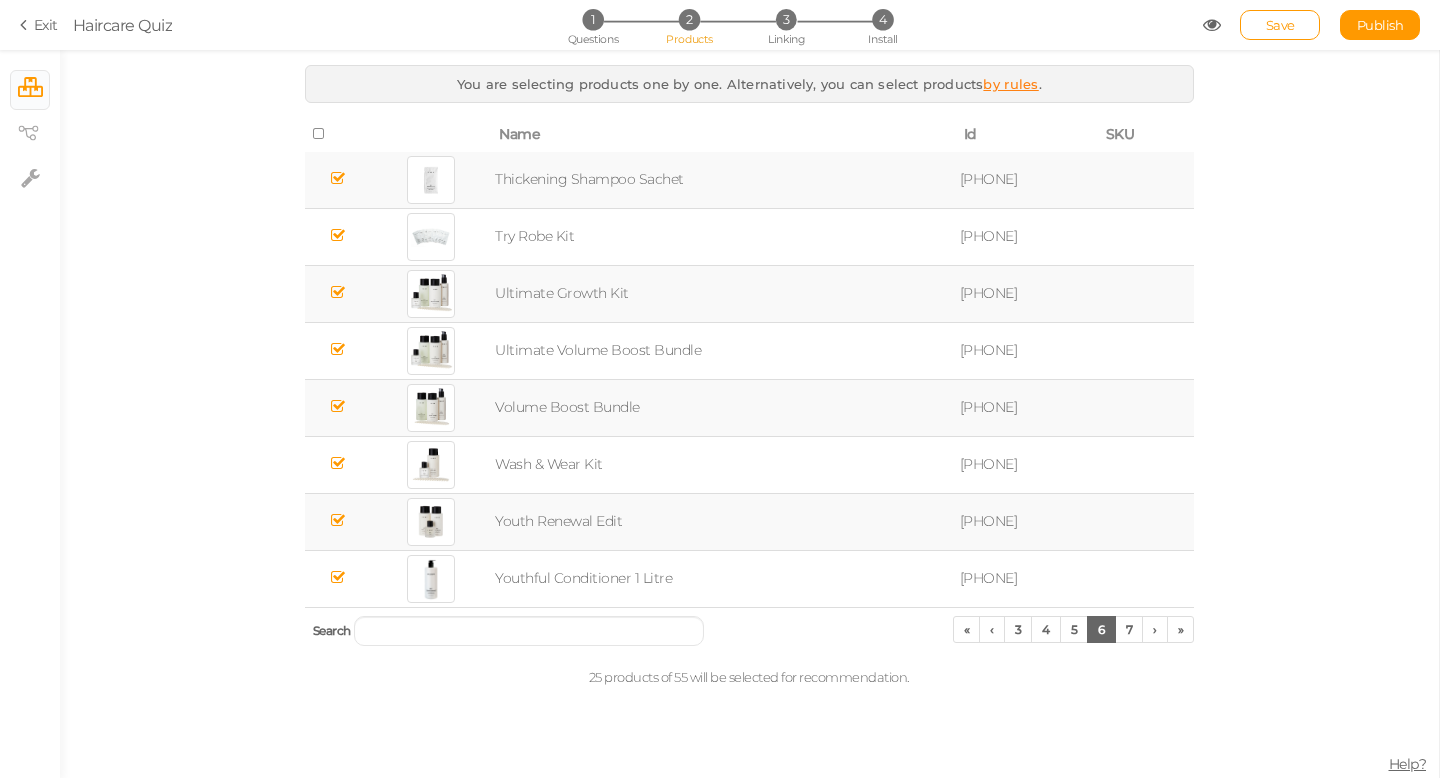 click at bounding box center (337, 180) 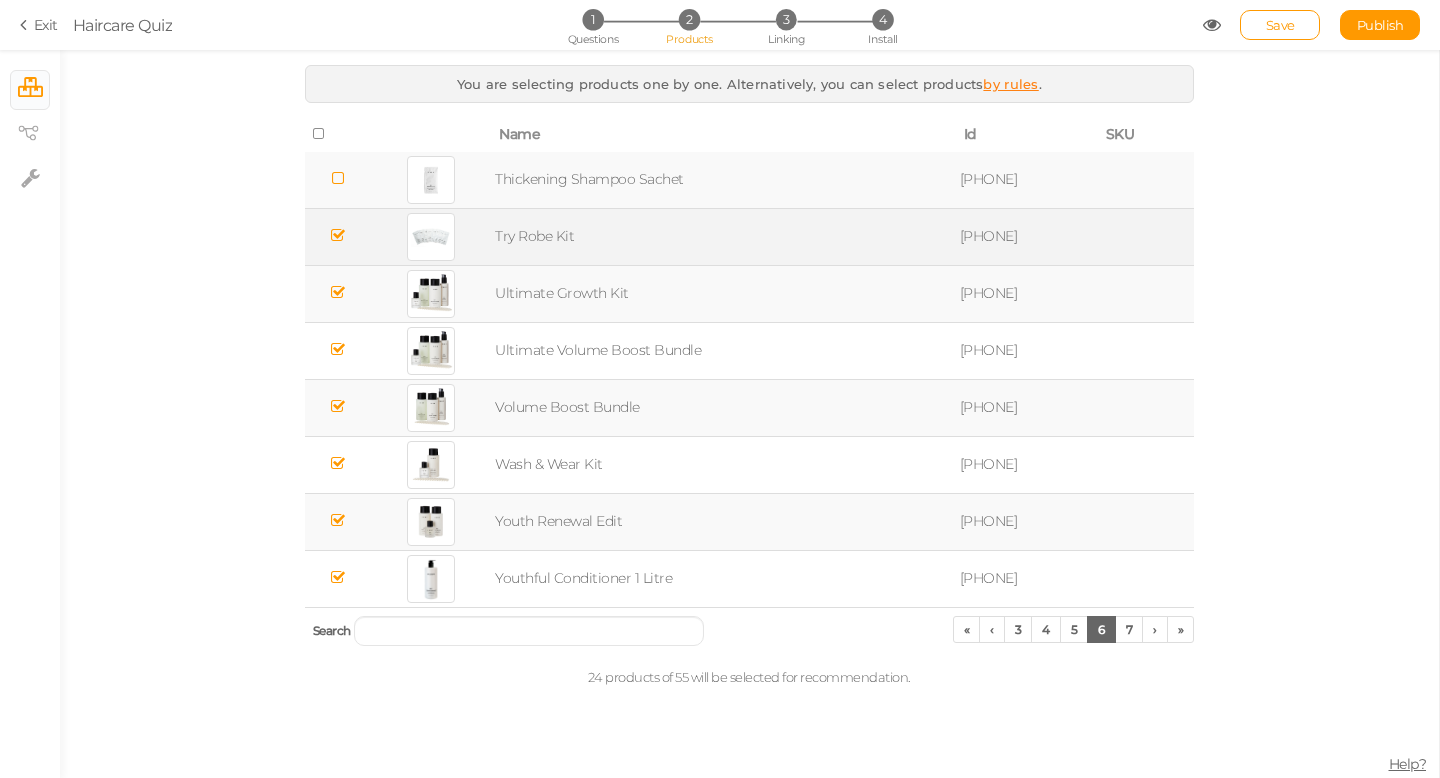 click at bounding box center [337, 236] 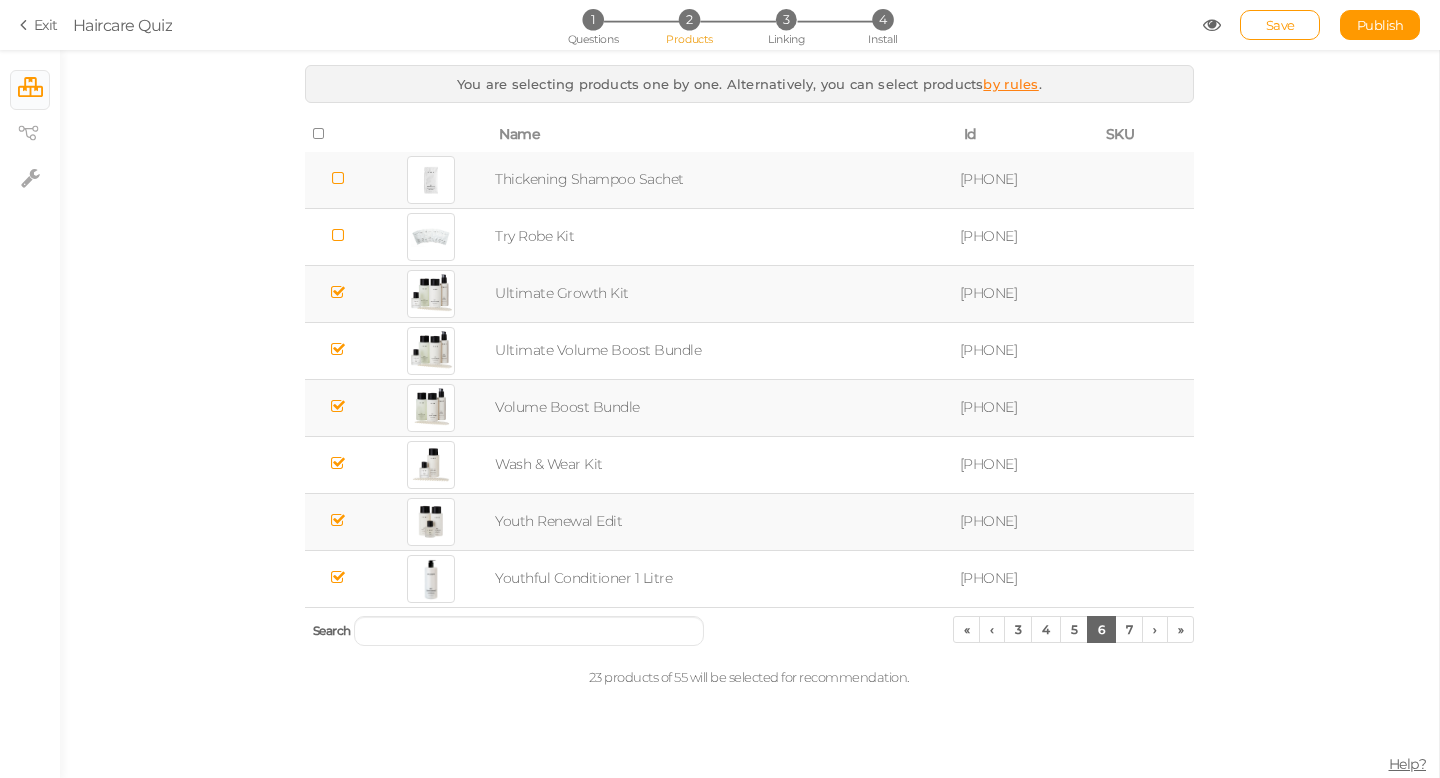 click at bounding box center (337, 292) 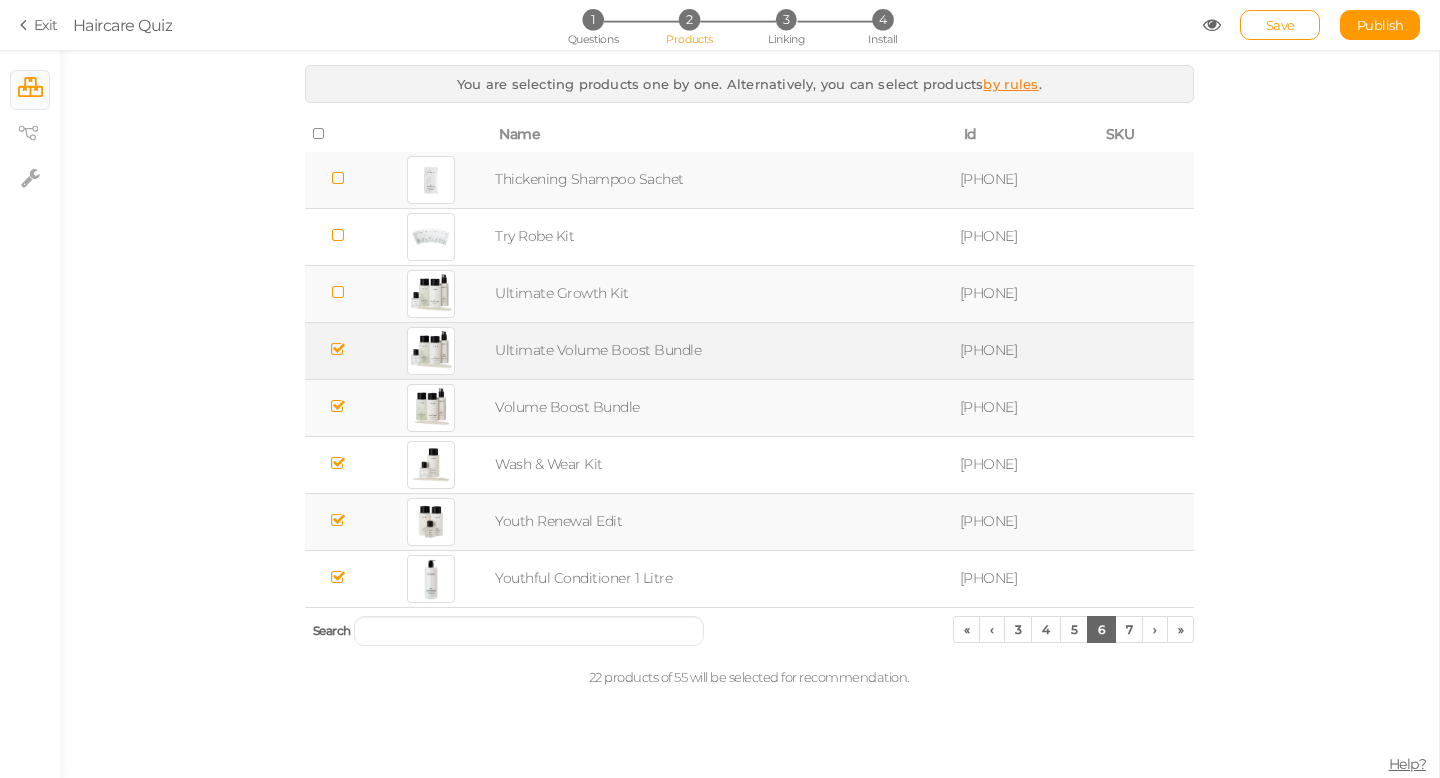 click at bounding box center (337, 349) 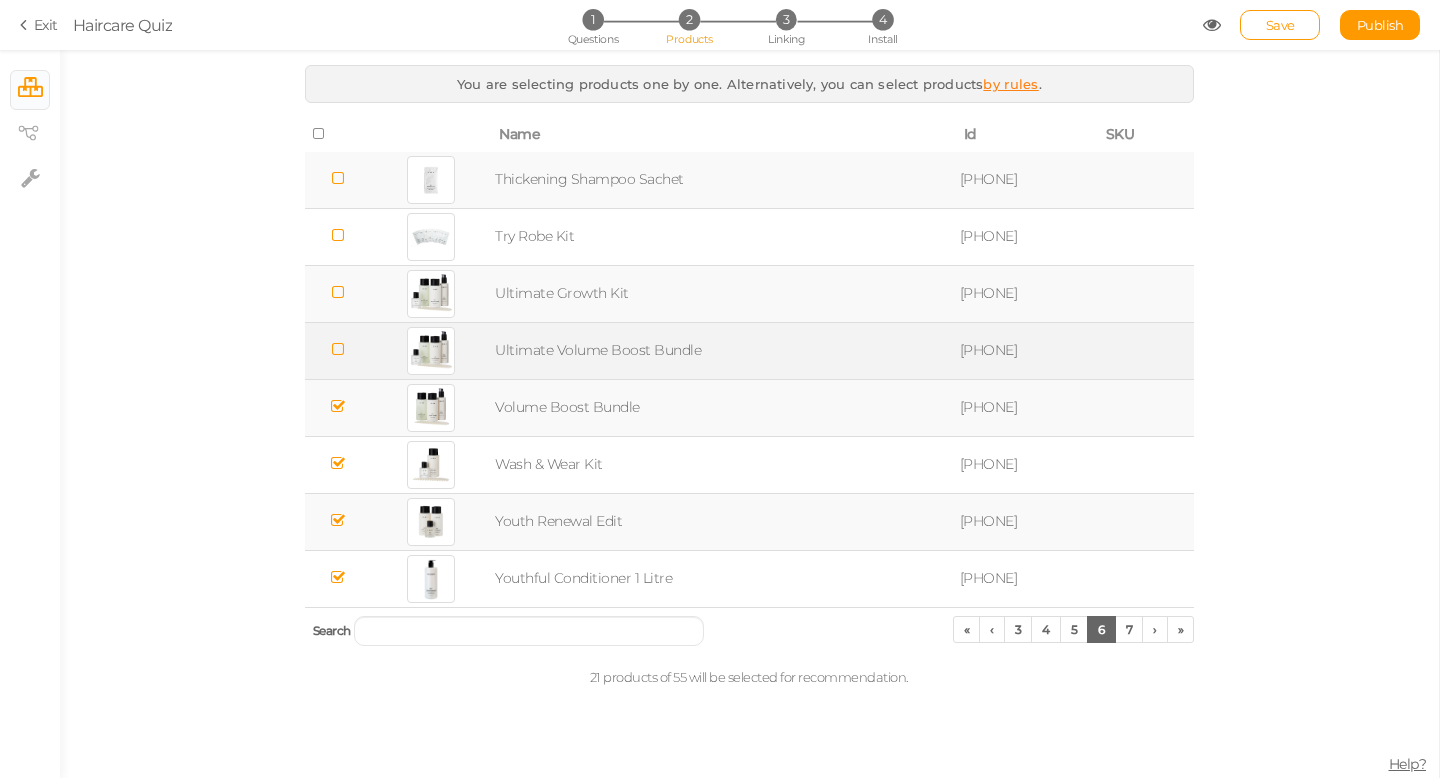 click at bounding box center [337, 407] 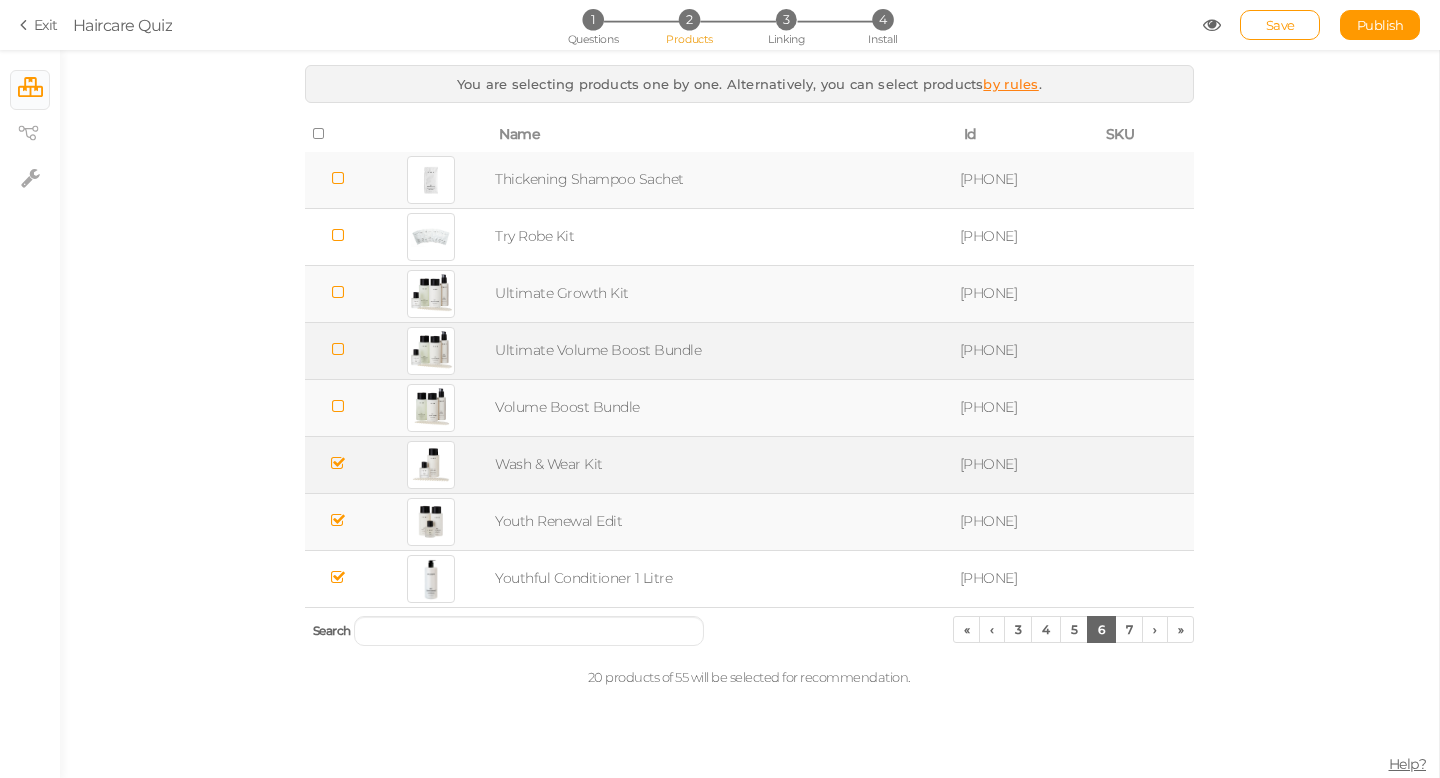 click at bounding box center [337, 463] 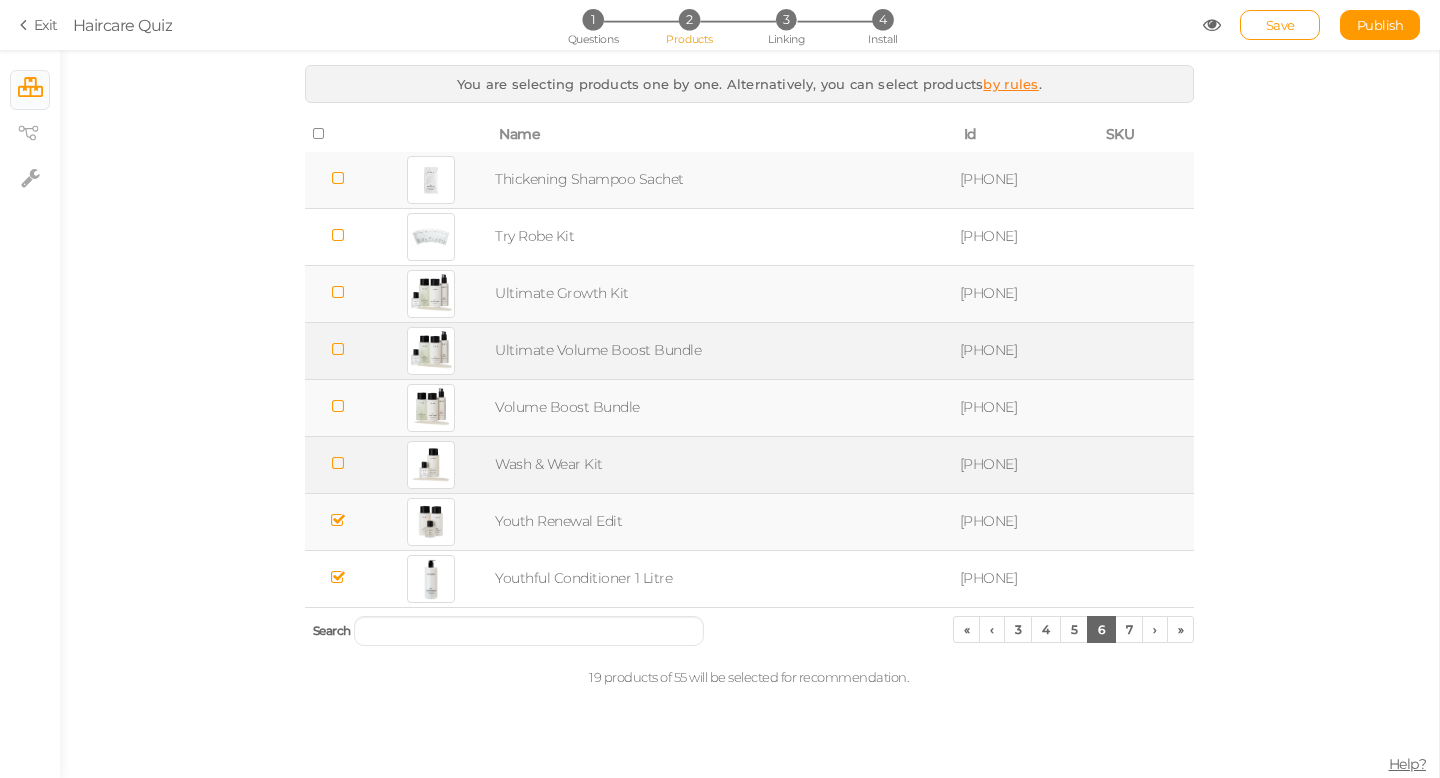 click at bounding box center (337, 520) 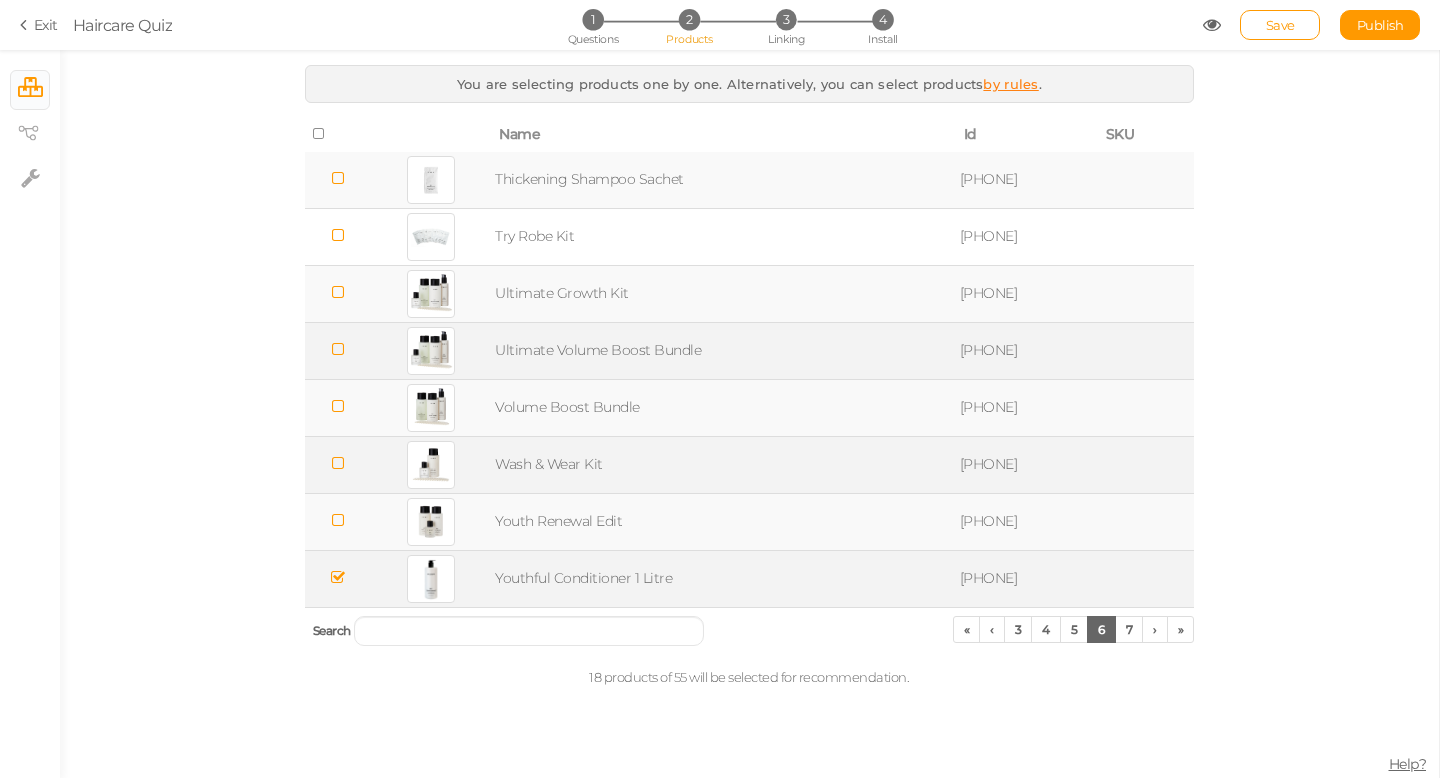 click at bounding box center [337, 577] 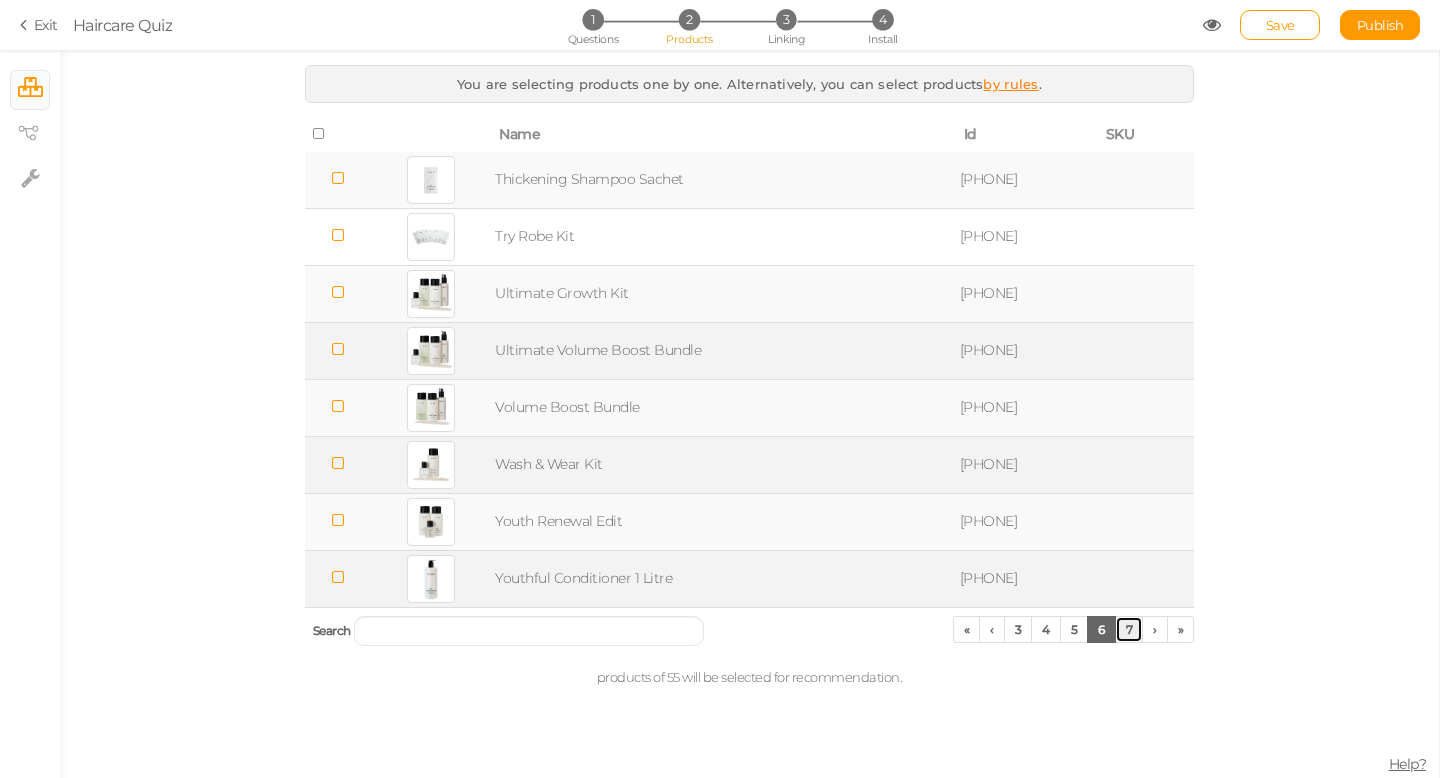 click on "7" at bounding box center (1129, 629) 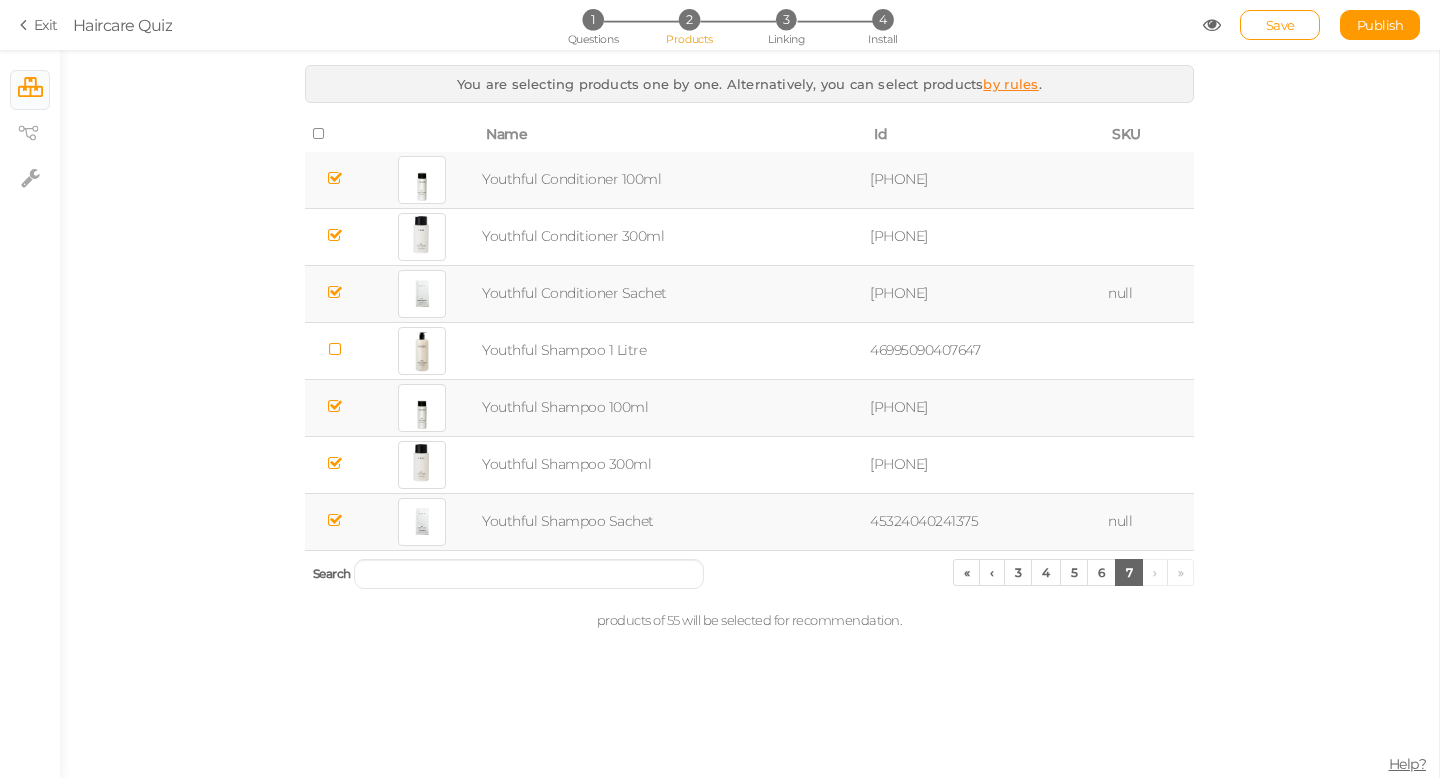 click at bounding box center (335, 178) 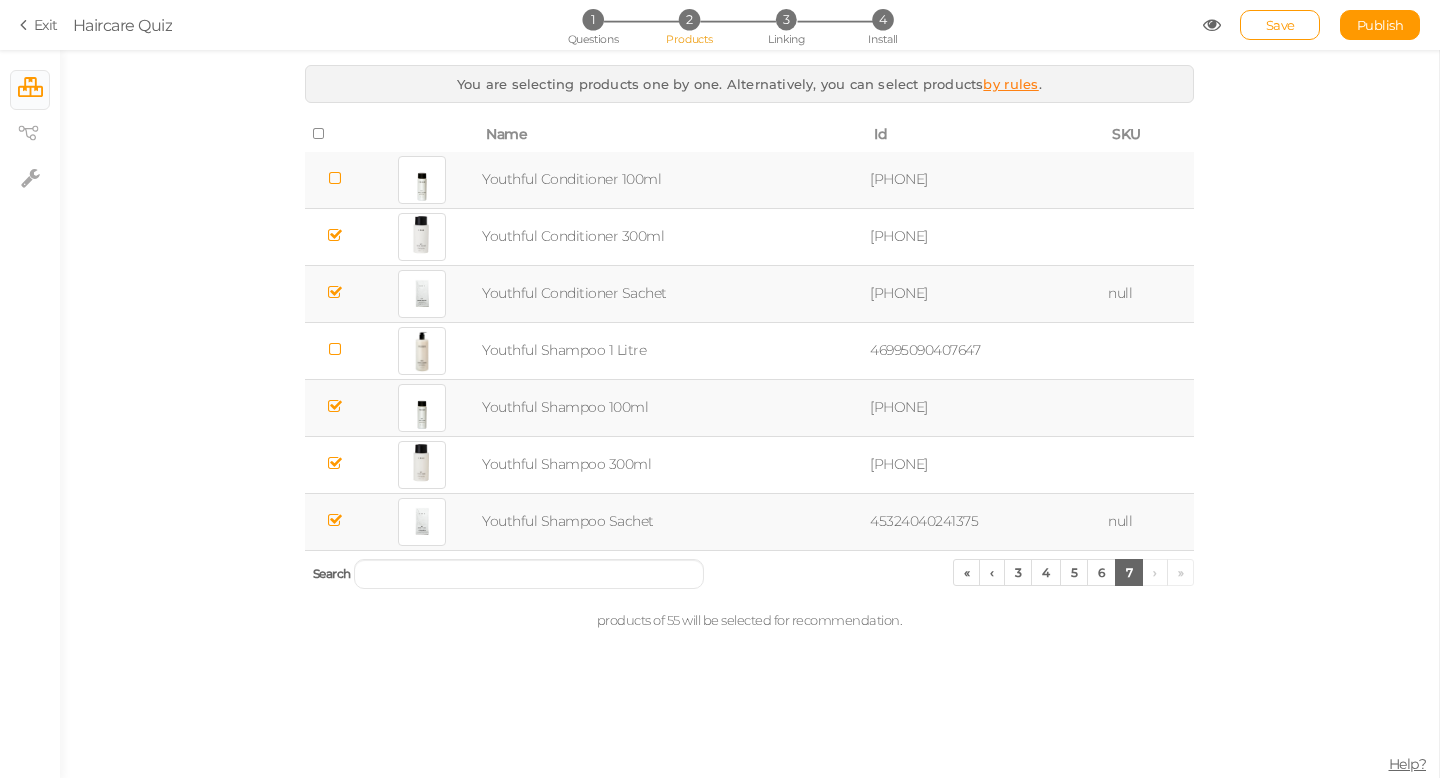 click at bounding box center [335, 293] 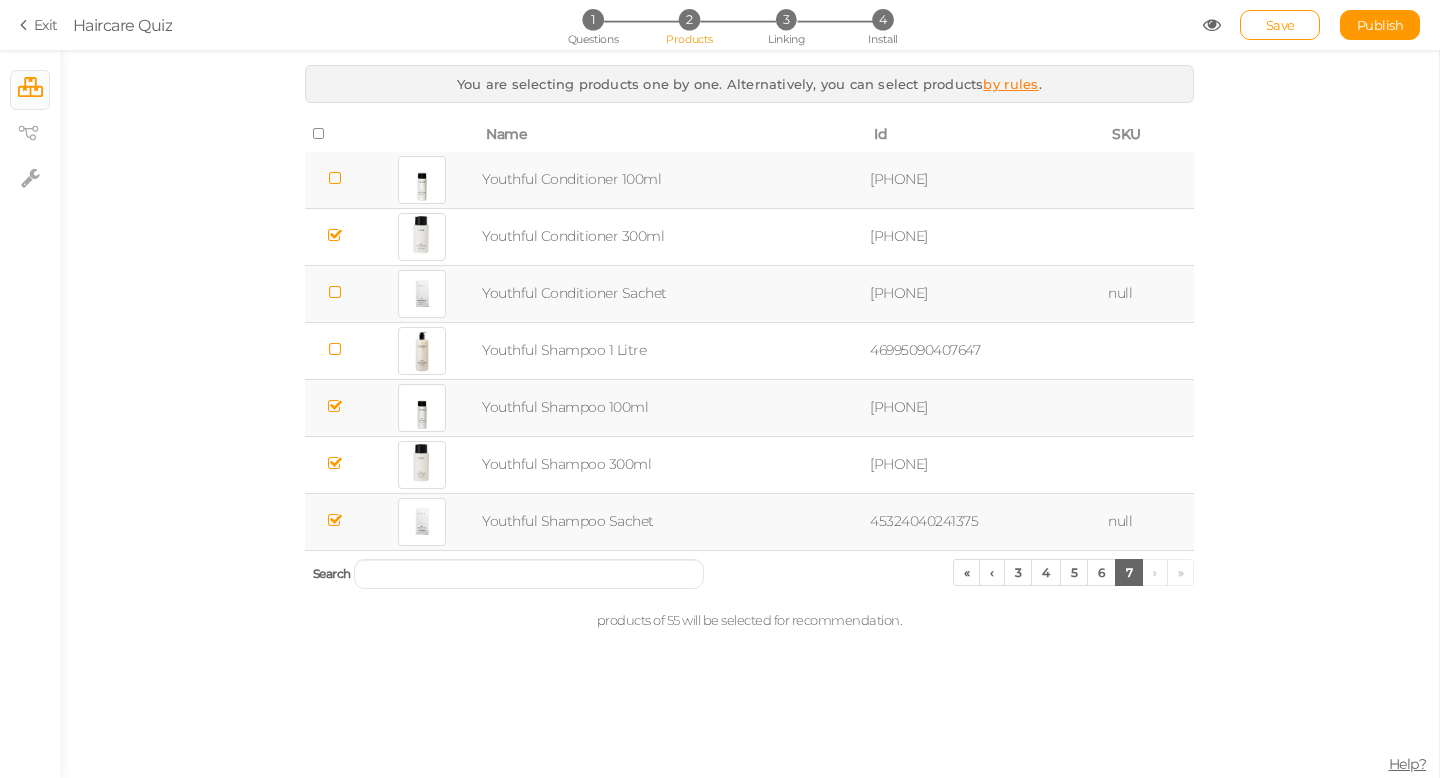 click at bounding box center [335, 406] 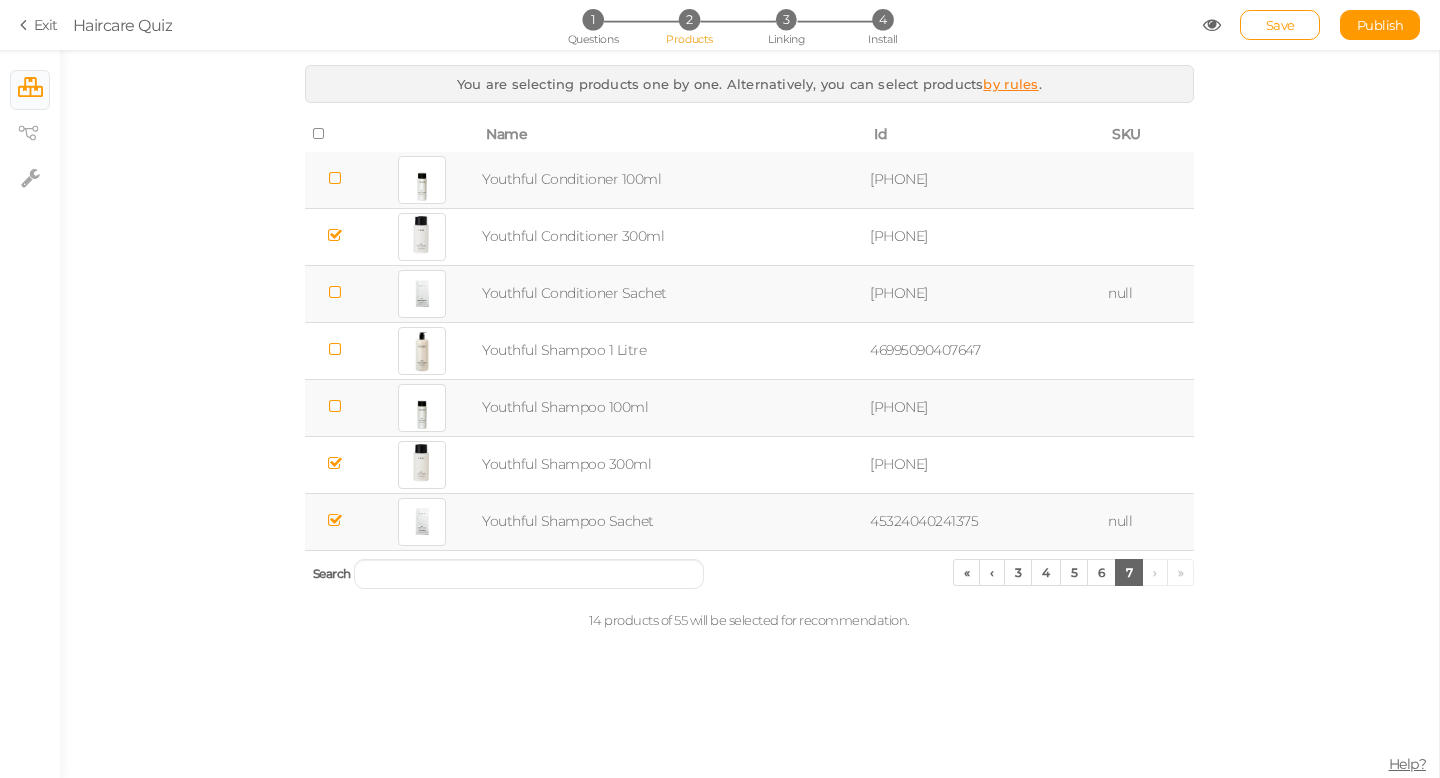 click at bounding box center [335, 521] 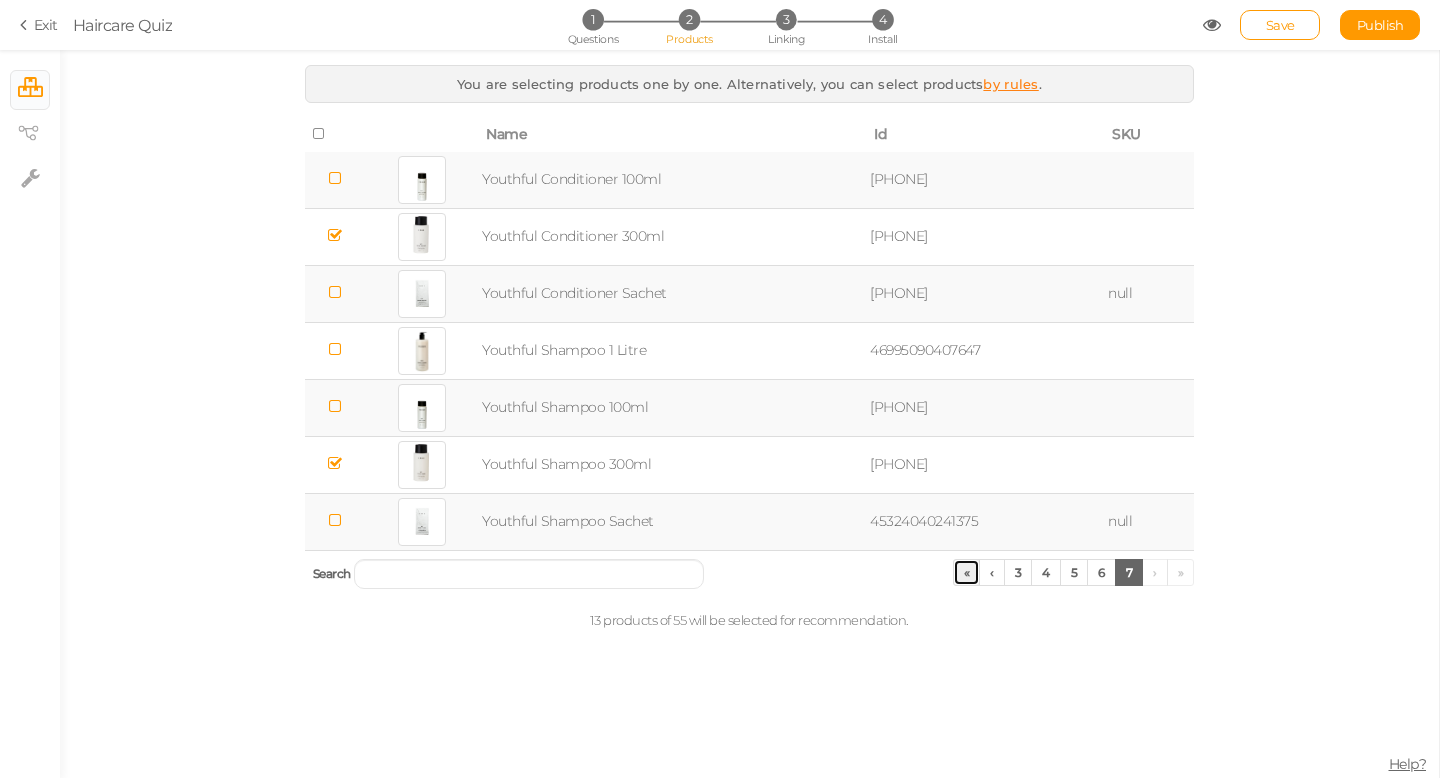 click on "«" at bounding box center [967, 572] 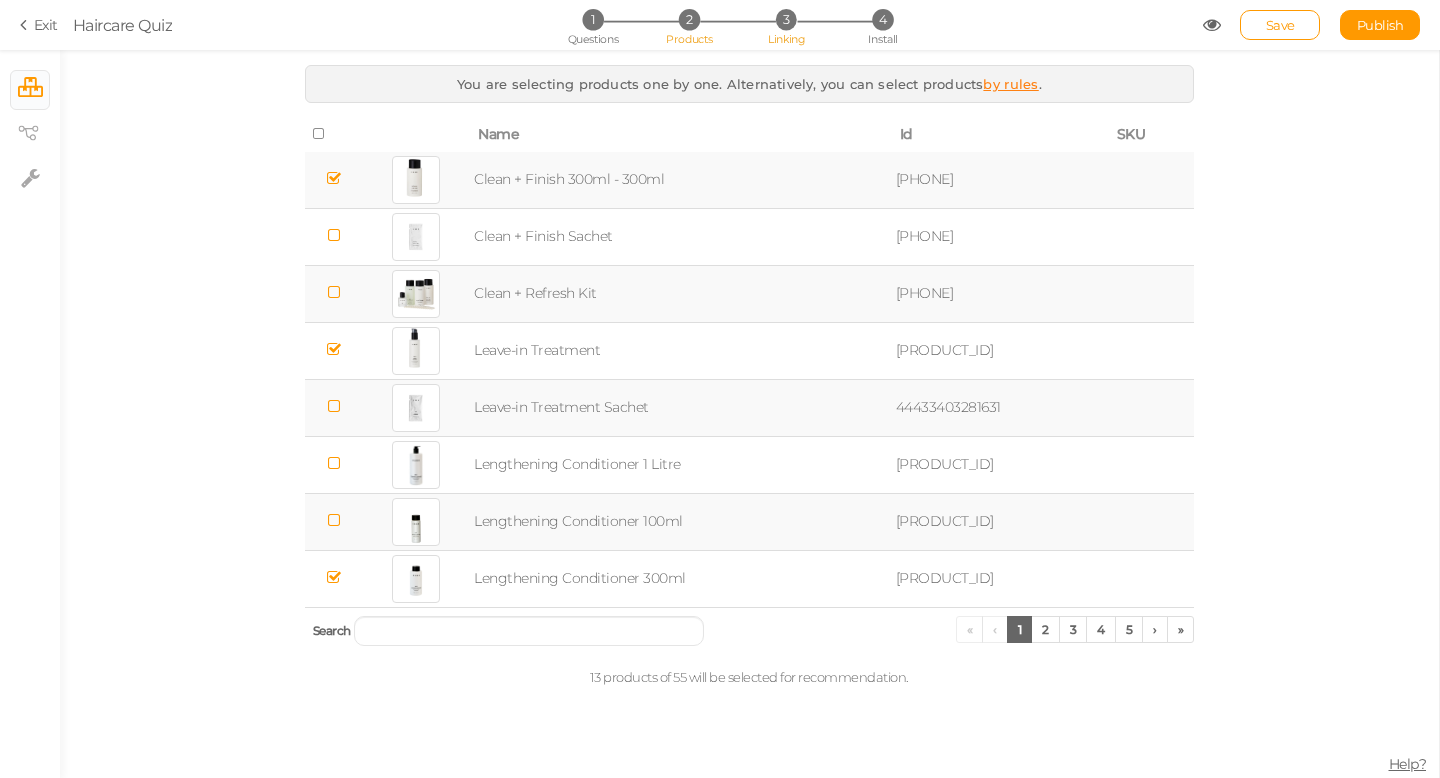 click on "3" at bounding box center (786, 19) 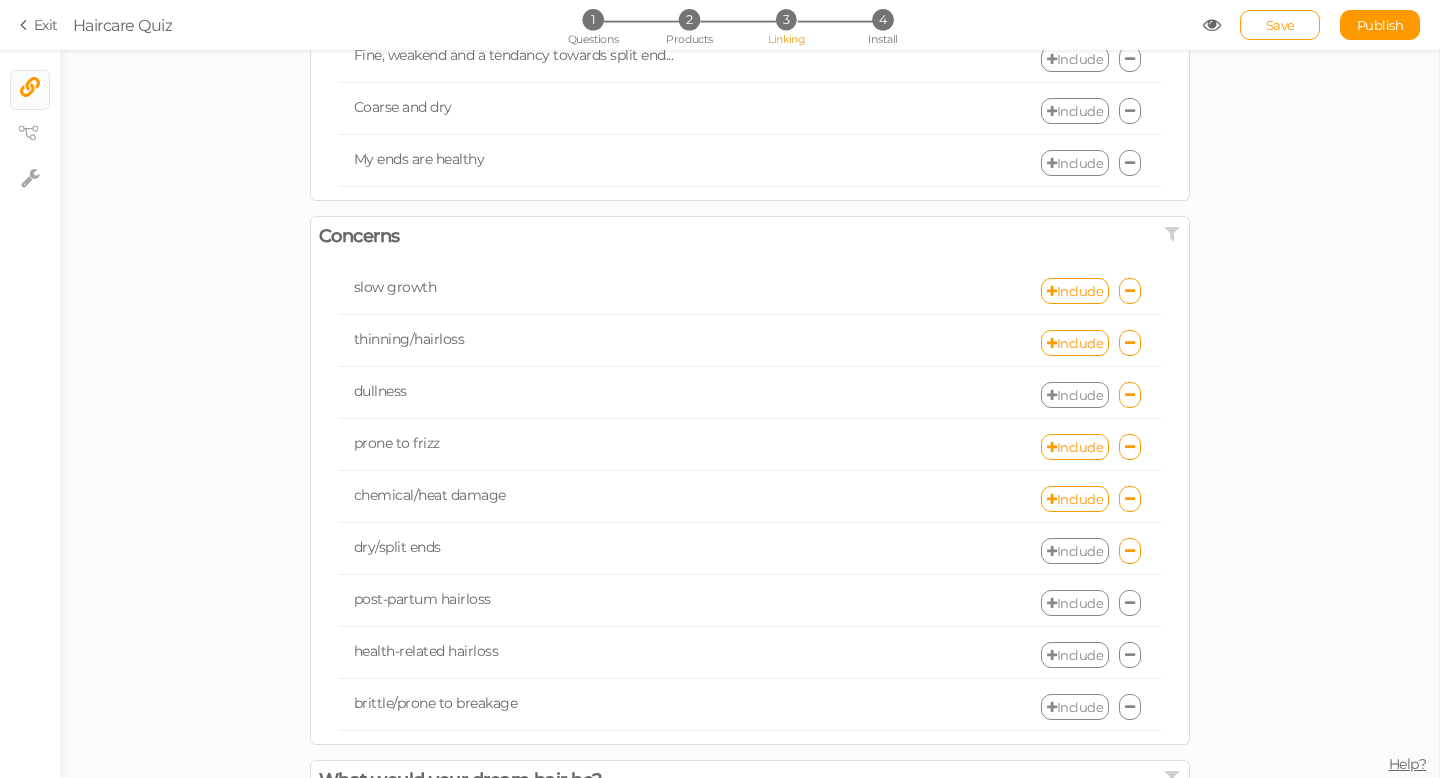 scroll, scrollTop: 0, scrollLeft: 0, axis: both 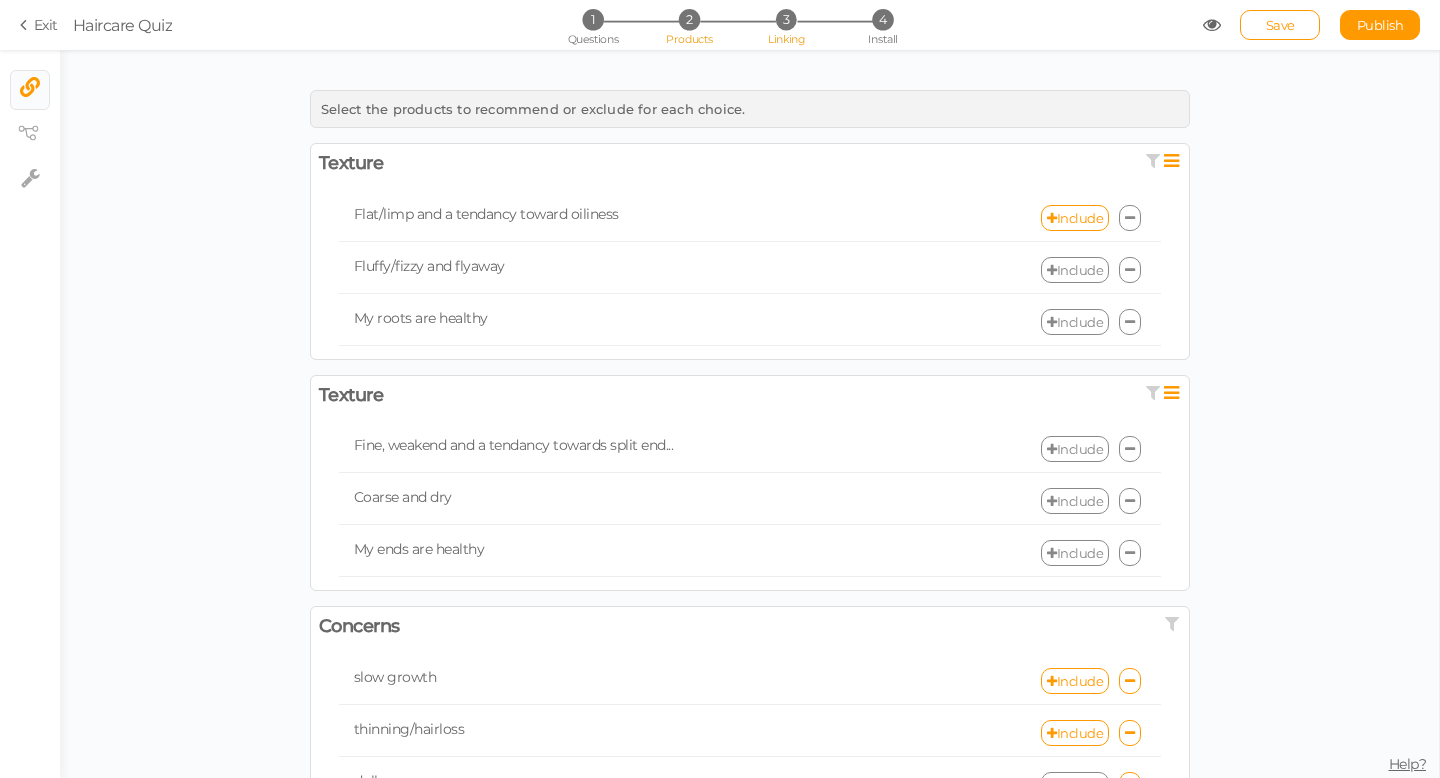 click on "2" at bounding box center (689, 19) 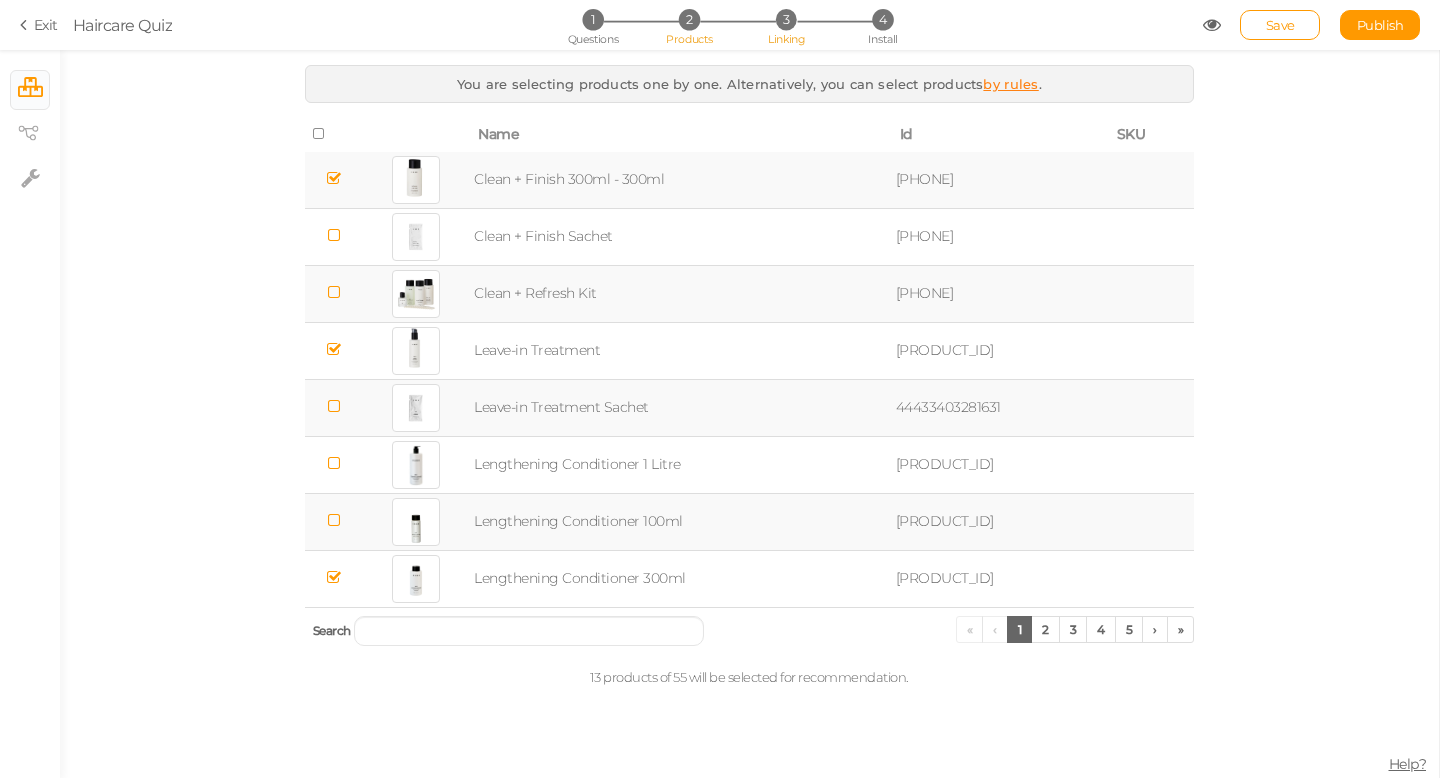 click on "3" at bounding box center (786, 19) 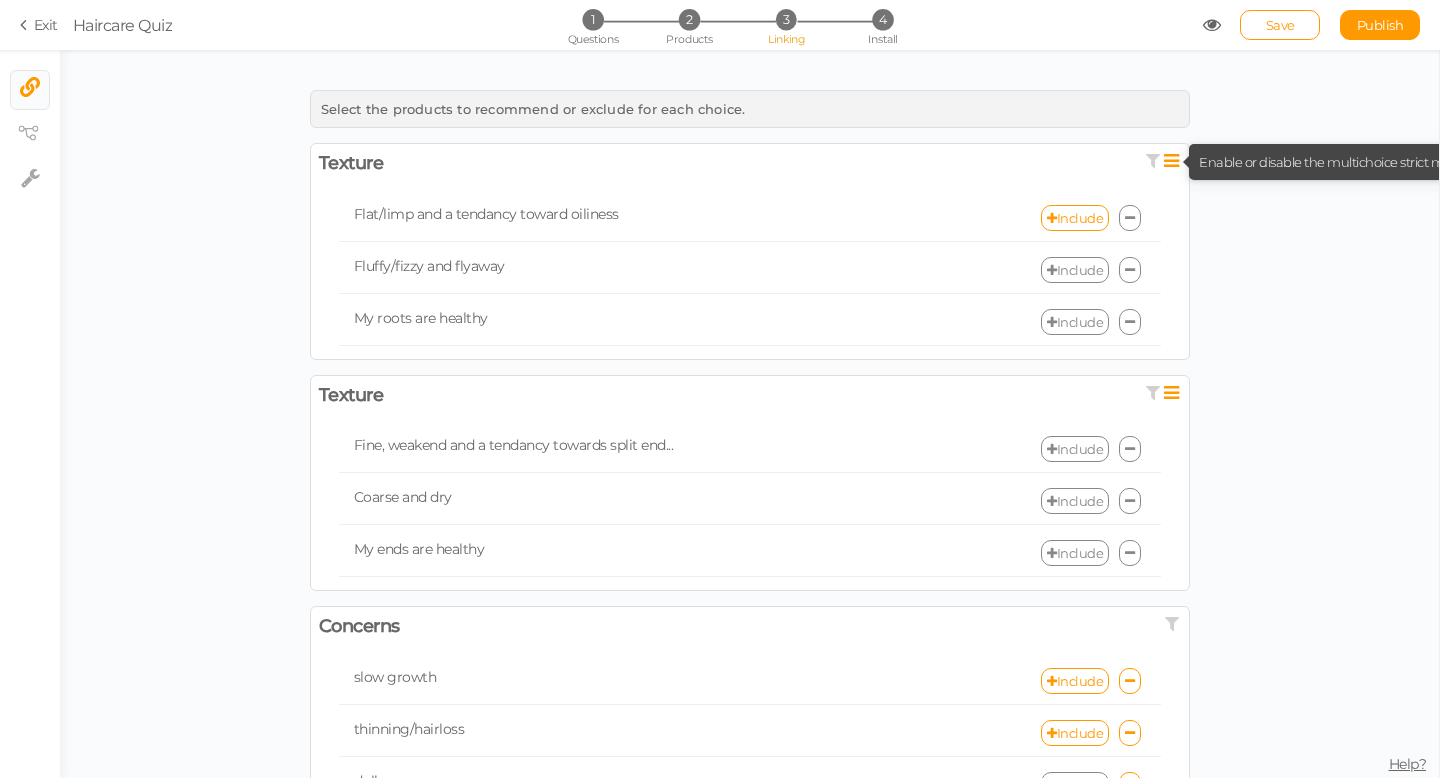 click at bounding box center (1171, 161) 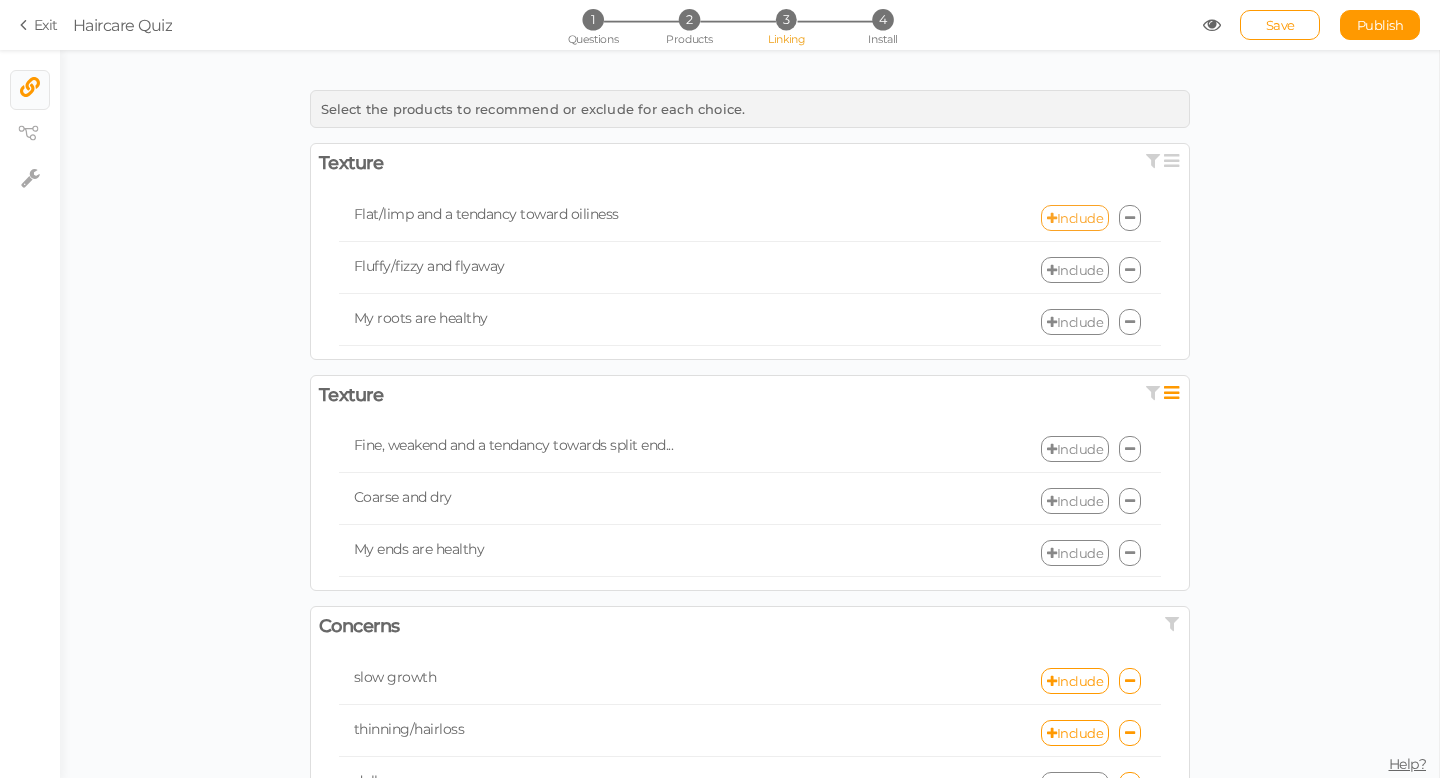 click on "Include" at bounding box center (1075, 218) 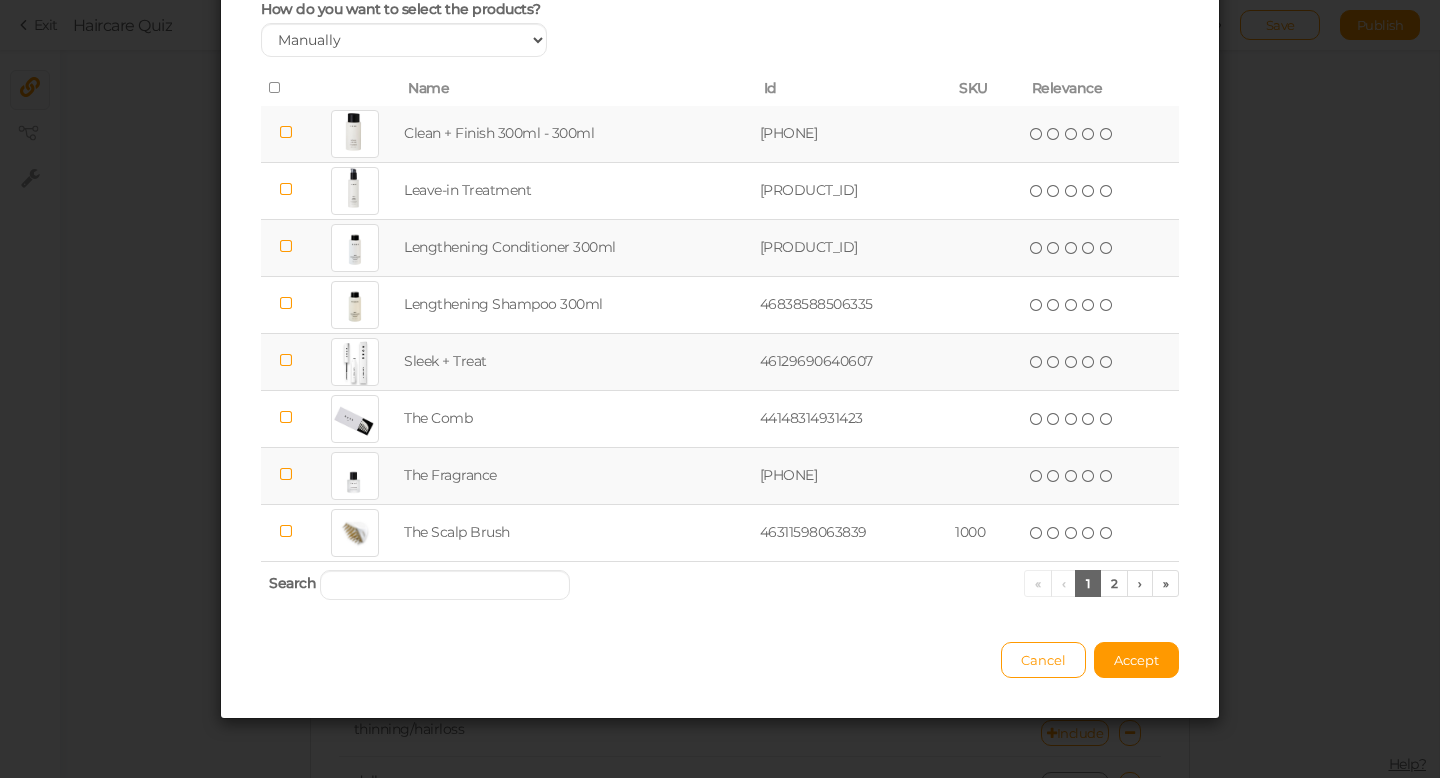 scroll, scrollTop: 52, scrollLeft: 0, axis: vertical 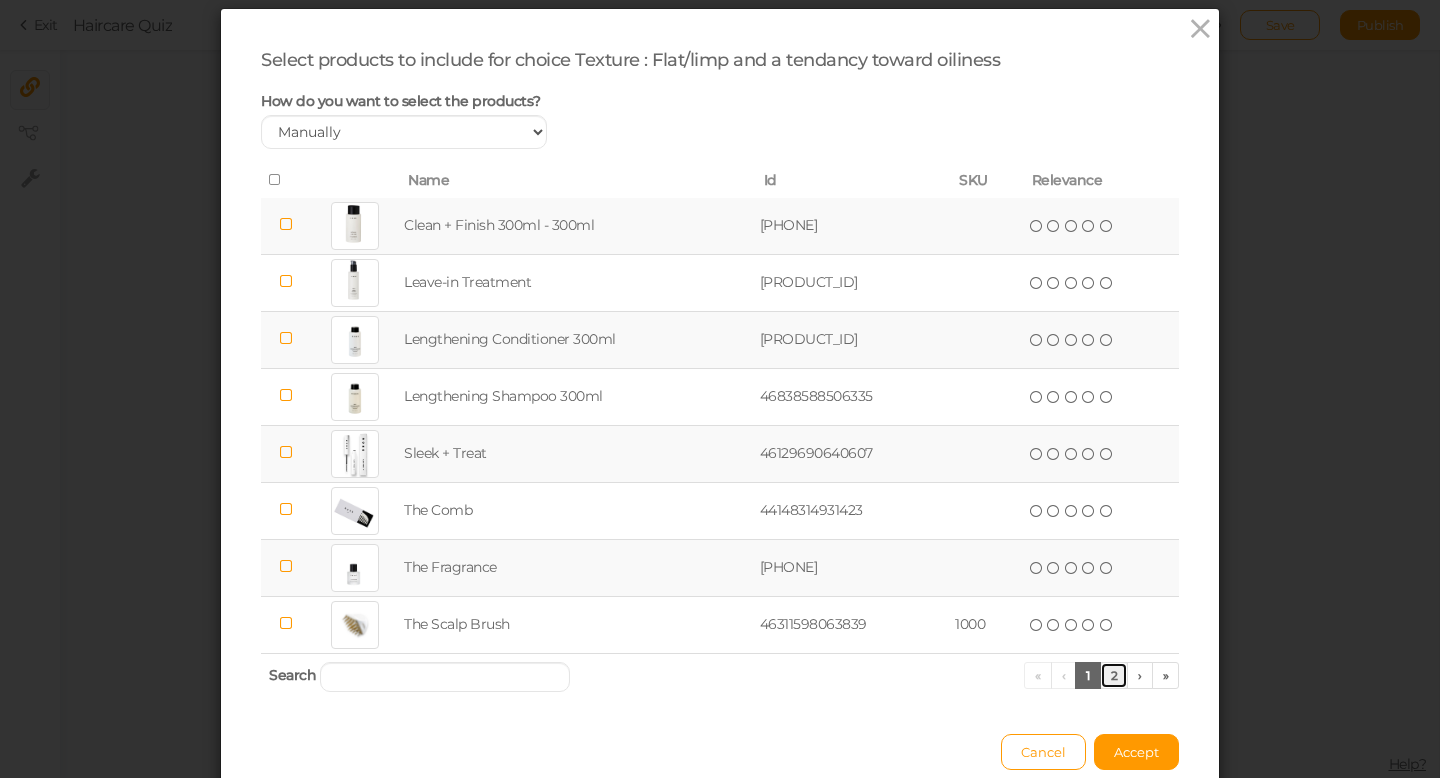 click on "2" at bounding box center (1114, 675) 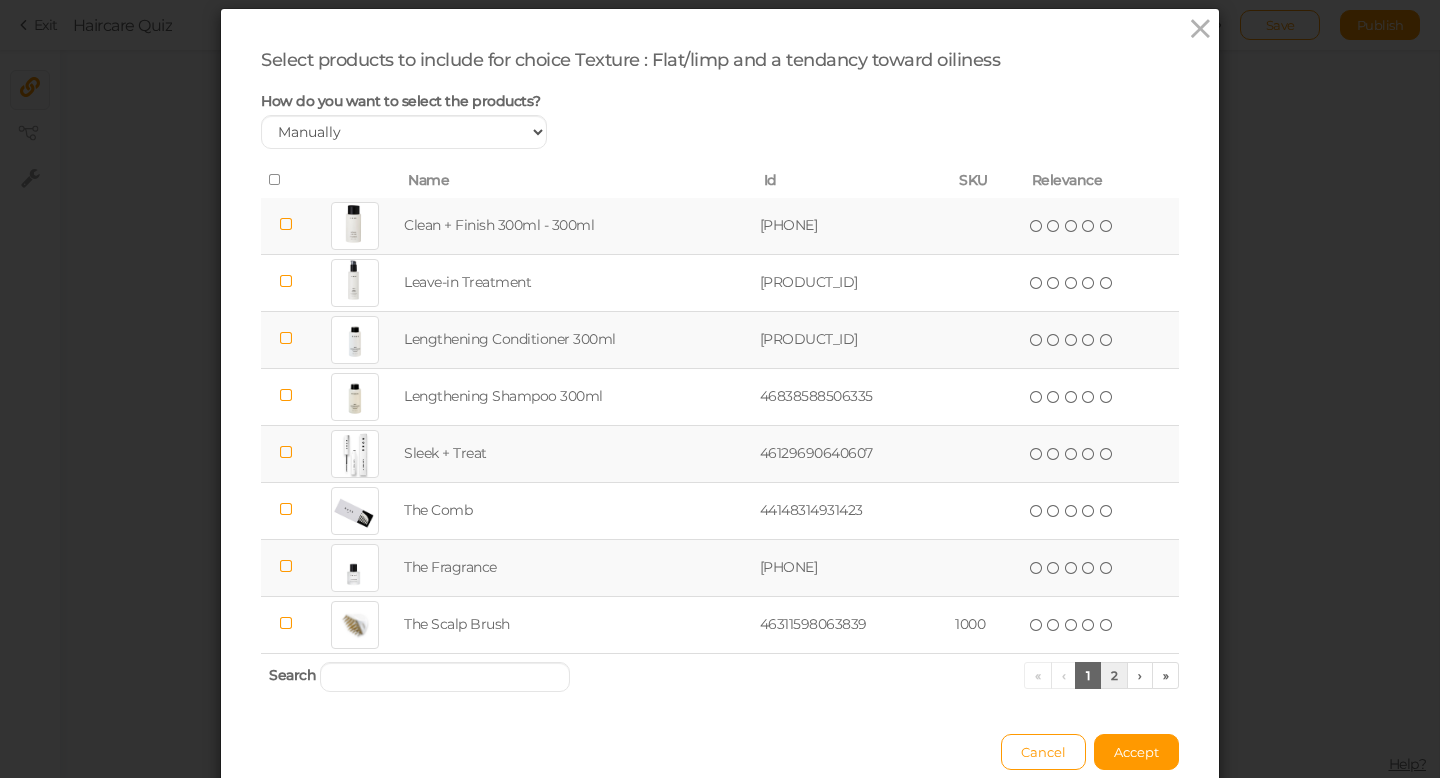 scroll, scrollTop: 0, scrollLeft: 0, axis: both 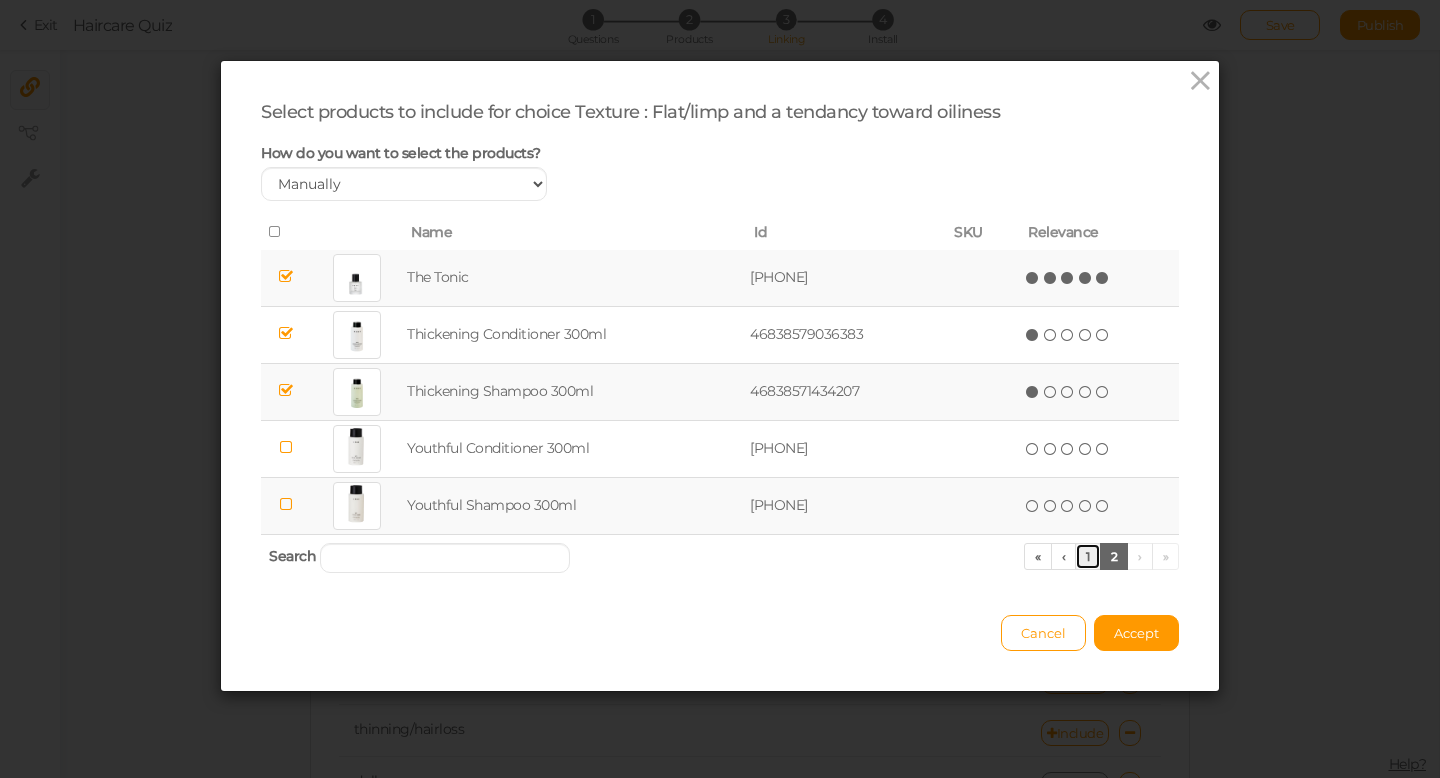 click on "1" at bounding box center (1088, 556) 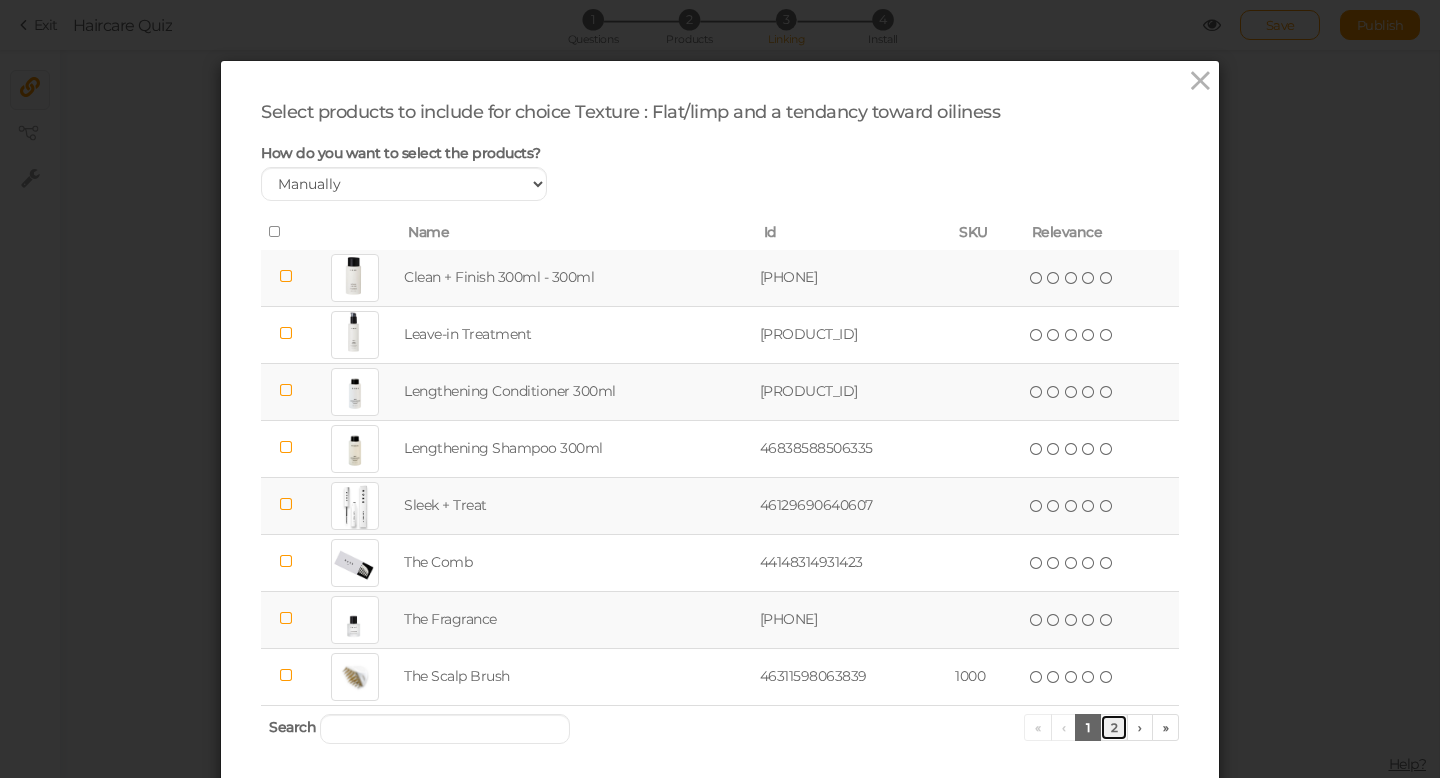 click on "2" at bounding box center (1114, 727) 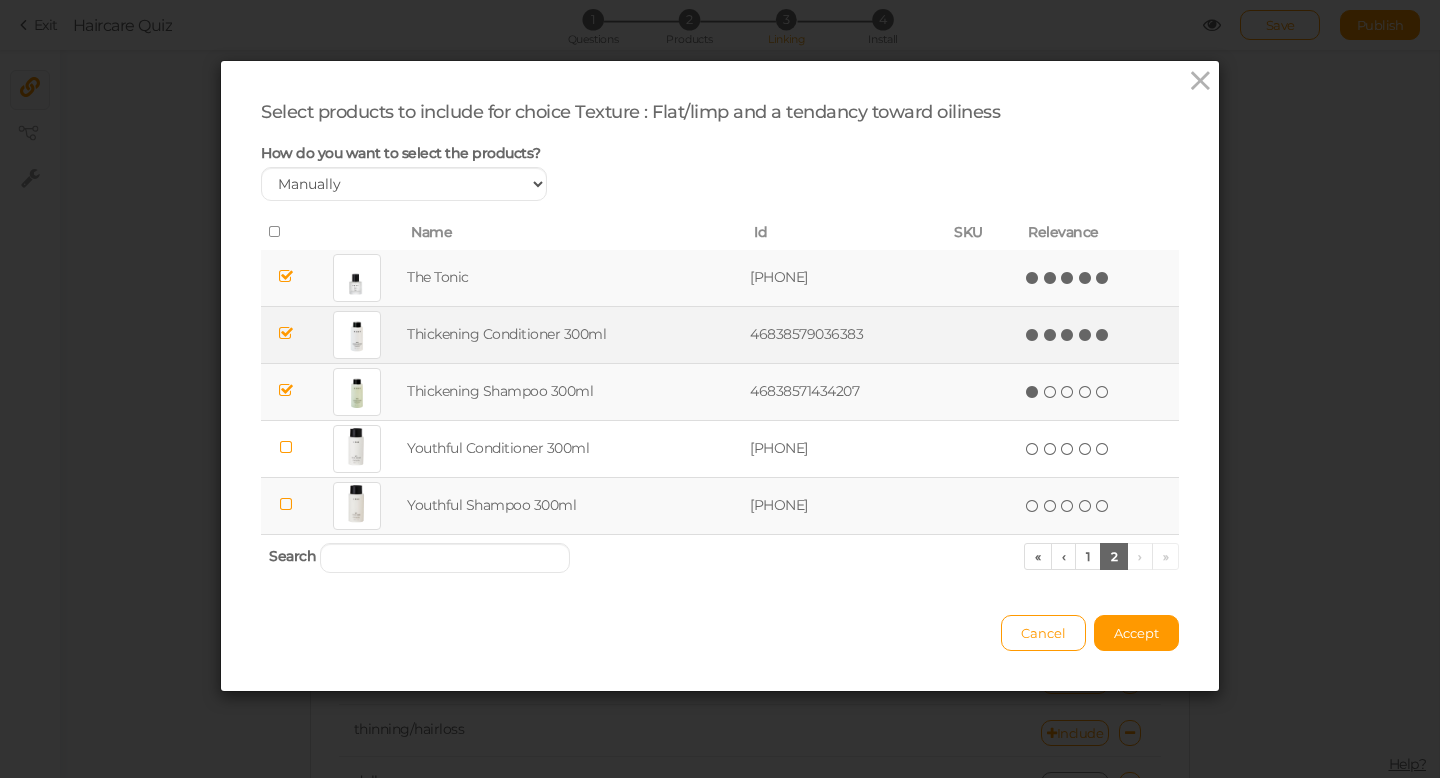 click at bounding box center (1103, 335) 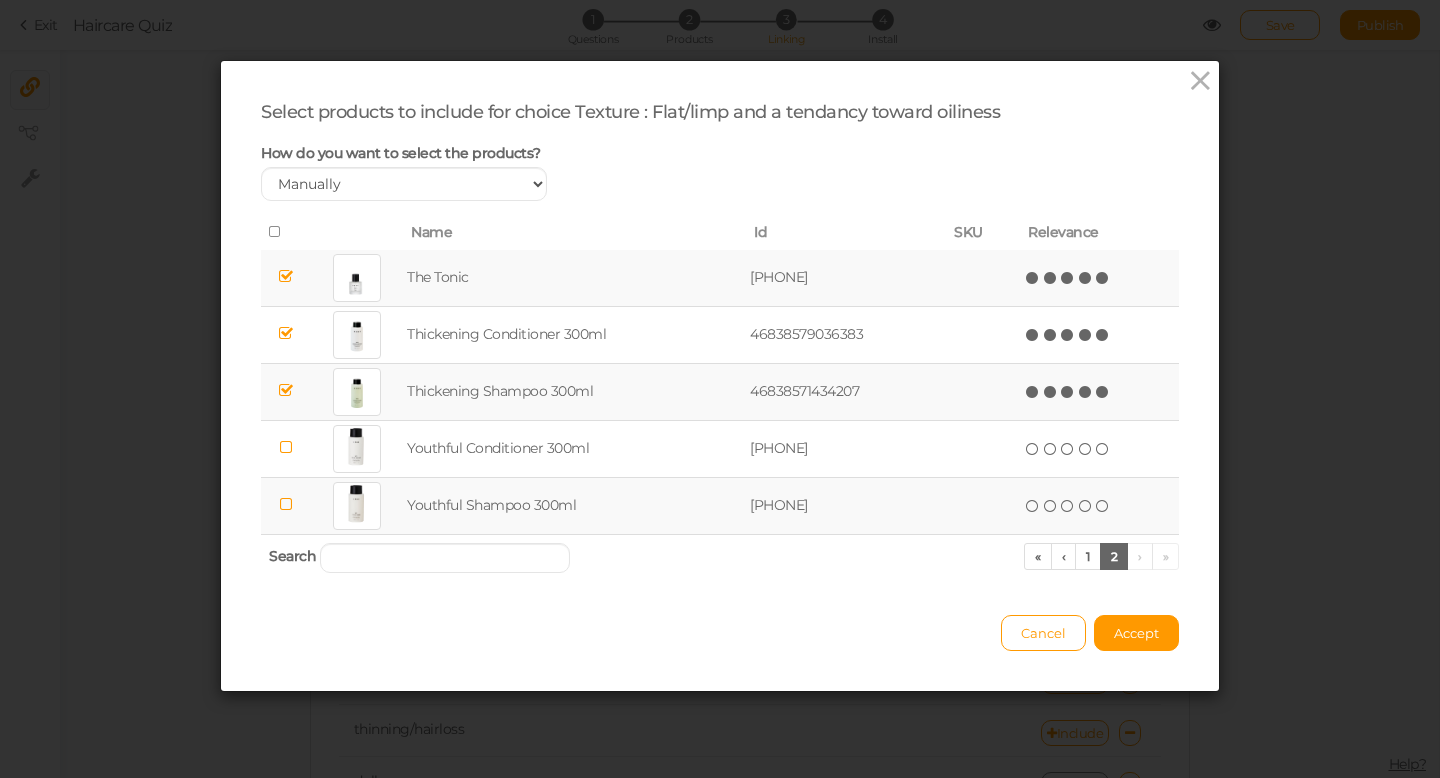 click at bounding box center [1103, 392] 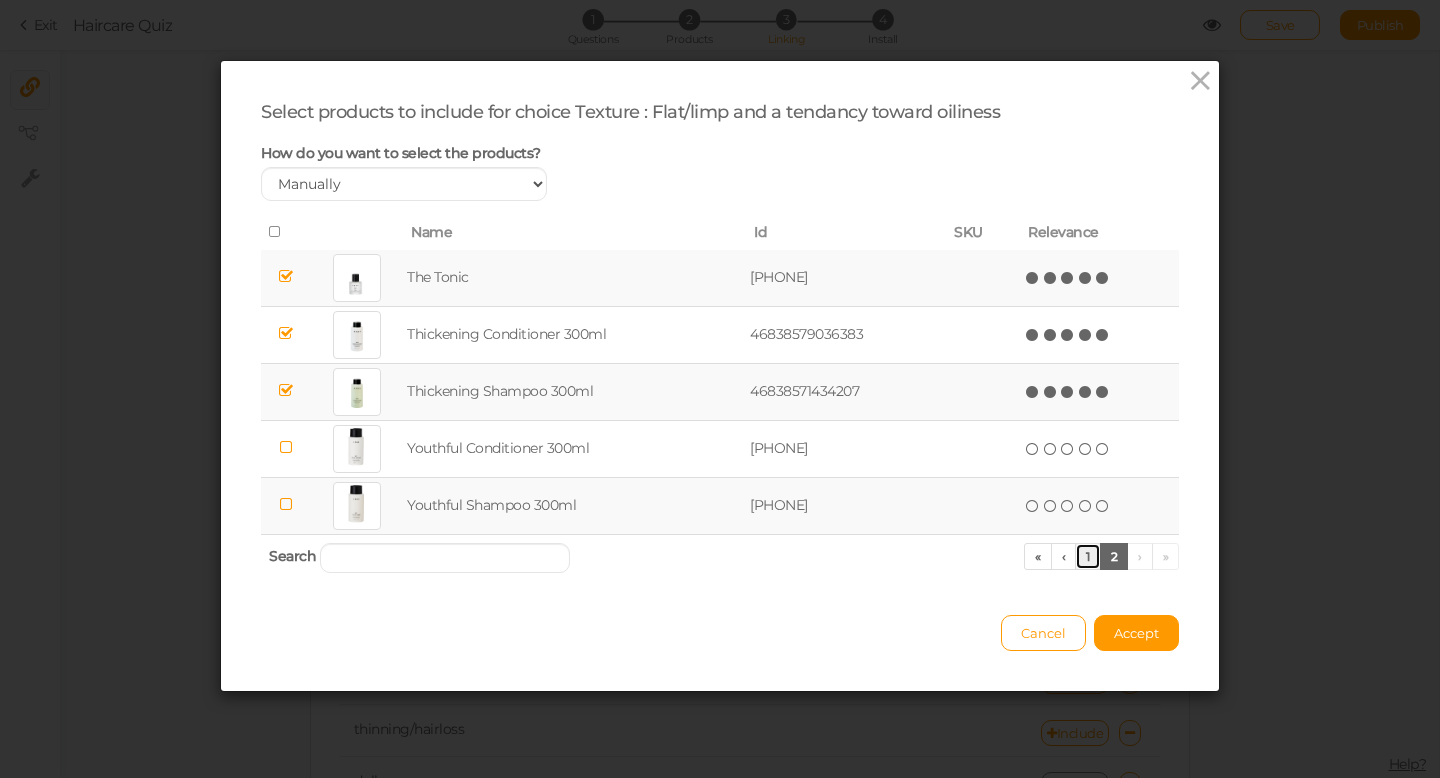 click on "1" at bounding box center [1088, 556] 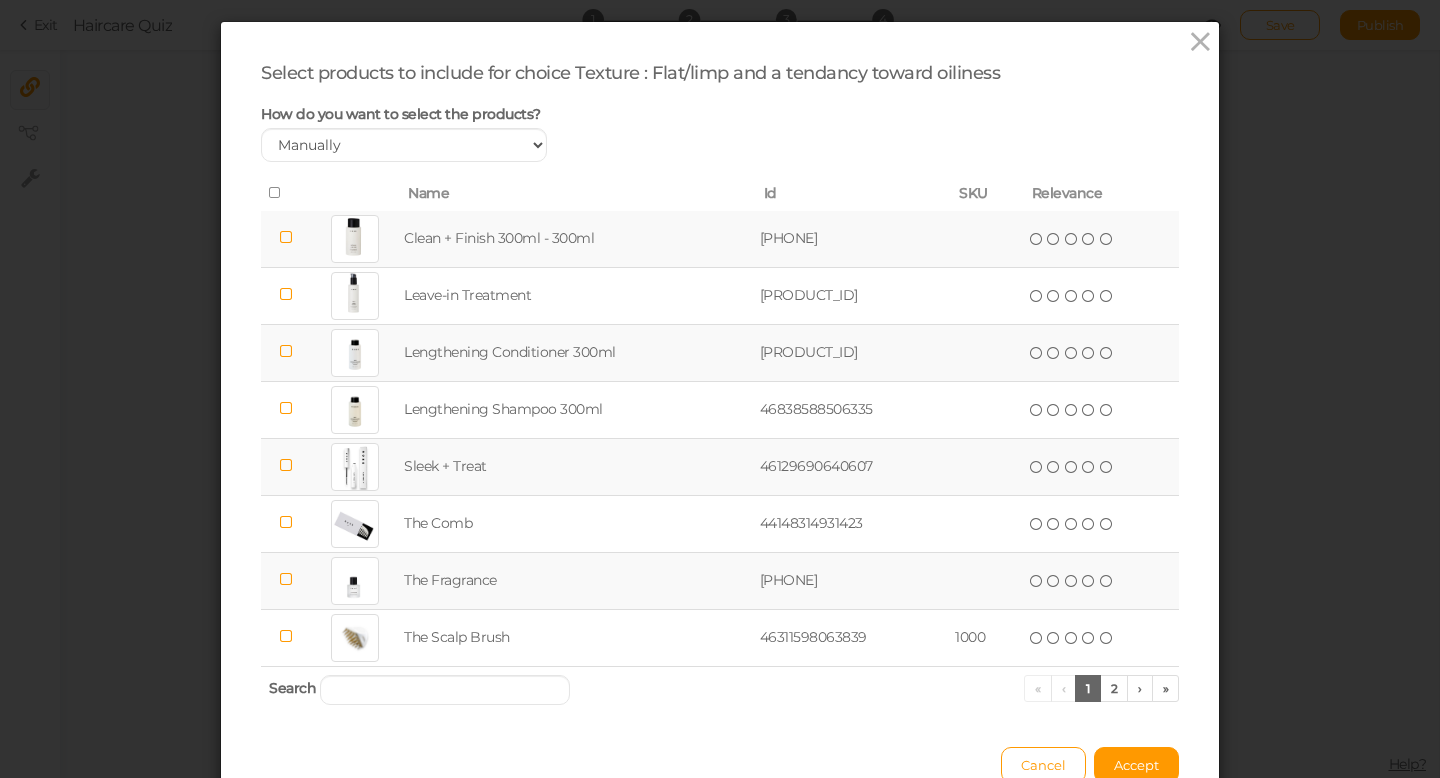 scroll, scrollTop: 144, scrollLeft: 0, axis: vertical 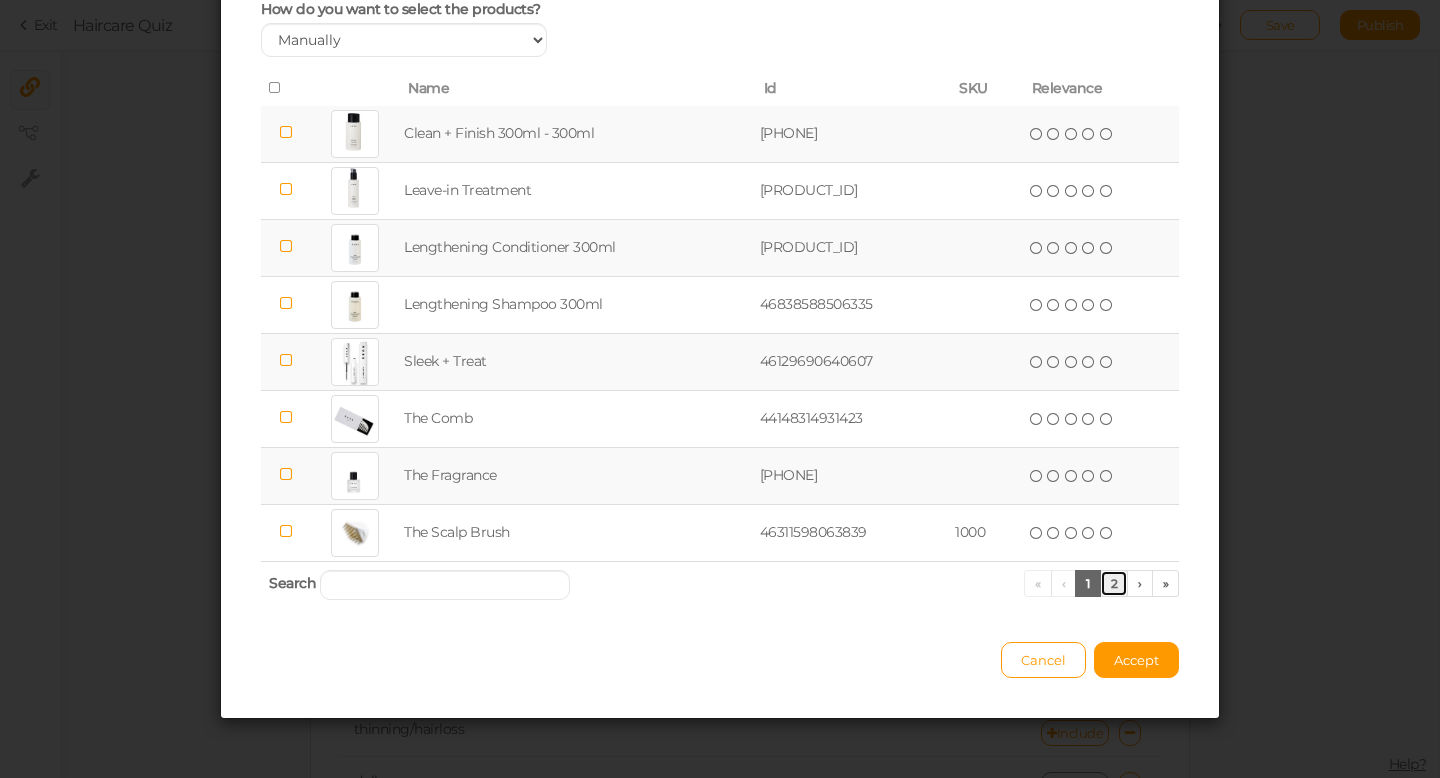 click on "2" at bounding box center (1114, 583) 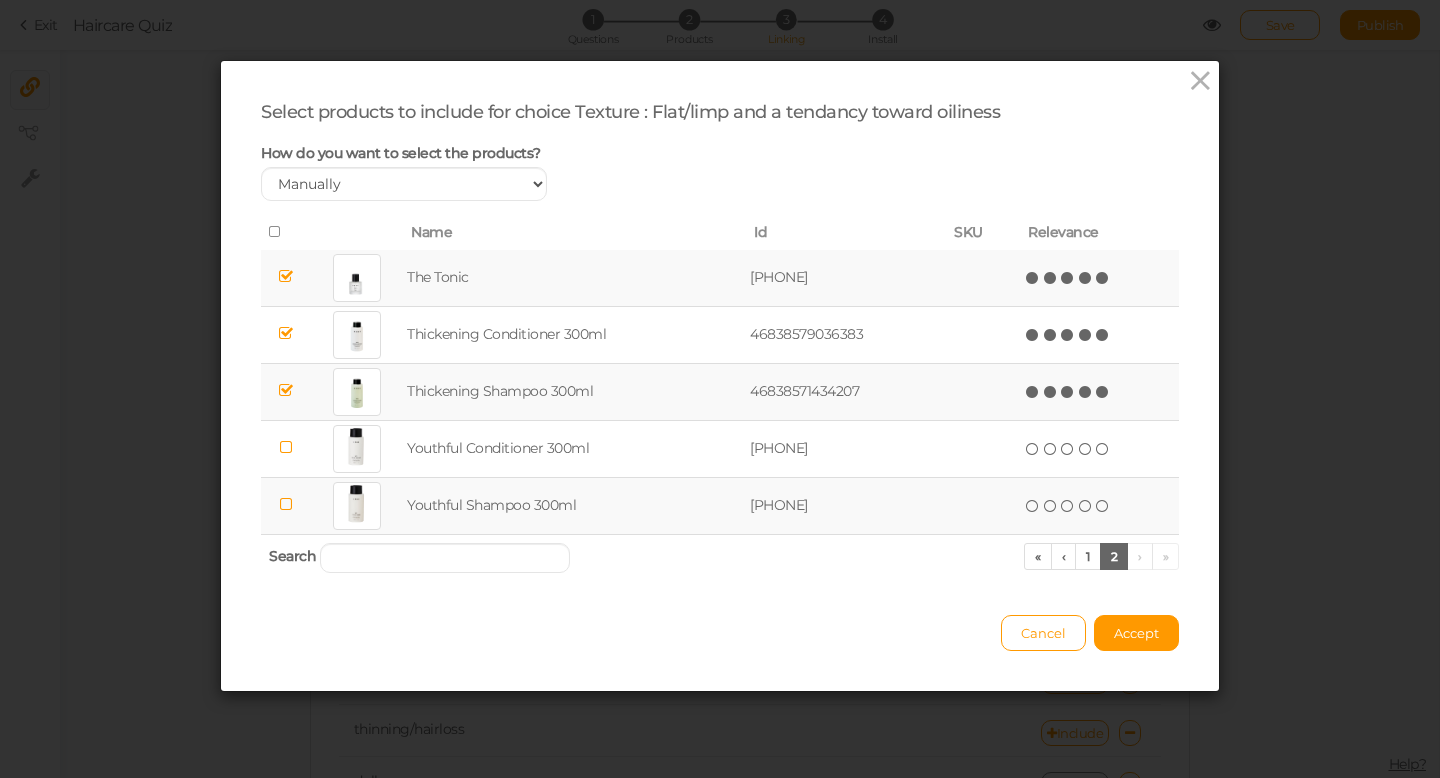 scroll, scrollTop: 0, scrollLeft: 0, axis: both 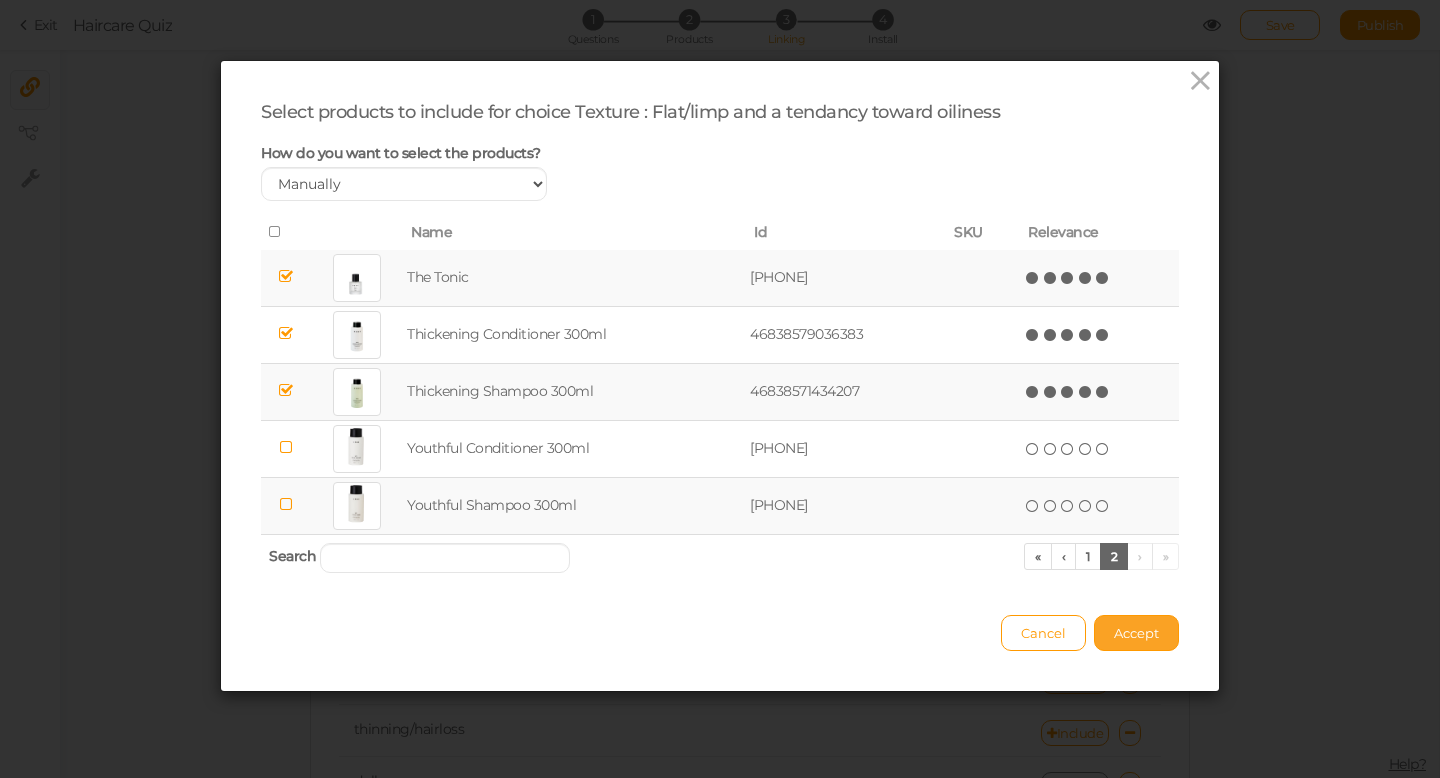 click on "Accept" at bounding box center [1136, 633] 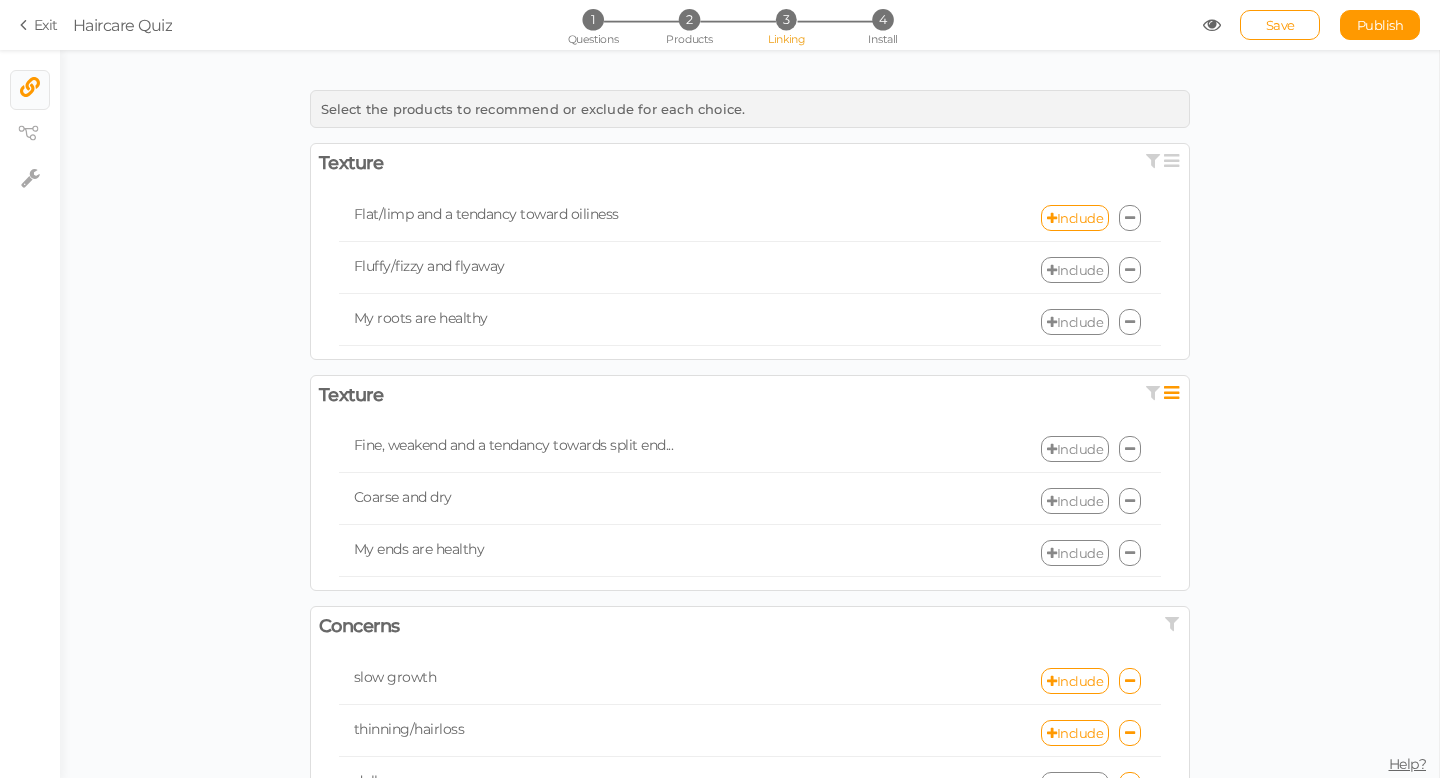 click on "Include" at bounding box center (1075, 270) 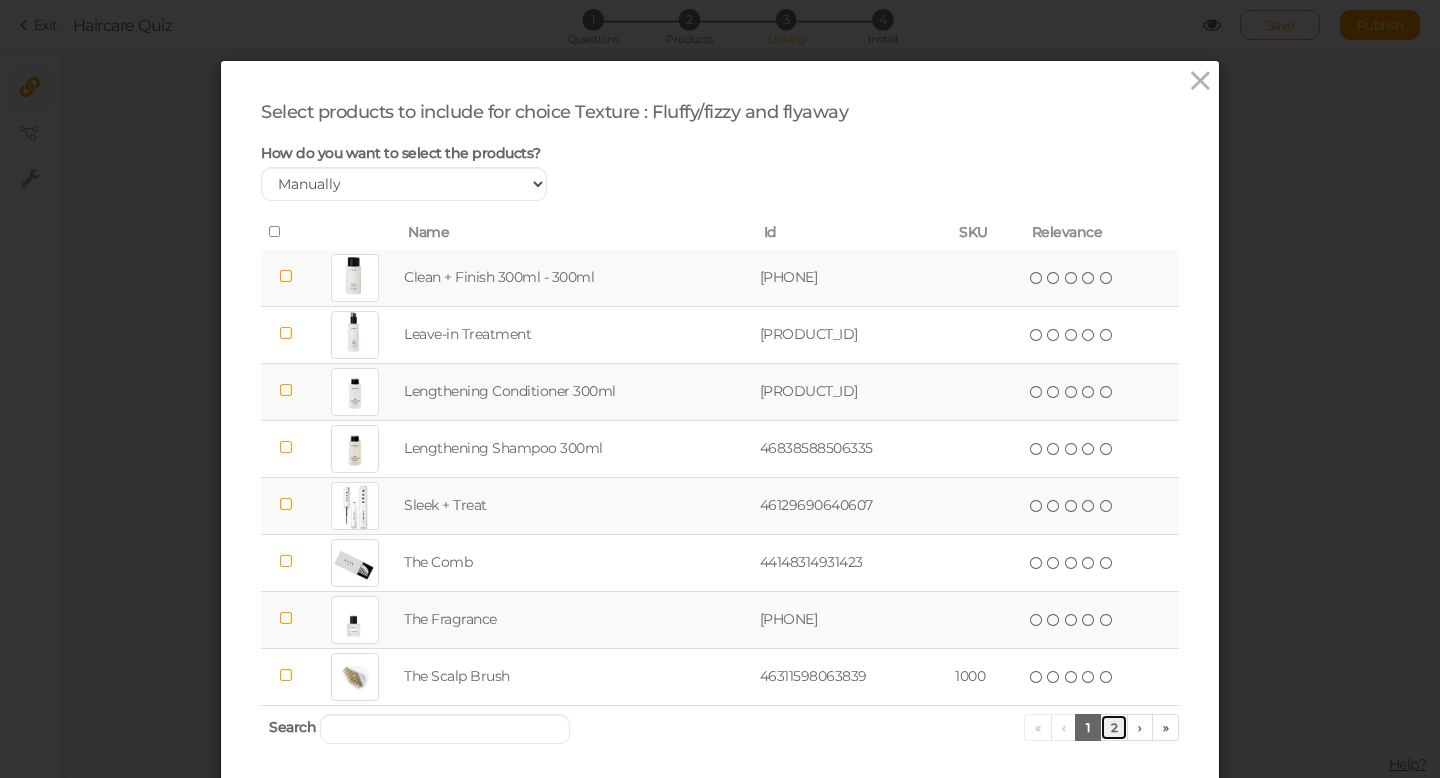 click on "2" at bounding box center (1114, 727) 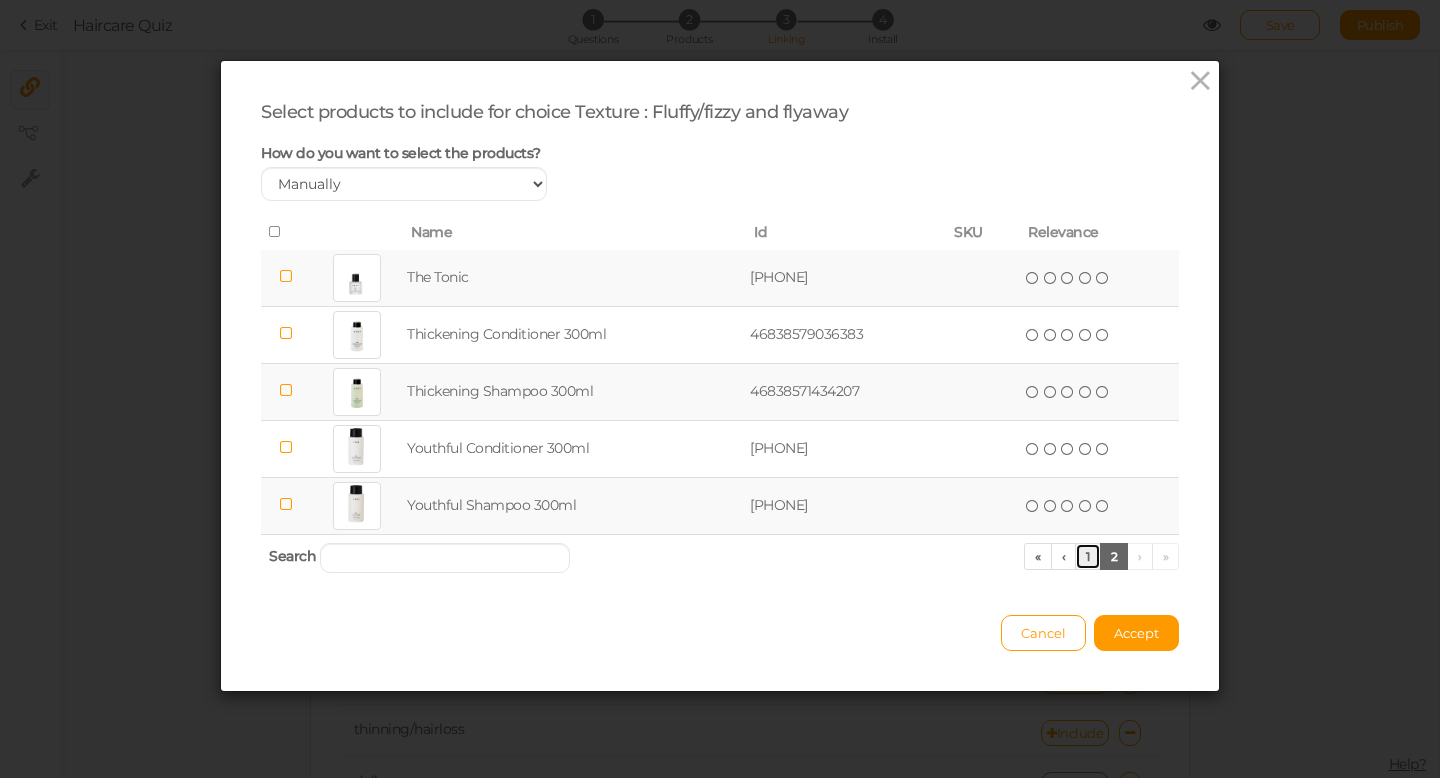 click on "1" at bounding box center (1088, 556) 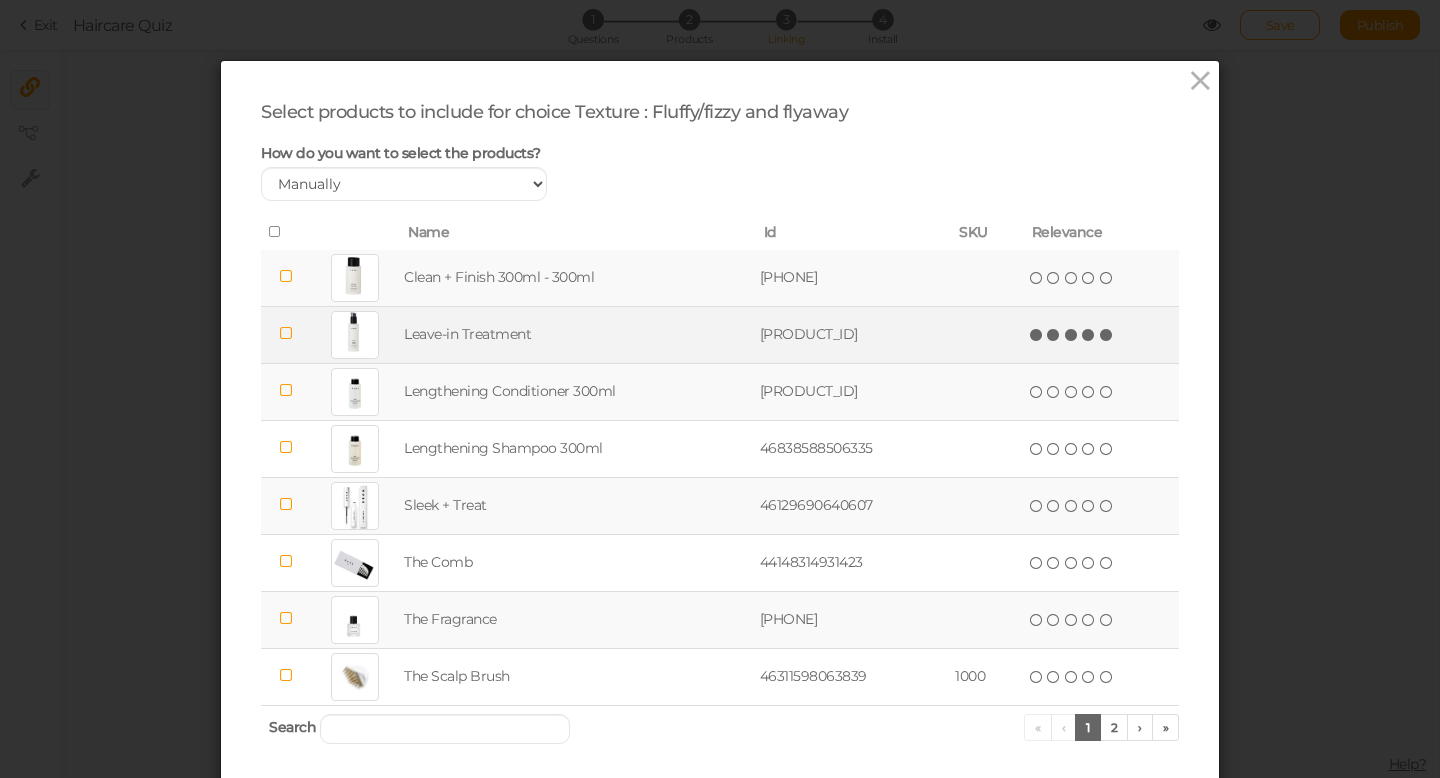 click at bounding box center (1107, 335) 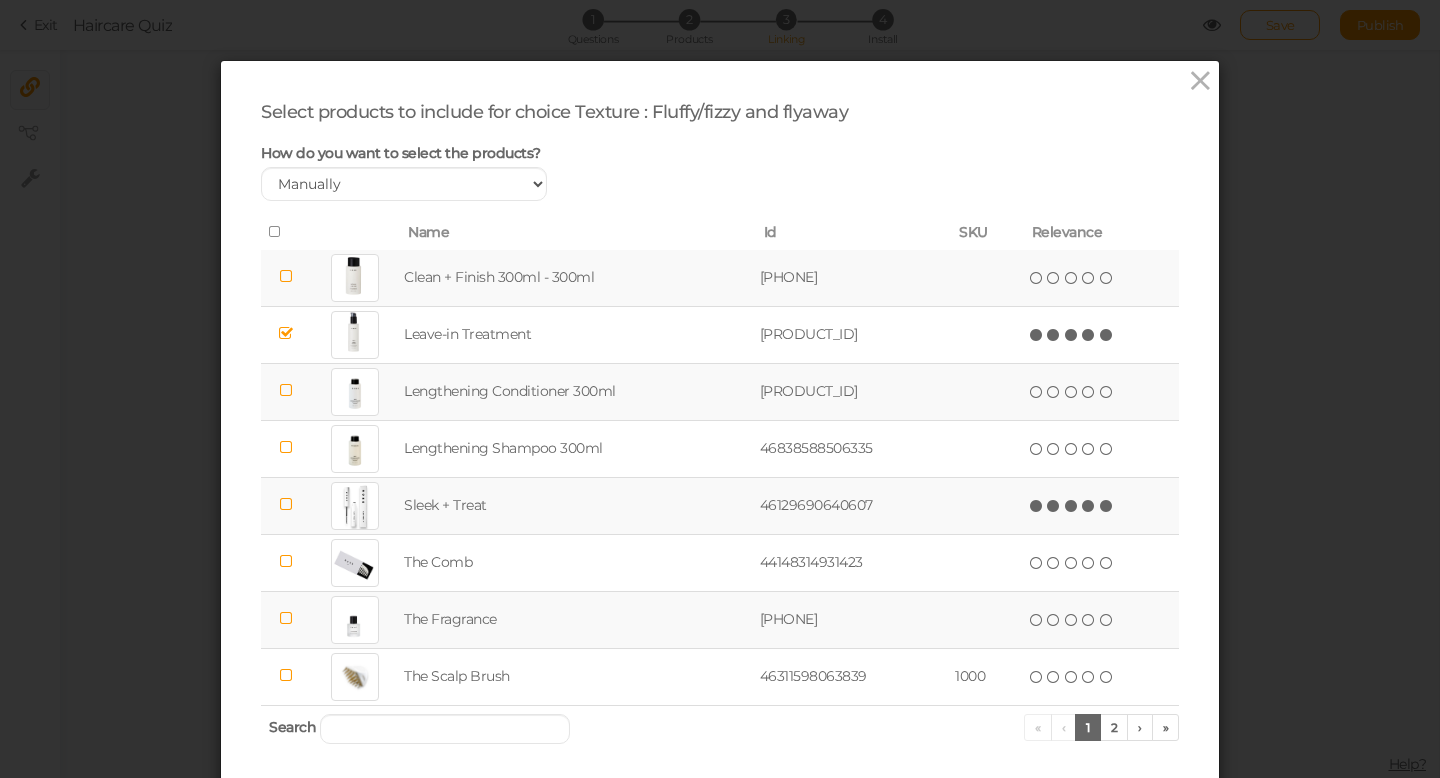 click at bounding box center [1107, 506] 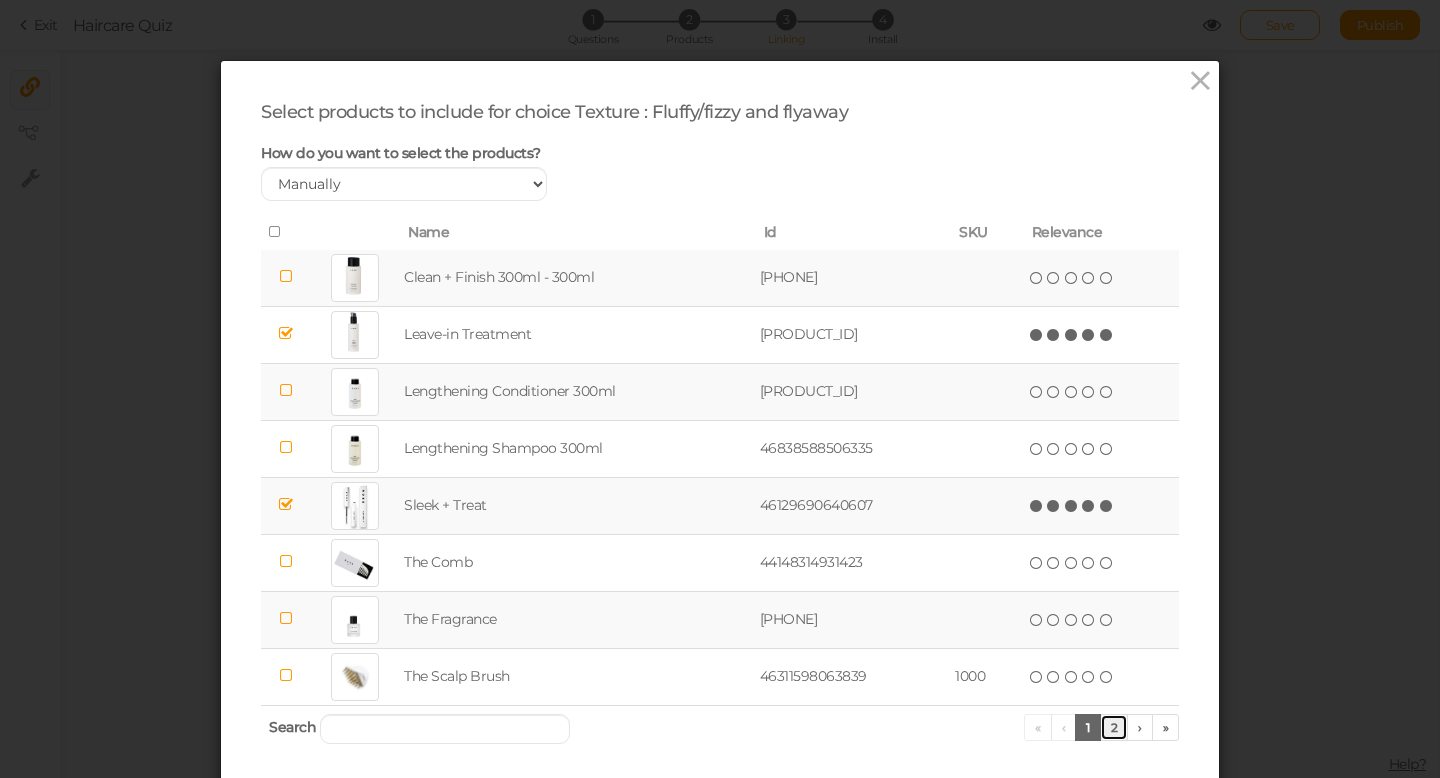 click on "2" at bounding box center (1114, 727) 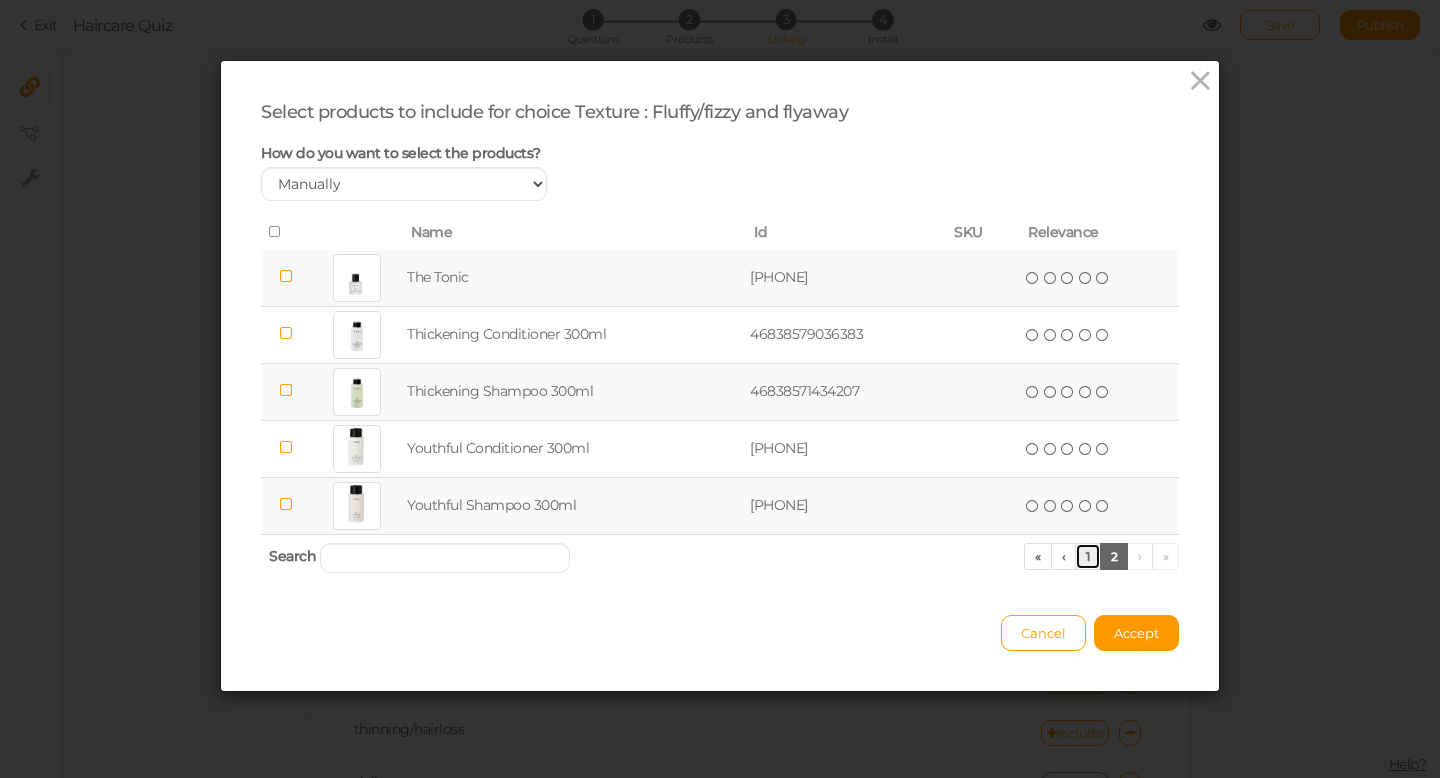 click on "1" at bounding box center [1088, 556] 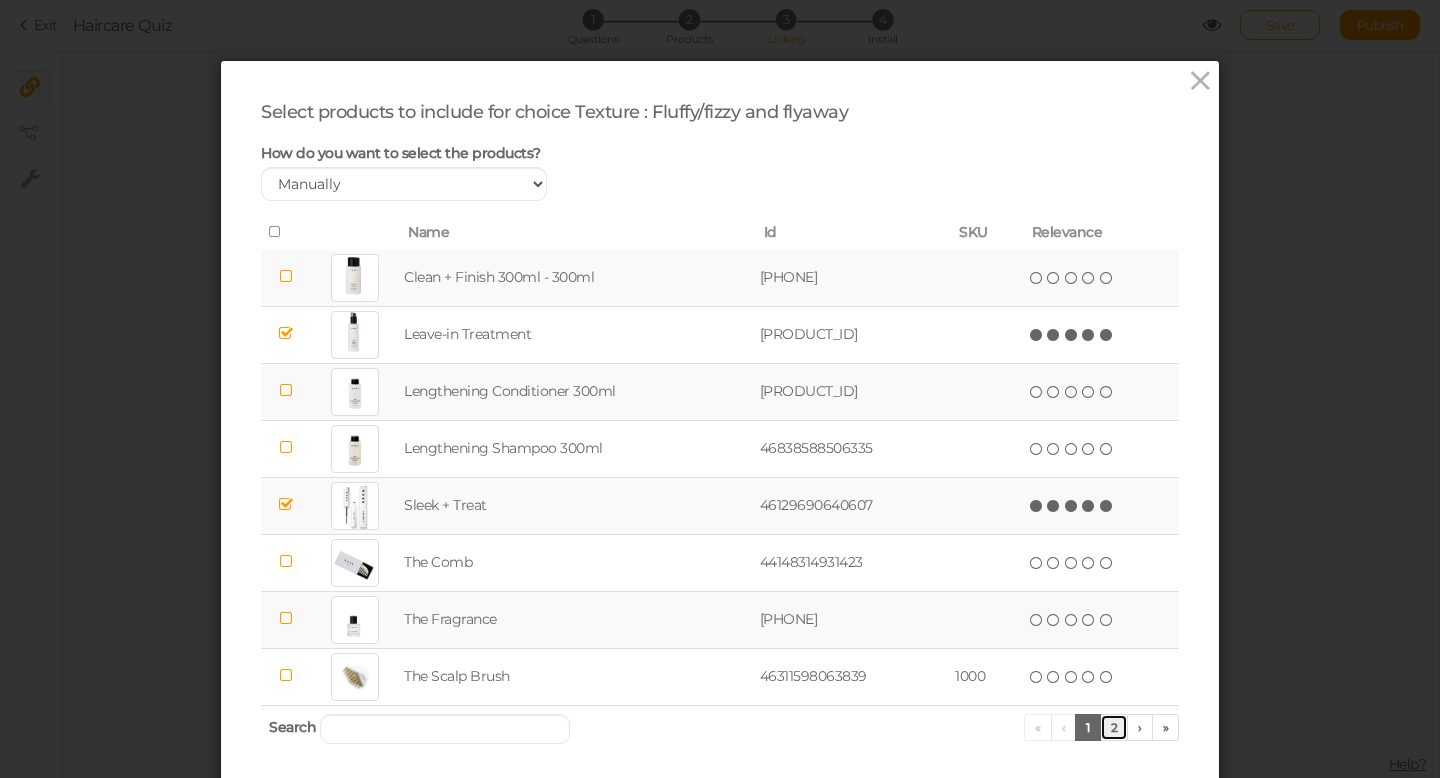 click on "2" at bounding box center (1114, 727) 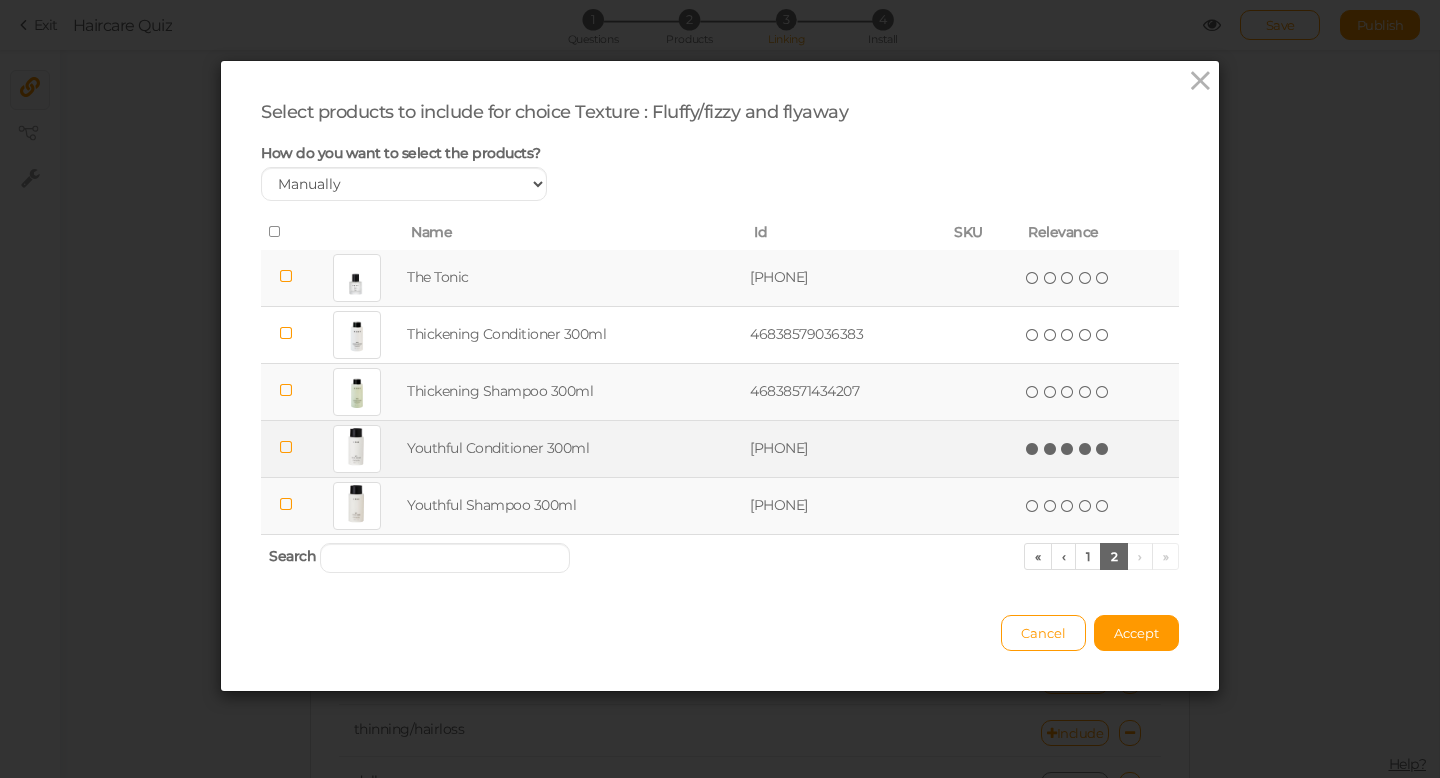click at bounding box center [1103, 449] 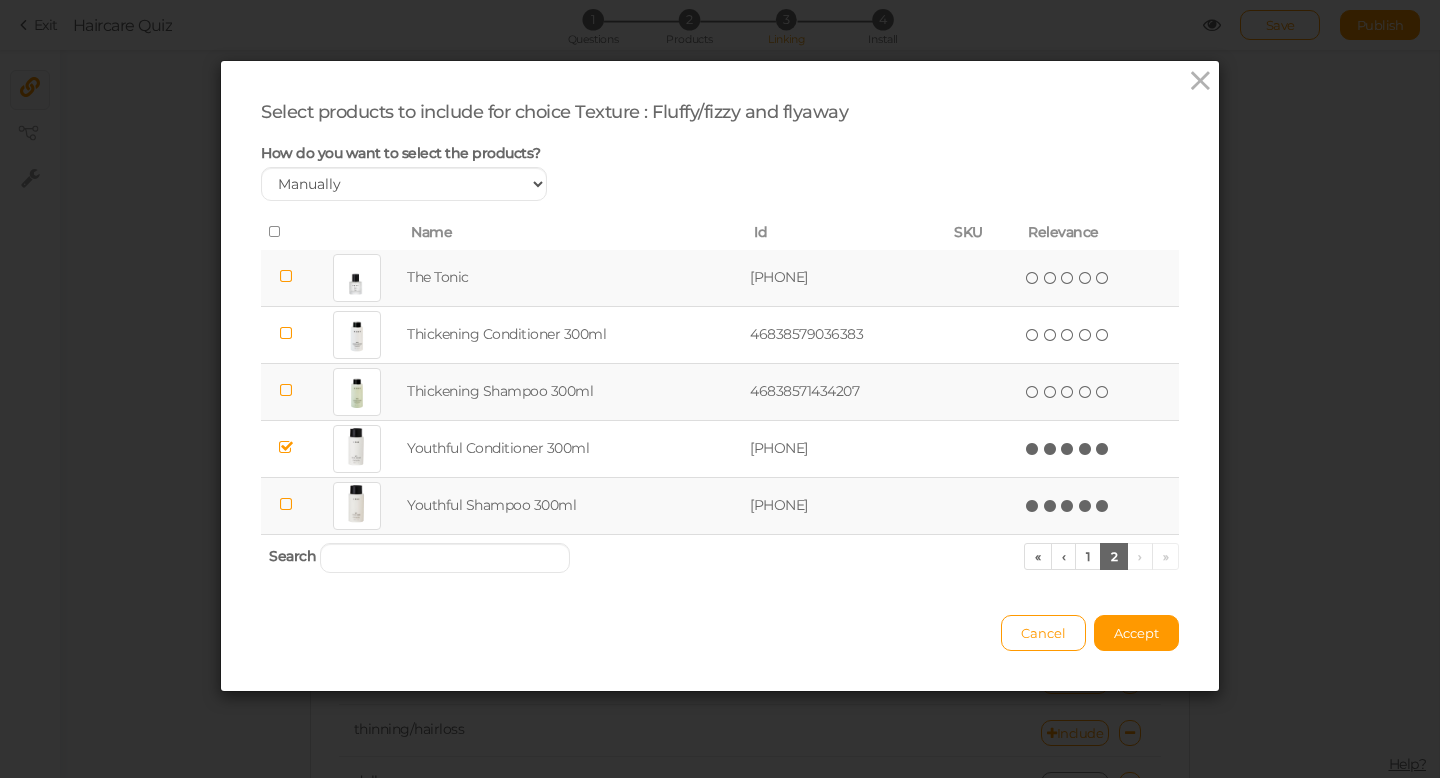click at bounding box center [1103, 506] 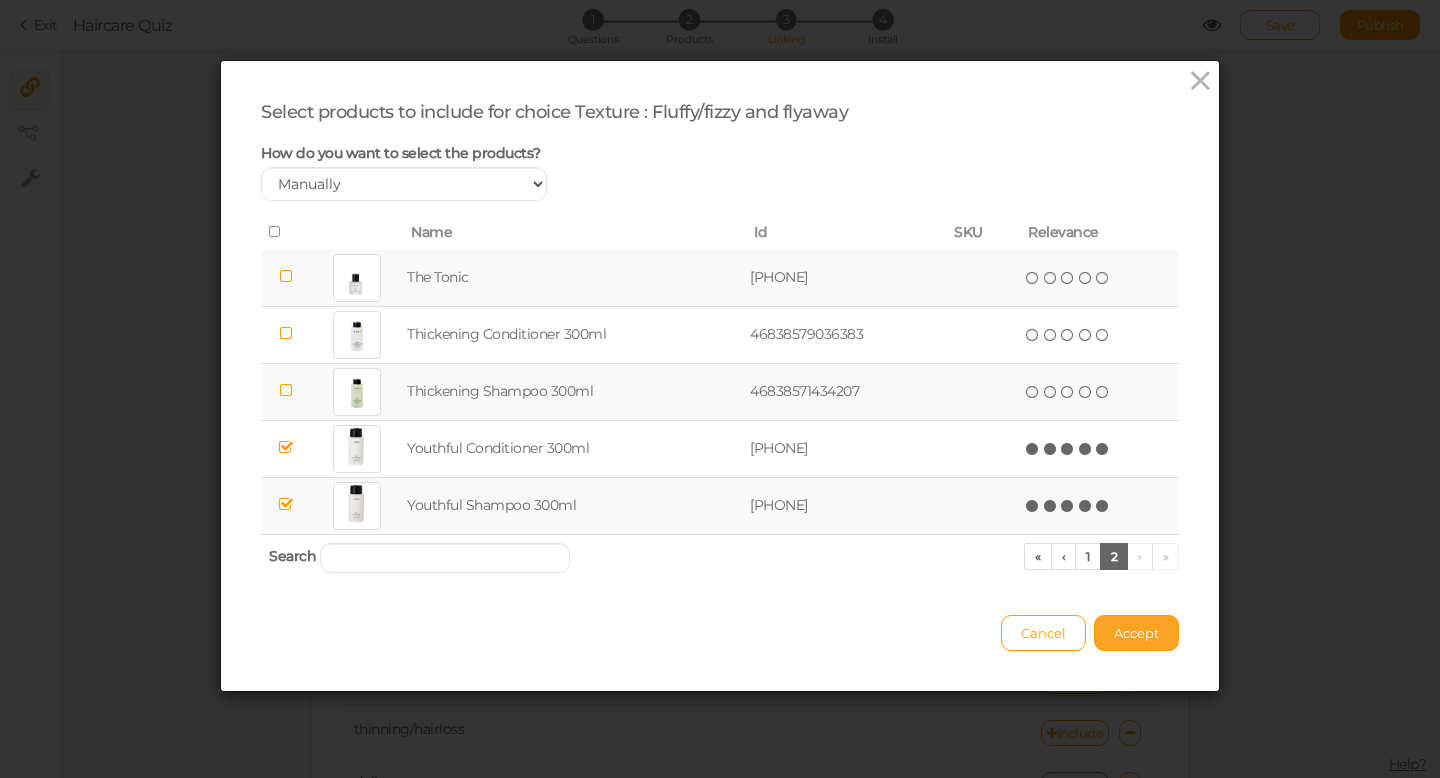 click on "Accept" at bounding box center (1136, 633) 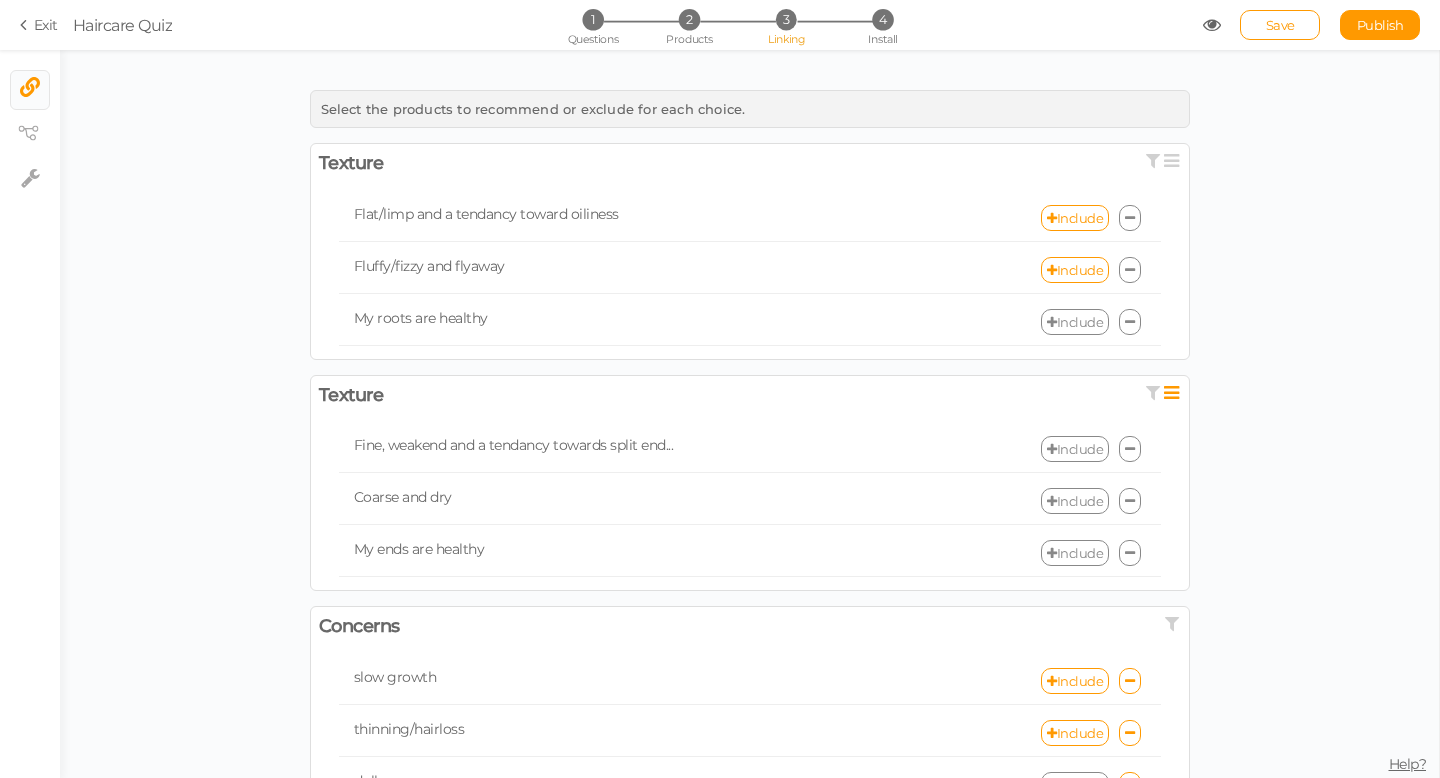 click on "Include" at bounding box center [1075, 322] 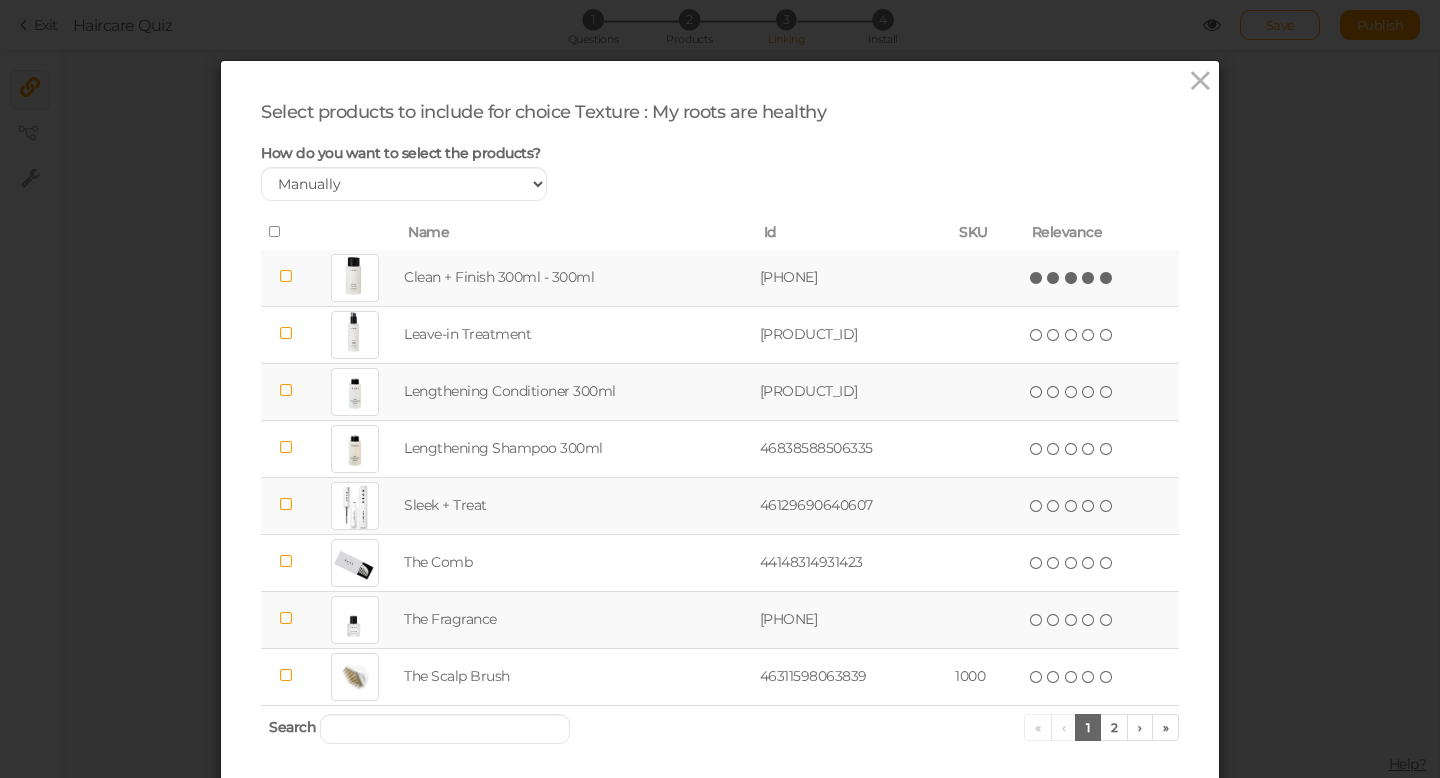 click at bounding box center [1107, 278] 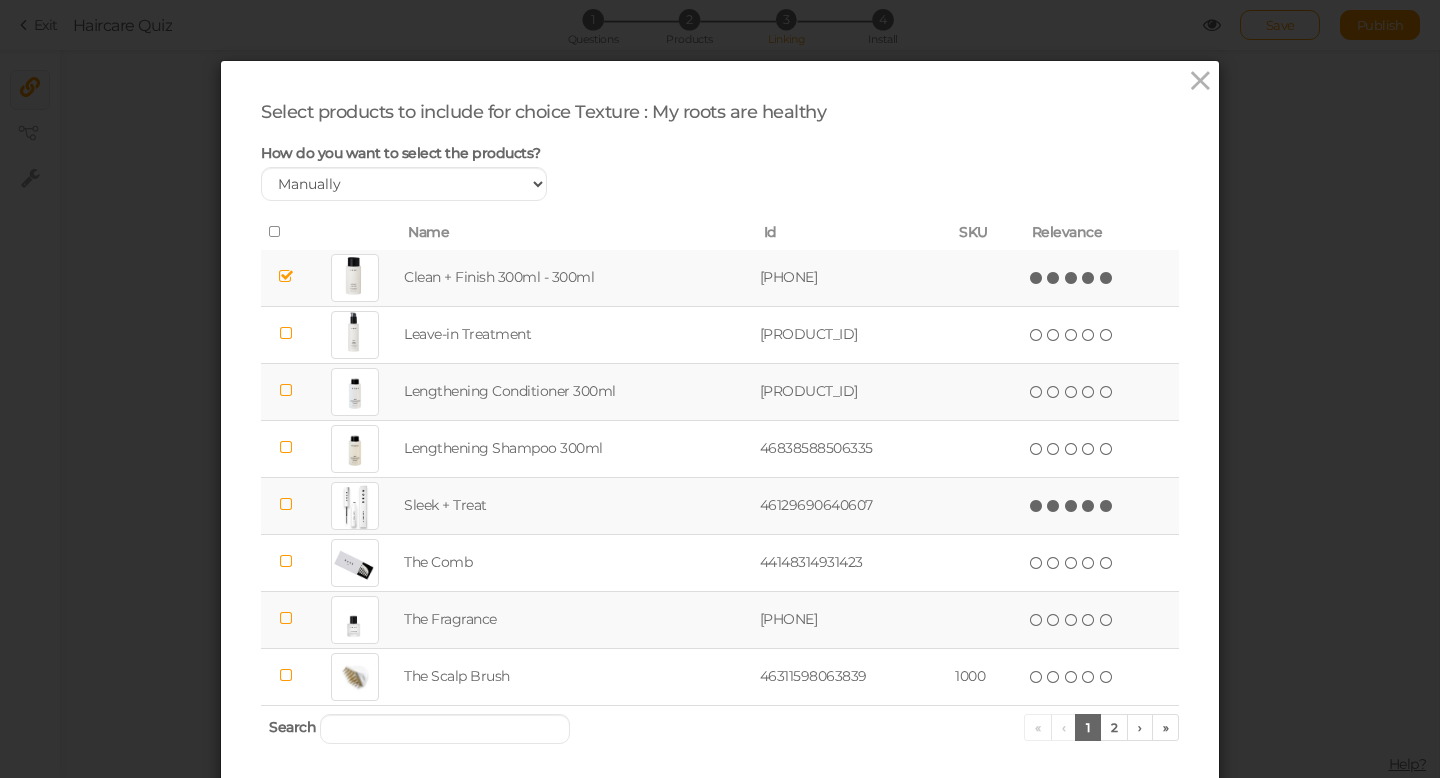click at bounding box center [1107, 506] 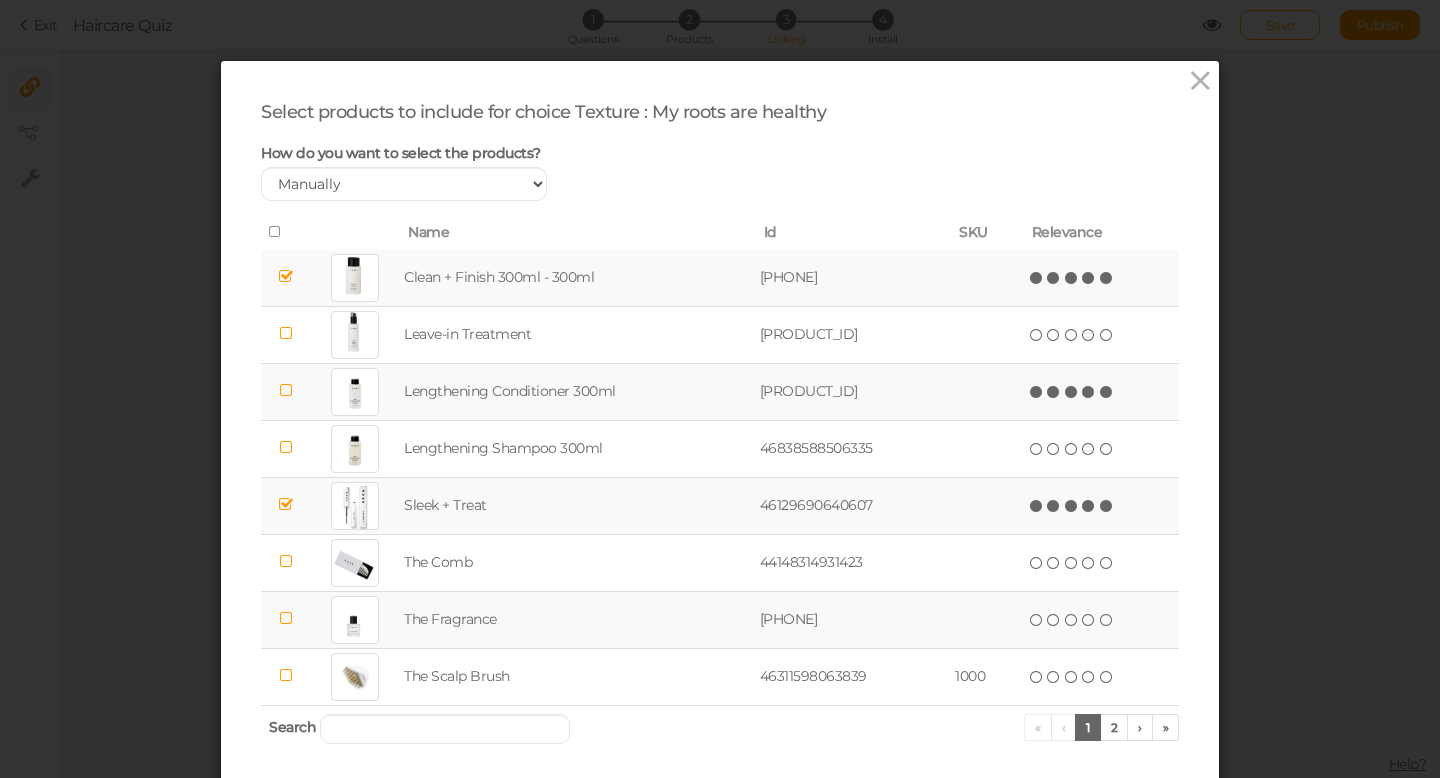 click at bounding box center [1107, 392] 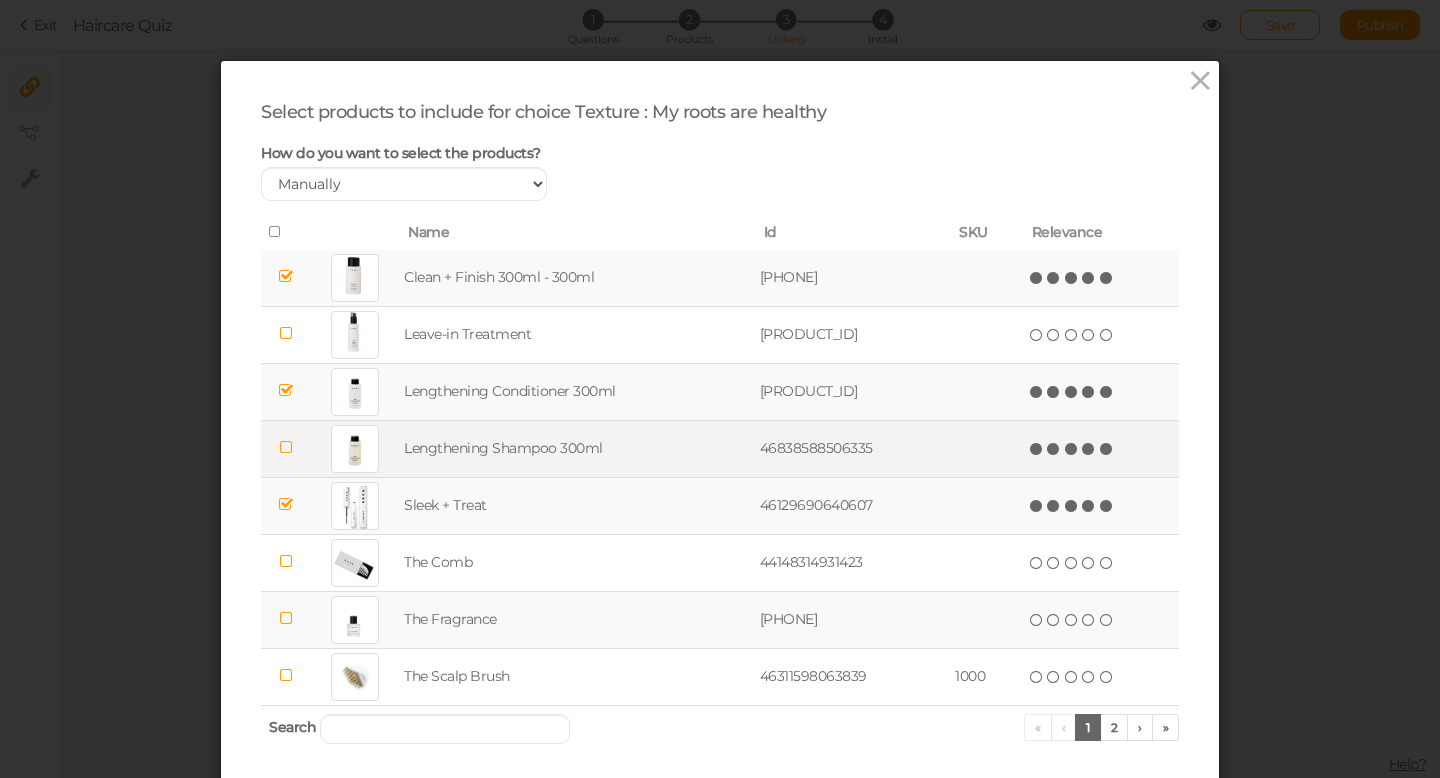 click at bounding box center [1107, 449] 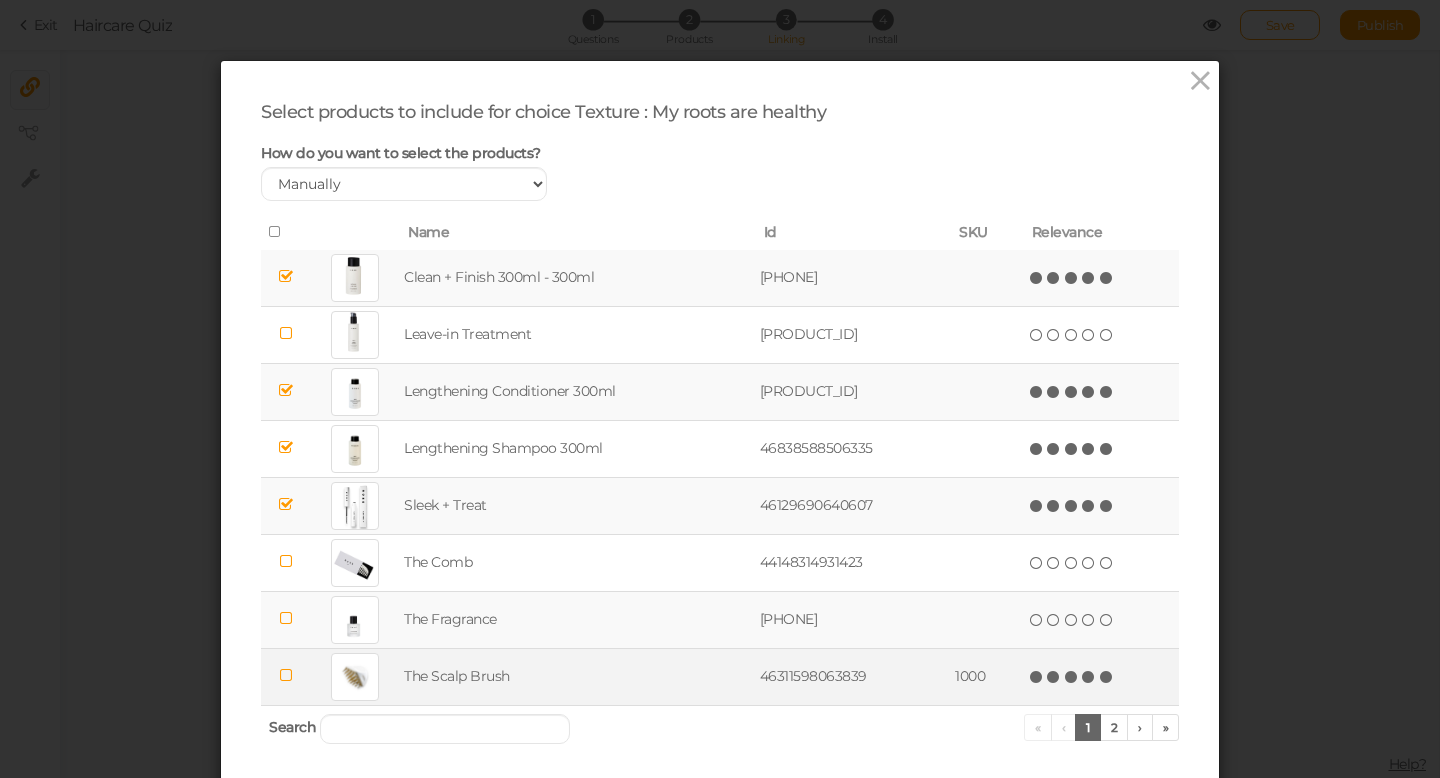 click at bounding box center [1107, 677] 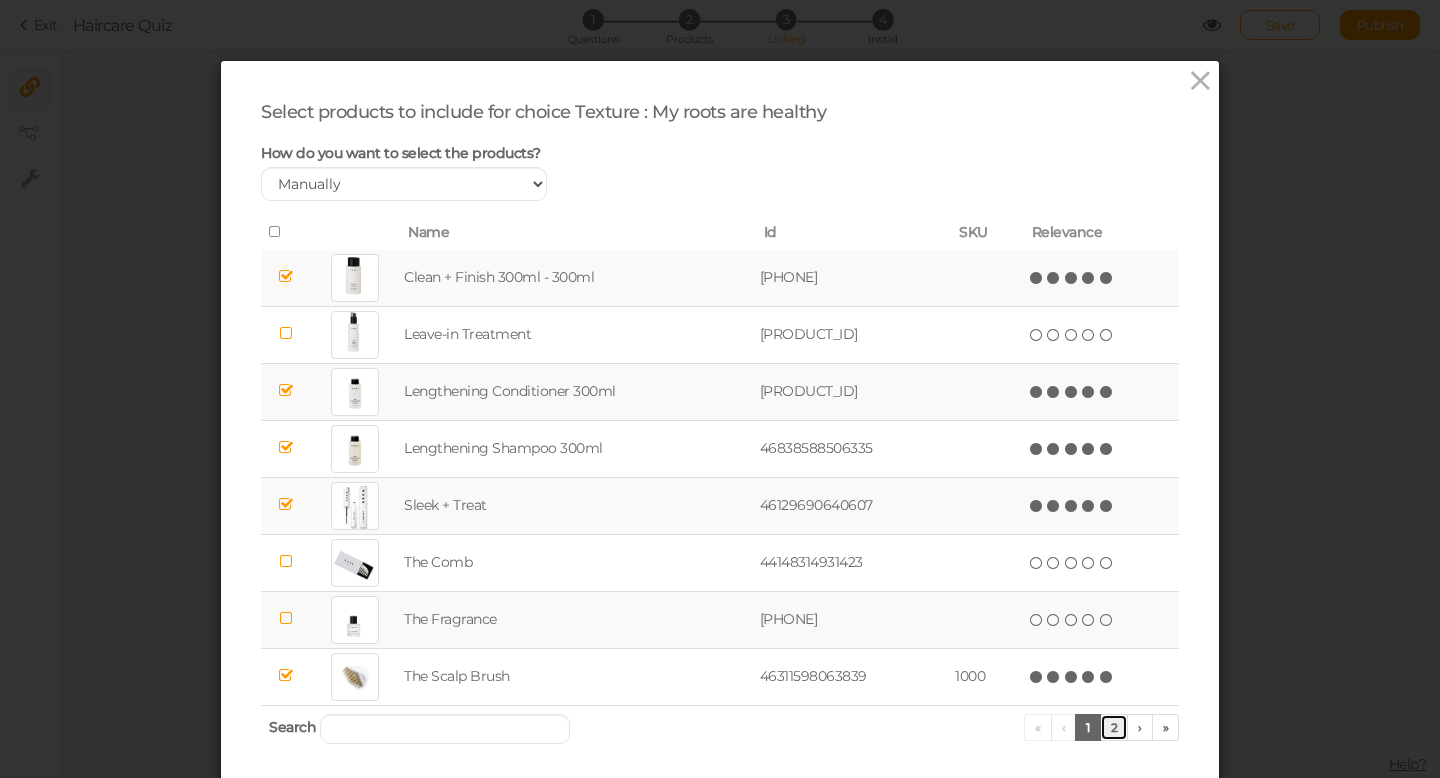 click on "2" at bounding box center [1114, 727] 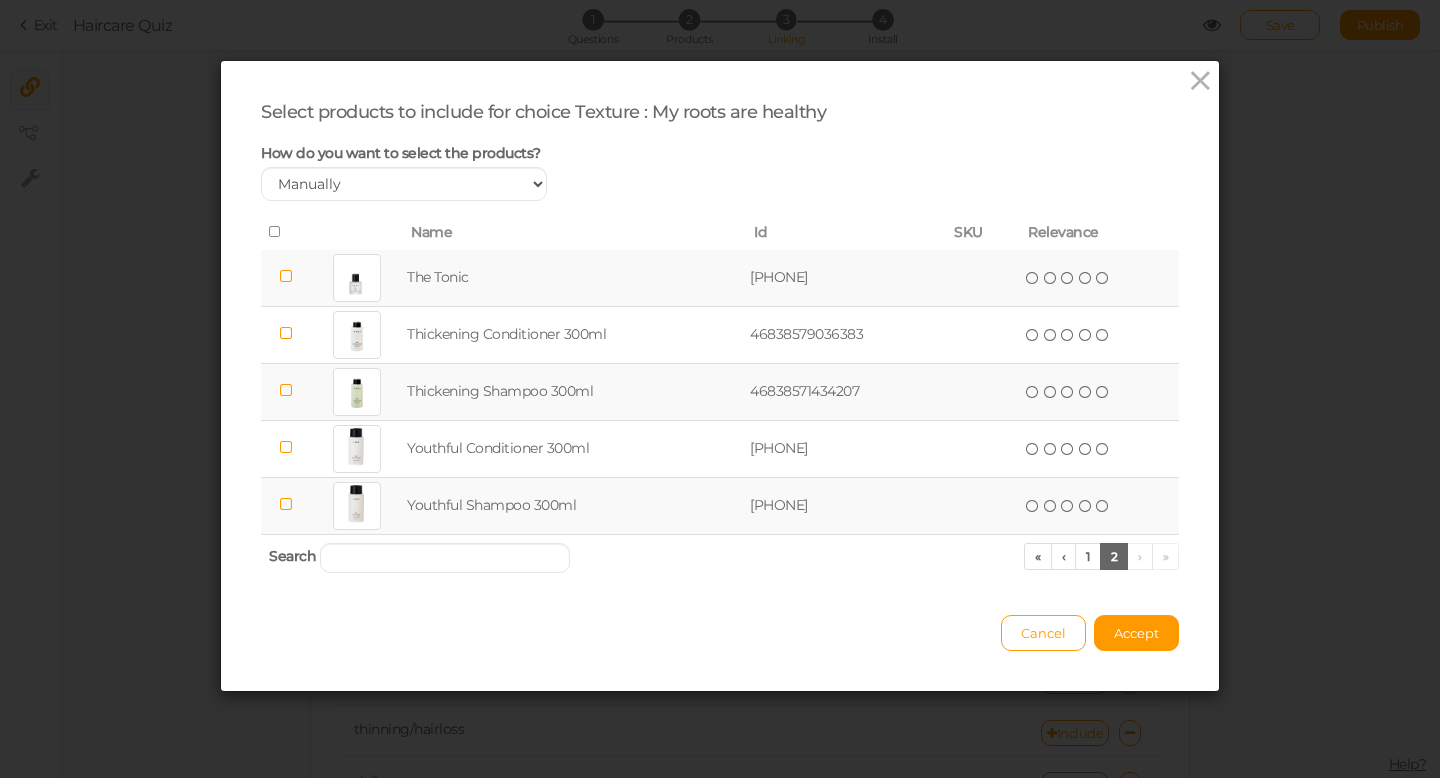 click on "( )
( )
( )
( )
( )" at bounding box center [1068, 277] 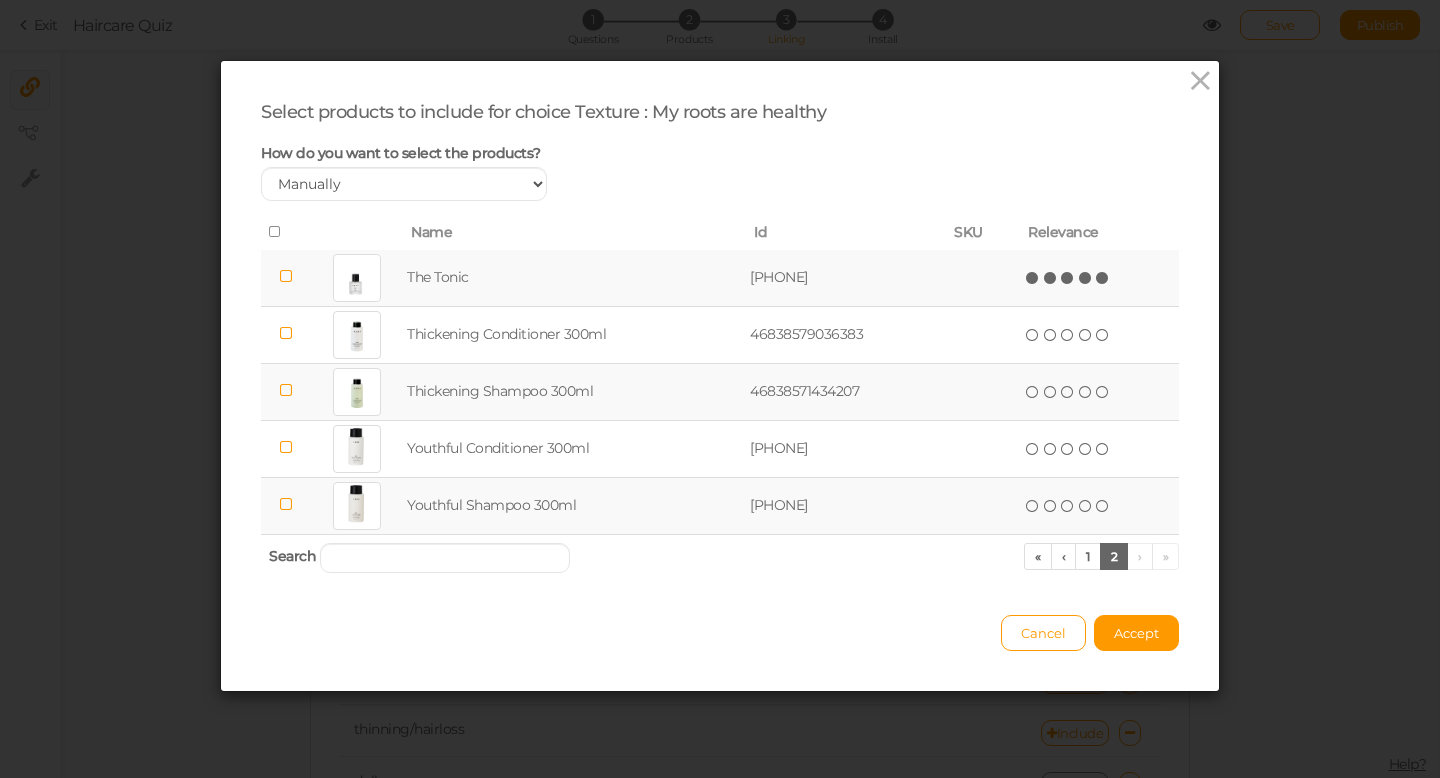 click at bounding box center [1103, 278] 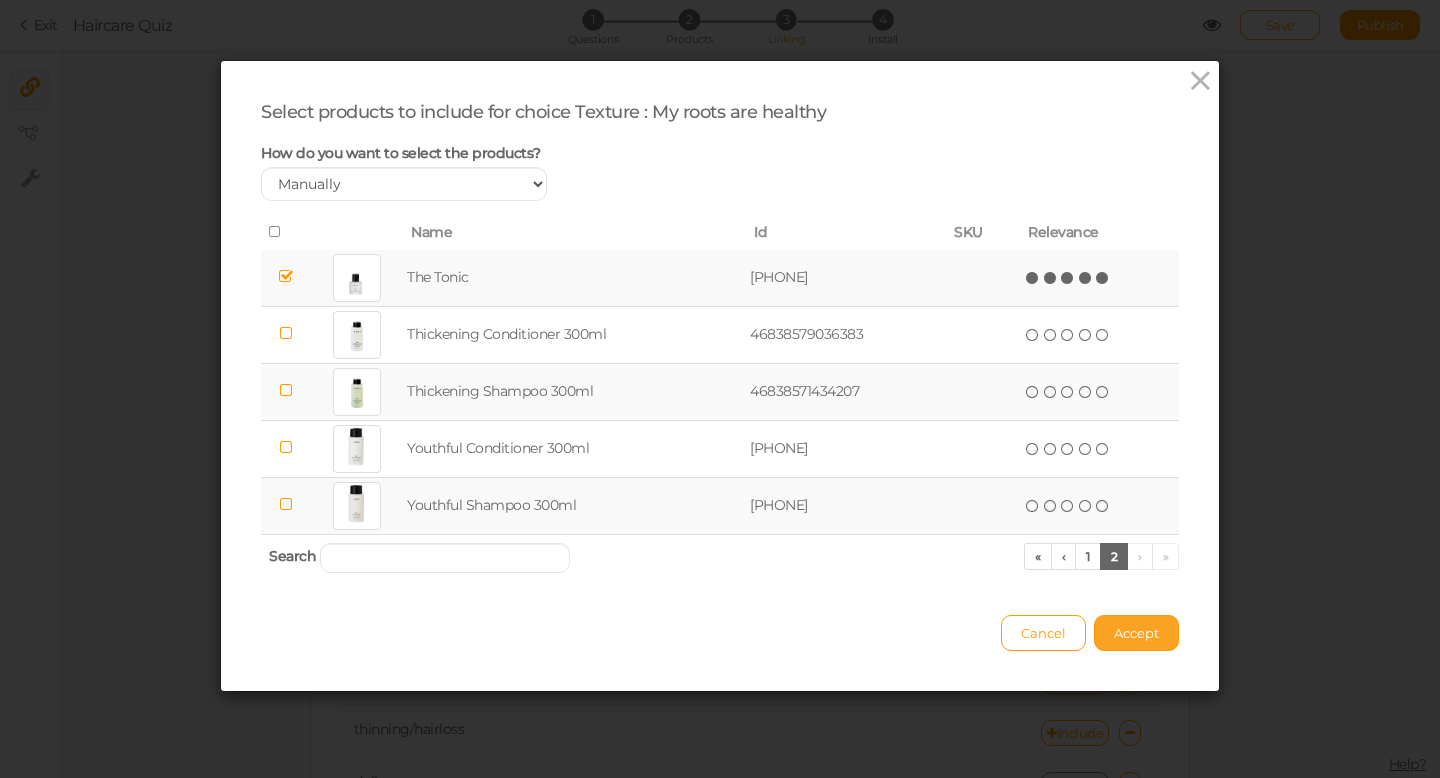 click on "Accept" at bounding box center (1136, 633) 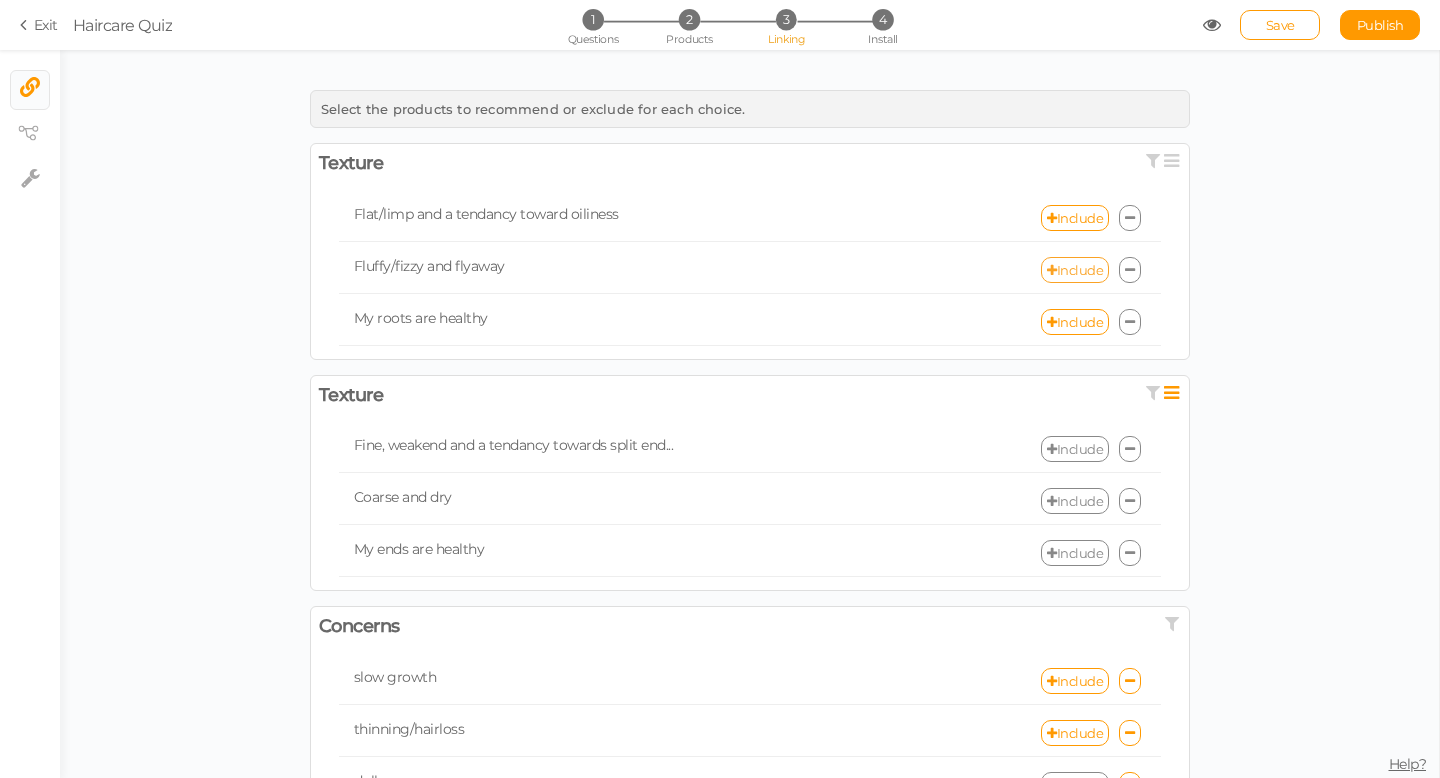 click on "Include" at bounding box center (1075, 270) 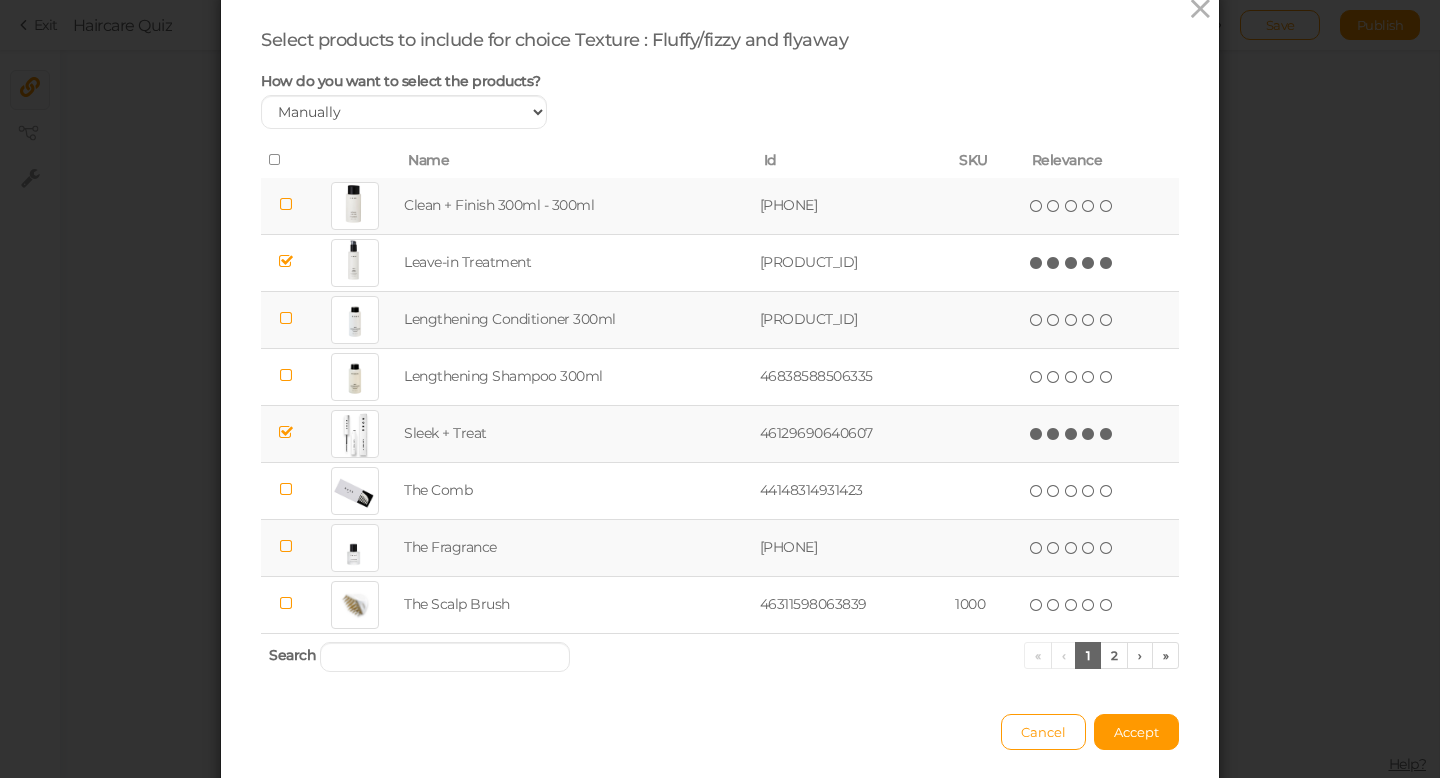 scroll, scrollTop: 94, scrollLeft: 0, axis: vertical 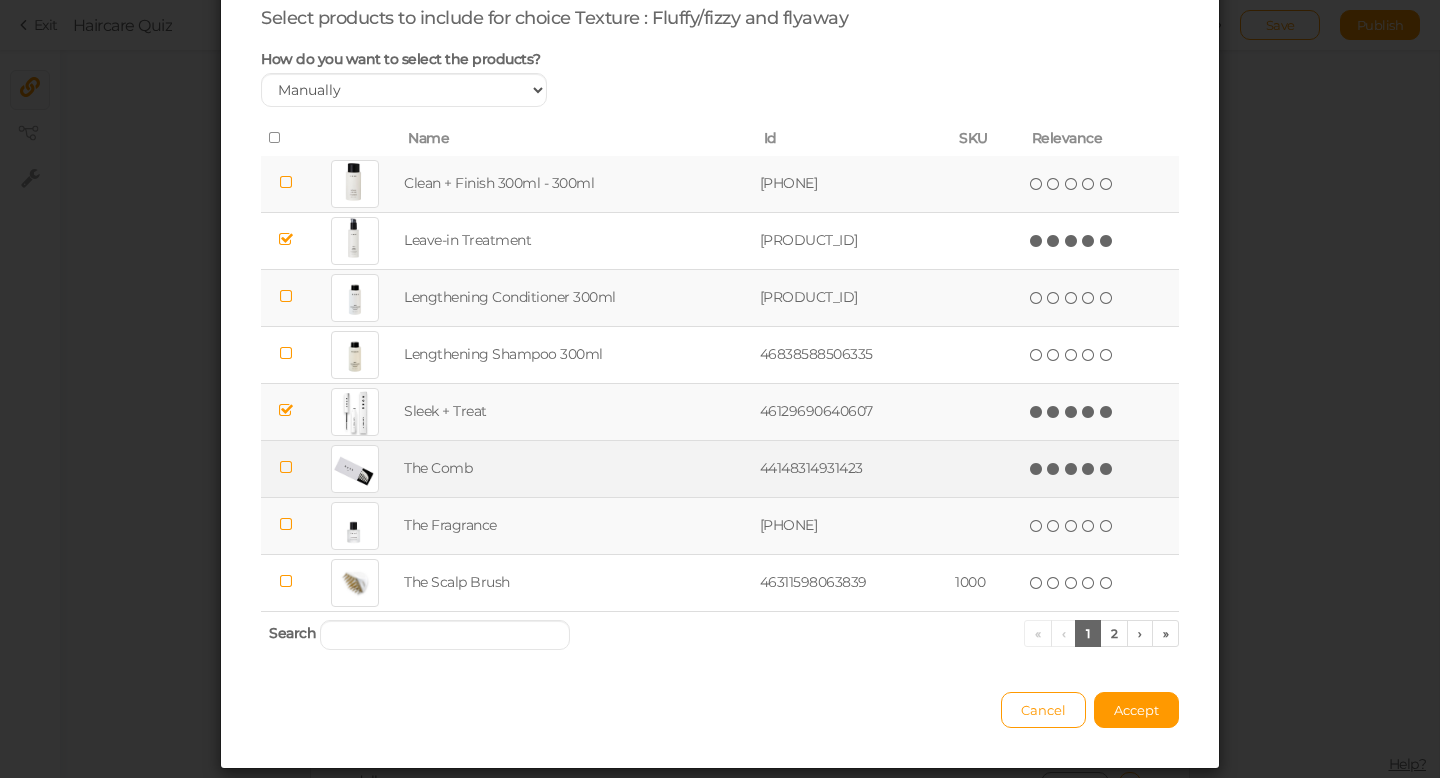 click at bounding box center (1107, 469) 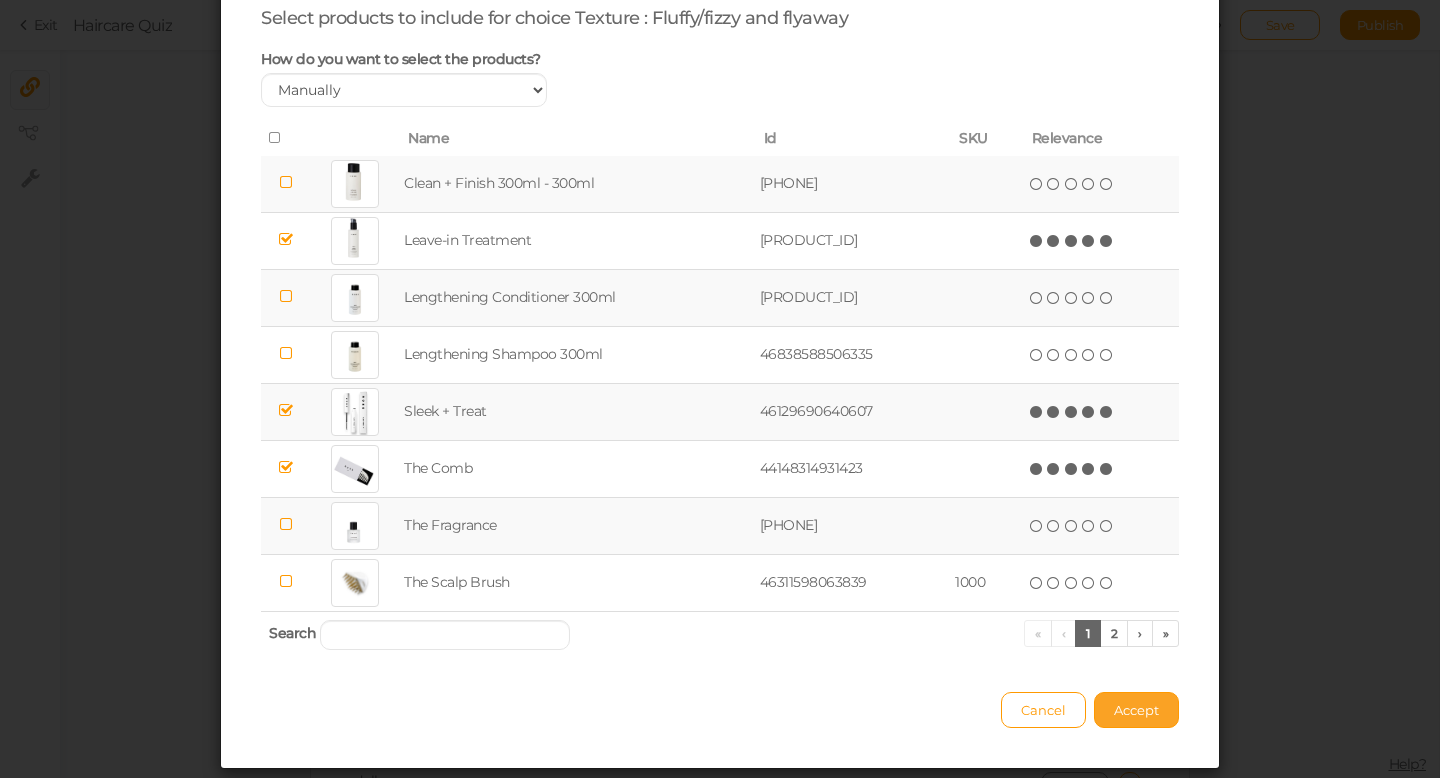 click on "Accept" at bounding box center [1136, 710] 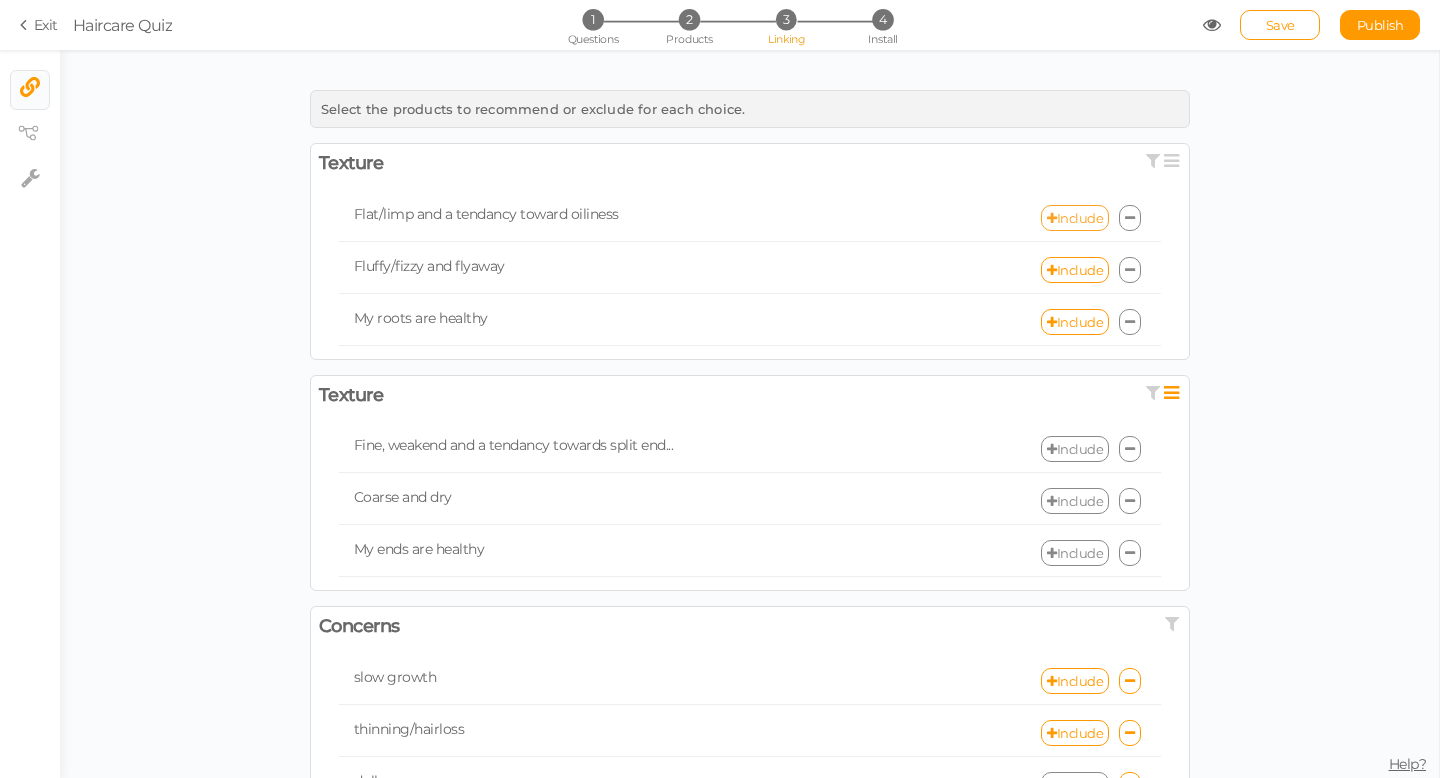 click on "Include" at bounding box center (1075, 218) 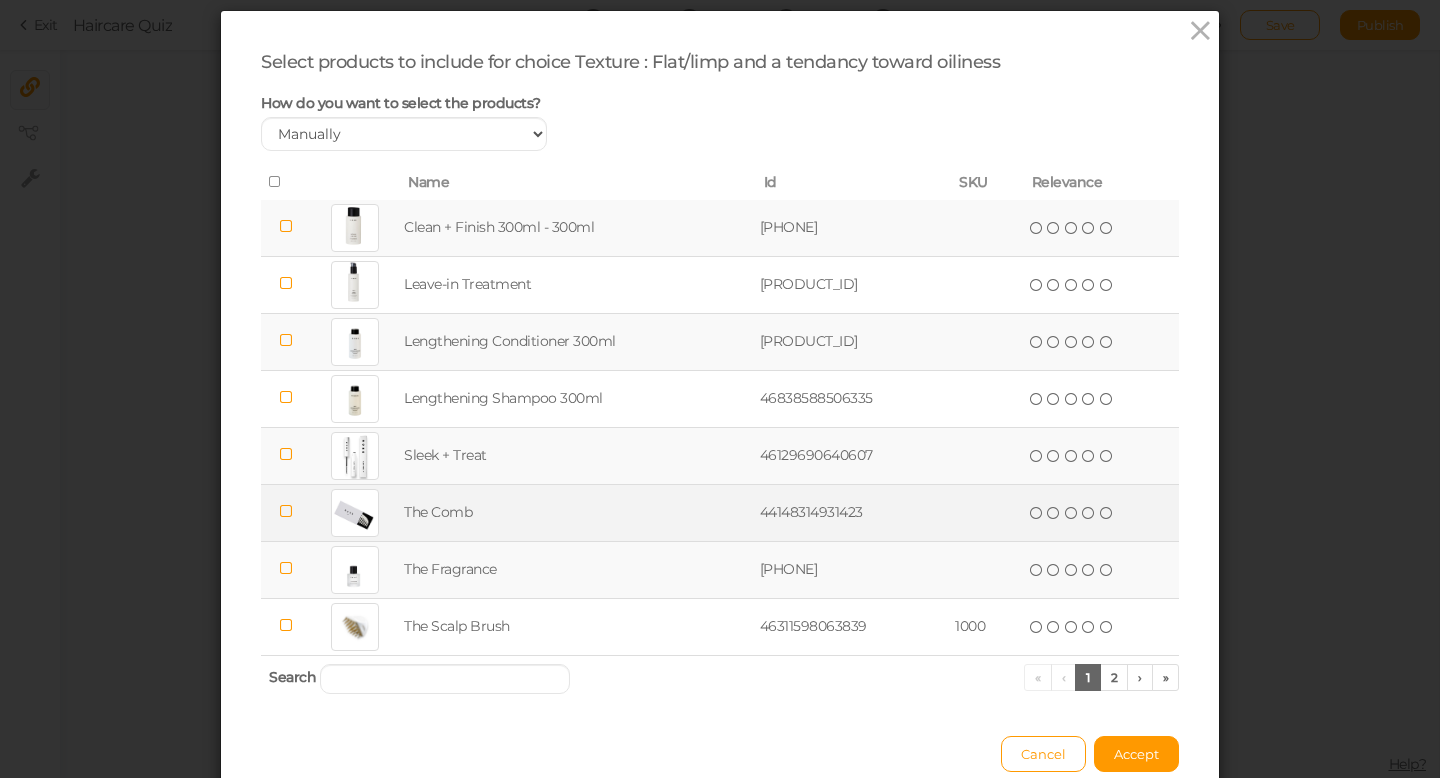 scroll, scrollTop: 60, scrollLeft: 0, axis: vertical 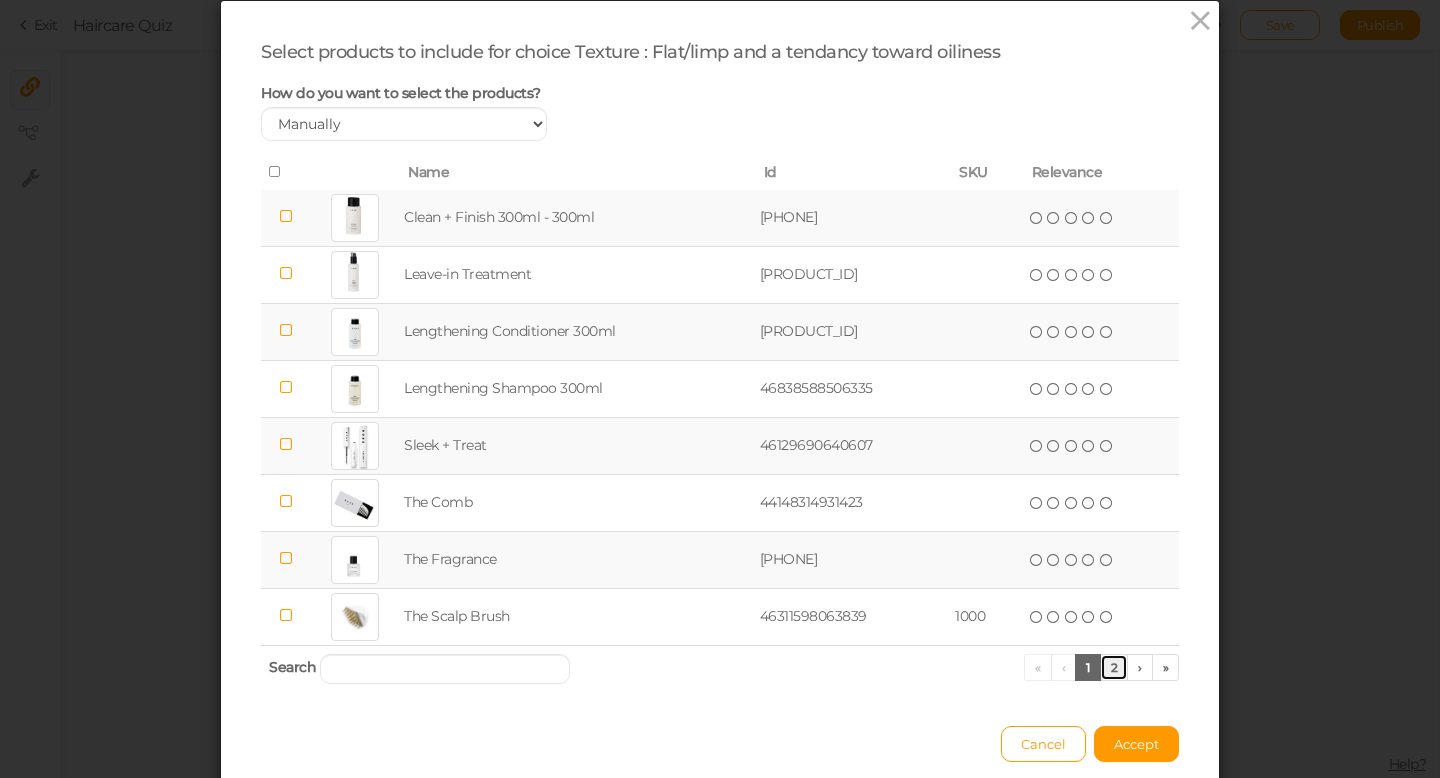 click on "2" at bounding box center [1114, 667] 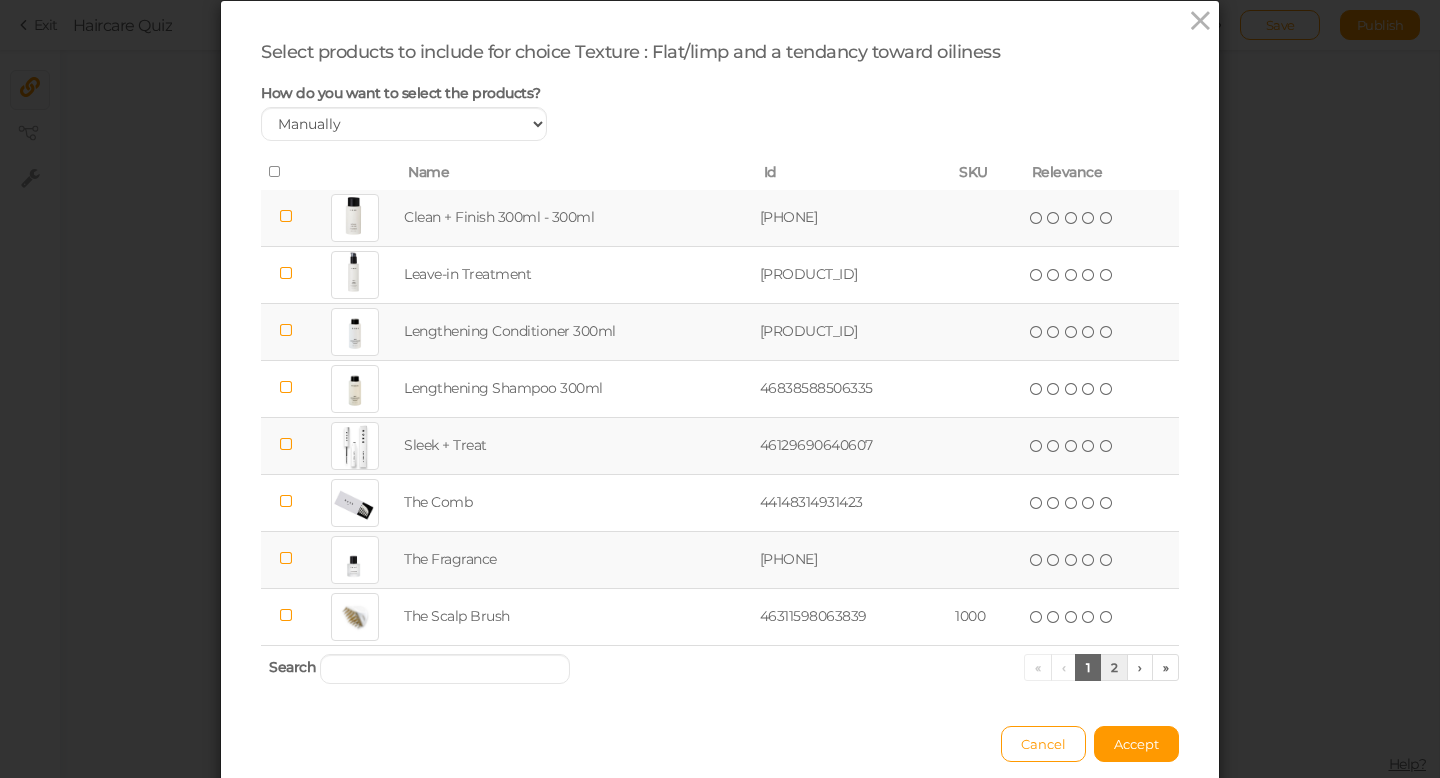 scroll, scrollTop: 0, scrollLeft: 0, axis: both 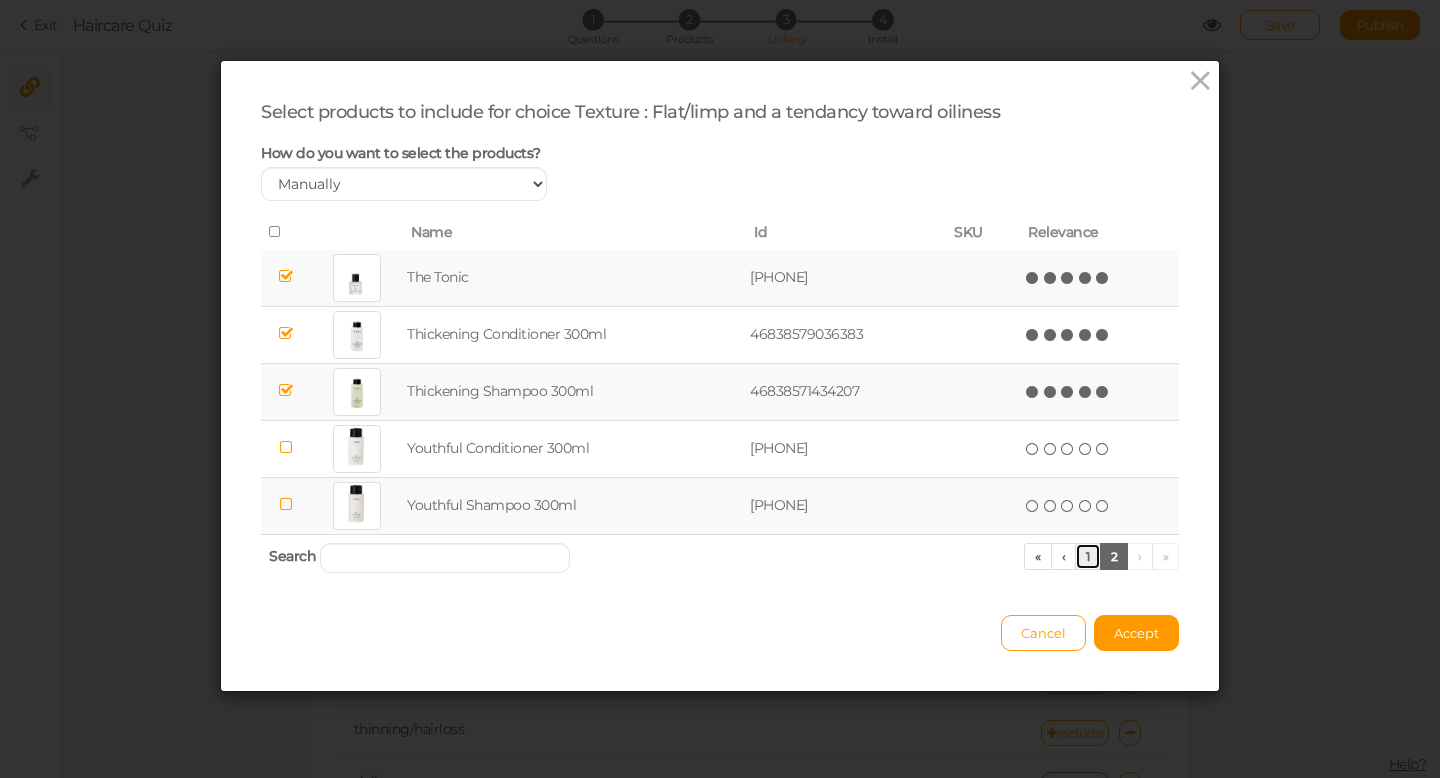 click on "1" at bounding box center (1088, 556) 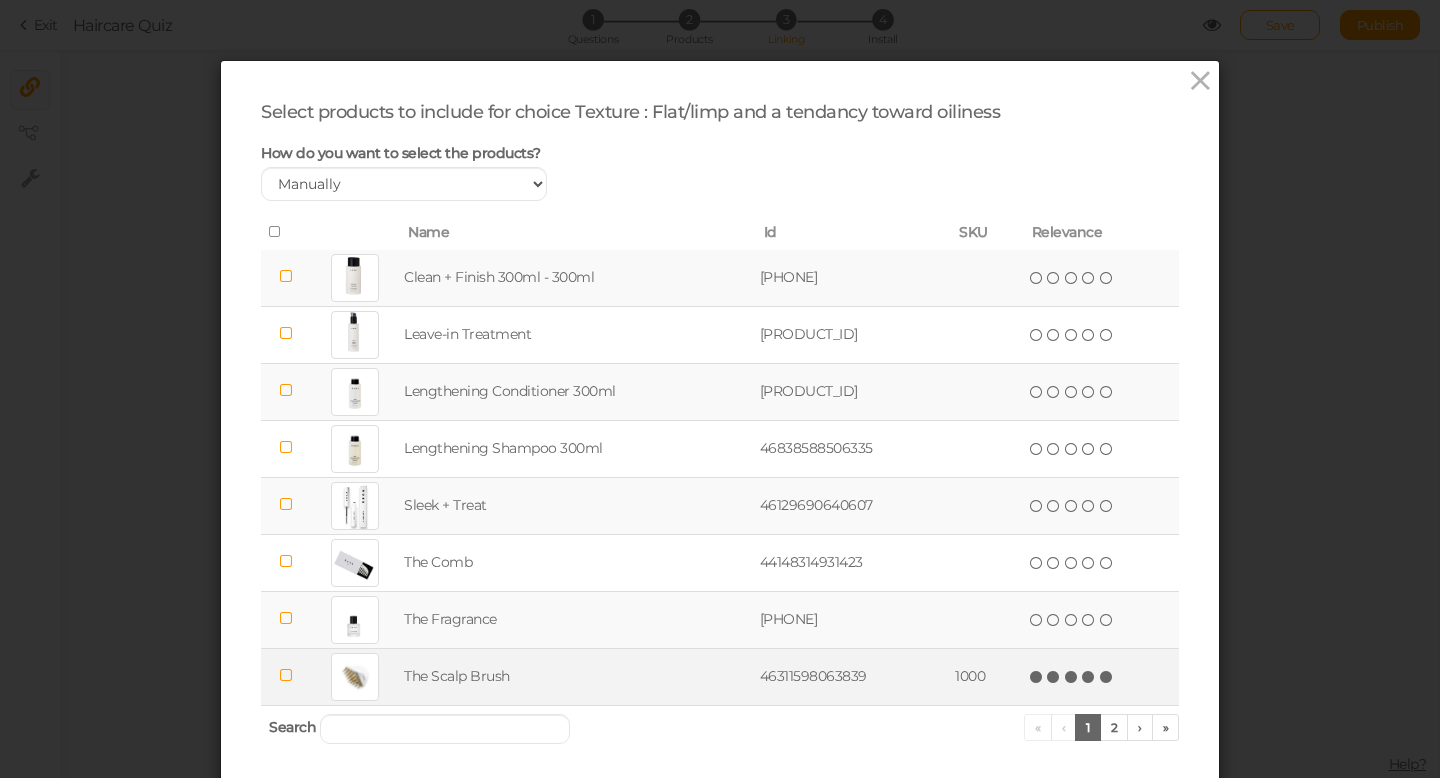 click at bounding box center (1107, 677) 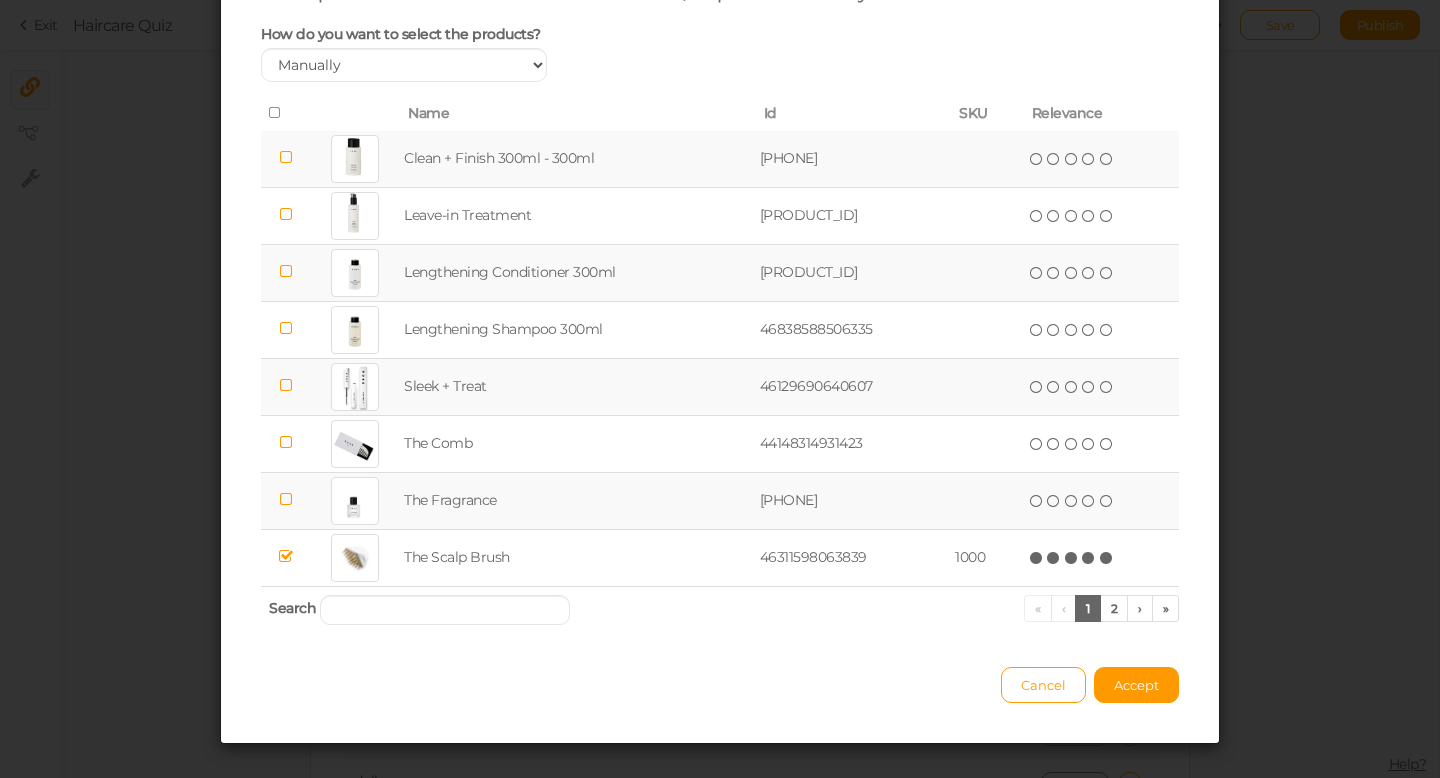 scroll, scrollTop: 144, scrollLeft: 0, axis: vertical 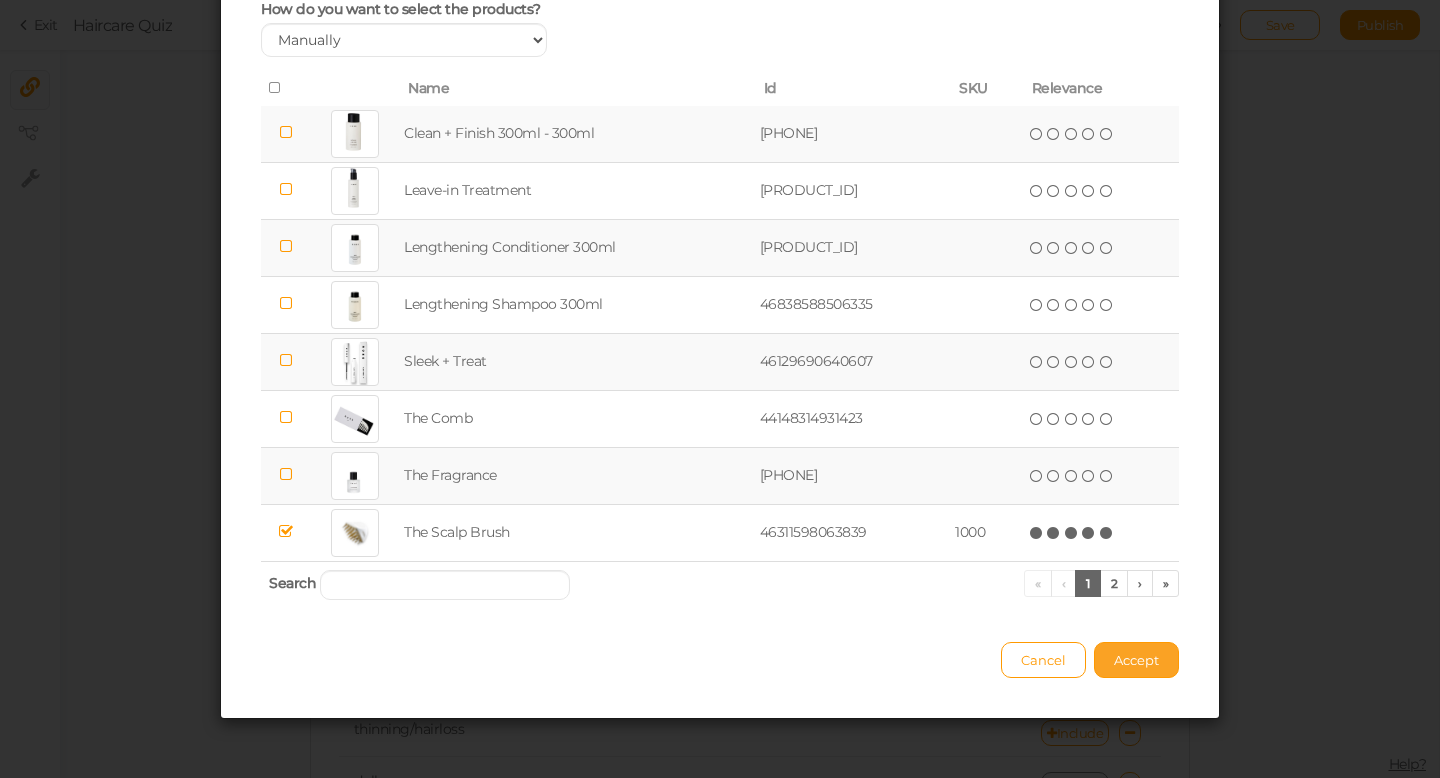 click on "Accept" at bounding box center [1136, 660] 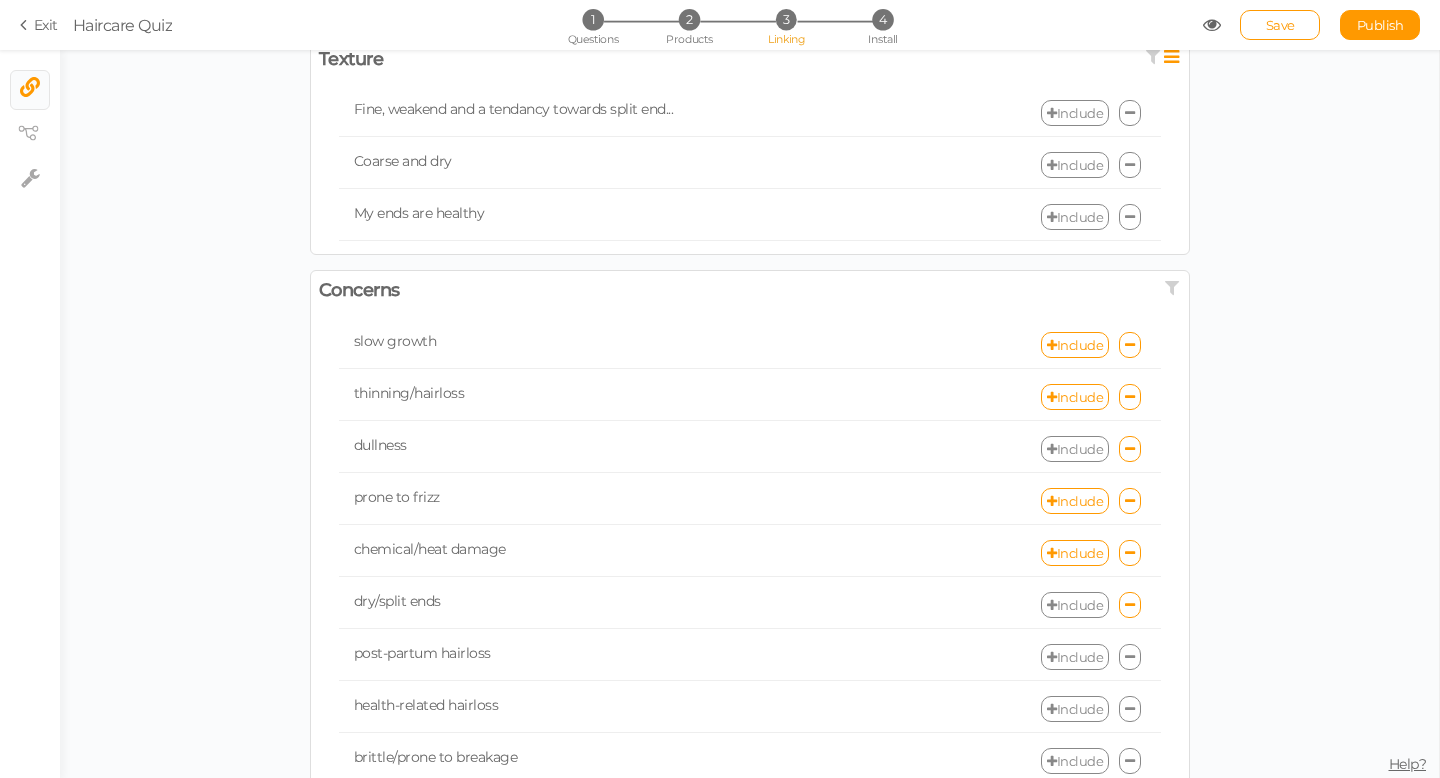 scroll, scrollTop: 335, scrollLeft: 0, axis: vertical 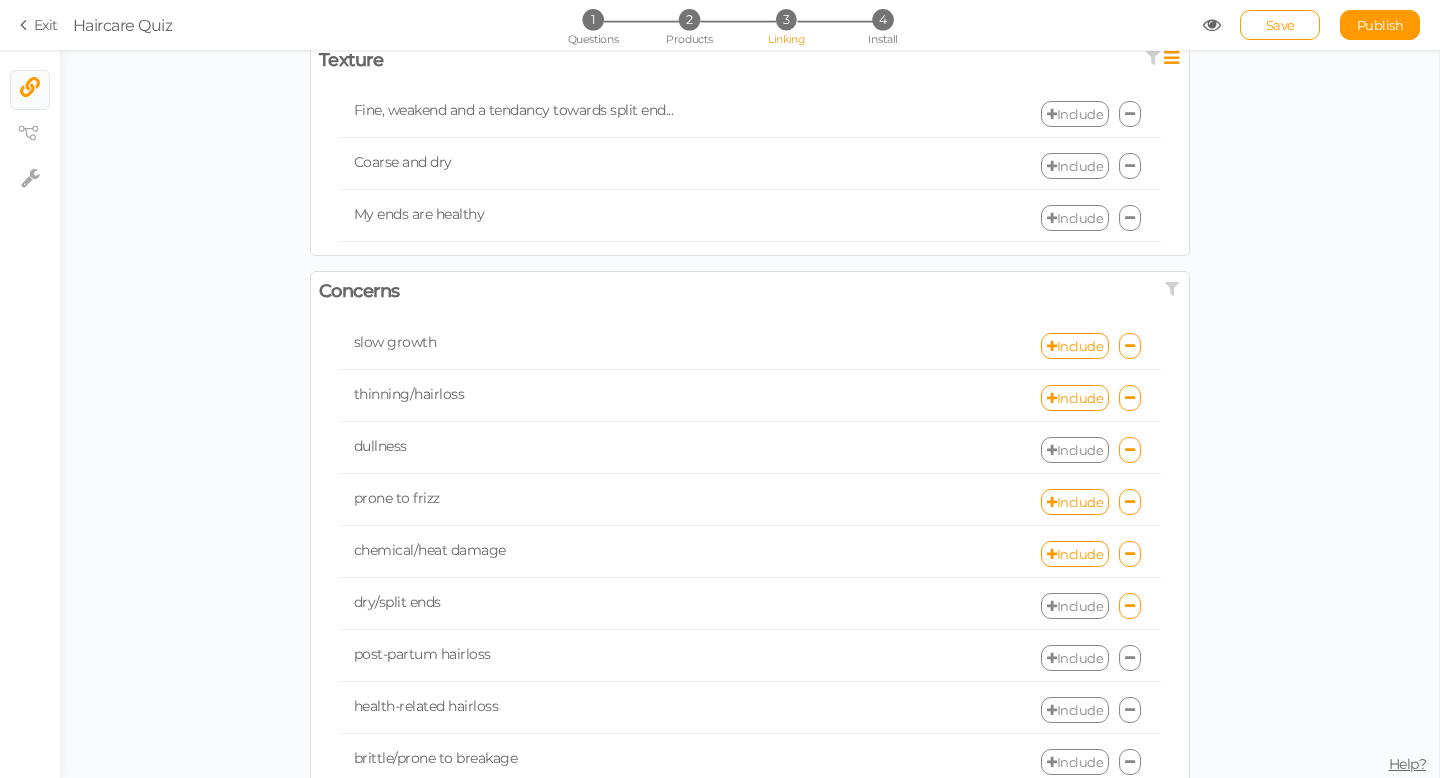 click on "Include" at bounding box center (1075, 114) 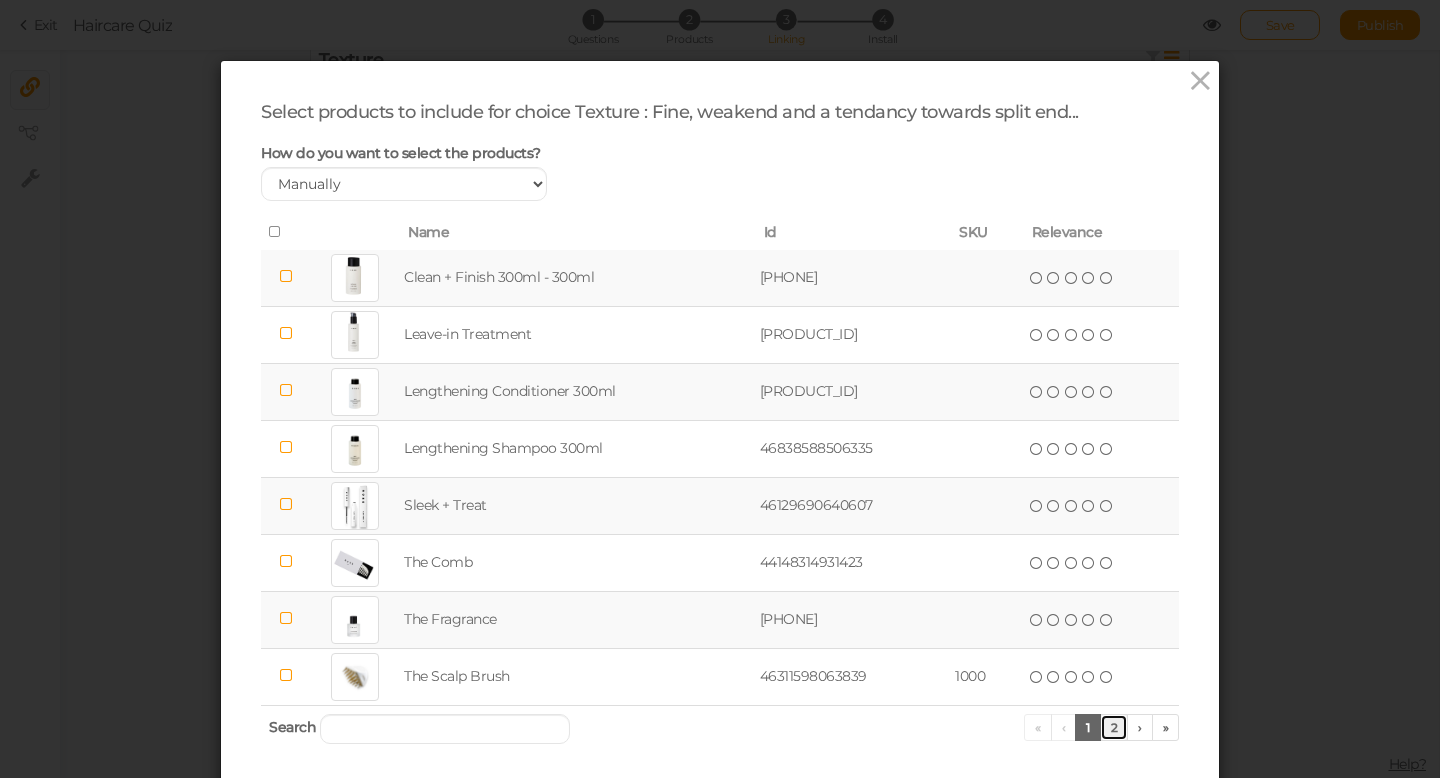 click on "2" at bounding box center (1114, 727) 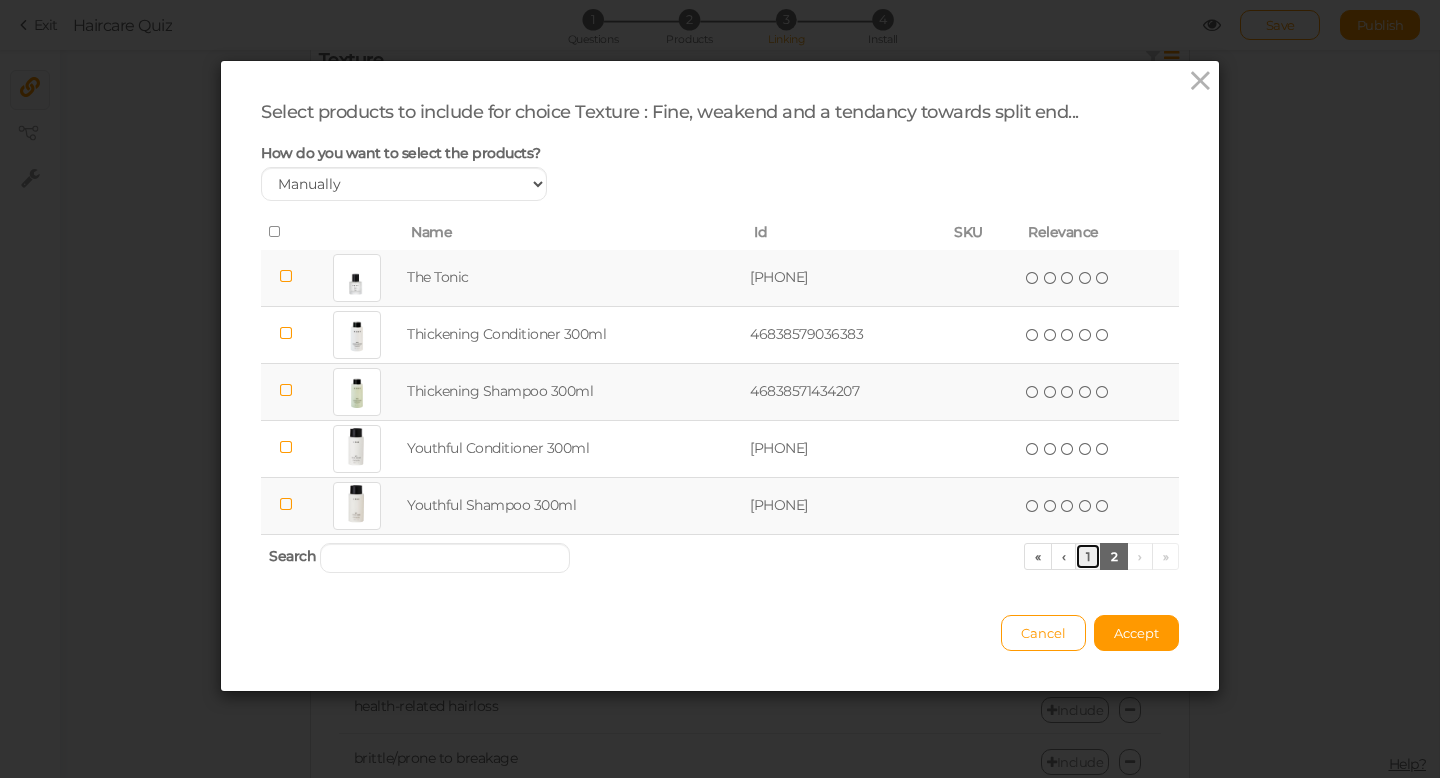 click on "1" at bounding box center [1088, 556] 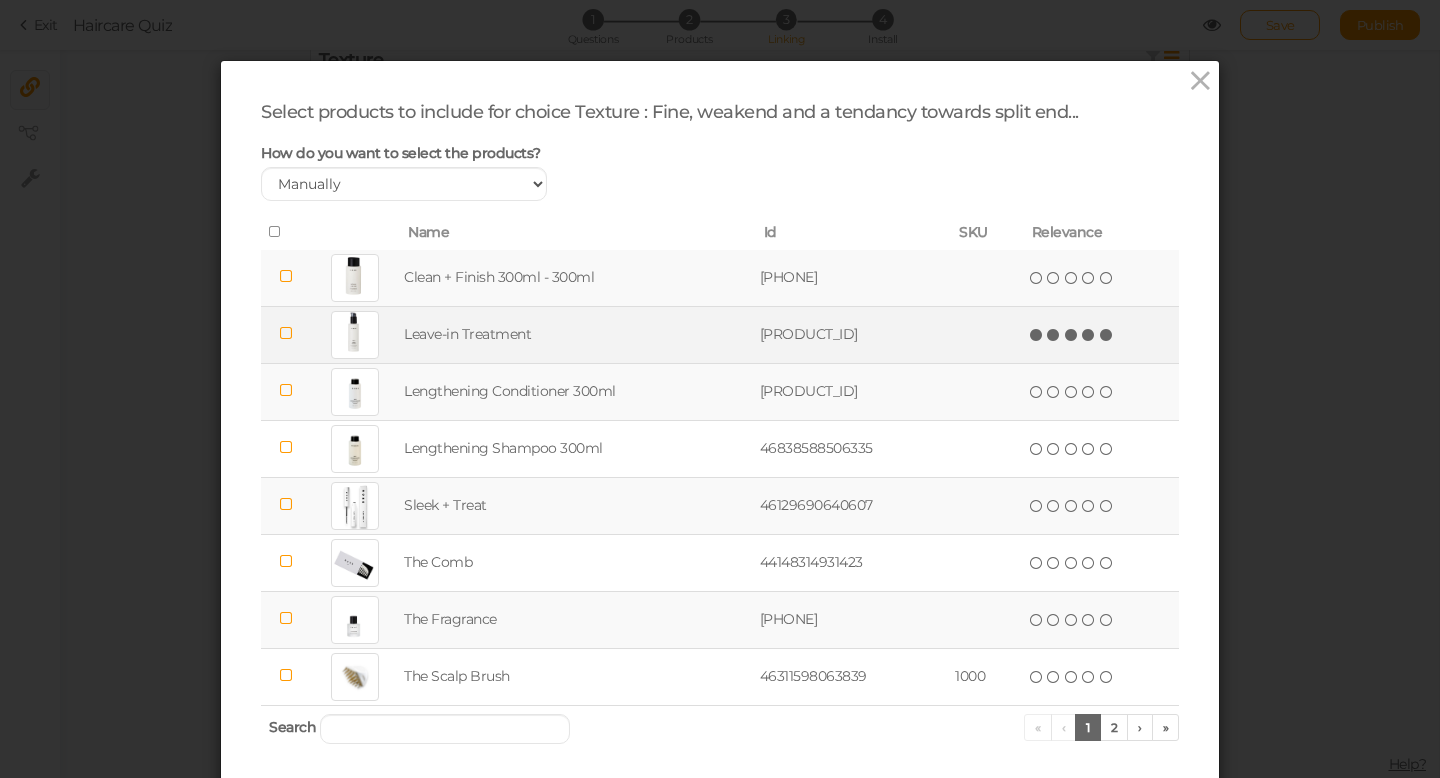 click at bounding box center (1107, 335) 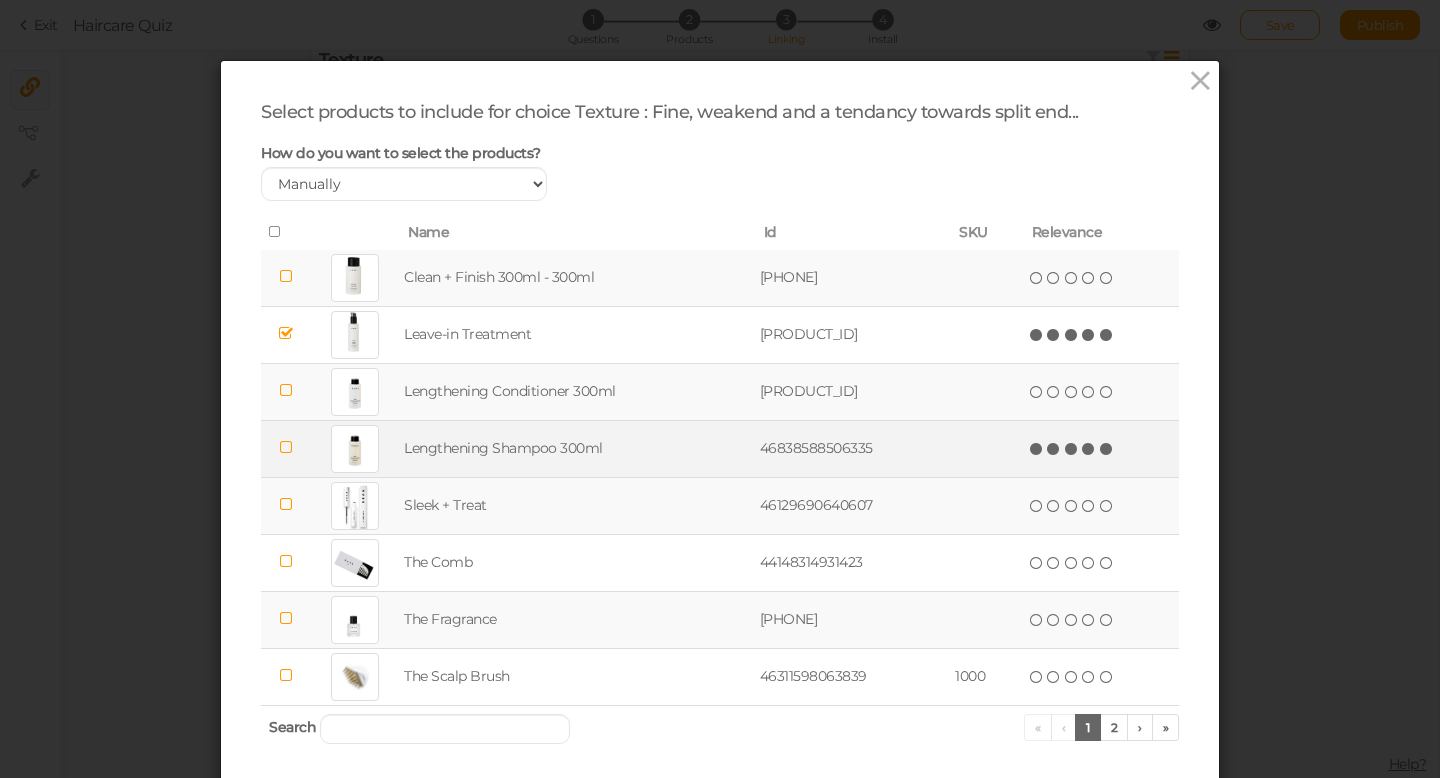 click at bounding box center [1107, 449] 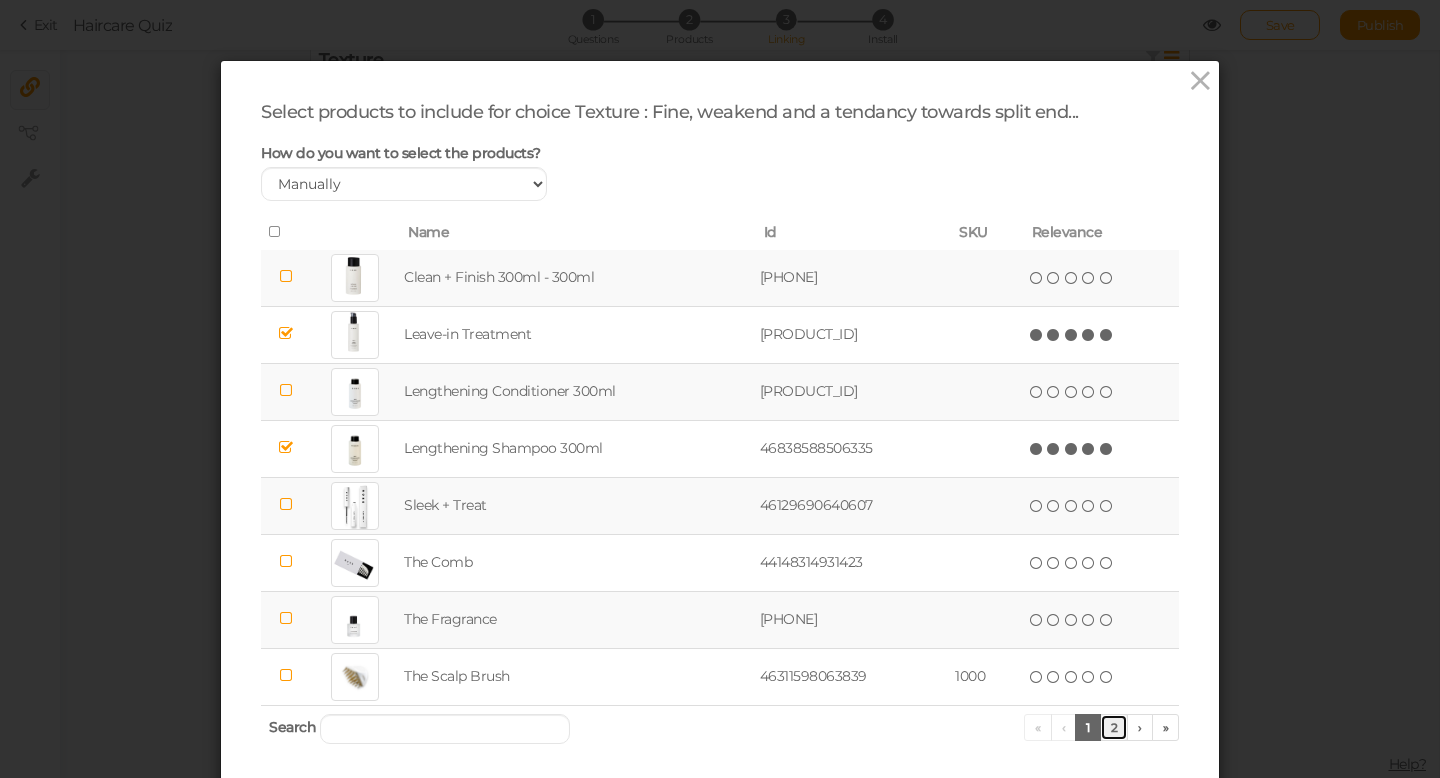 click on "2" at bounding box center (1114, 727) 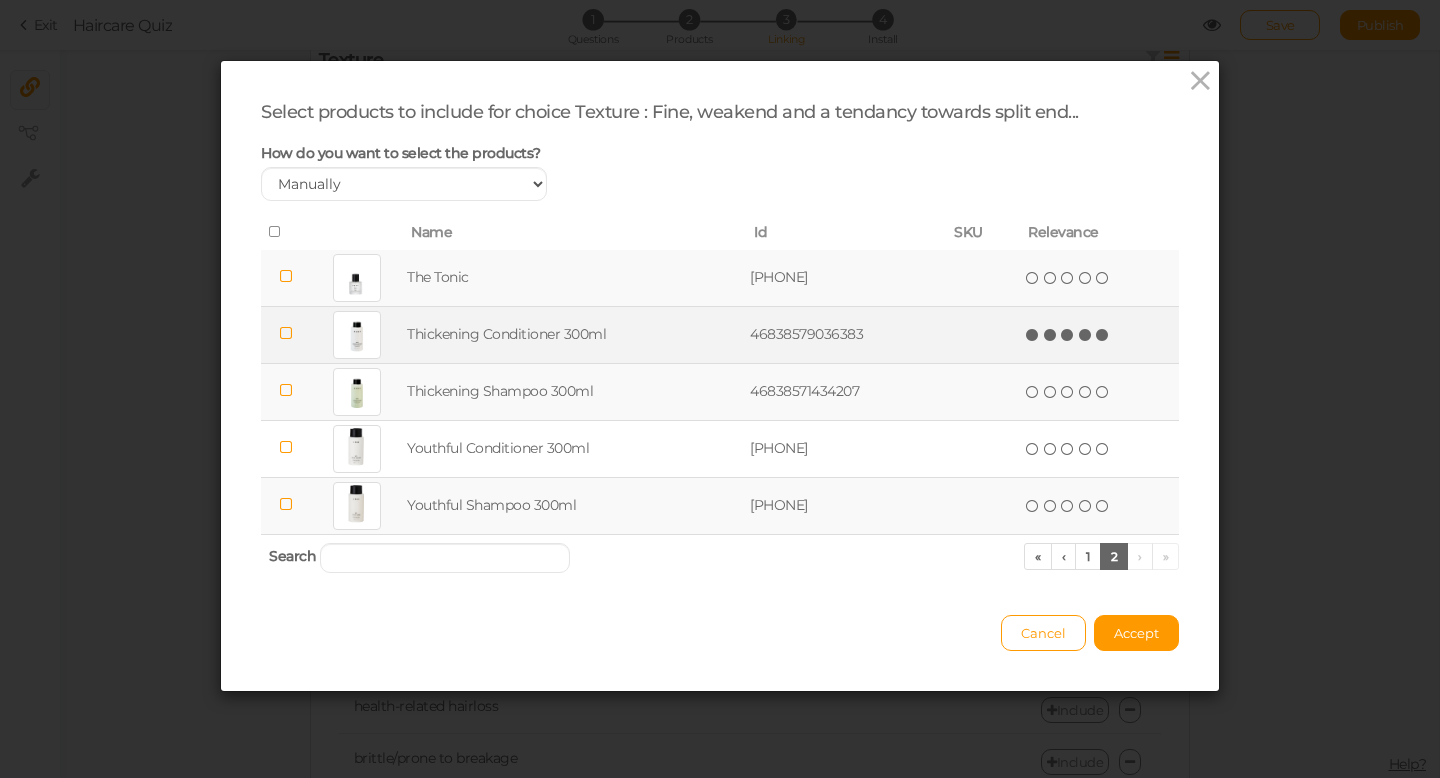 click at bounding box center [1103, 335] 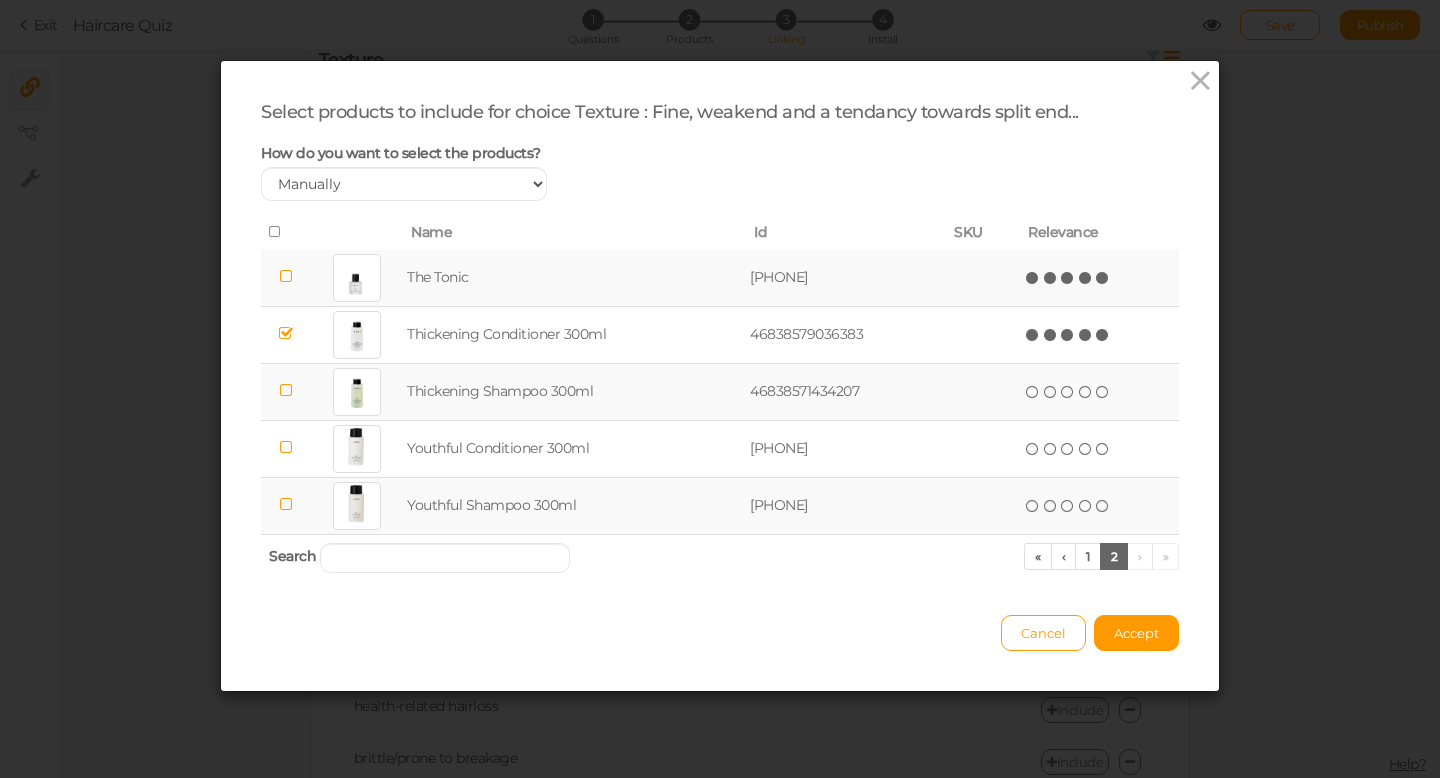 click at bounding box center (1103, 278) 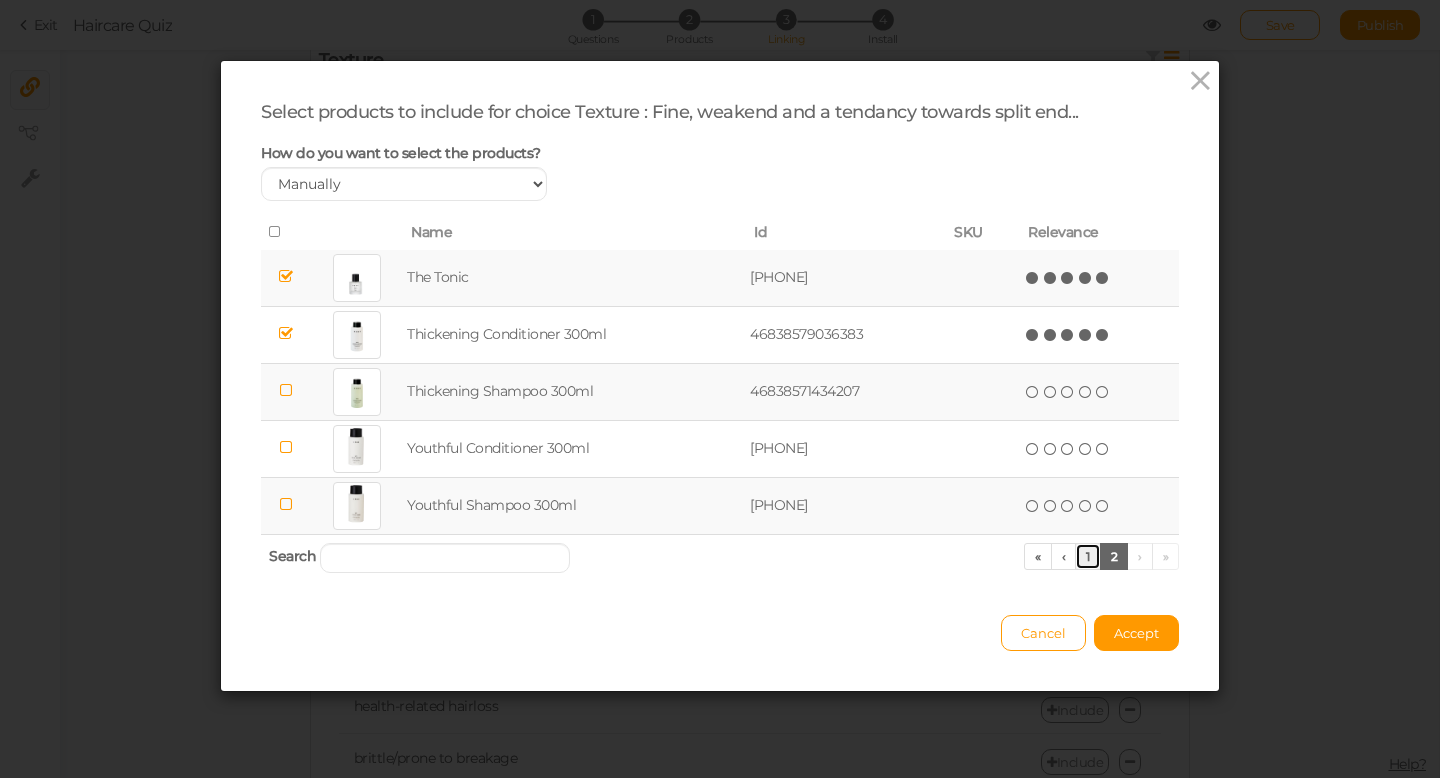 click on "1" at bounding box center (1088, 556) 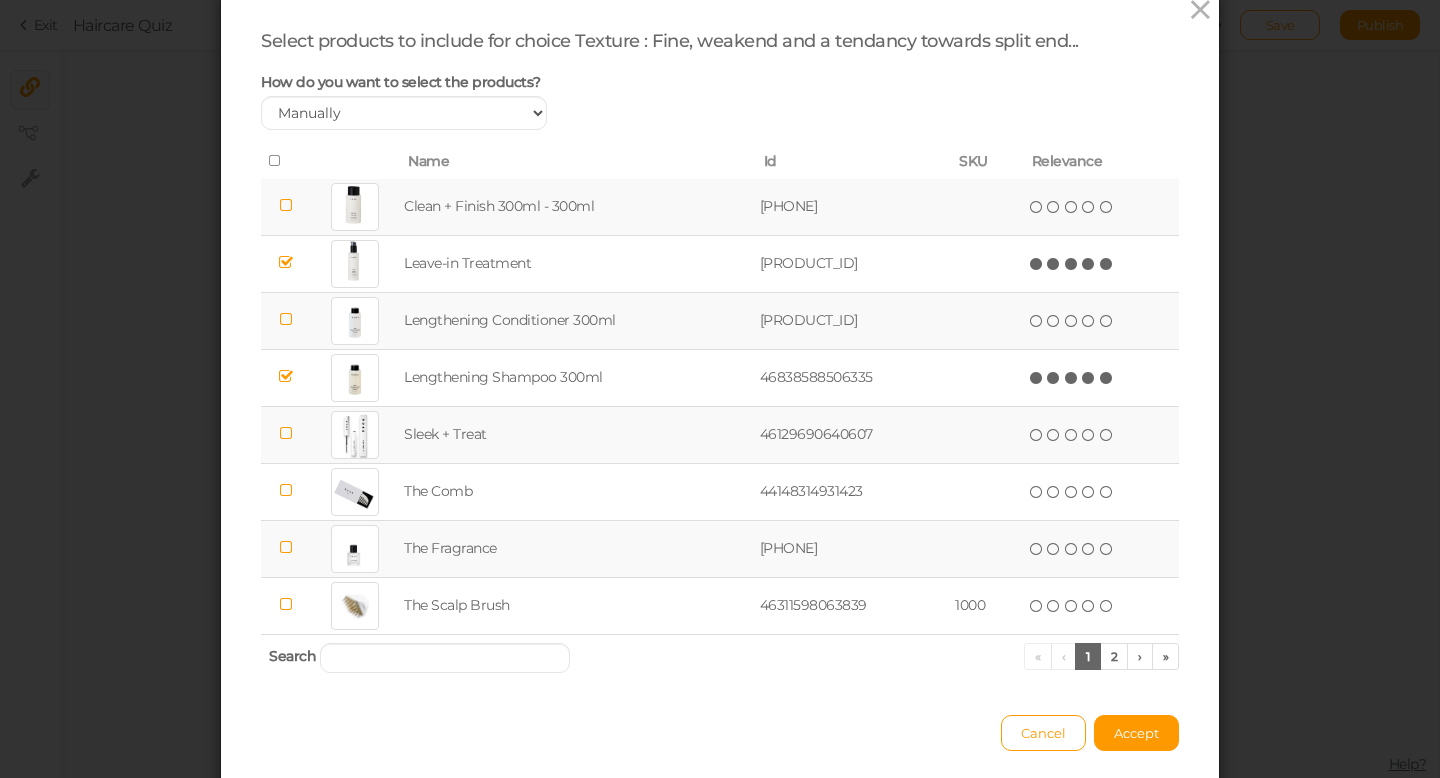 scroll, scrollTop: 0, scrollLeft: 0, axis: both 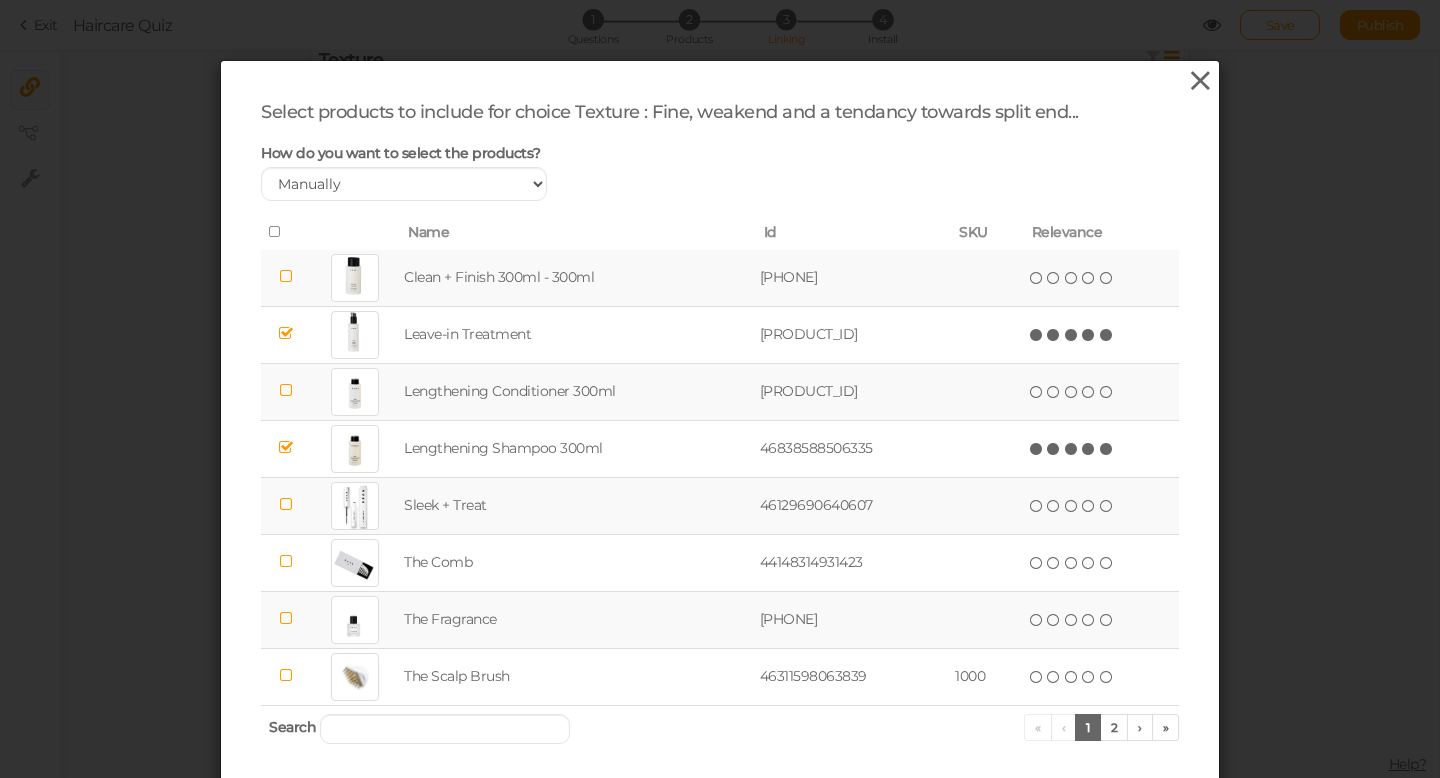 click at bounding box center (1200, 81) 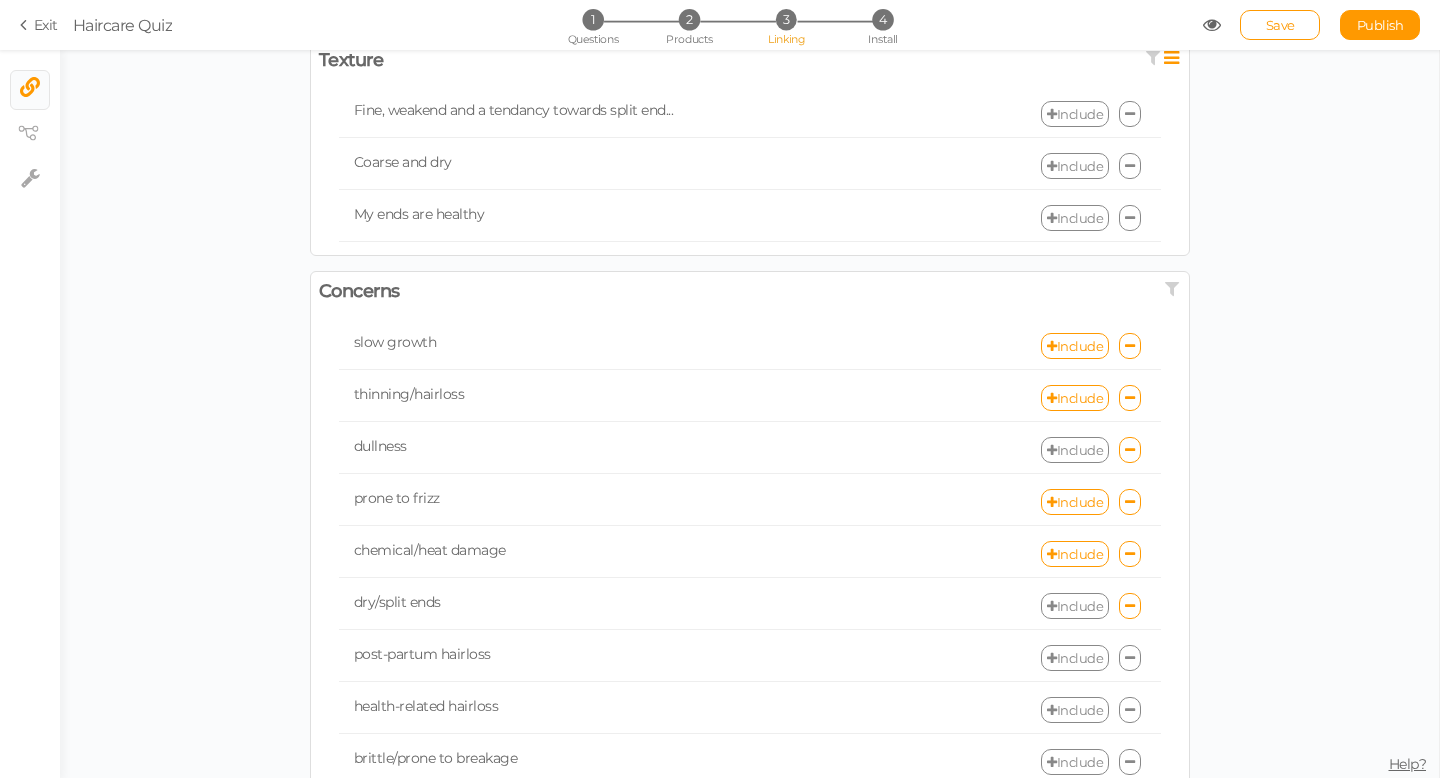 click on "Select the products to recommend or exclude for each choice.             Texture                 × Enable or disable the filter mode           × Enable or disable the multichoice strict mode               Flat/limp and a tendancy toward oiliness          Include                  Fluffy/fizzy and flyaway          Include                  My roots are healthy          Include                            Texture                 × Enable or disable the filter mode           × Enable or disable the multichoice strict mode               Fine, weakend and a tendancy towards split end...          Include                  Coarse and dry          Include                  My ends are healthy          Include                            Concerns                 × Enable or disable the filter mode       × Enable or disable the multichoice strict mode               slow growth          Include                  thinning/hairloss          Include                  dullness          Include" at bounding box center (749, 607) 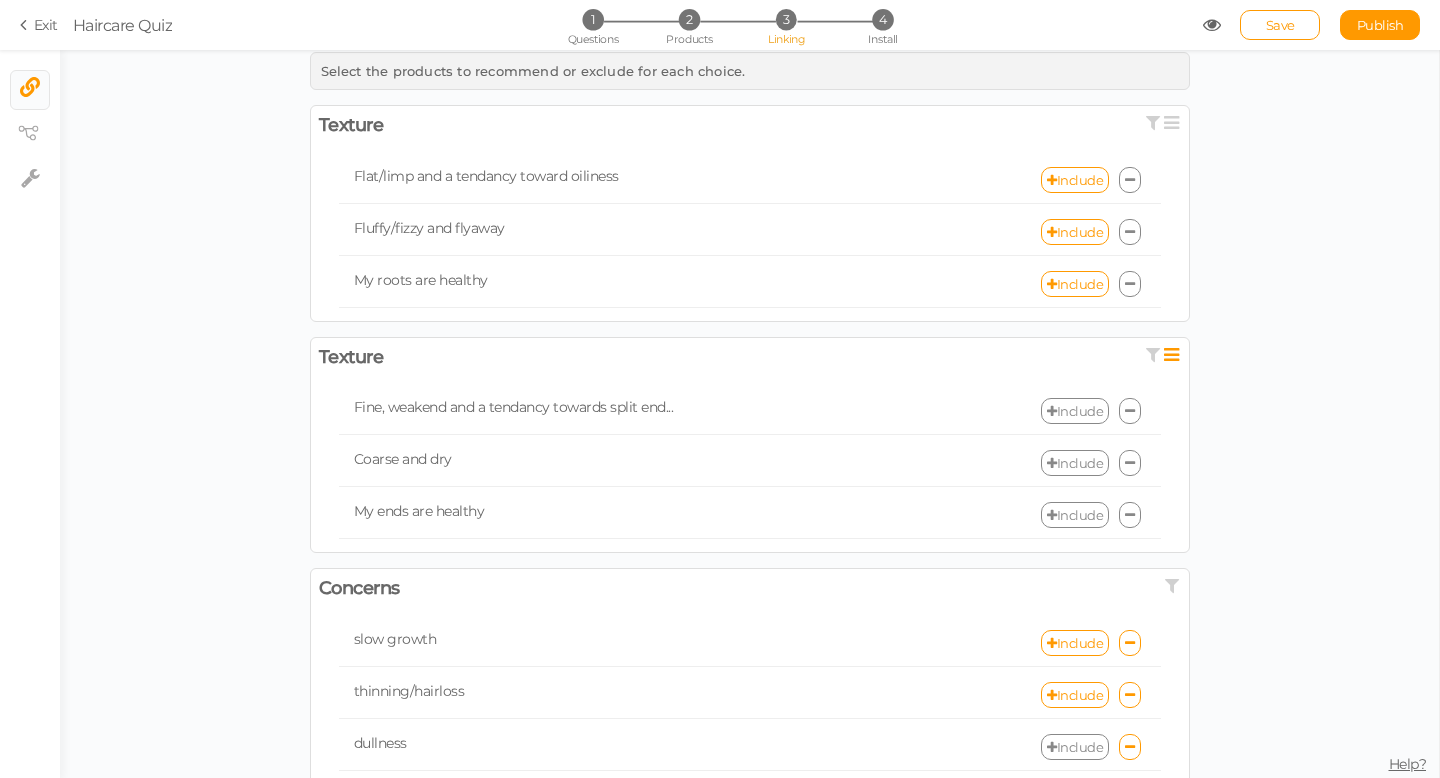 scroll, scrollTop: 49, scrollLeft: 0, axis: vertical 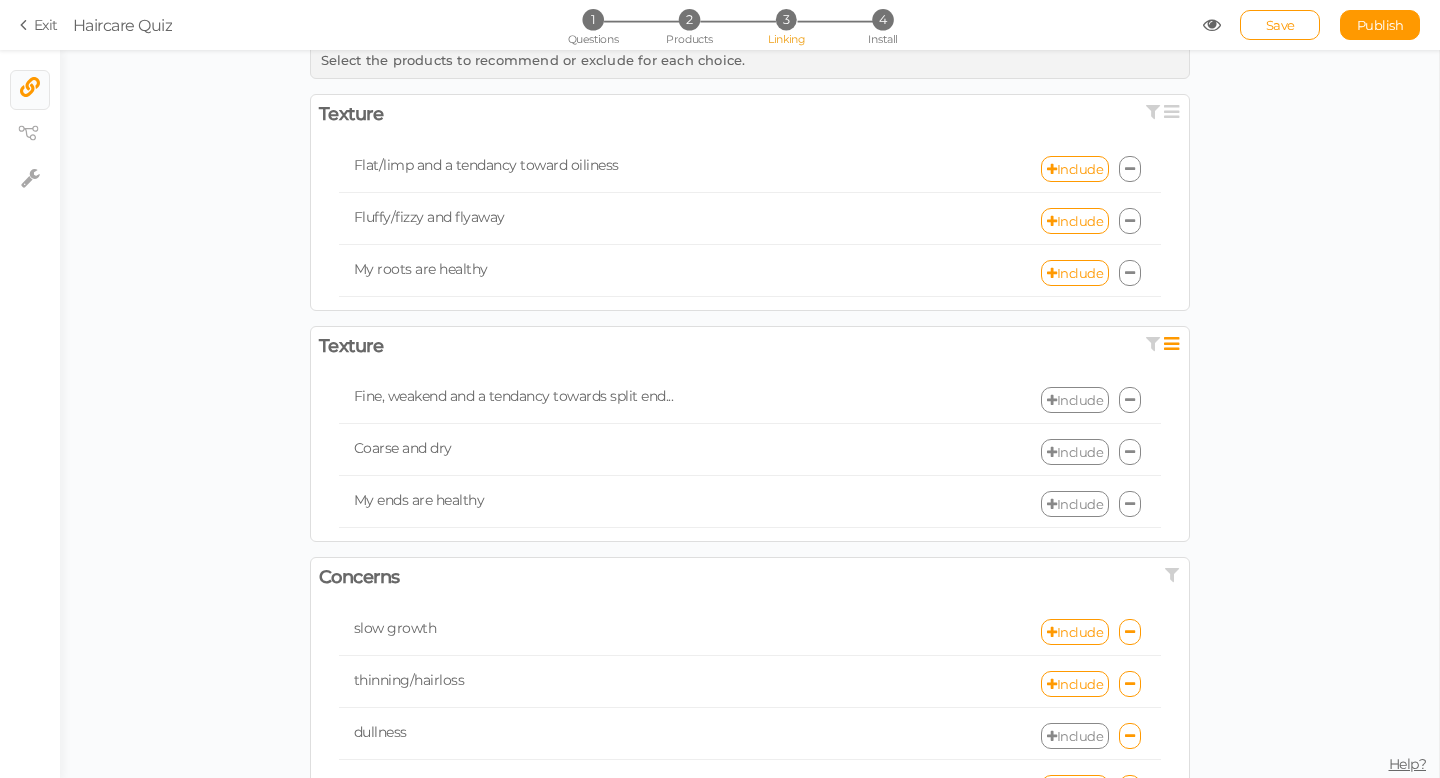 click on "Select the products to recommend or exclude for each choice.             Texture                 × Enable or disable the filter mode           × Enable or disable the multichoice strict mode               Flat/limp and a tendancy toward oiliness          Include                  Fluffy/fizzy and flyaway          Include                  My roots are healthy          Include                            Texture                 × Enable or disable the filter mode           × Enable or disable the multichoice strict mode               Fine, weakend and a tendancy towards split end...          Include                  Coarse and dry          Include                  My ends are healthy          Include                            Concerns                 × Enable or disable the filter mode       × Enable or disable the multichoice strict mode               slow growth          Include                  thinning/hairloss          Include                  dullness          Include" at bounding box center [749, 893] 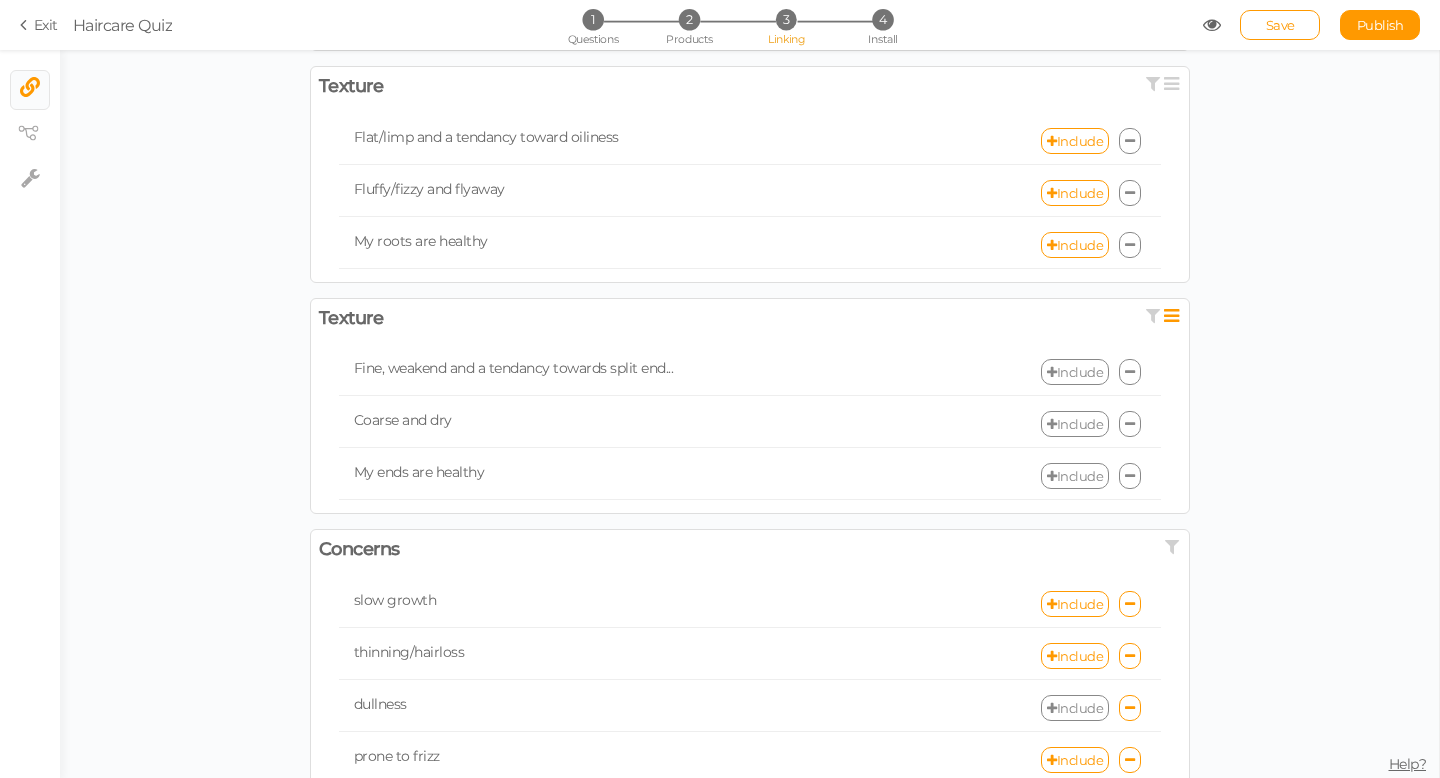 scroll, scrollTop: 0, scrollLeft: 0, axis: both 